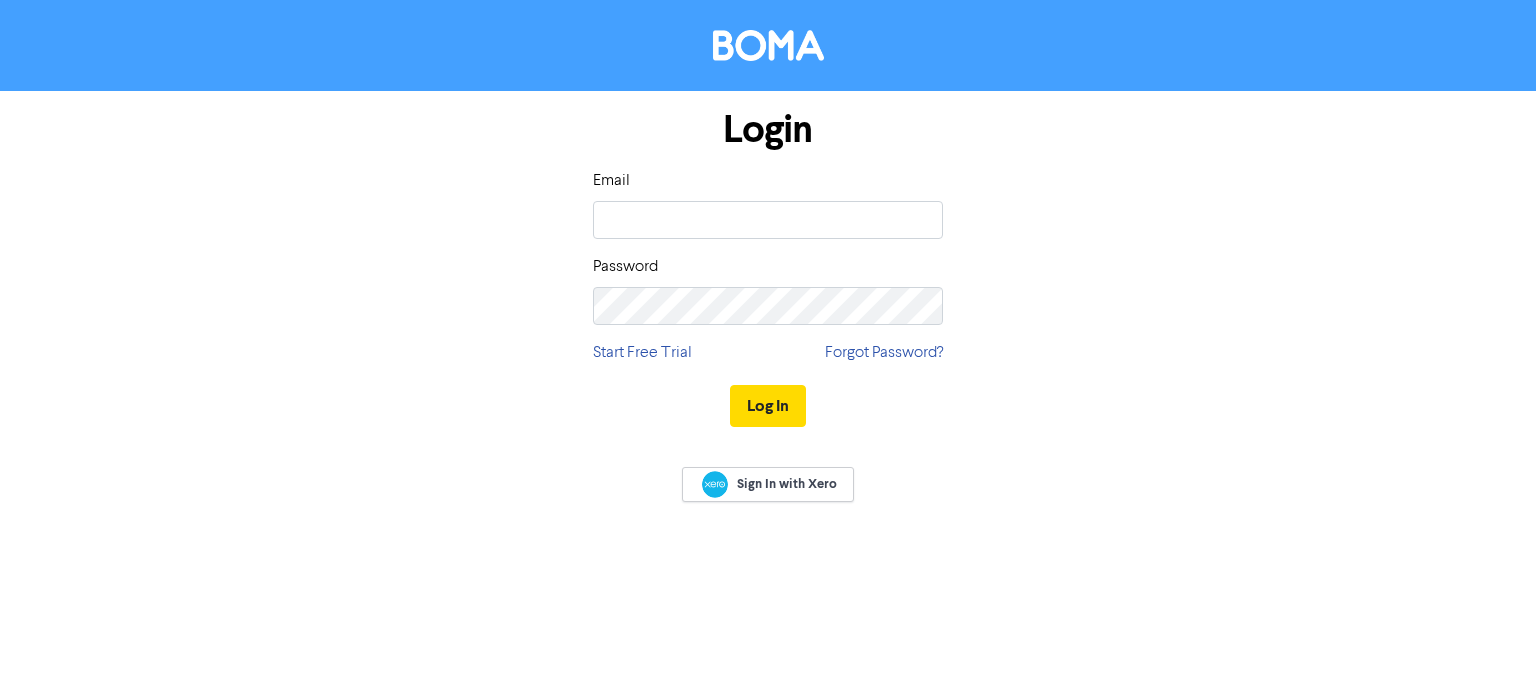 scroll, scrollTop: 0, scrollLeft: 0, axis: both 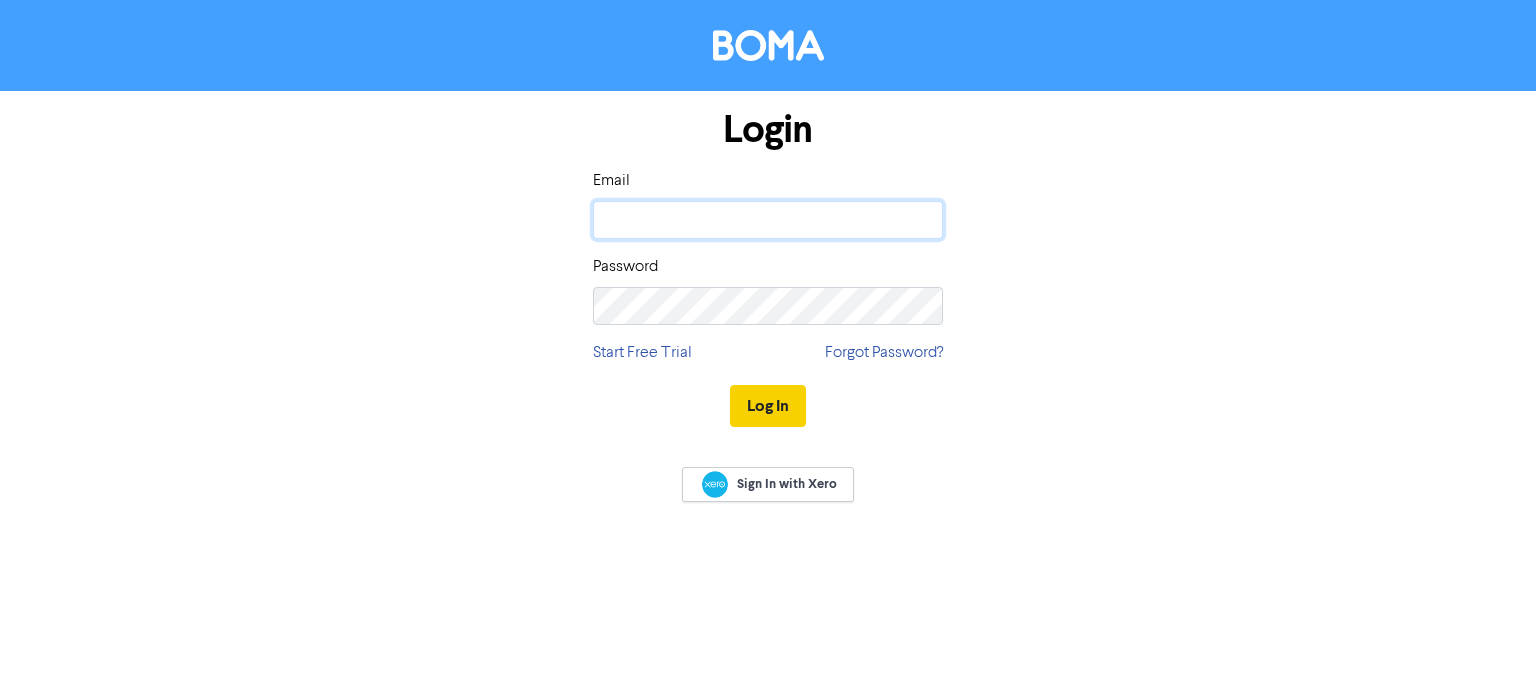type on "[EMAIL_ADDRESS][DOMAIN_NAME]" 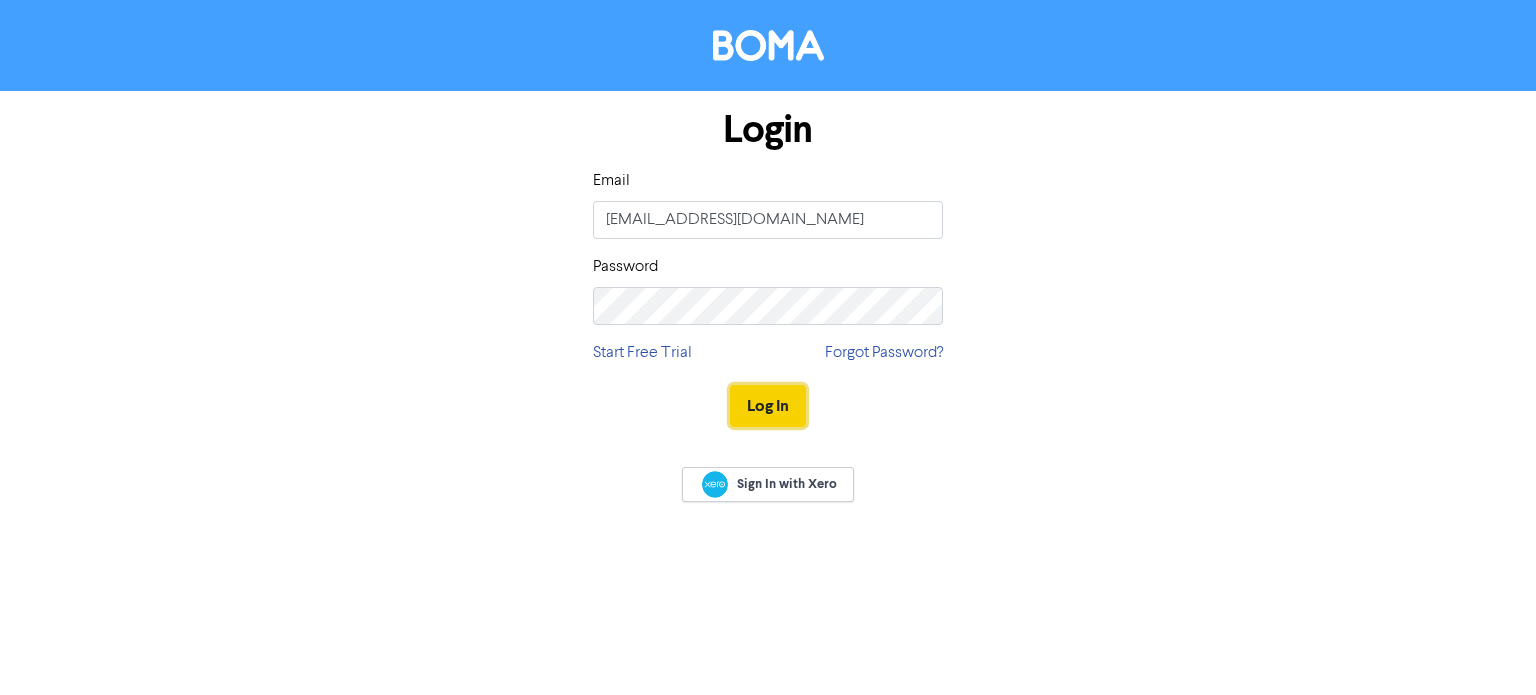 click on "Log In" at bounding box center (768, 406) 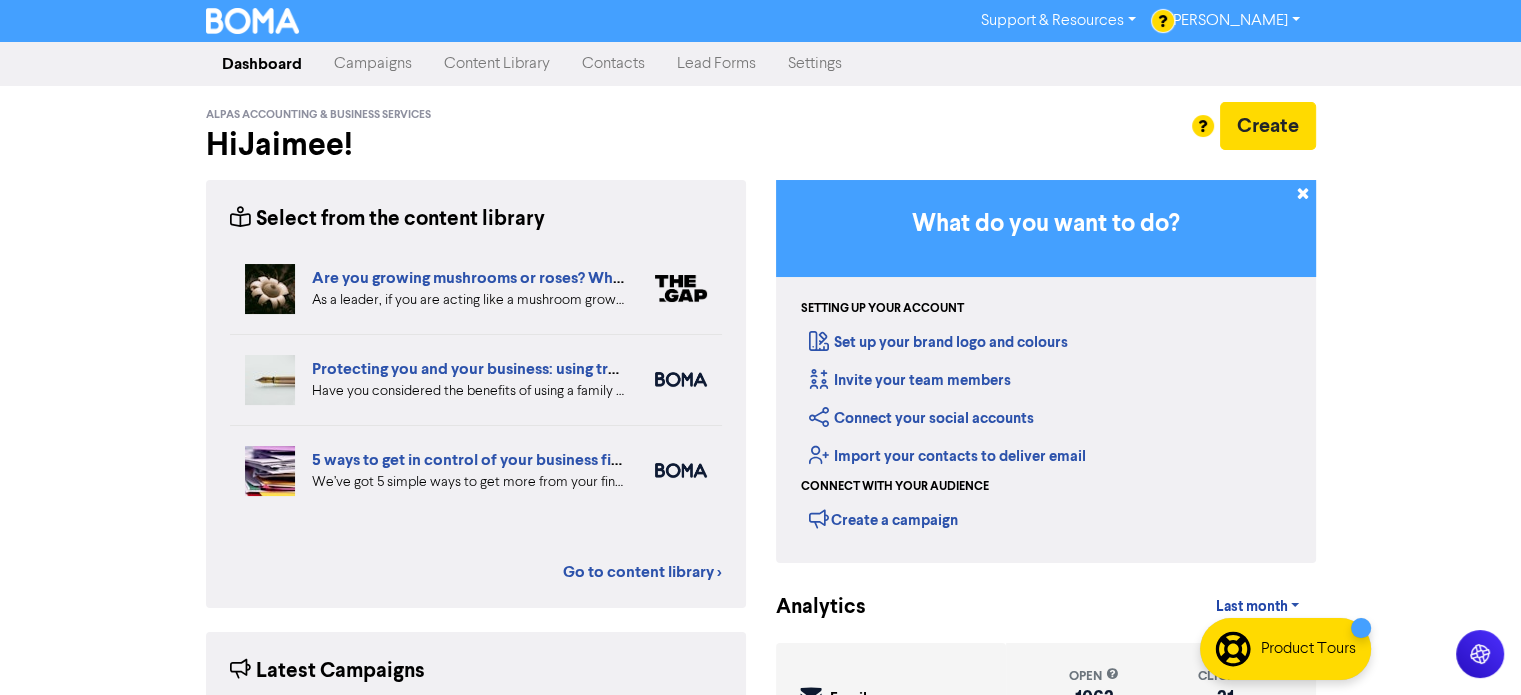 click on "Campaigns" at bounding box center [373, 64] 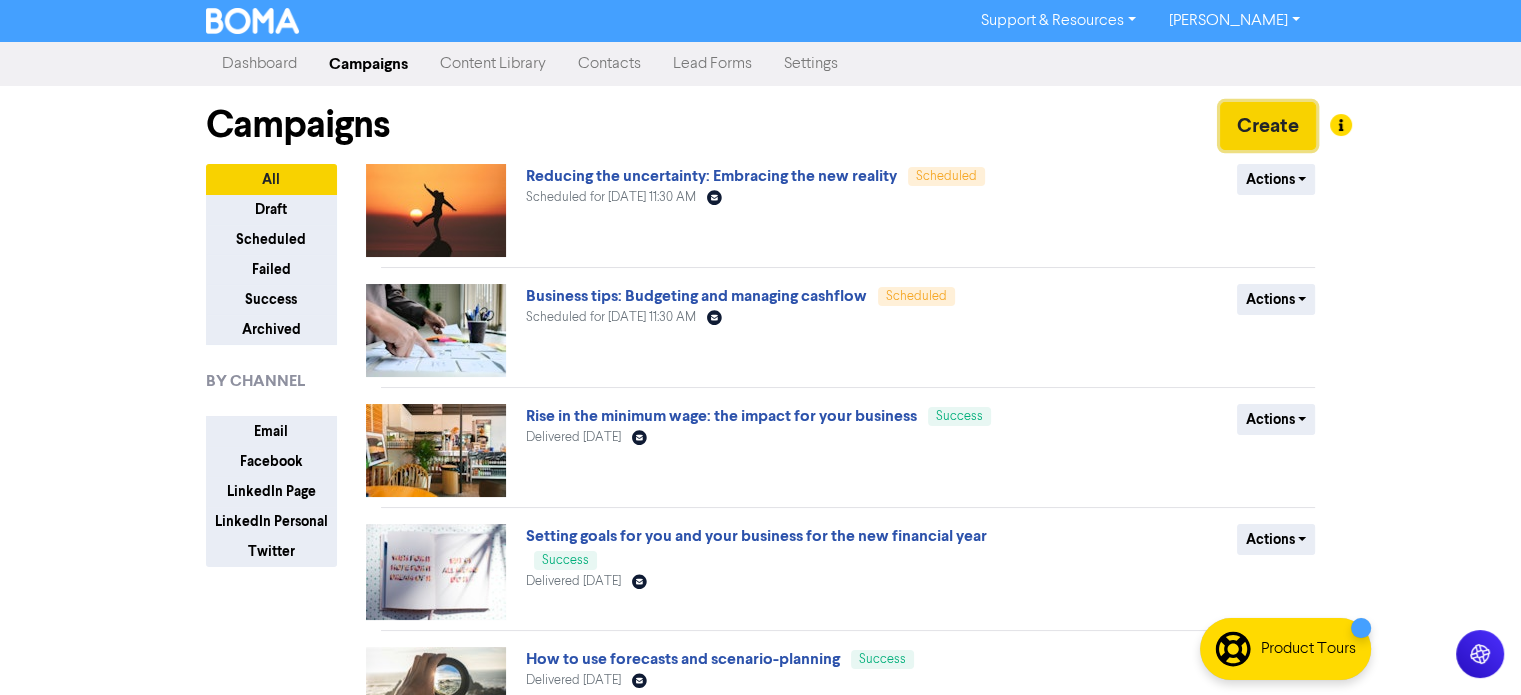 click on "Create" at bounding box center (1268, 126) 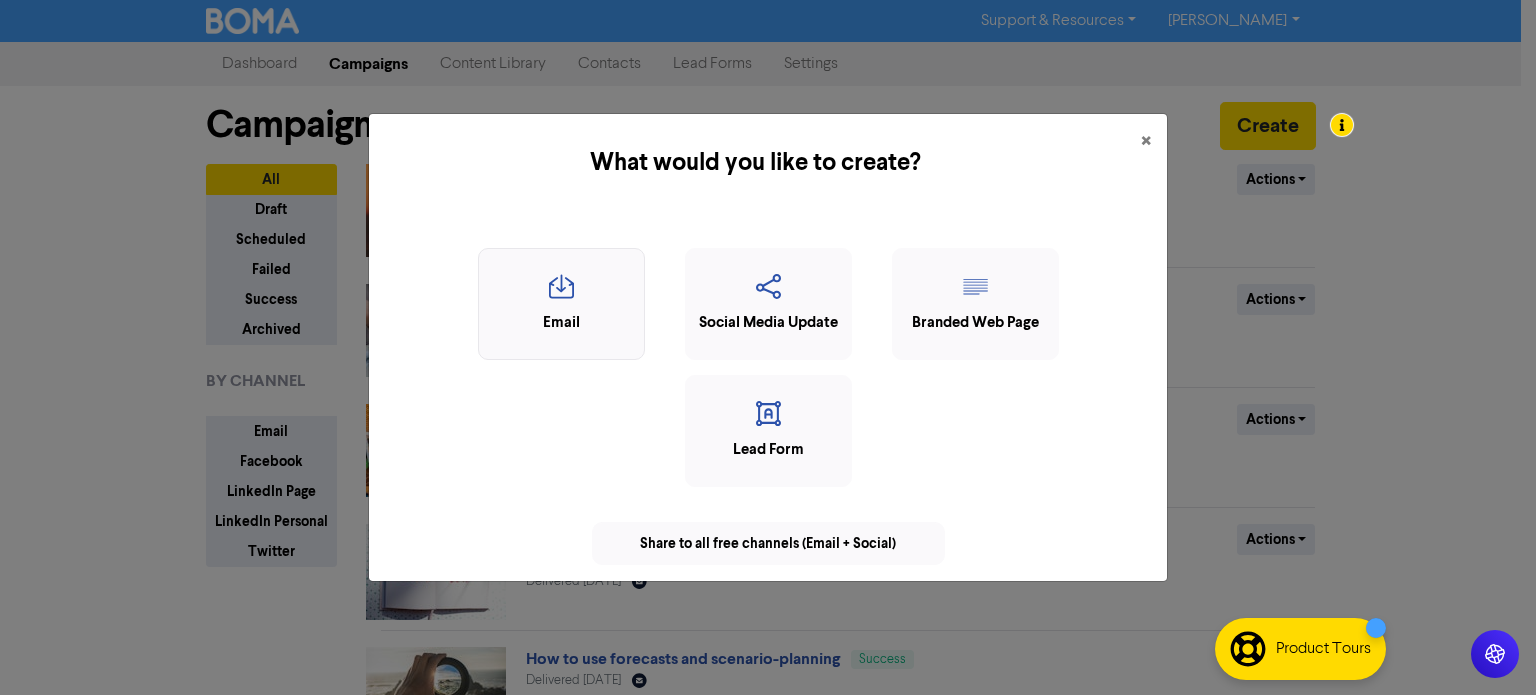 click on "Email" at bounding box center (561, 323) 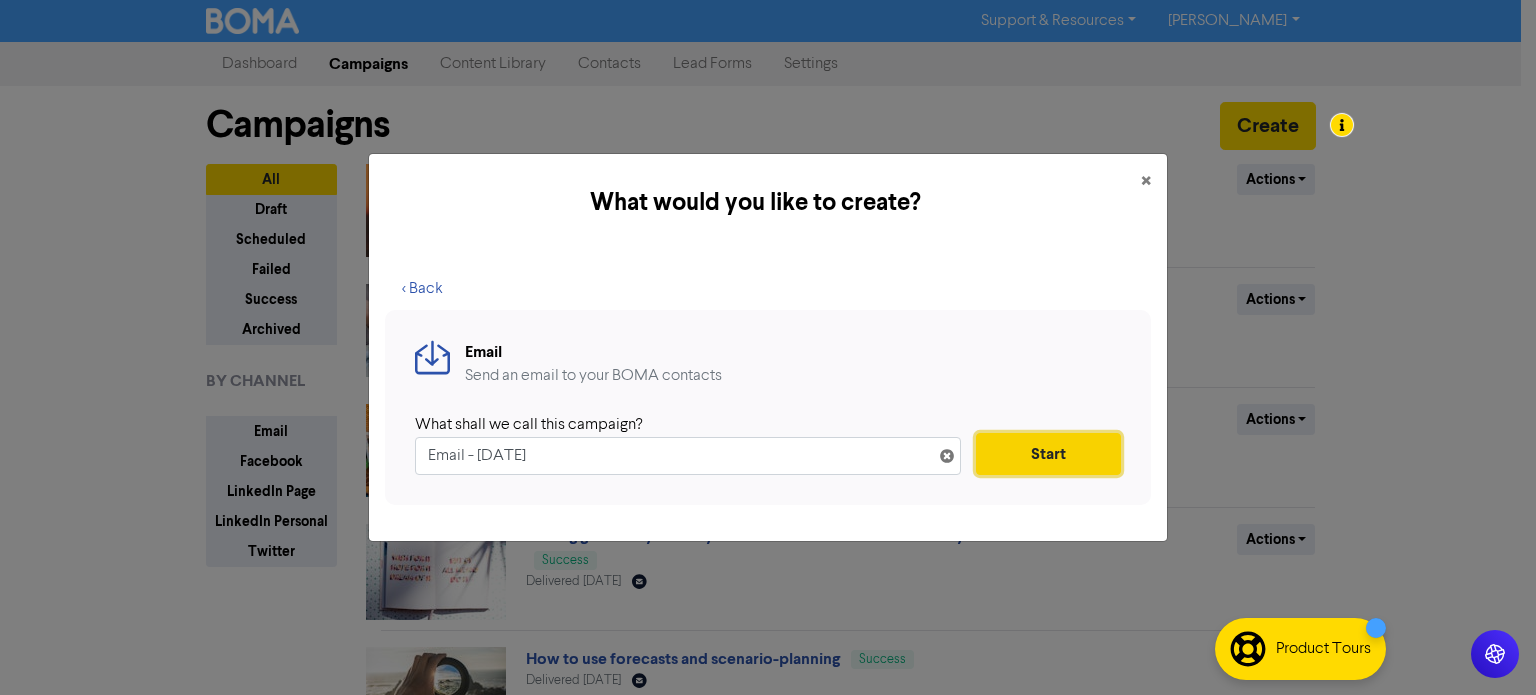 click on "Start" at bounding box center (1048, 454) 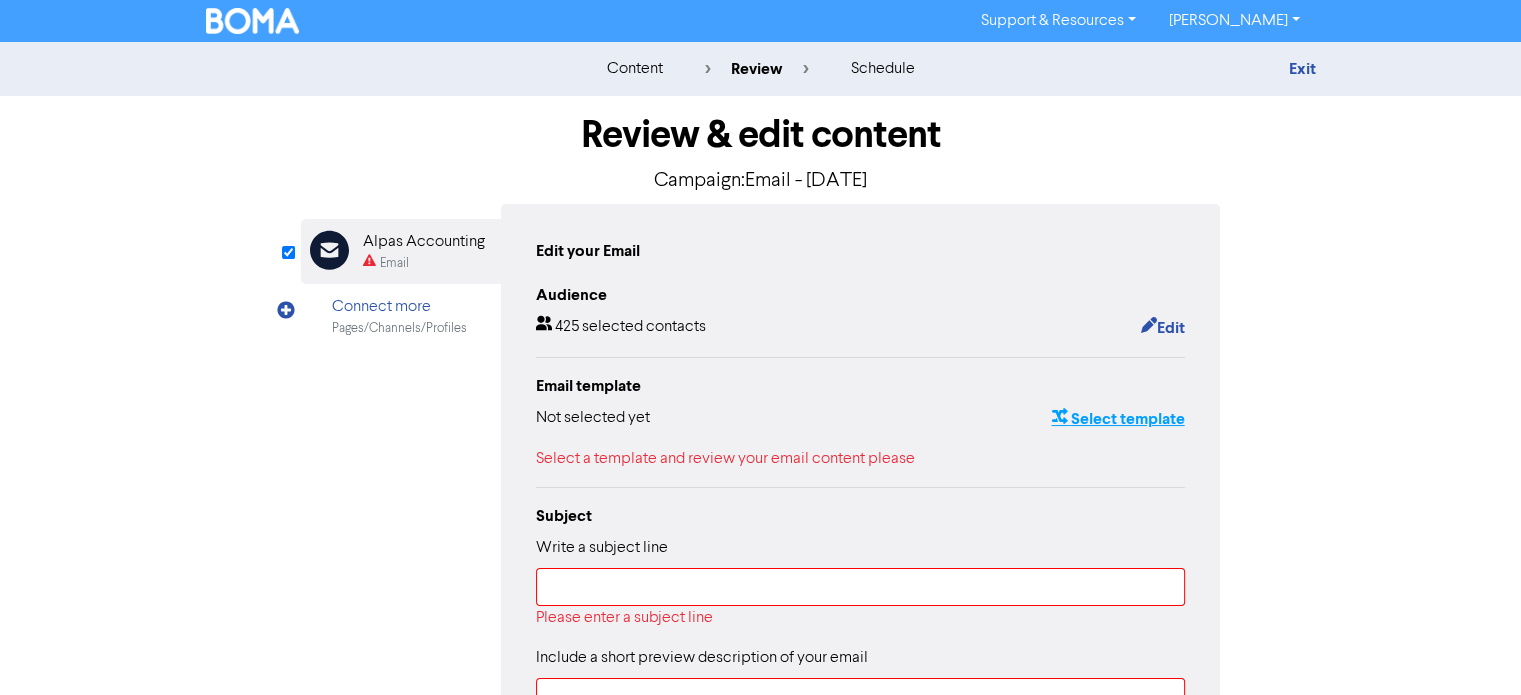 click on "Select template" at bounding box center (1117, 419) 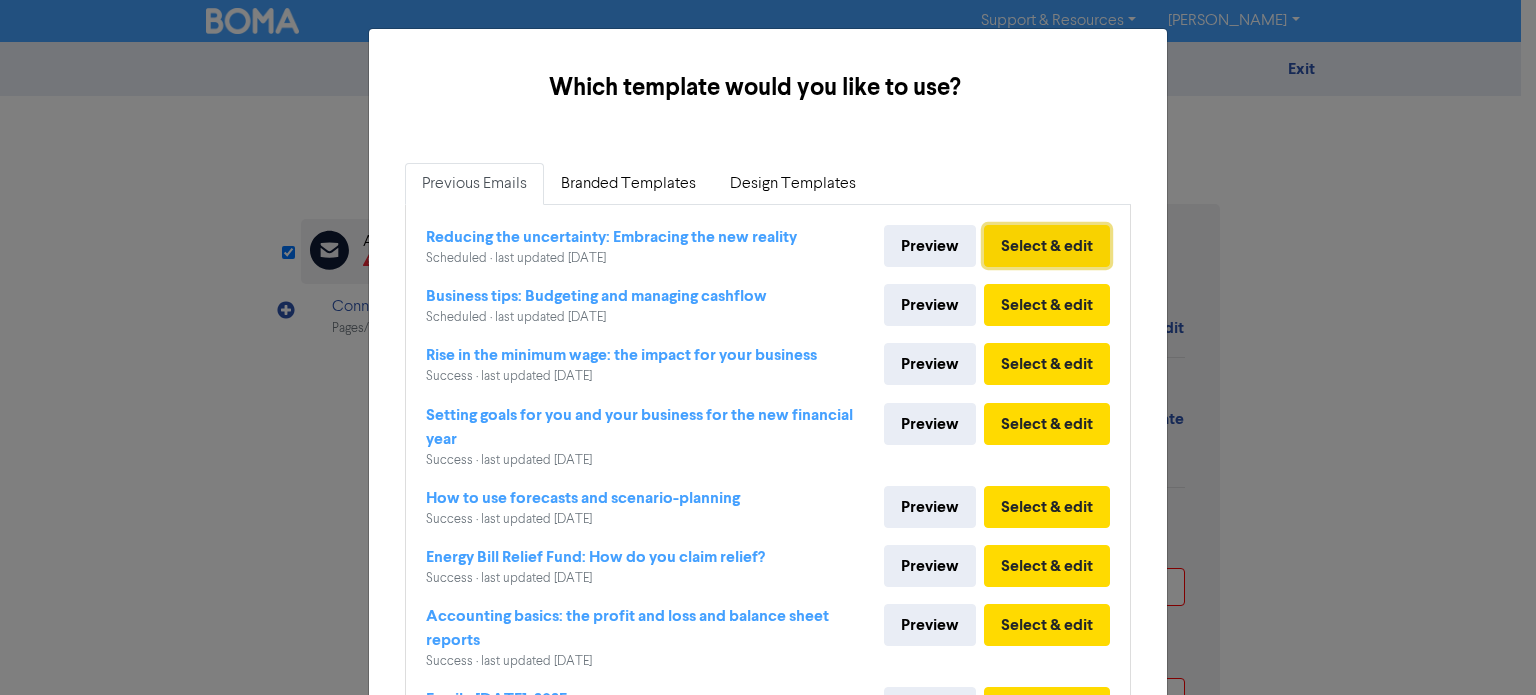 click on "Select & edit" at bounding box center [1047, 246] 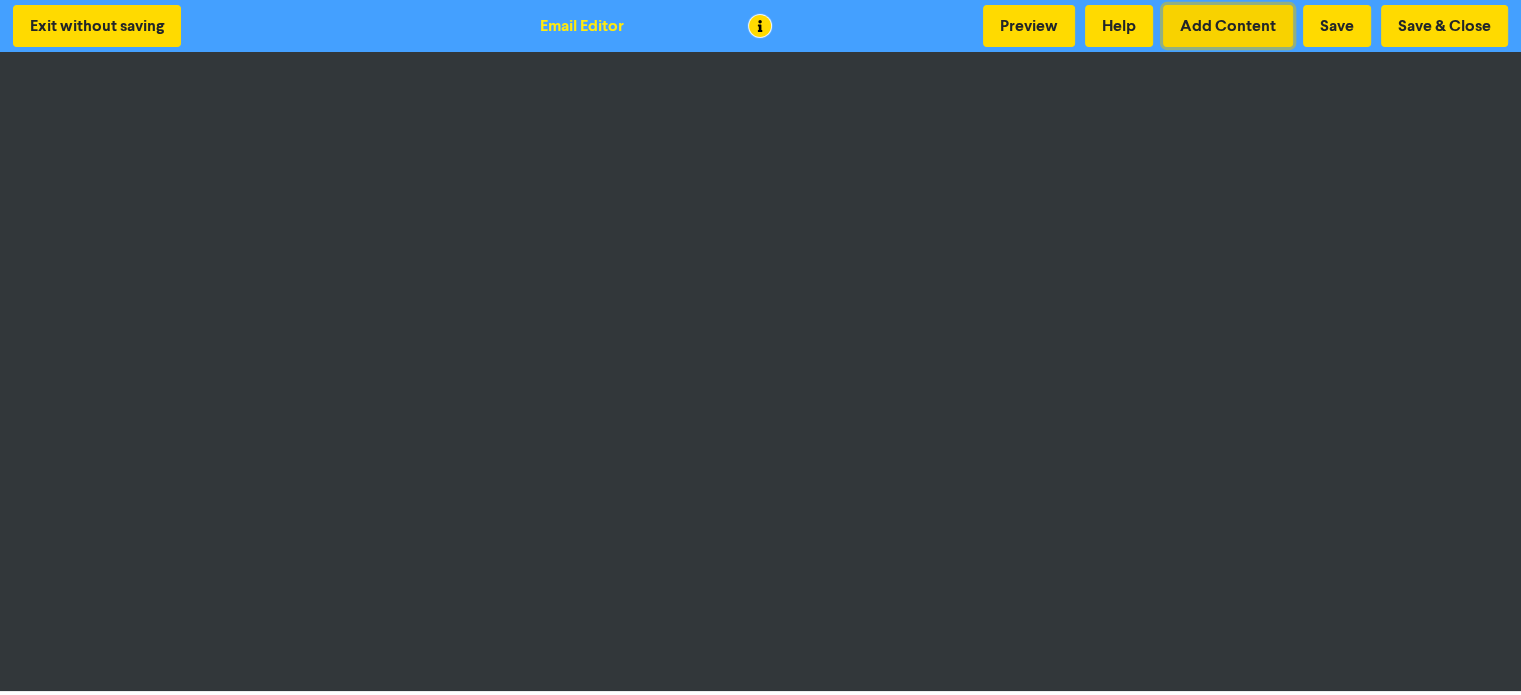 click on "Add Content" at bounding box center [1228, 26] 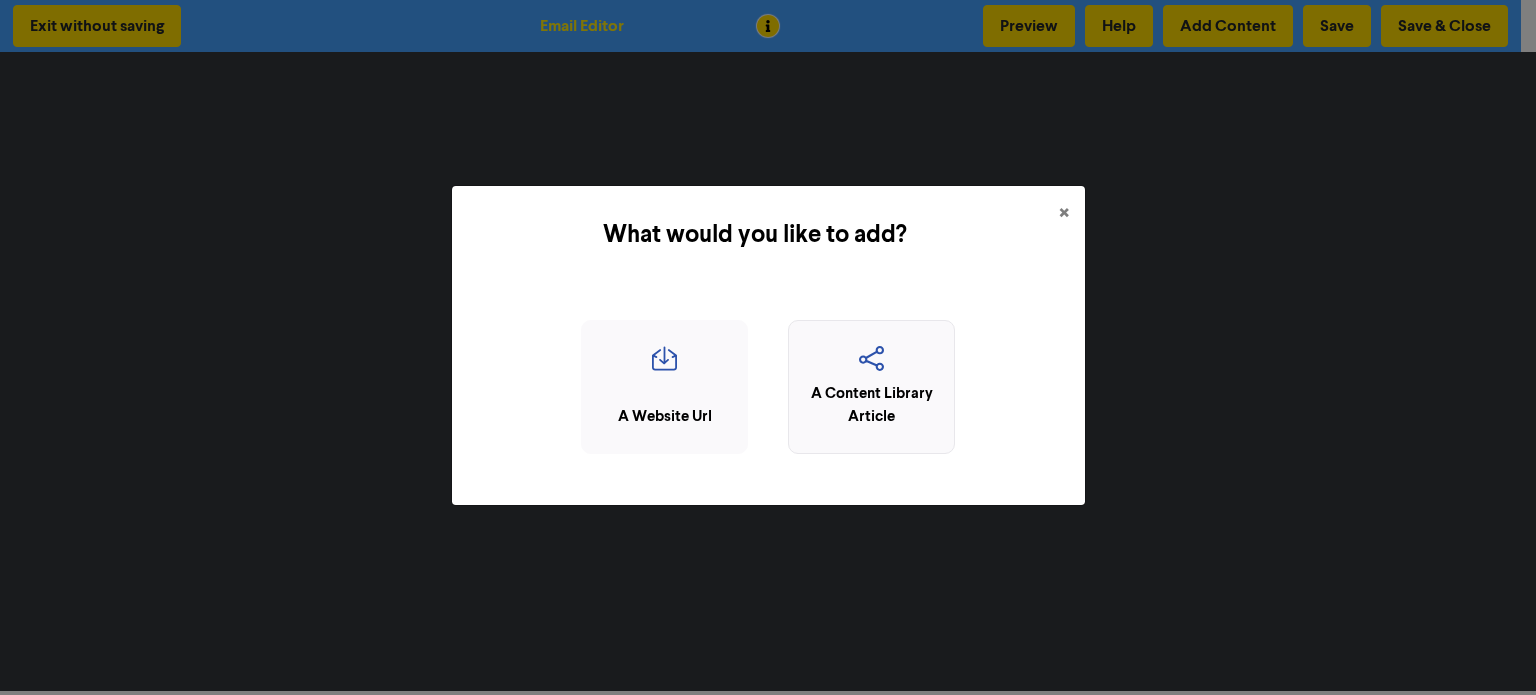 click on "A Content Library Article" at bounding box center [871, 405] 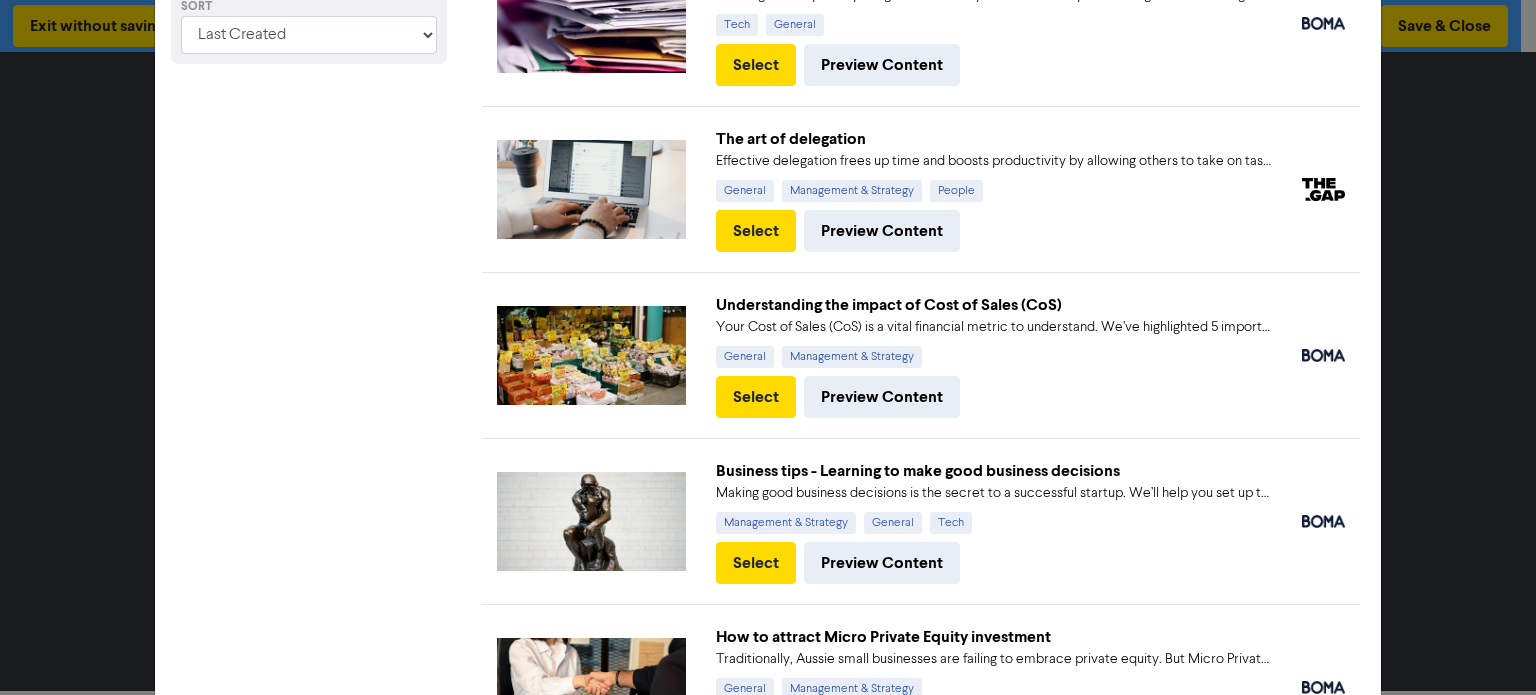 scroll, scrollTop: 552, scrollLeft: 0, axis: vertical 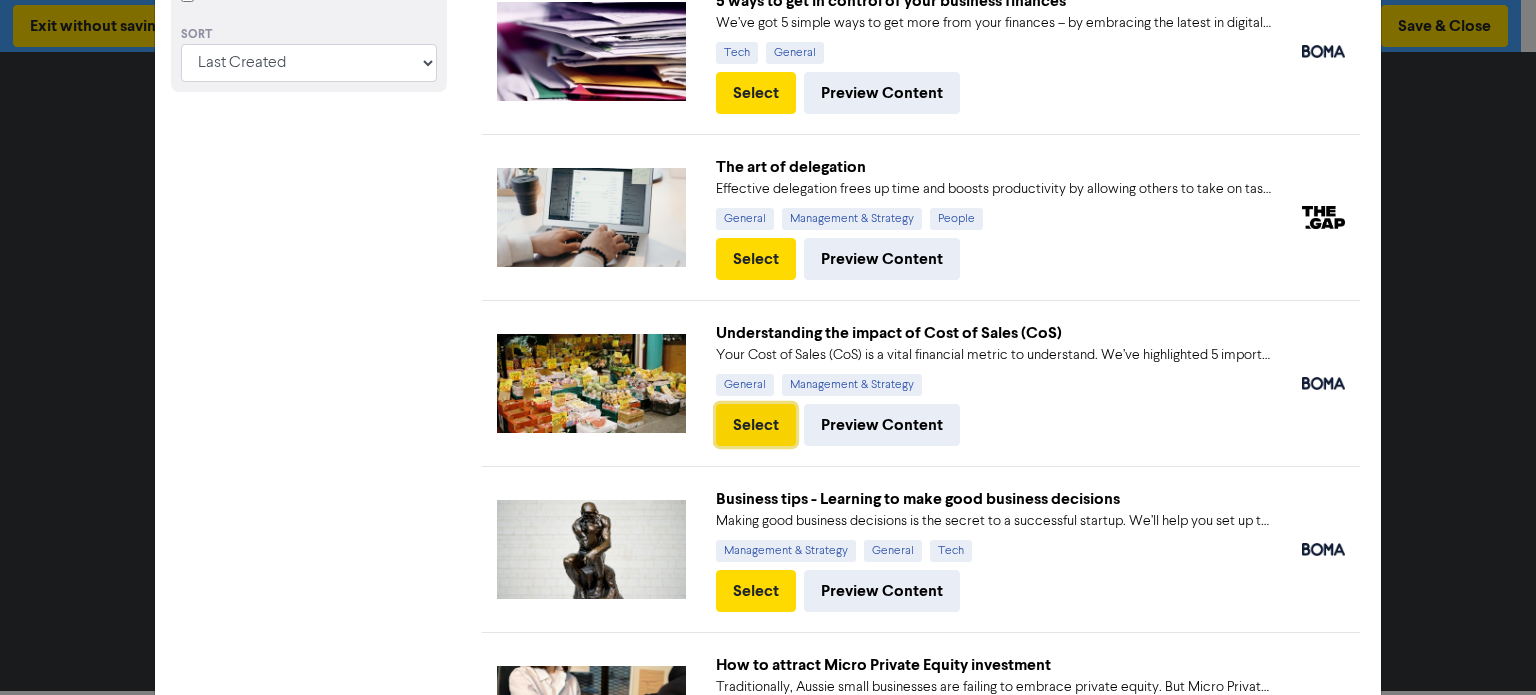 click on "Select" at bounding box center [756, 425] 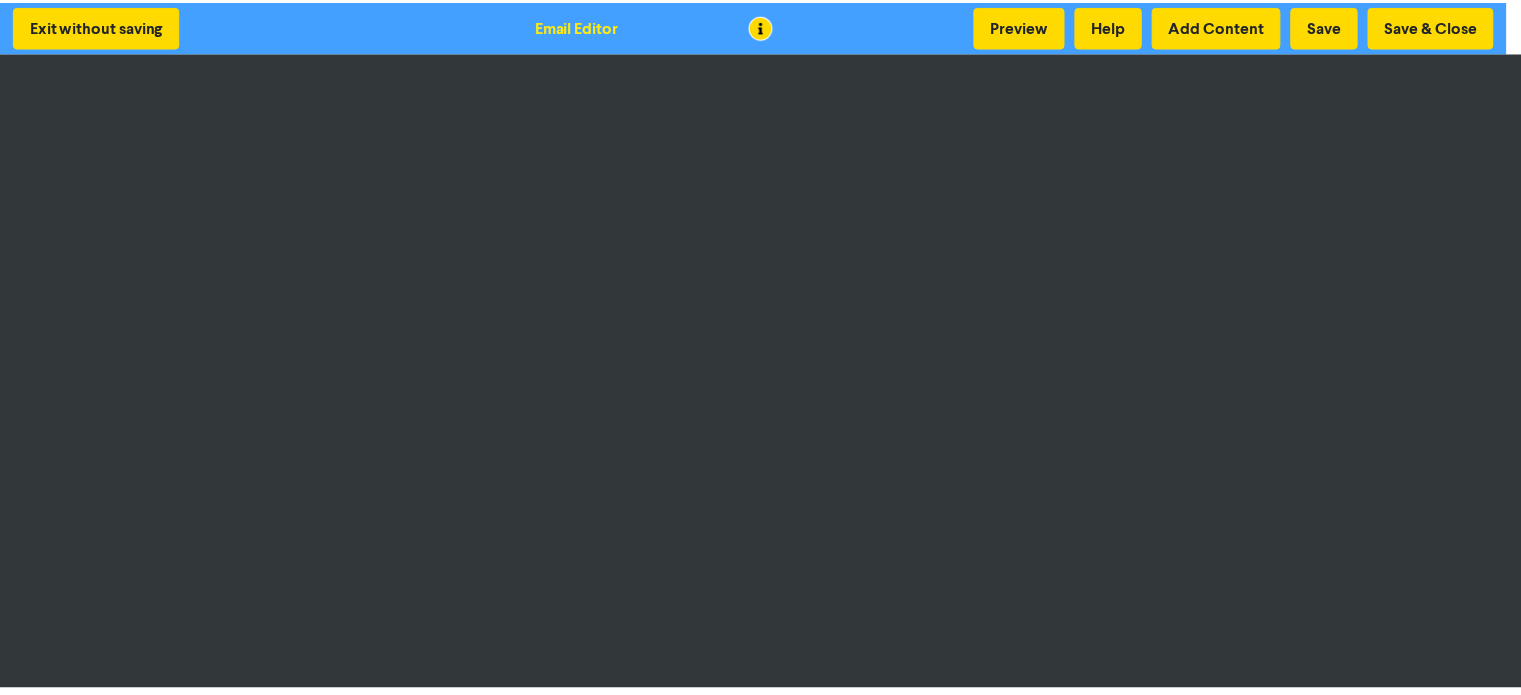scroll, scrollTop: 0, scrollLeft: 0, axis: both 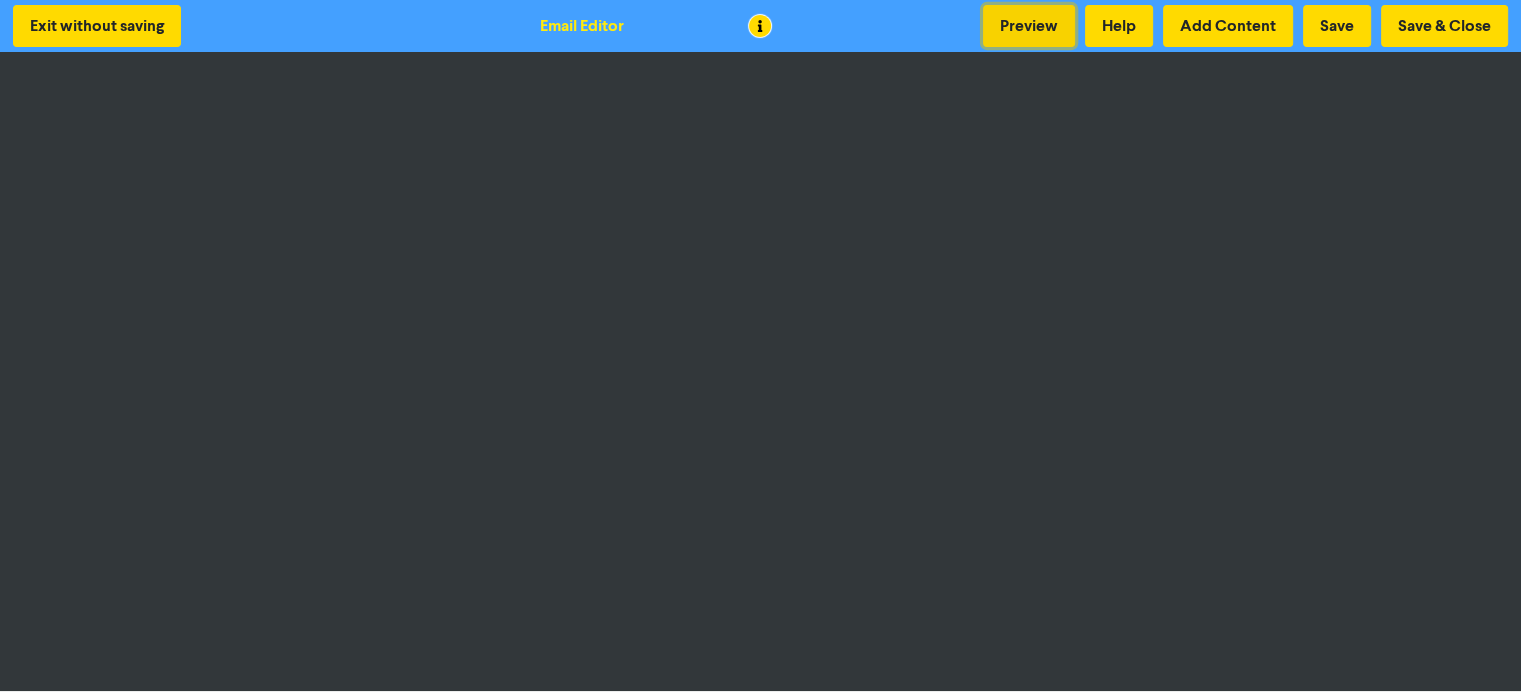 click on "Preview" at bounding box center [1029, 26] 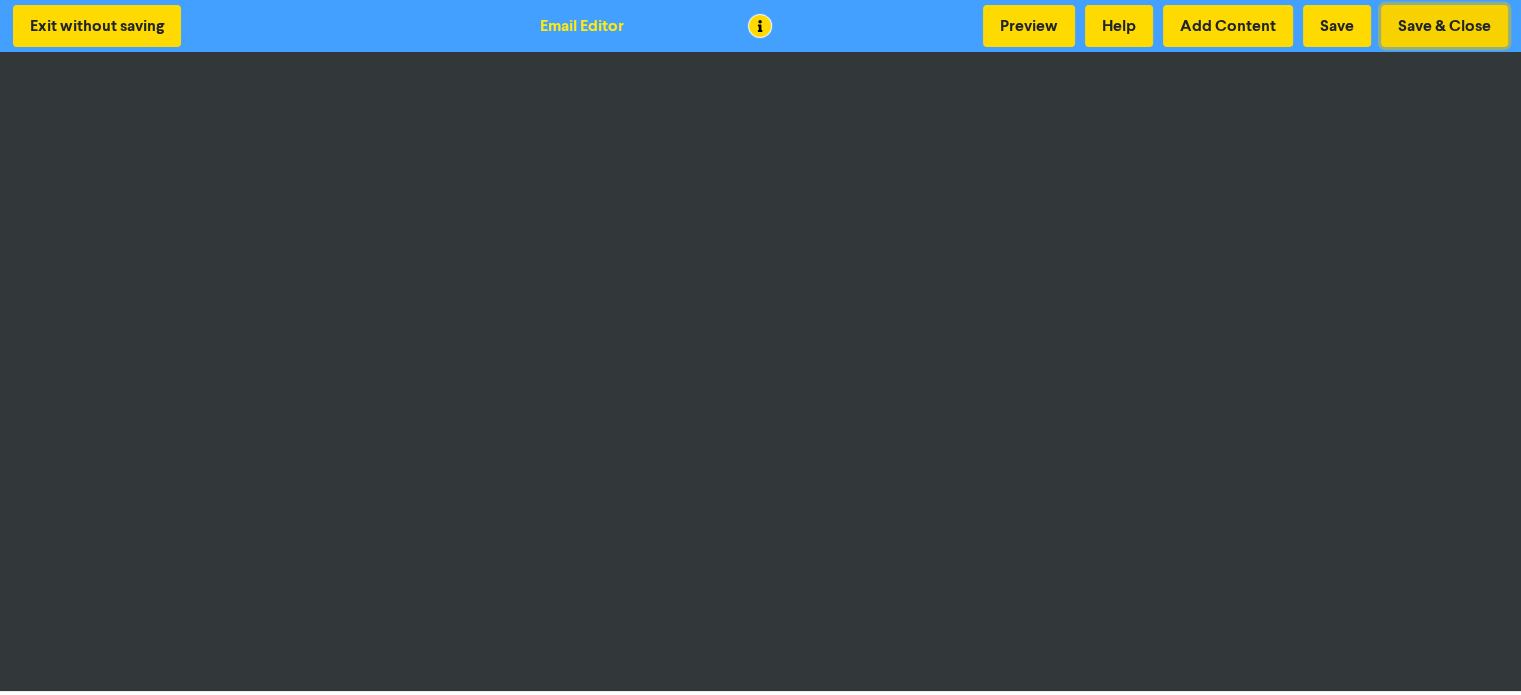click on "Save & Close" at bounding box center (1444, 26) 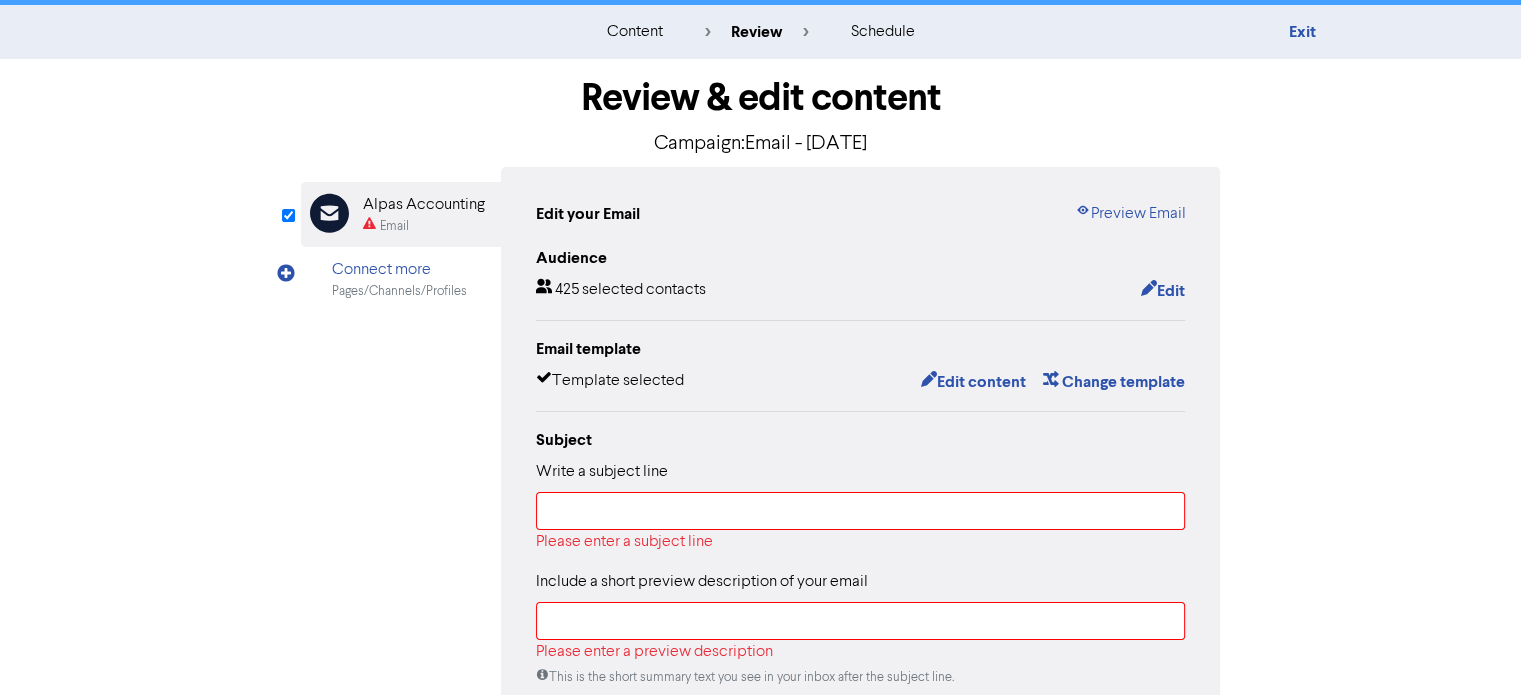 scroll, scrollTop: 0, scrollLeft: 0, axis: both 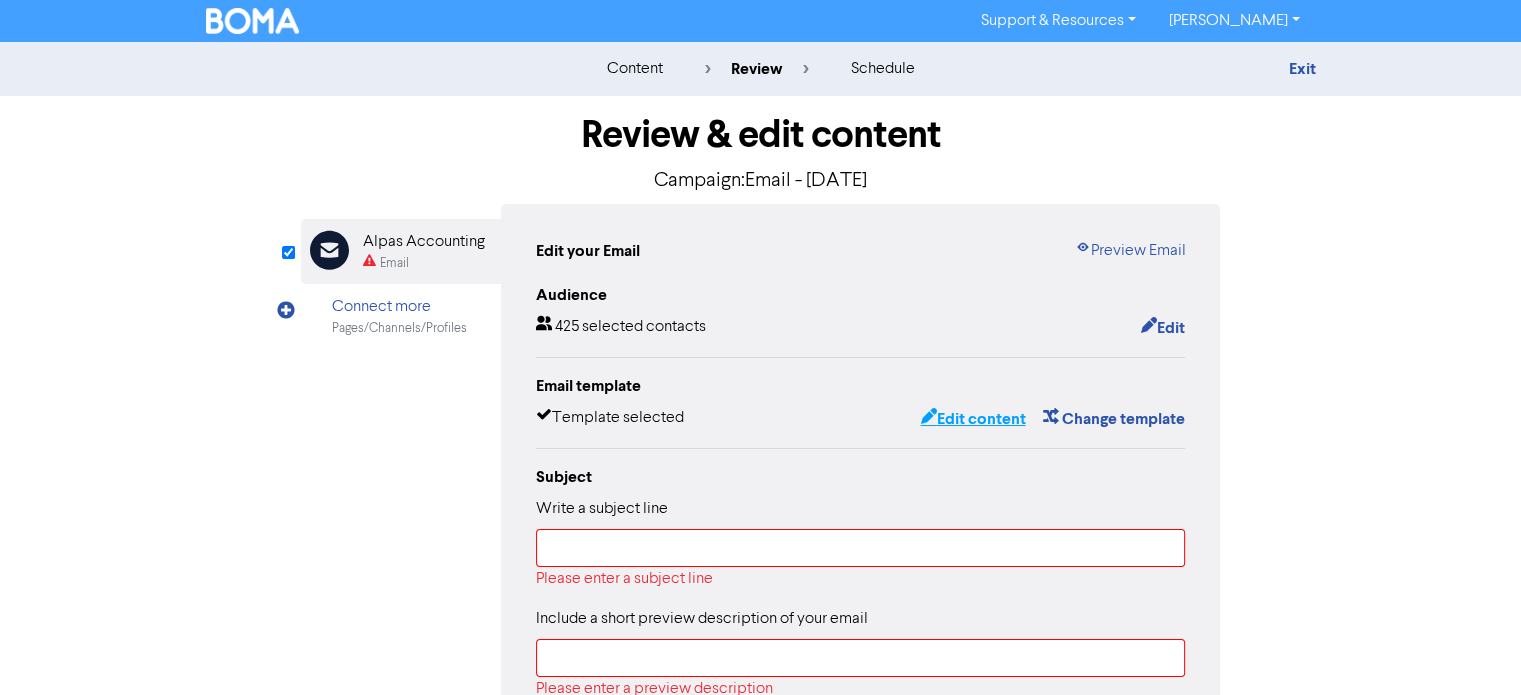 click on "Edit content" at bounding box center (972, 419) 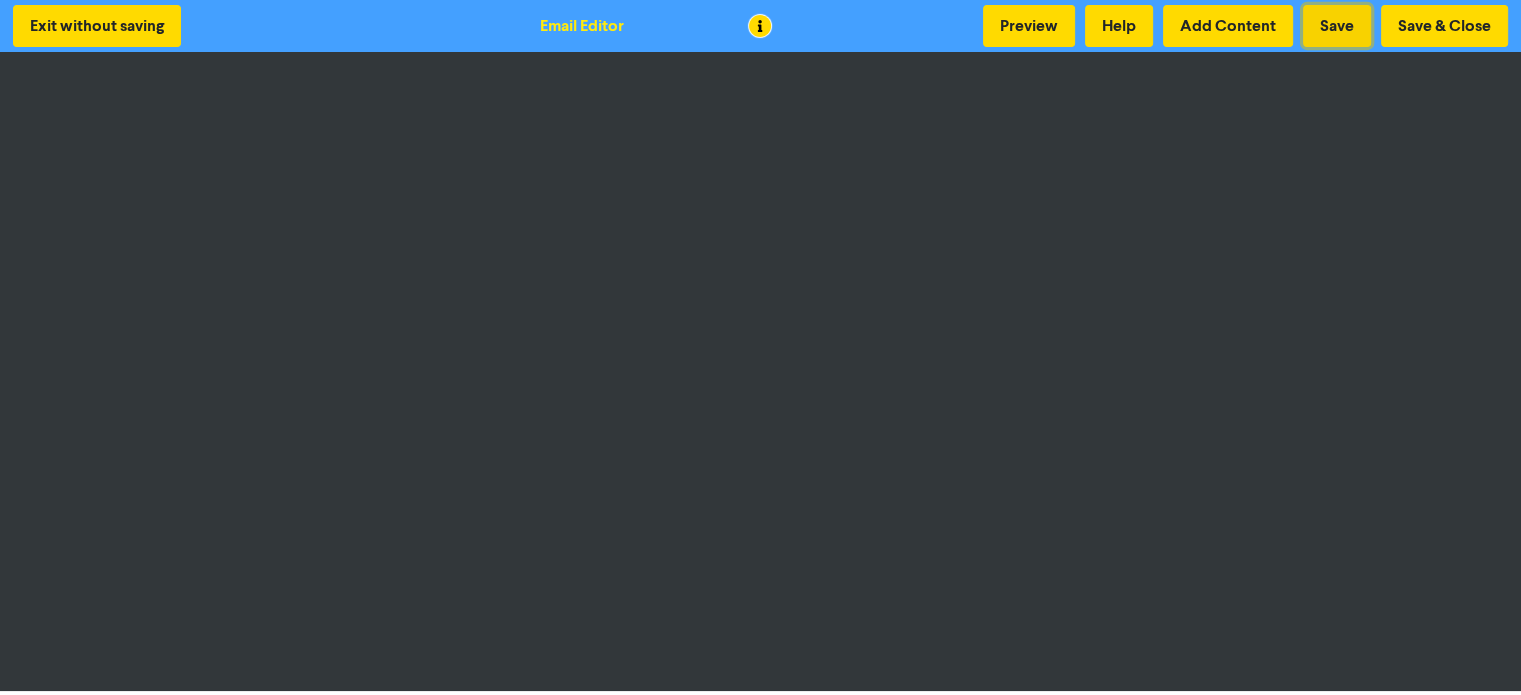 click on "Save" at bounding box center (1337, 26) 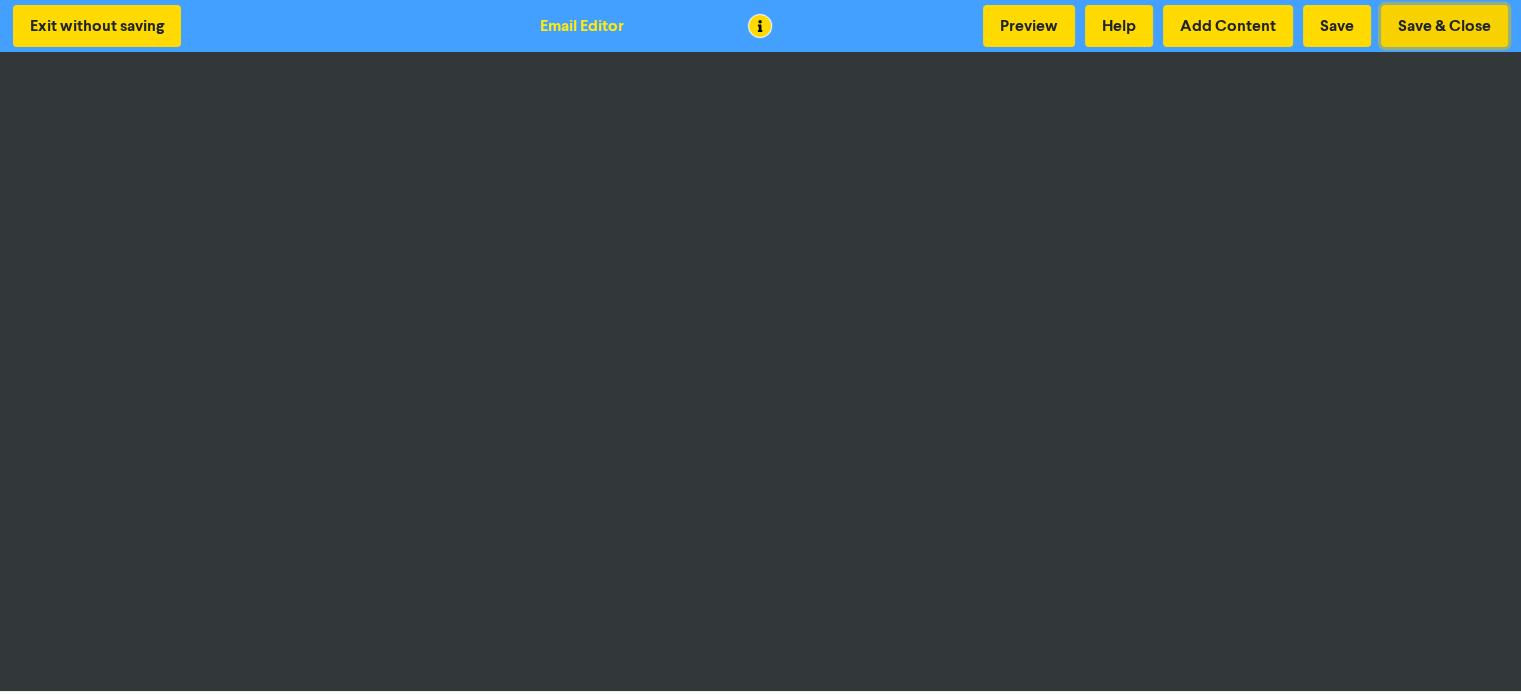 click on "Save & Close" at bounding box center [1444, 26] 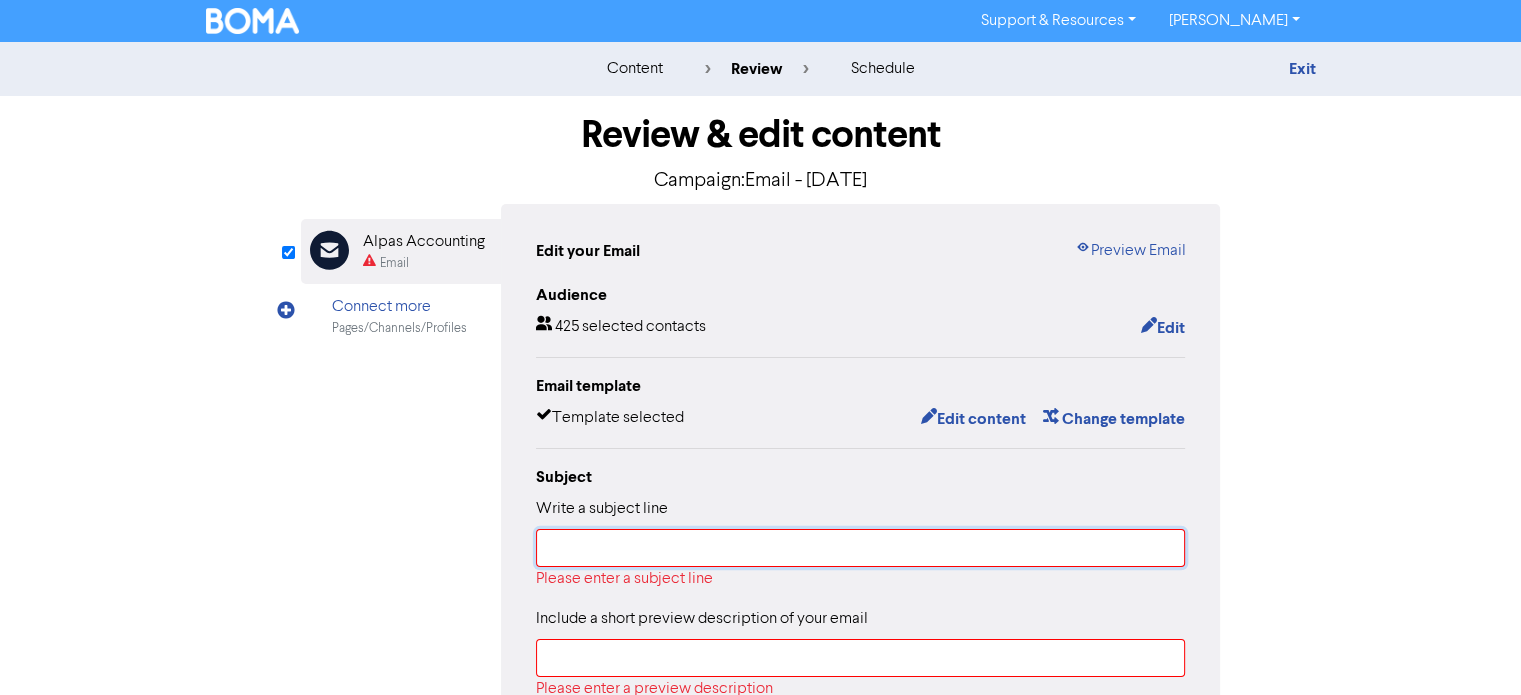 click at bounding box center (861, 548) 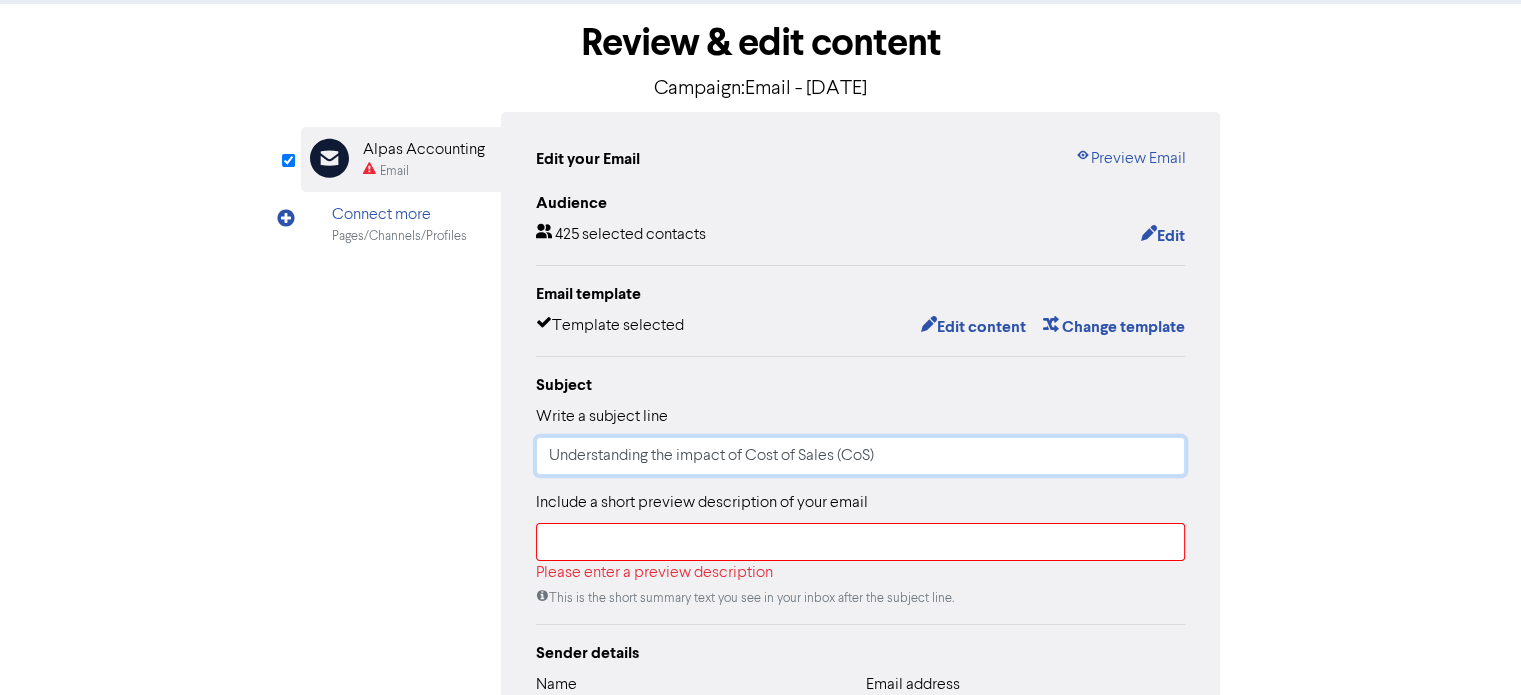 scroll, scrollTop: 0, scrollLeft: 0, axis: both 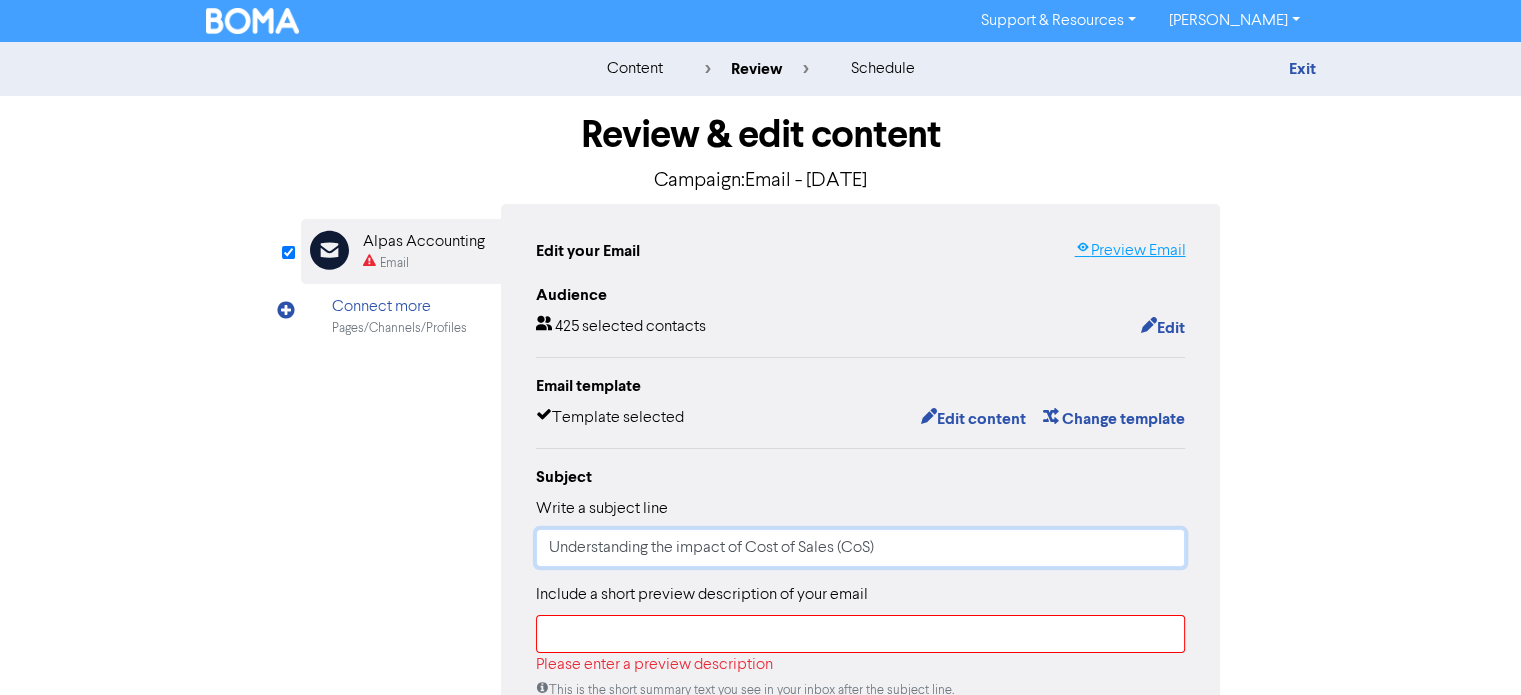 type on "Understanding the impact of Cost of Sales (CoS)" 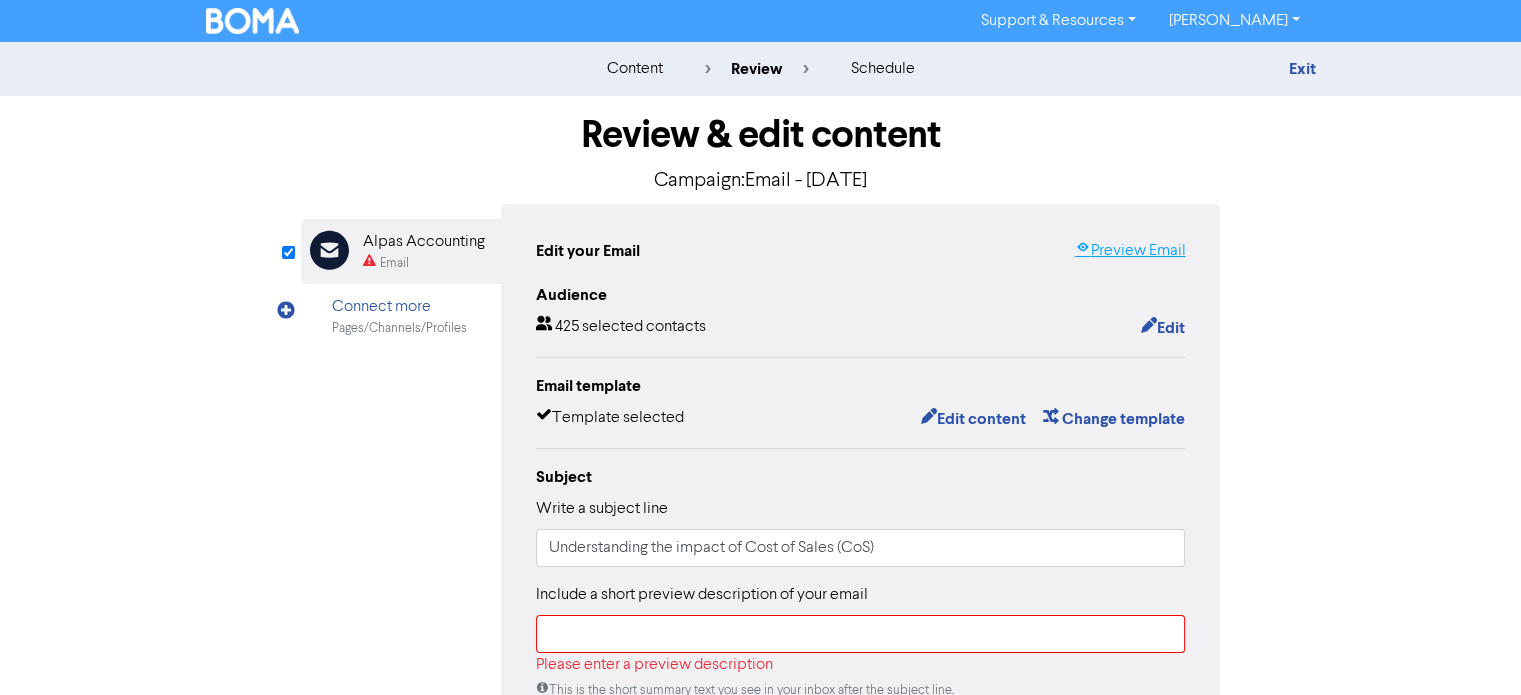 click on "Preview Email" at bounding box center [1129, 251] 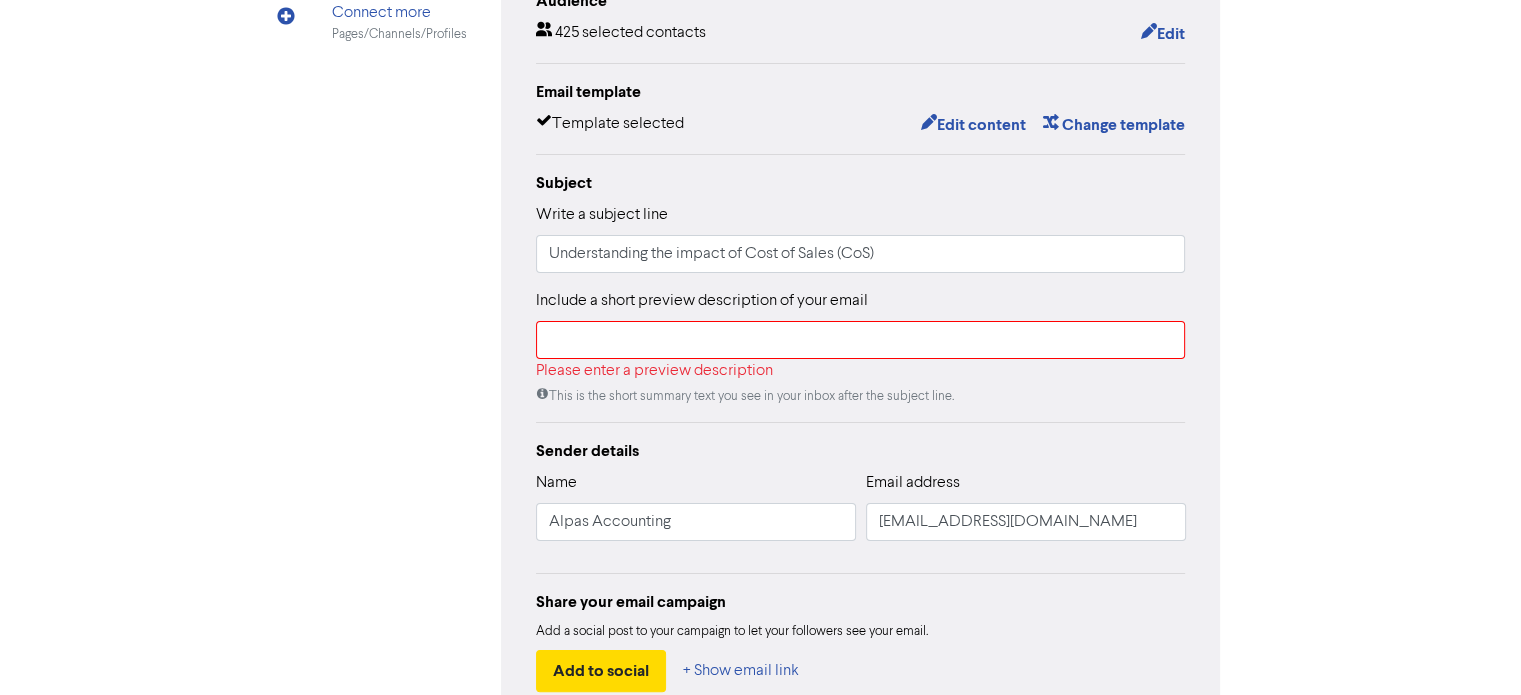 scroll, scrollTop: 300, scrollLeft: 0, axis: vertical 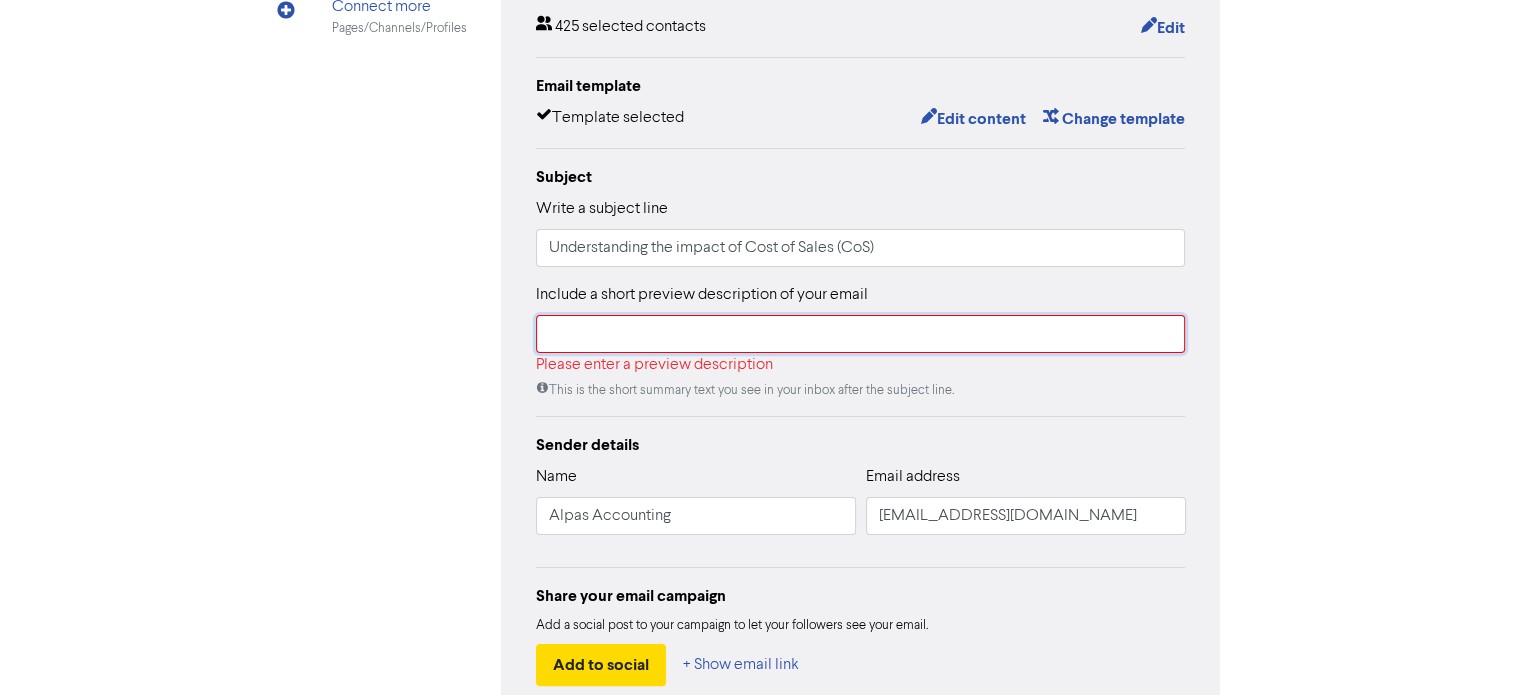 click at bounding box center [861, 334] 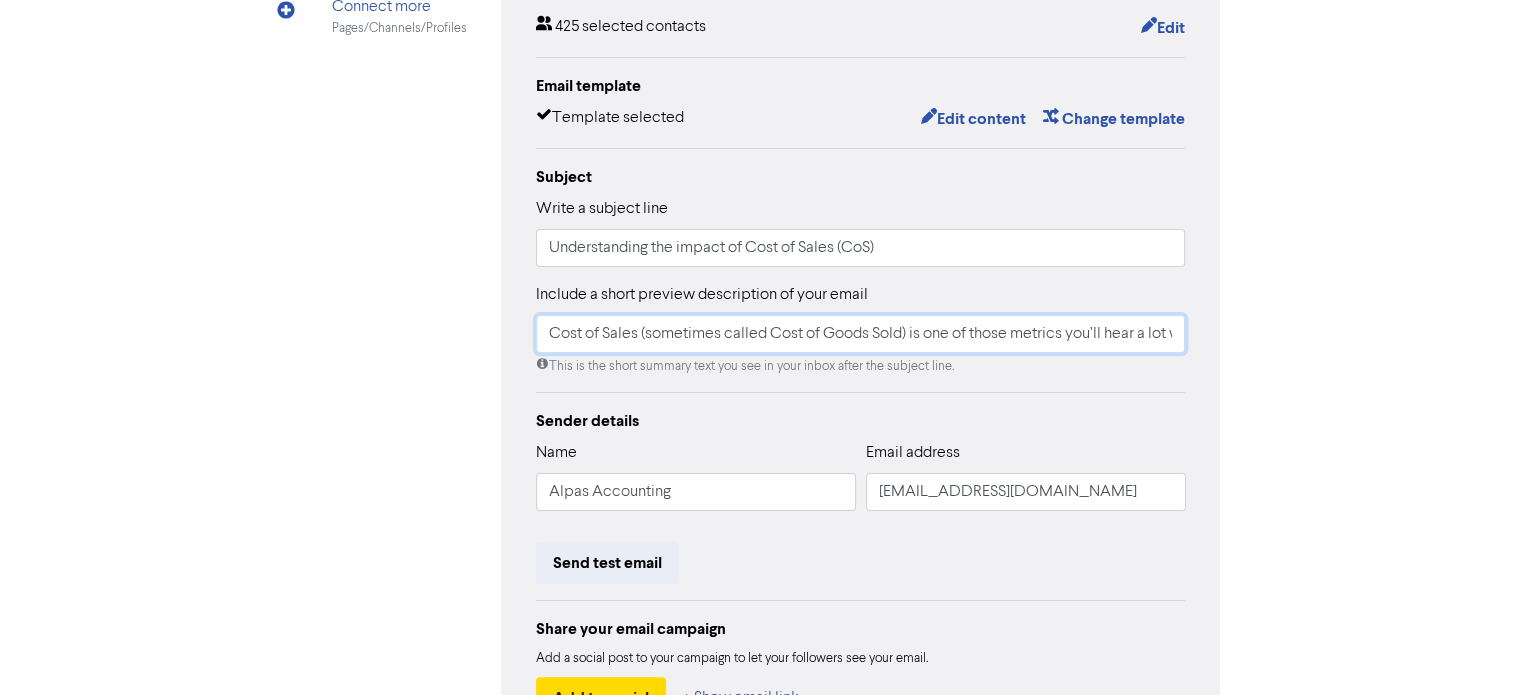 scroll, scrollTop: 0, scrollLeft: 606, axis: horizontal 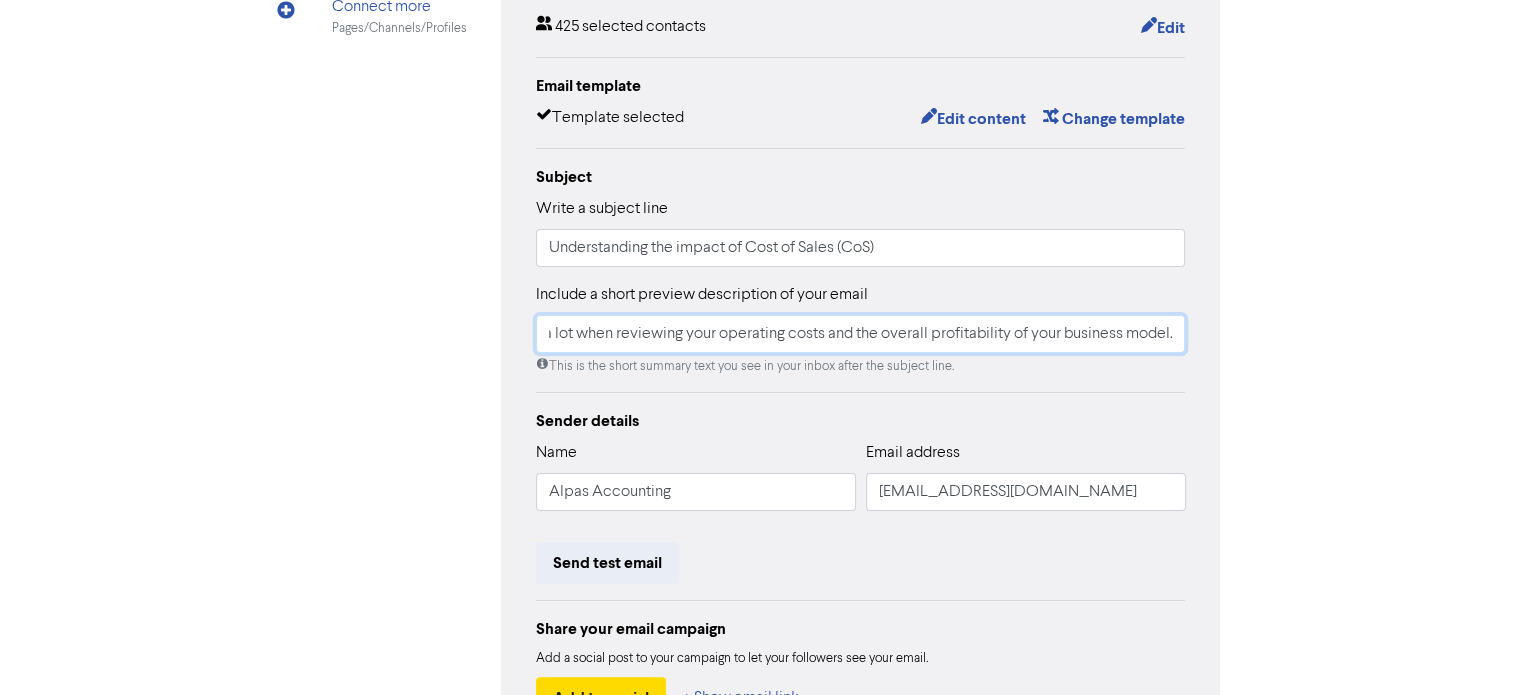 click on "Cost of Sales (sometimes called Cost of Goods Sold) is one of those metrics you’ll hear a lot when reviewing your operating costs and the overall profitability of your business model." at bounding box center [861, 334] 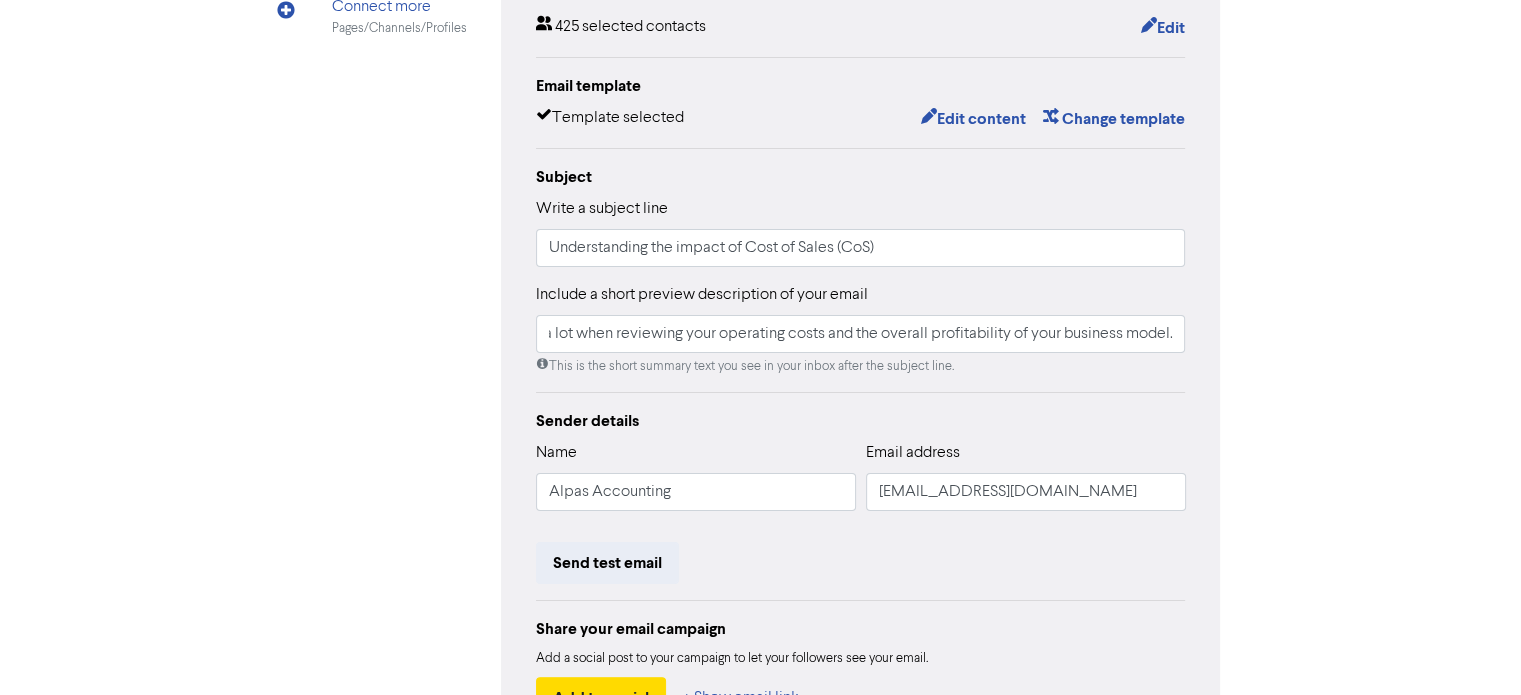 scroll, scrollTop: 0, scrollLeft: 0, axis: both 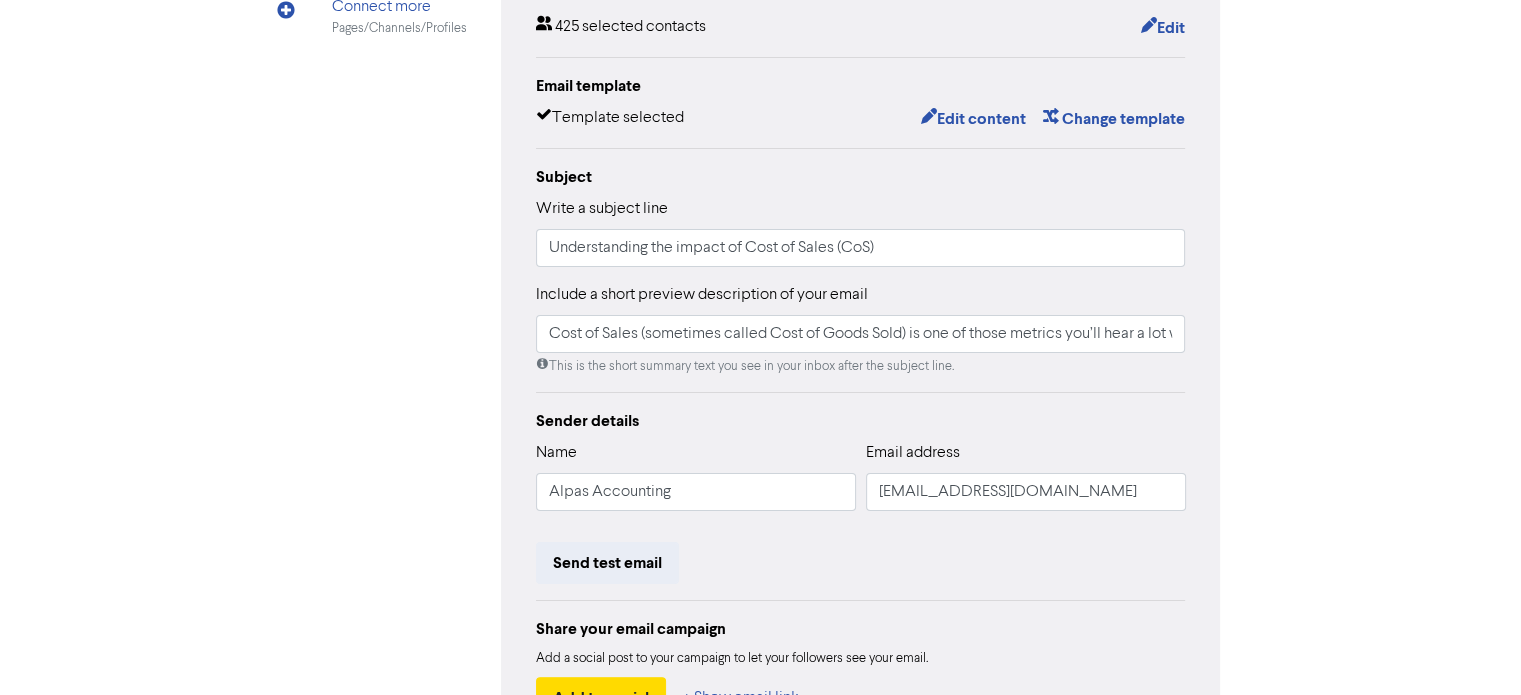 click on "Sender details" at bounding box center [861, 421] 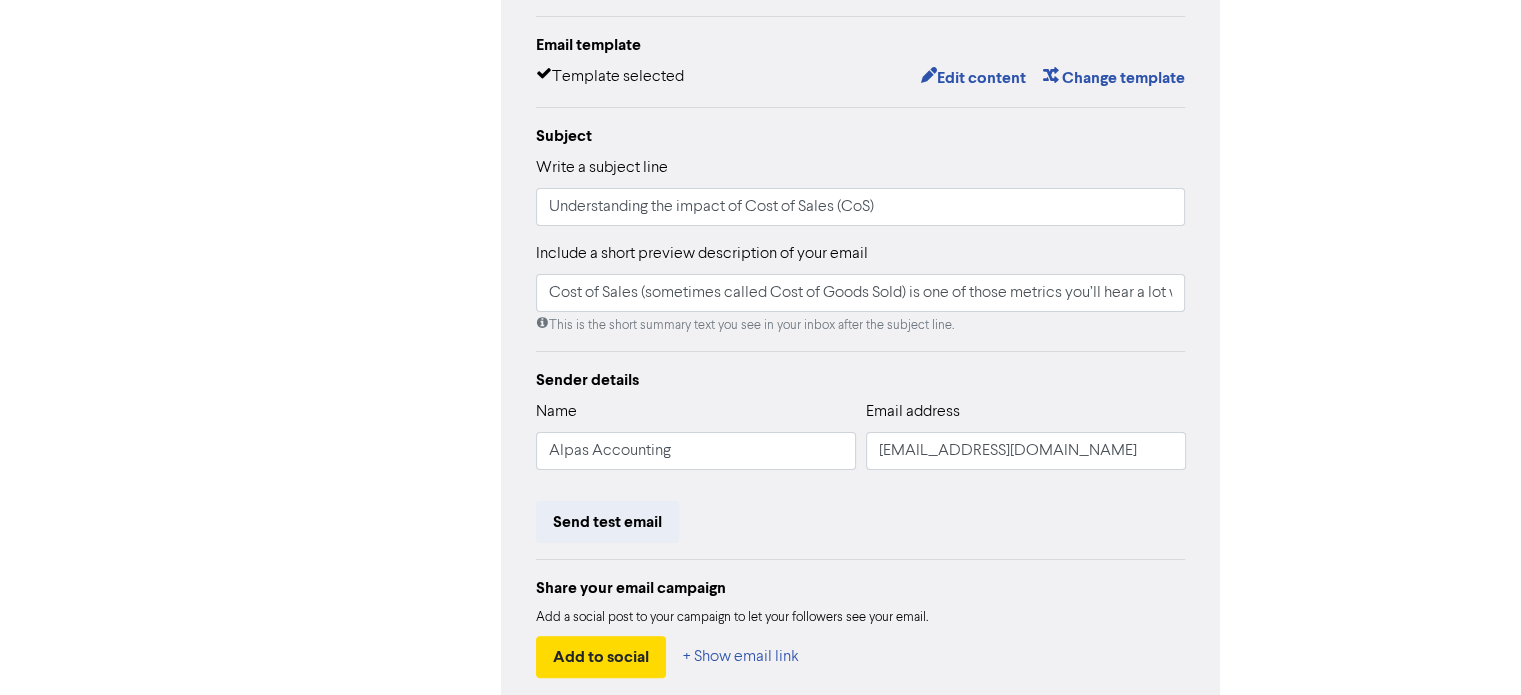 scroll, scrollTop: 448, scrollLeft: 0, axis: vertical 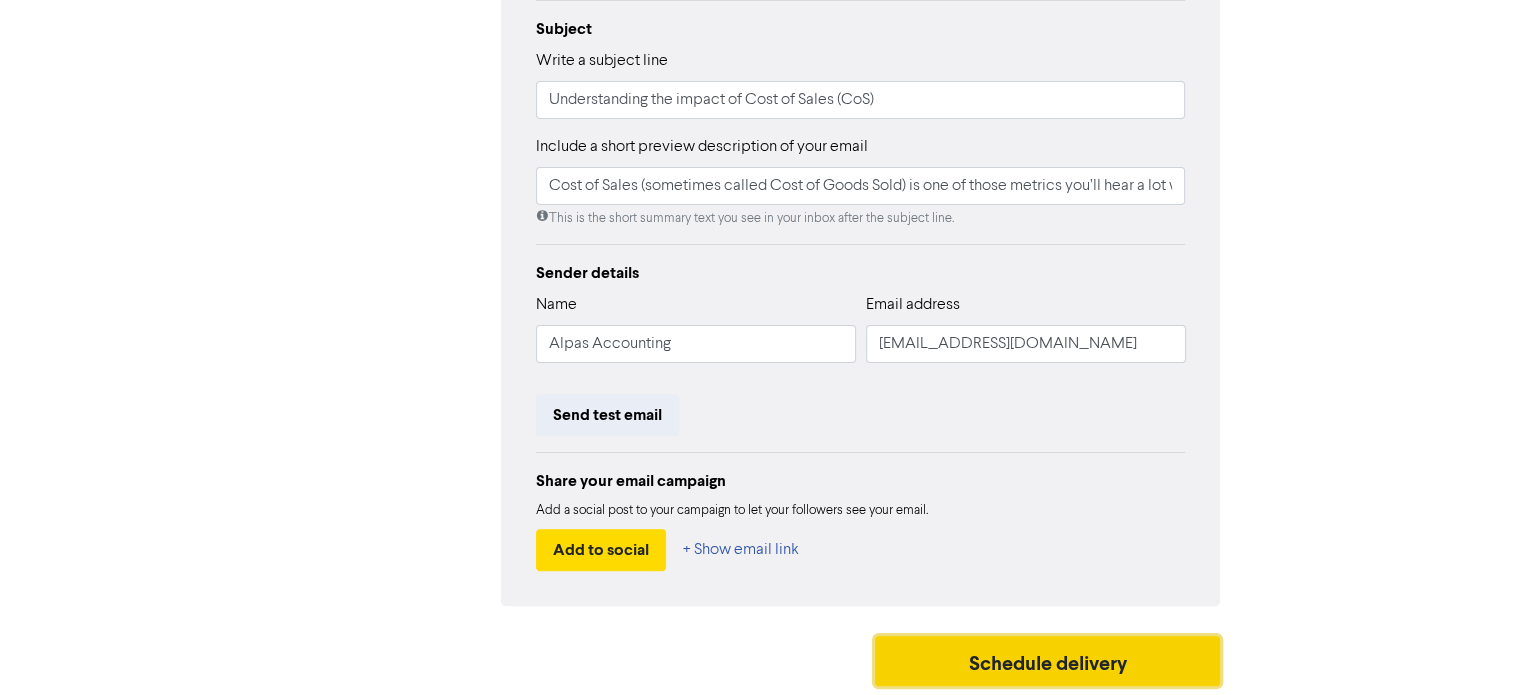 click on "Schedule delivery" at bounding box center [1048, 661] 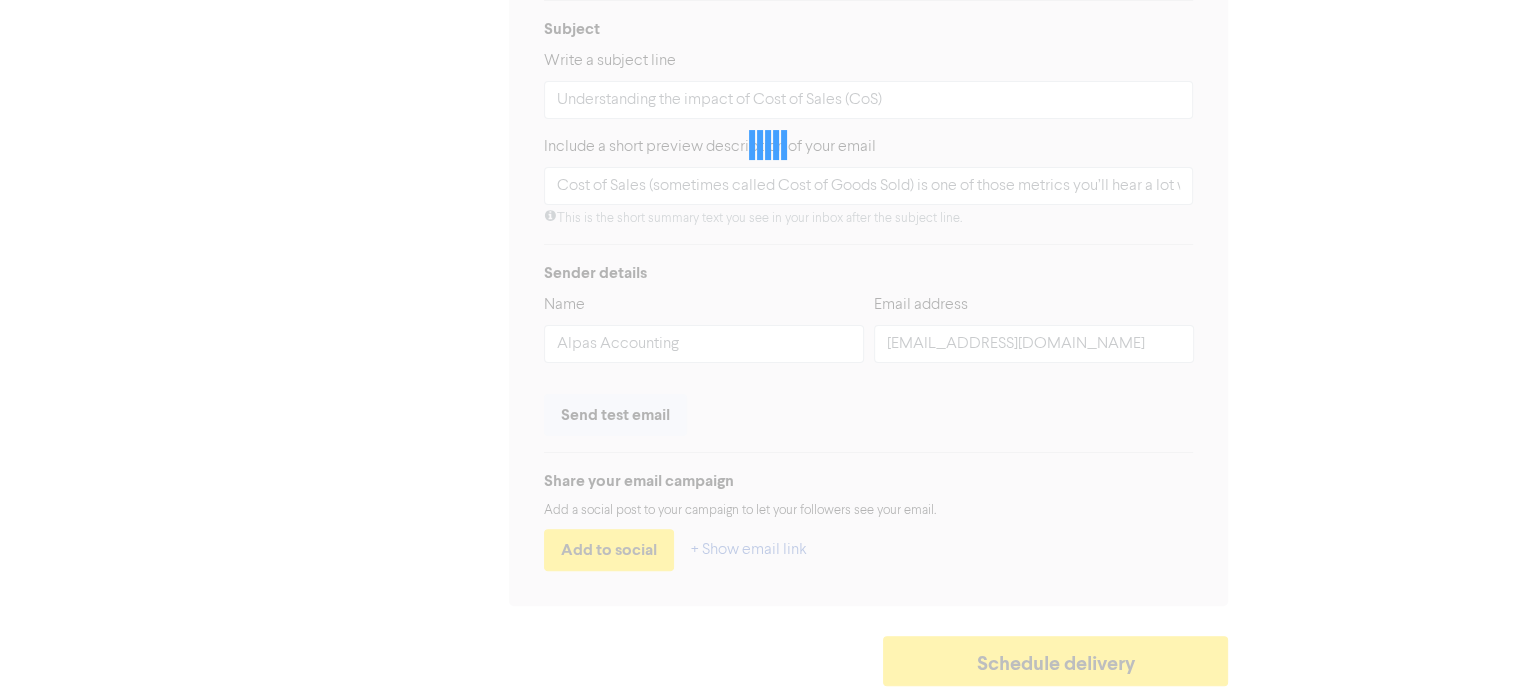 scroll, scrollTop: 0, scrollLeft: 0, axis: both 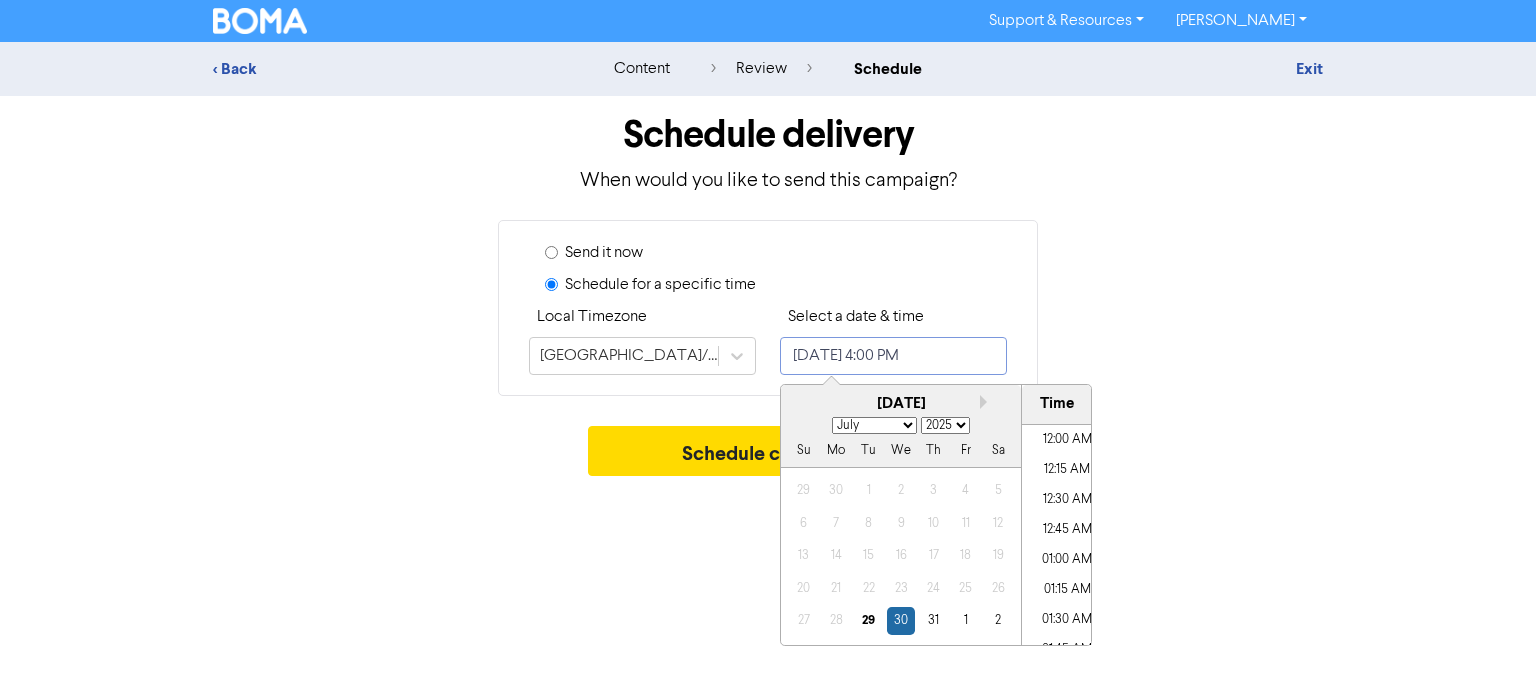 click on "[DATE] 4:00 PM" at bounding box center (893, 356) 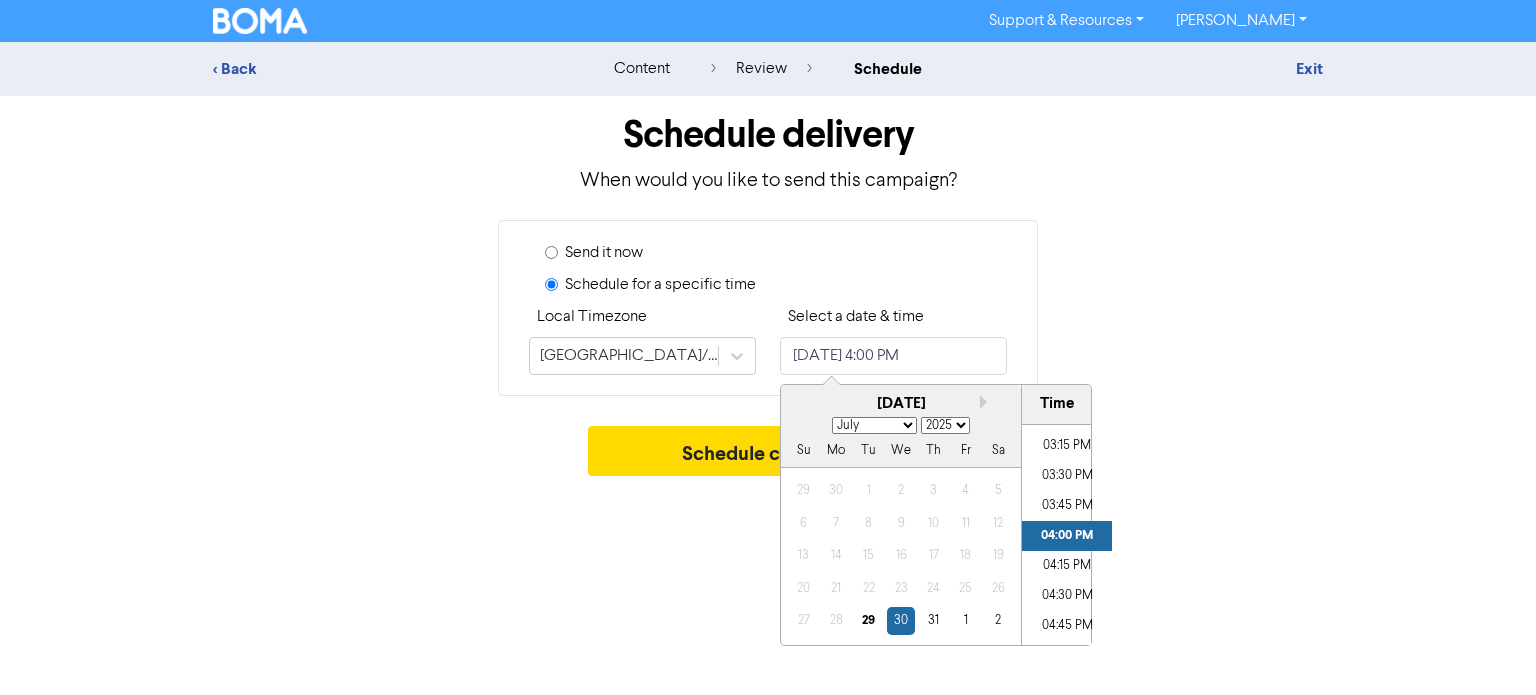 click on "January February March April May June July August September October November December" at bounding box center [874, 425] 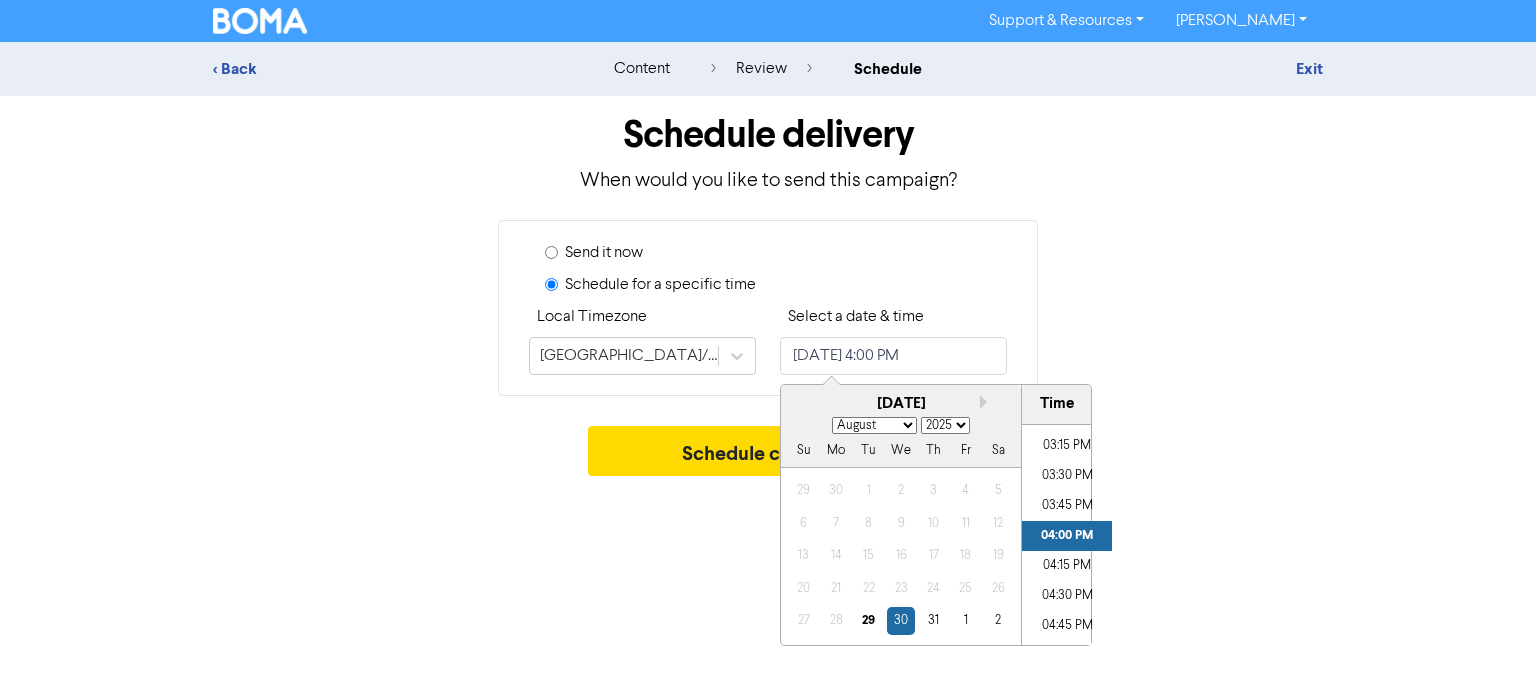 click on "January February March April May June July August September October November December" at bounding box center (874, 425) 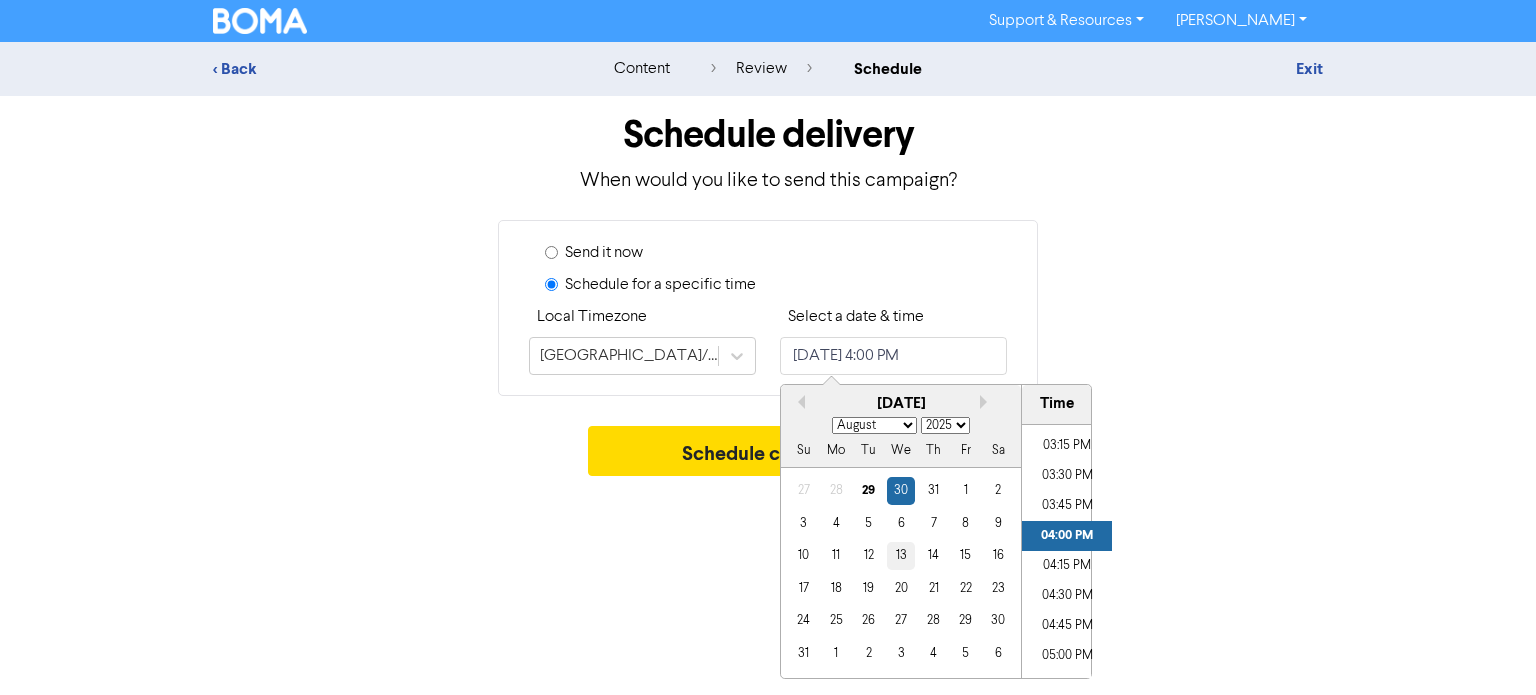 click on "13" at bounding box center [900, 555] 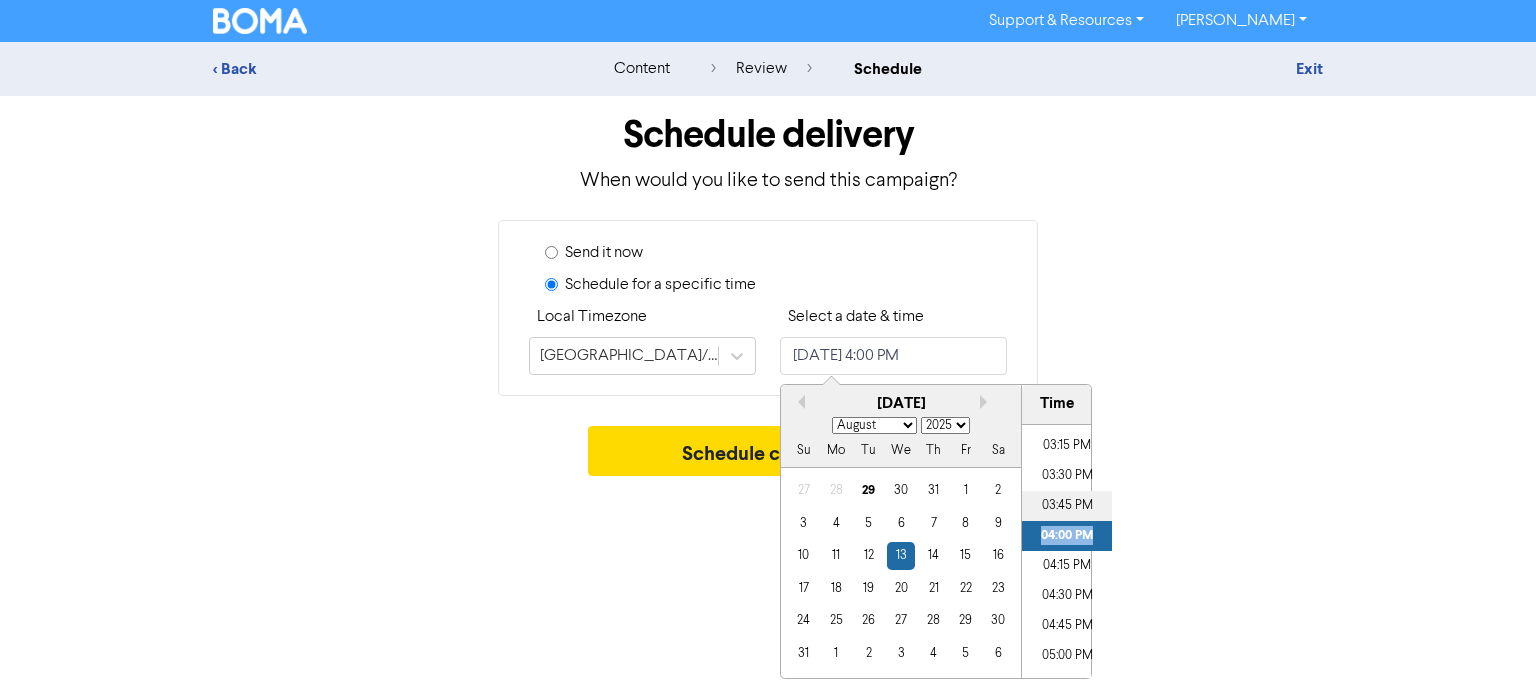 drag, startPoint x: 1089, startPoint y: 536, endPoint x: 1089, endPoint y: 495, distance: 41 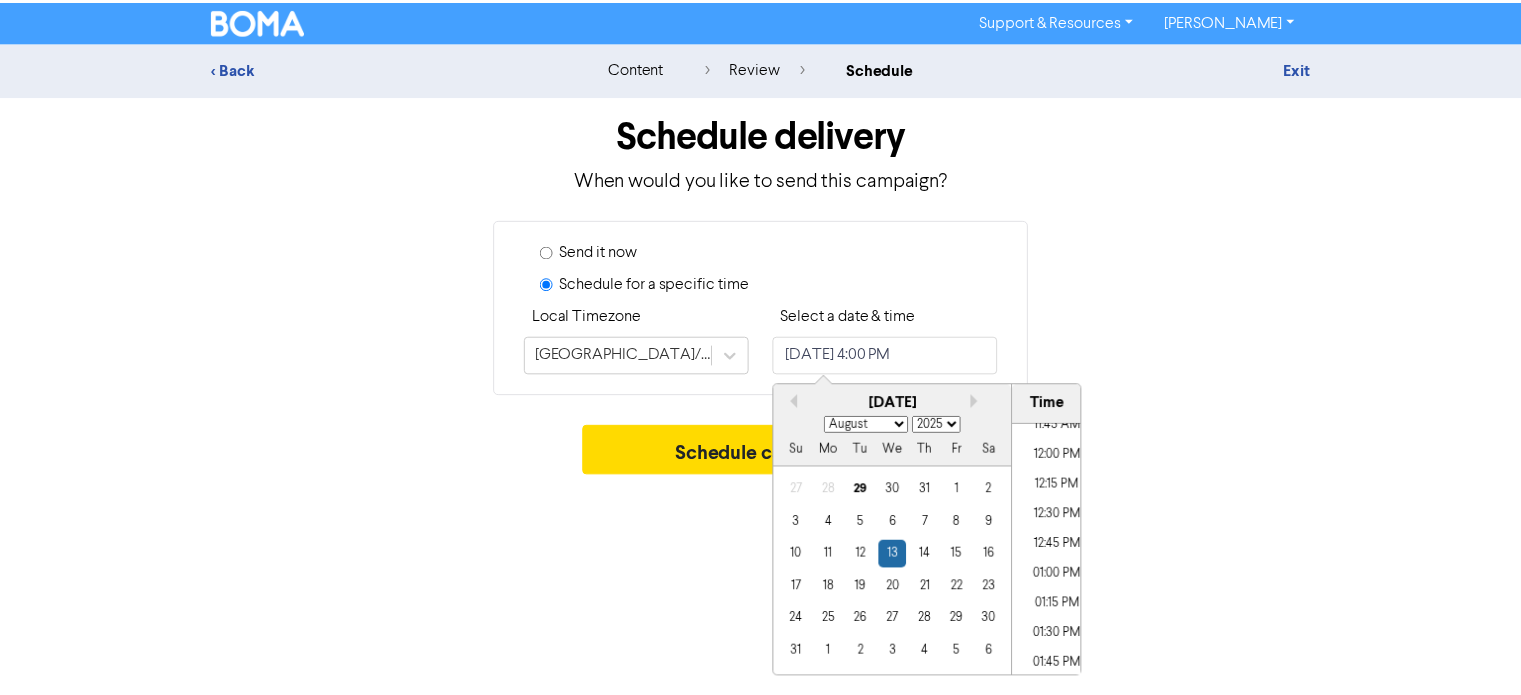 scroll, scrollTop: 1384, scrollLeft: 0, axis: vertical 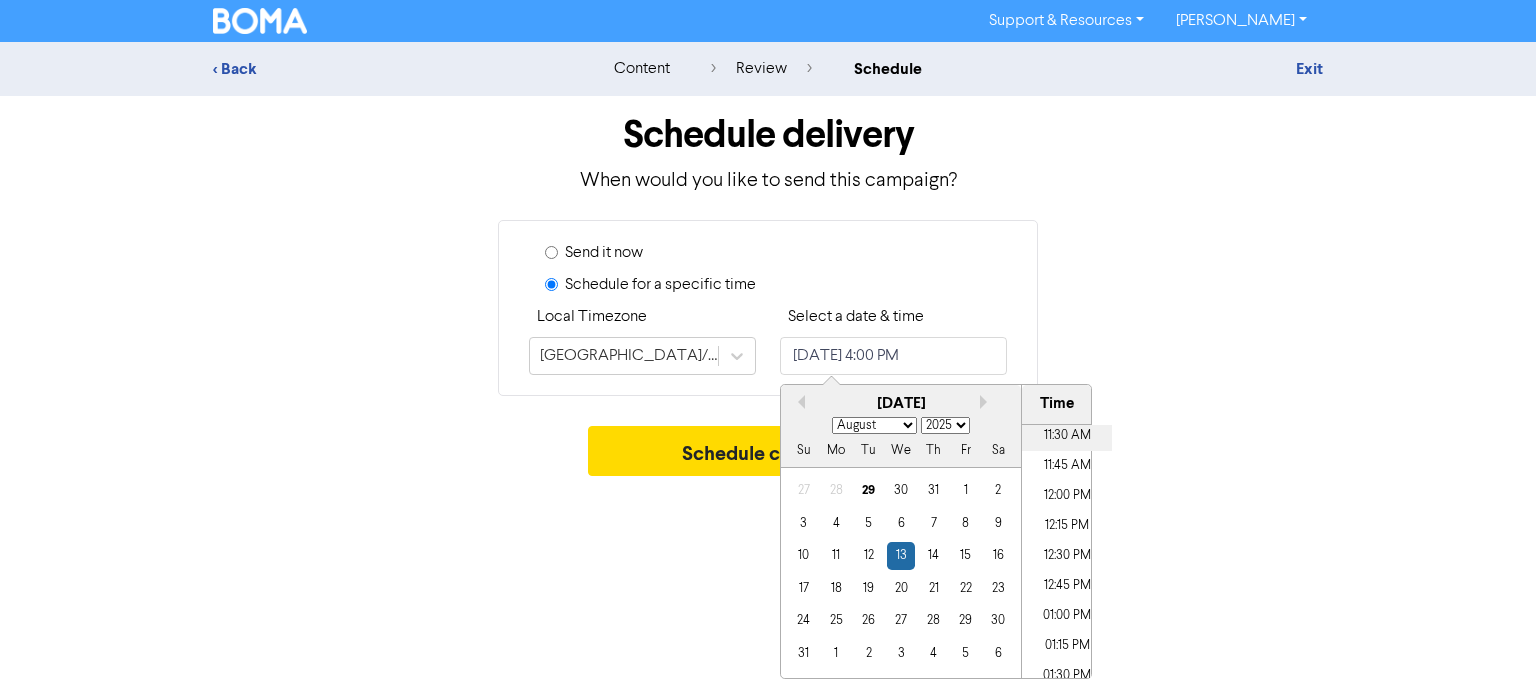 click on "11:30 AM" at bounding box center [1067, 436] 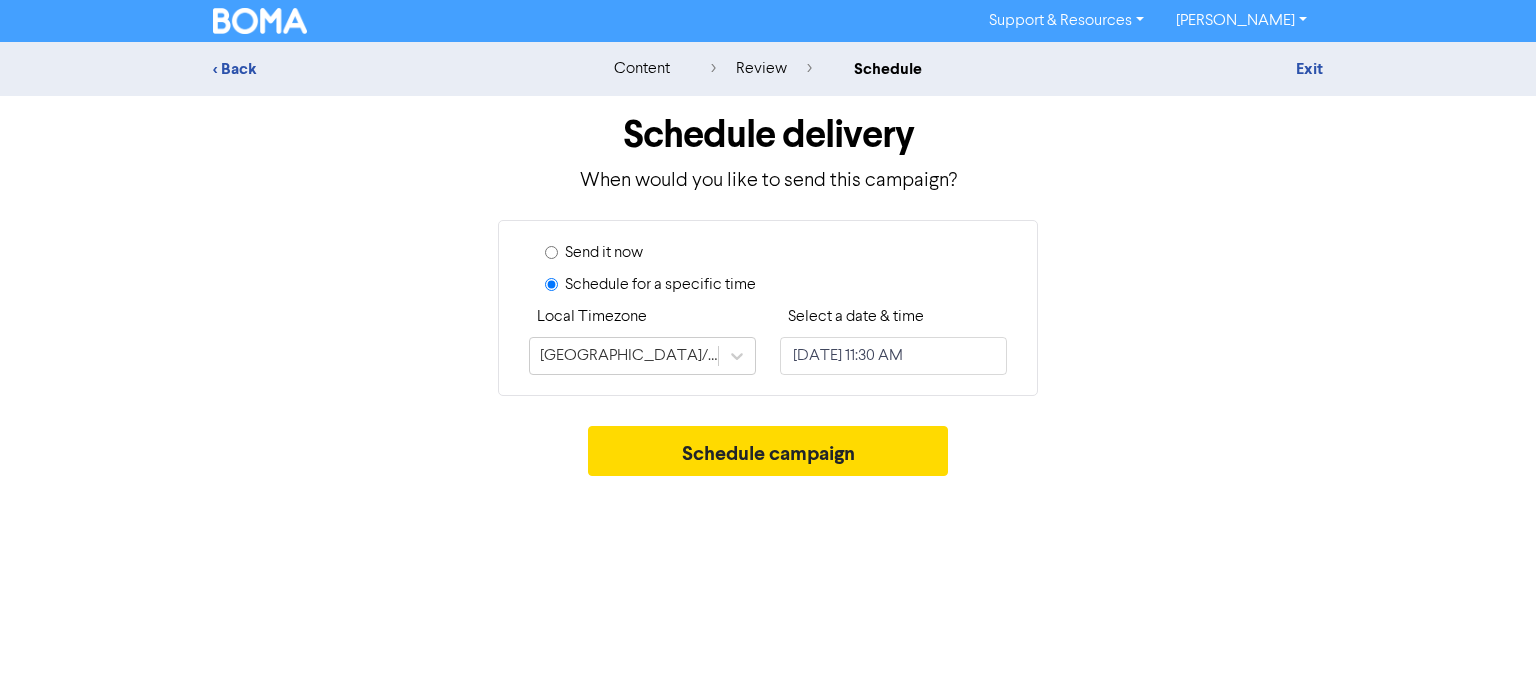 click on "Support & Resources Video Tutorials FAQ & Guides Marketing Education [PERSON_NAME] Log Out < Back content review schedule Exit Schedule delivery When would you like to send this campaign?   Send it now   Schedule for a specific time Local Timezone [GEOGRAPHIC_DATA]/[GEOGRAPHIC_DATA] Select a date & time [DATE] 11:30 AM Schedule campaign" at bounding box center (768, 347) 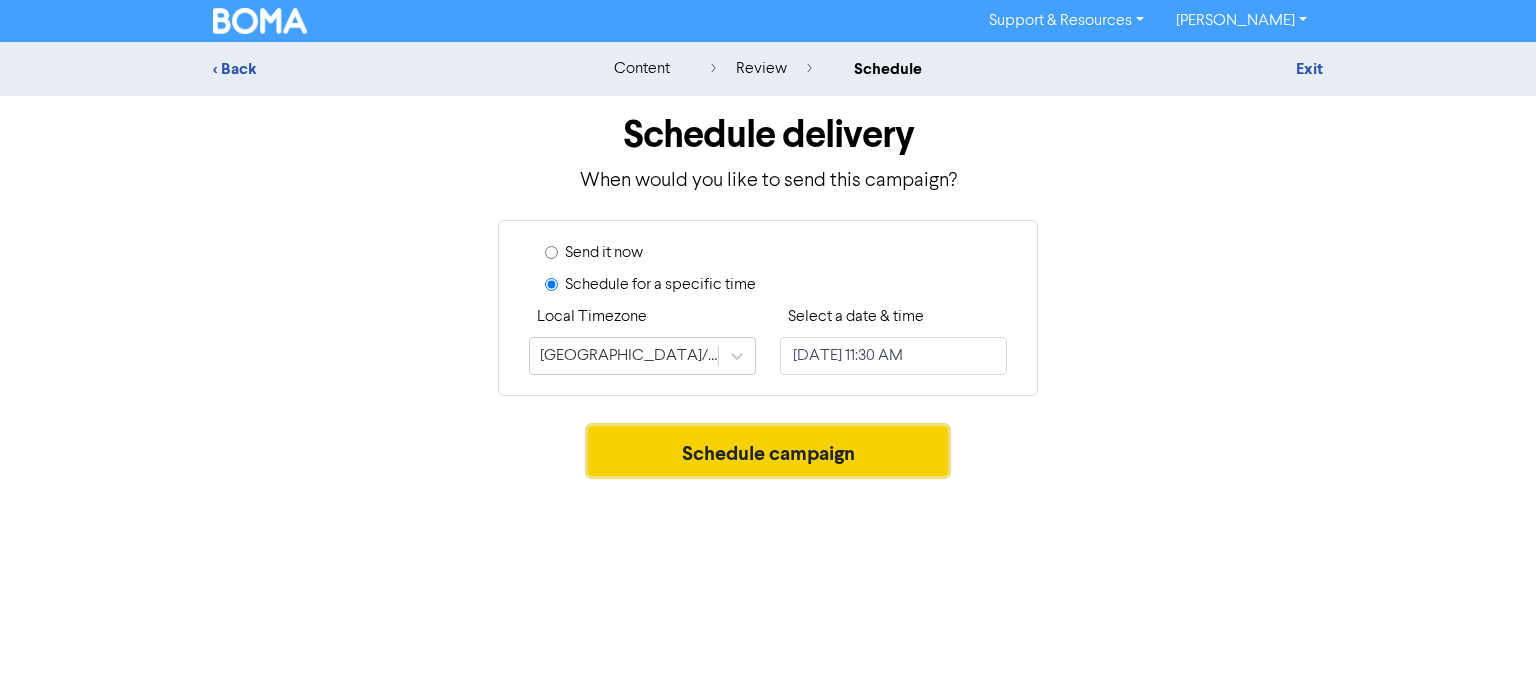 click on "Schedule campaign" at bounding box center (768, 451) 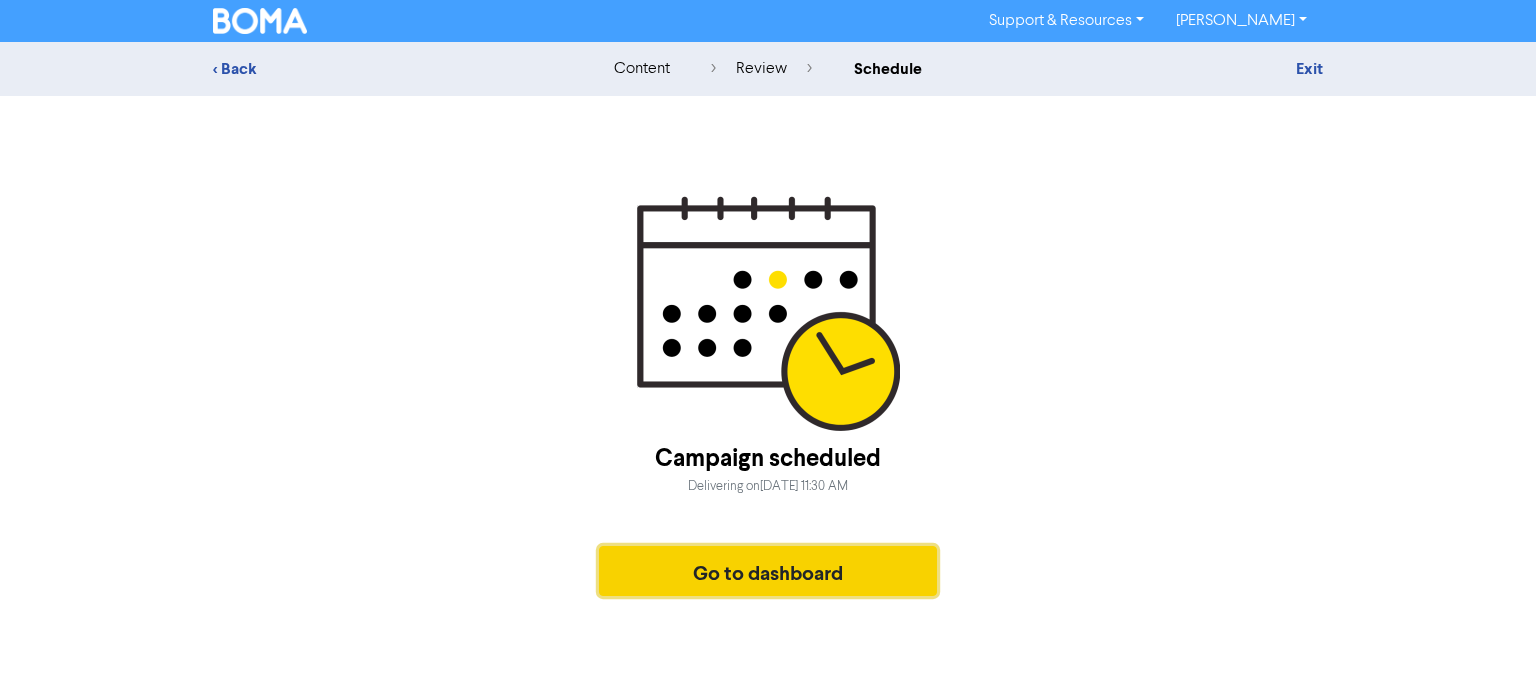 click on "Go to dashboard" at bounding box center [768, 571] 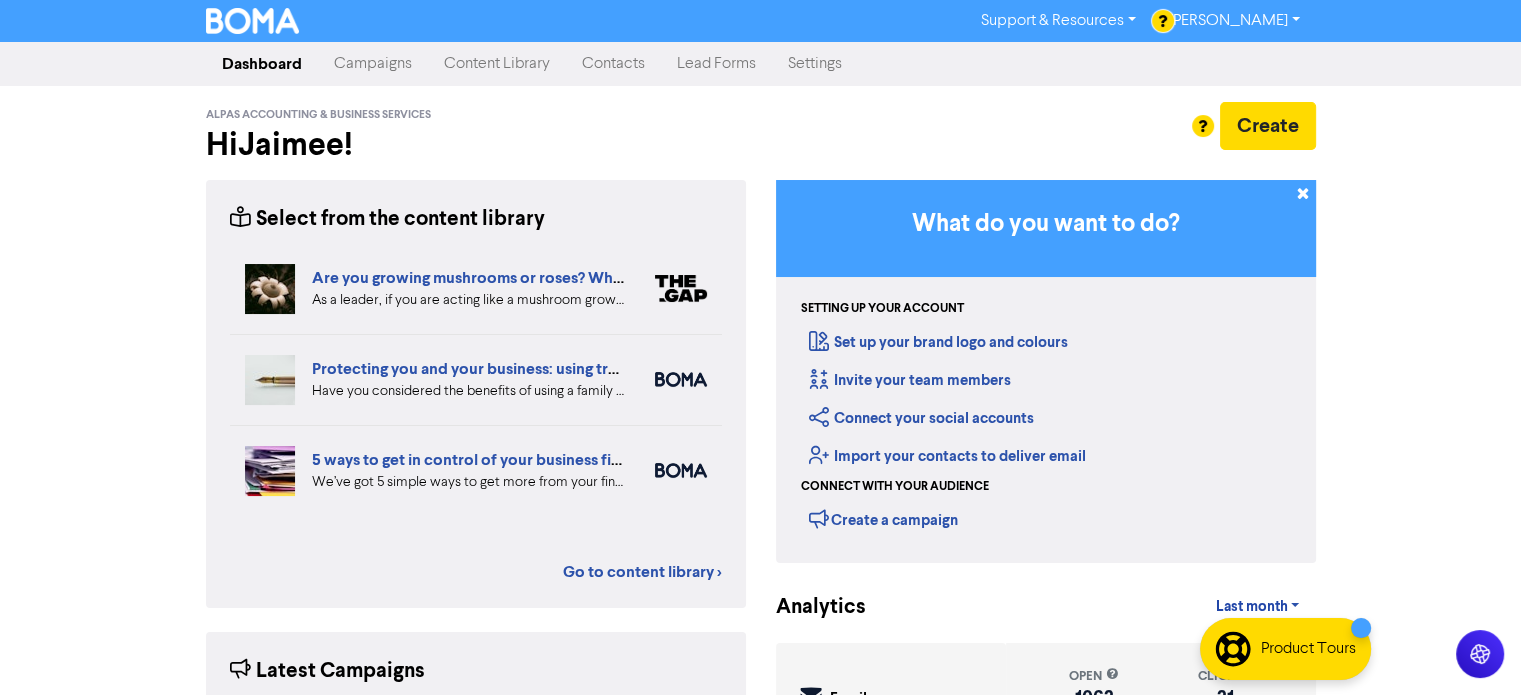 click on "Campaigns" at bounding box center [373, 64] 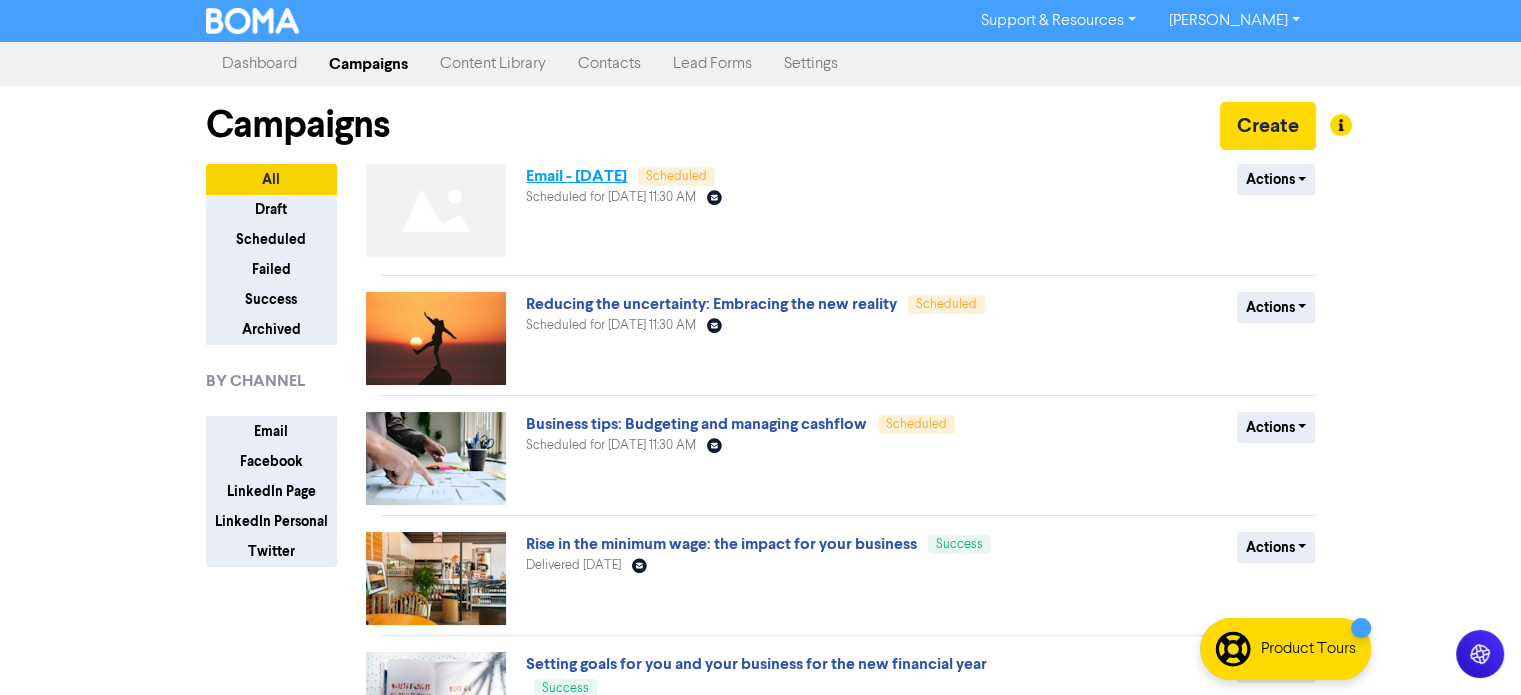 click on "Email - [DATE]" at bounding box center [576, 176] 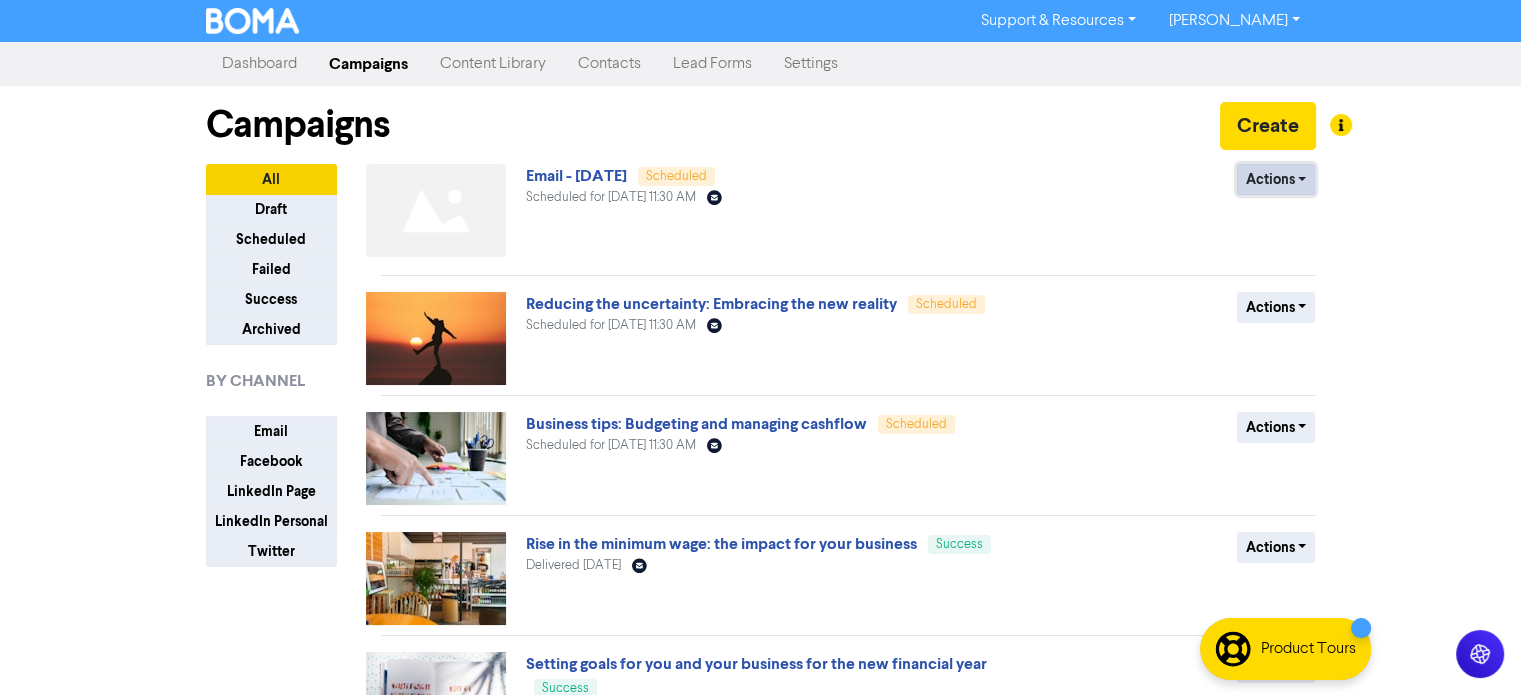 click on "Actions" at bounding box center [1276, 179] 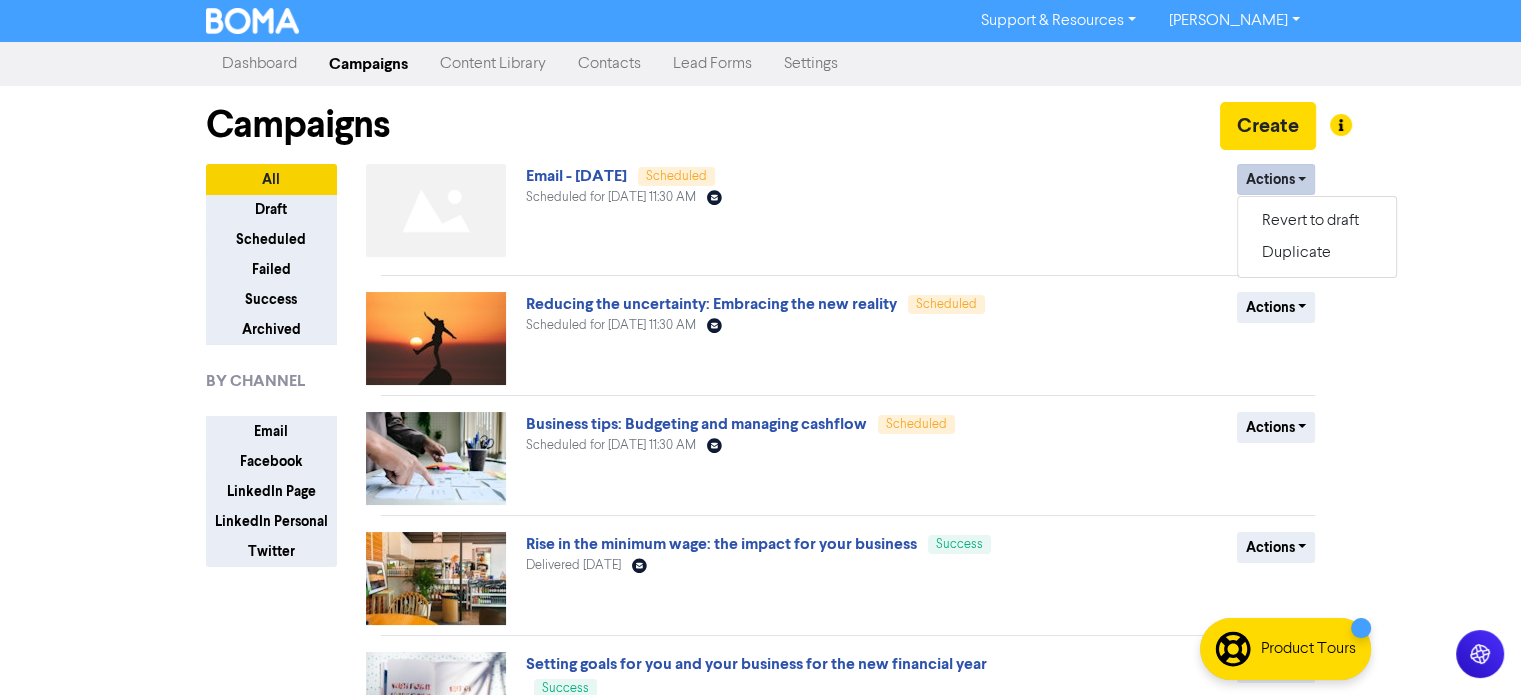drag, startPoint x: 597, startPoint y: 182, endPoint x: 914, endPoint y: 211, distance: 318.32373 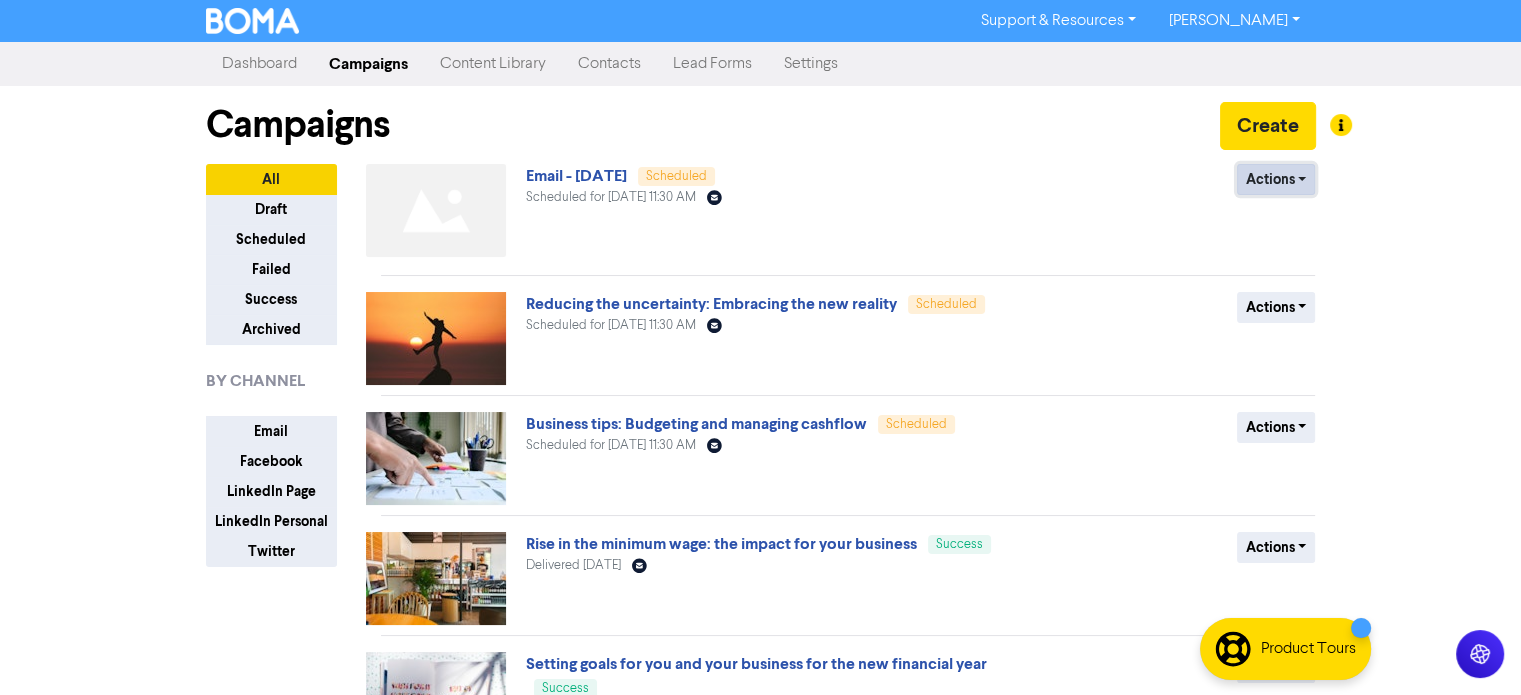 click on "Actions" at bounding box center (1276, 179) 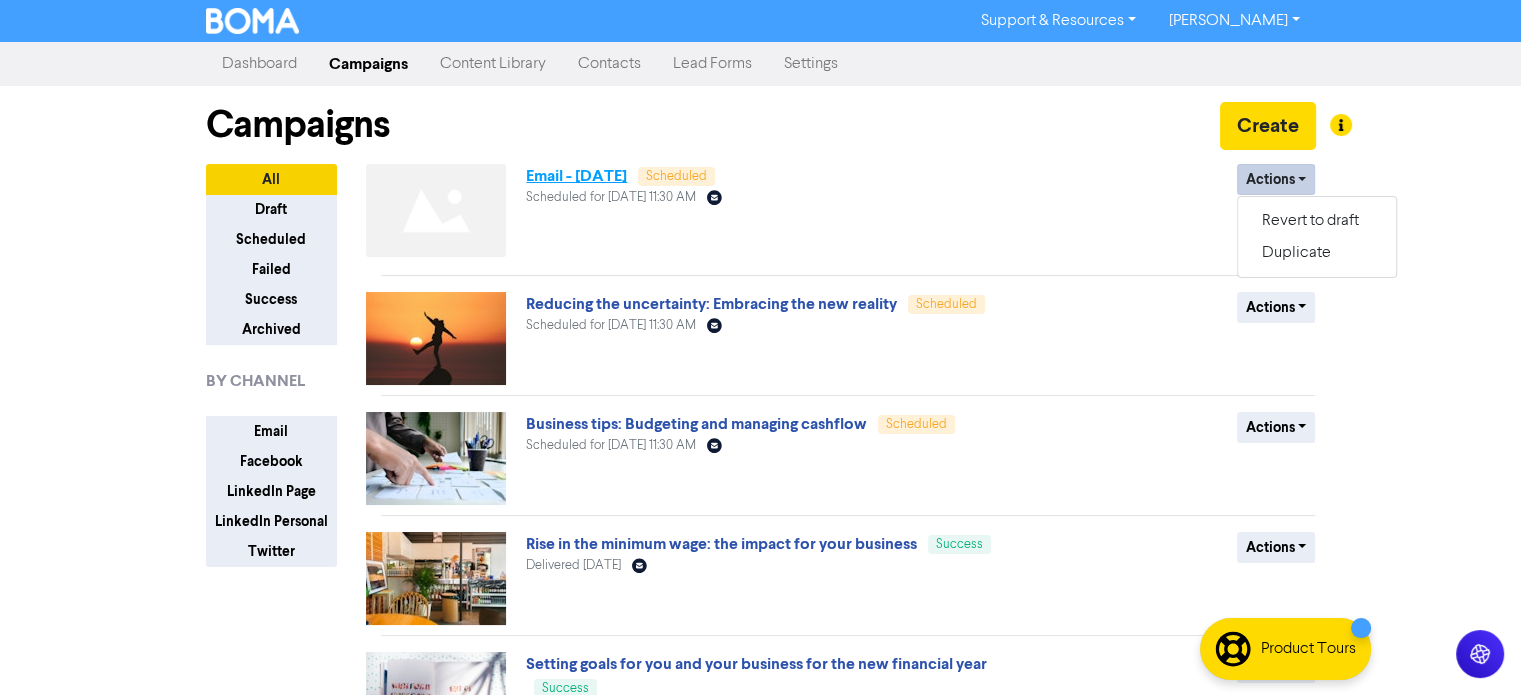 click on "Email - [DATE]" at bounding box center [576, 176] 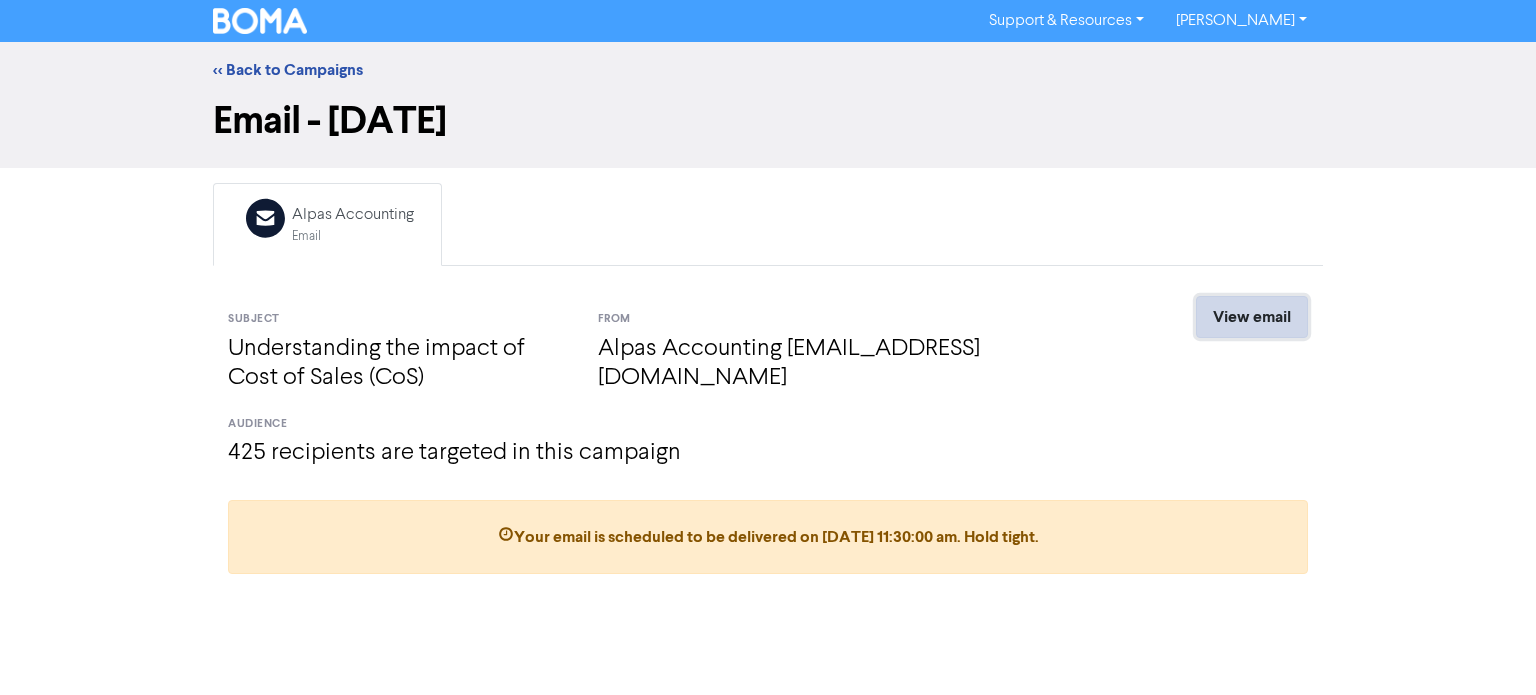 click on "View email" at bounding box center [1252, 317] 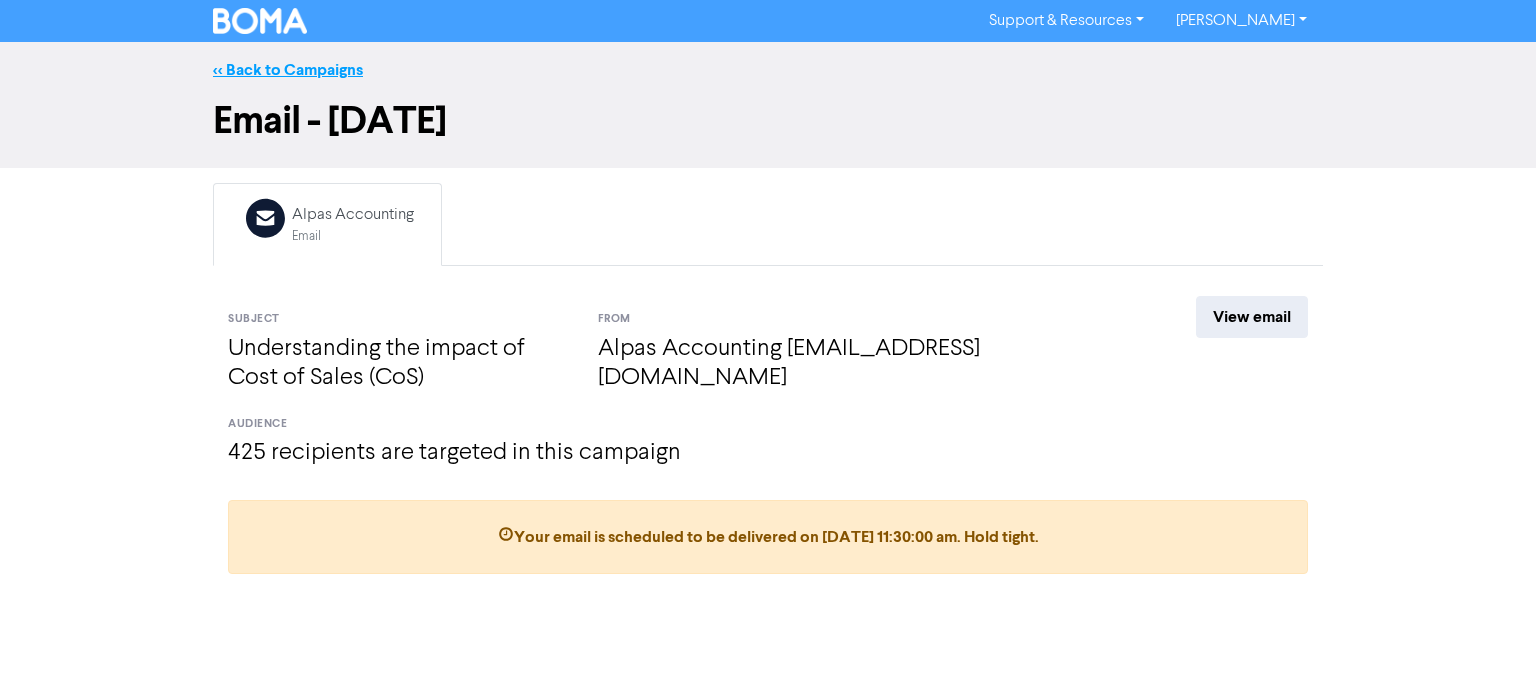 click on "<< Back to Campaigns" at bounding box center (288, 70) 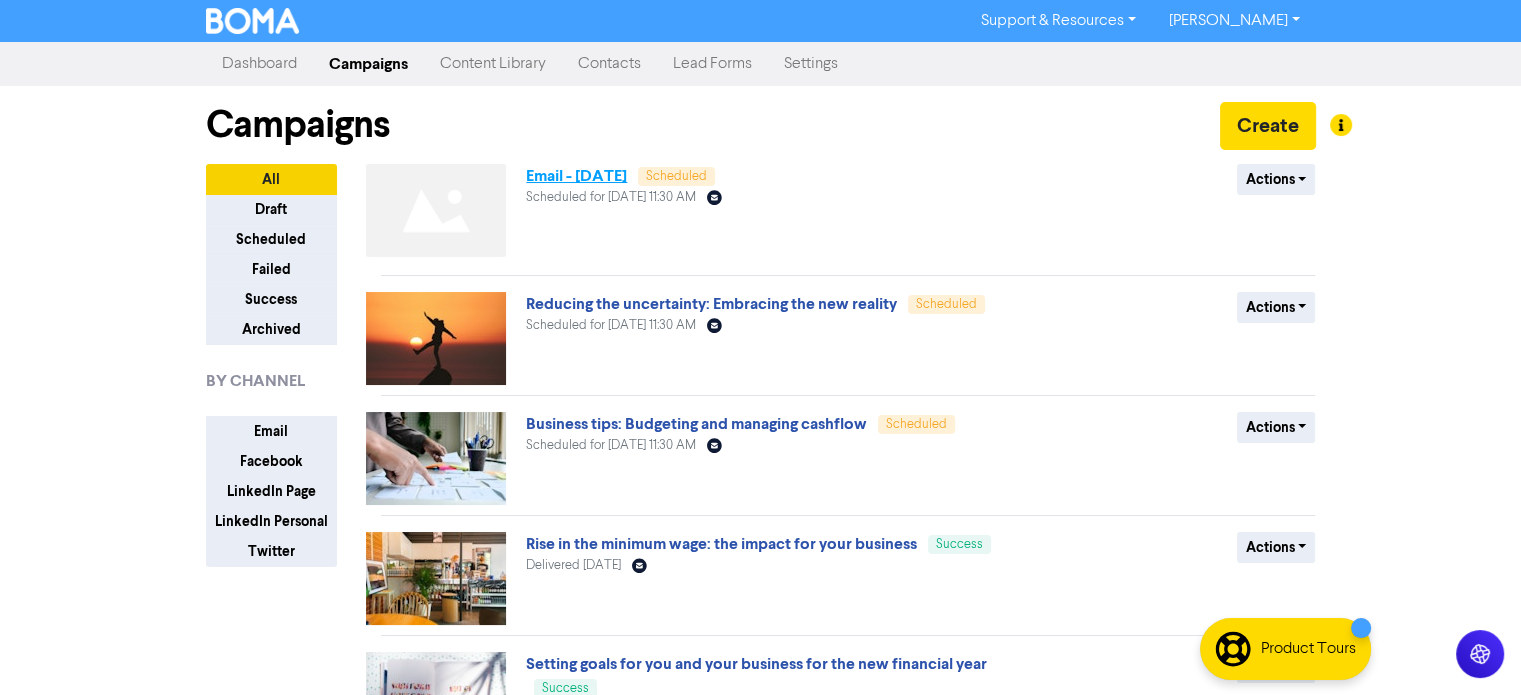 drag, startPoint x: 676, startPoint y: 183, endPoint x: 548, endPoint y: 173, distance: 128.39003 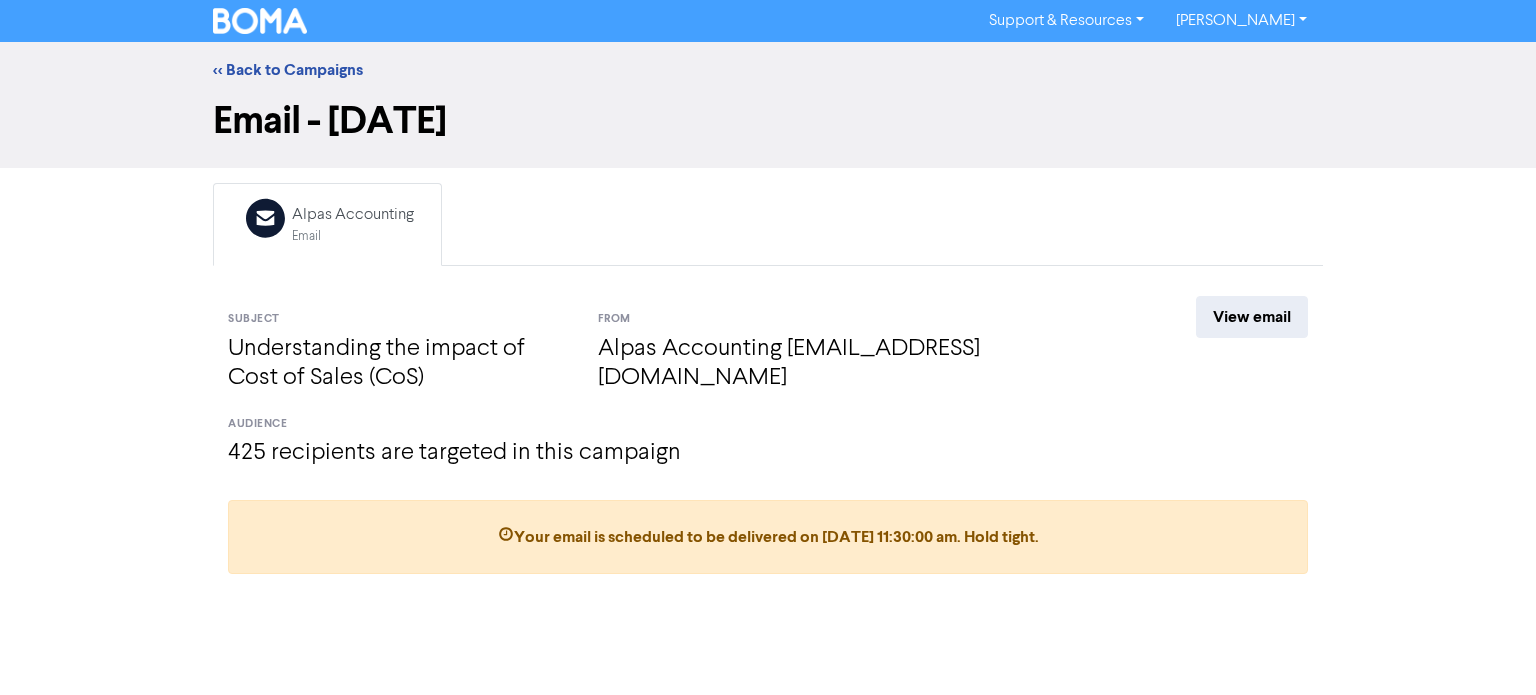 click on "Understanding the impact of Cost of Sales (CoS)" at bounding box center [398, 364] 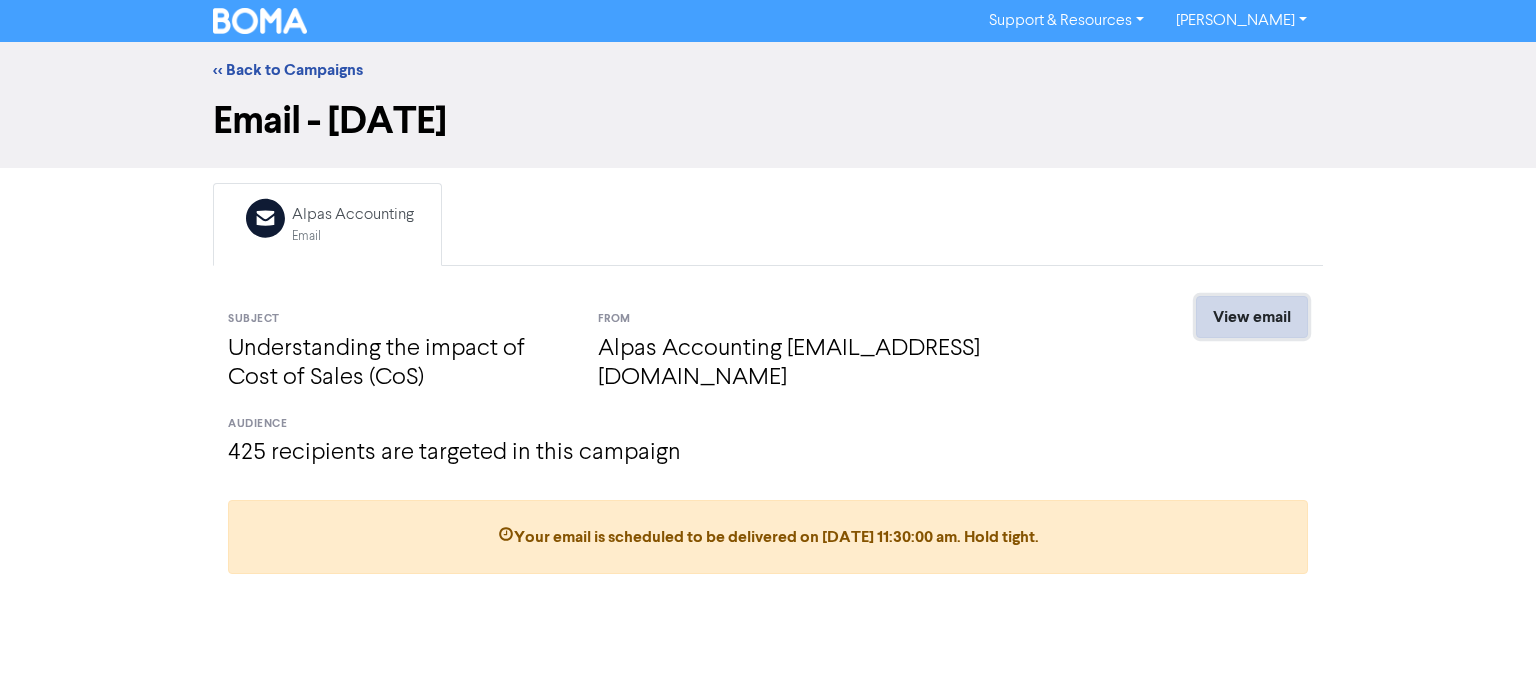 click on "View email" at bounding box center (1252, 317) 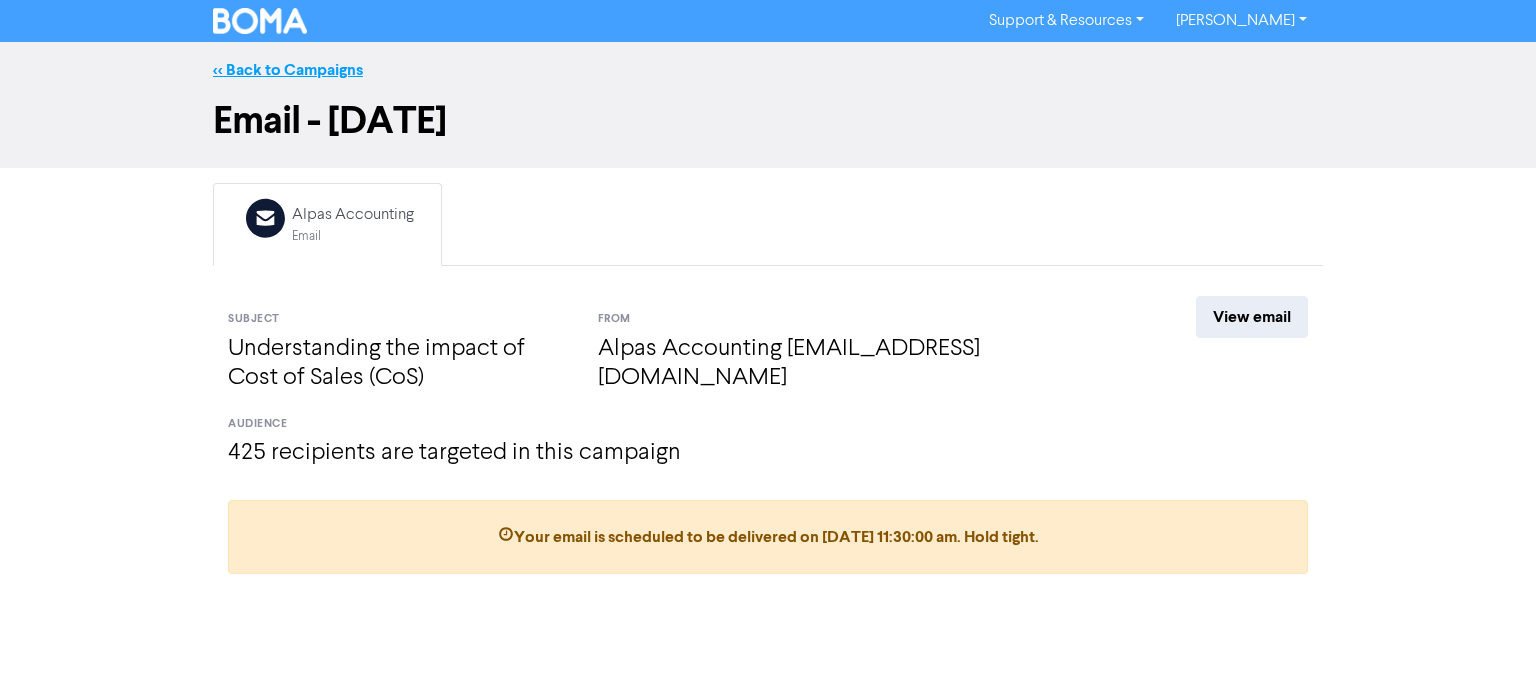 click on "<< Back to Campaigns" at bounding box center (288, 70) 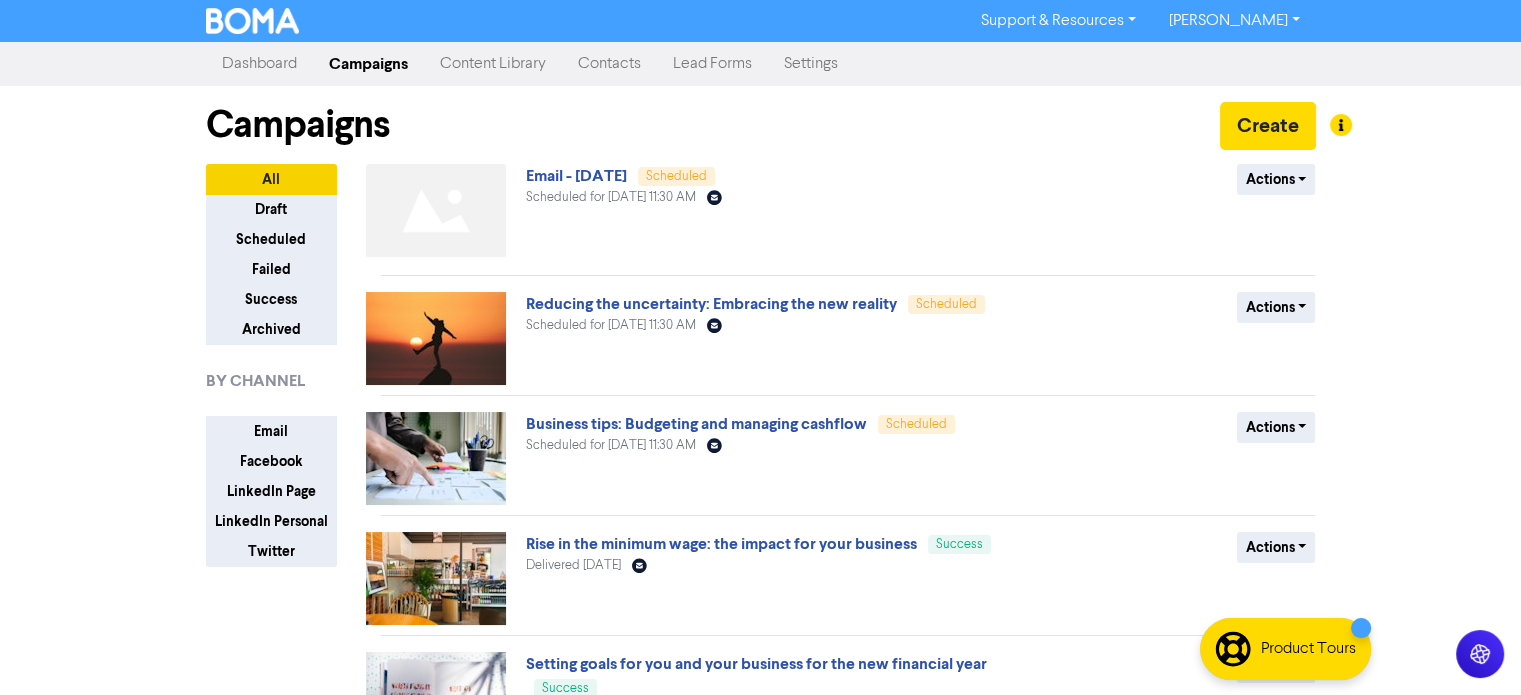 click 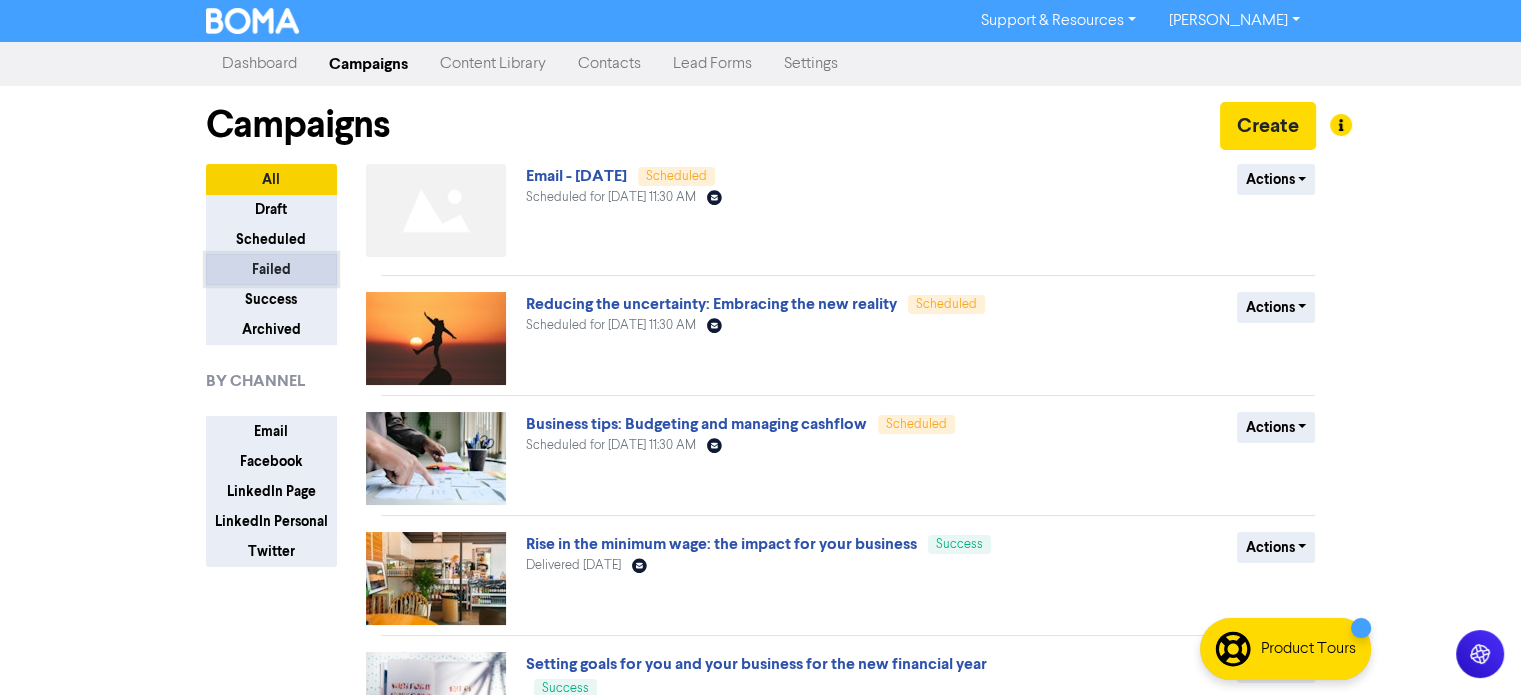 click on "Failed" at bounding box center [271, 269] 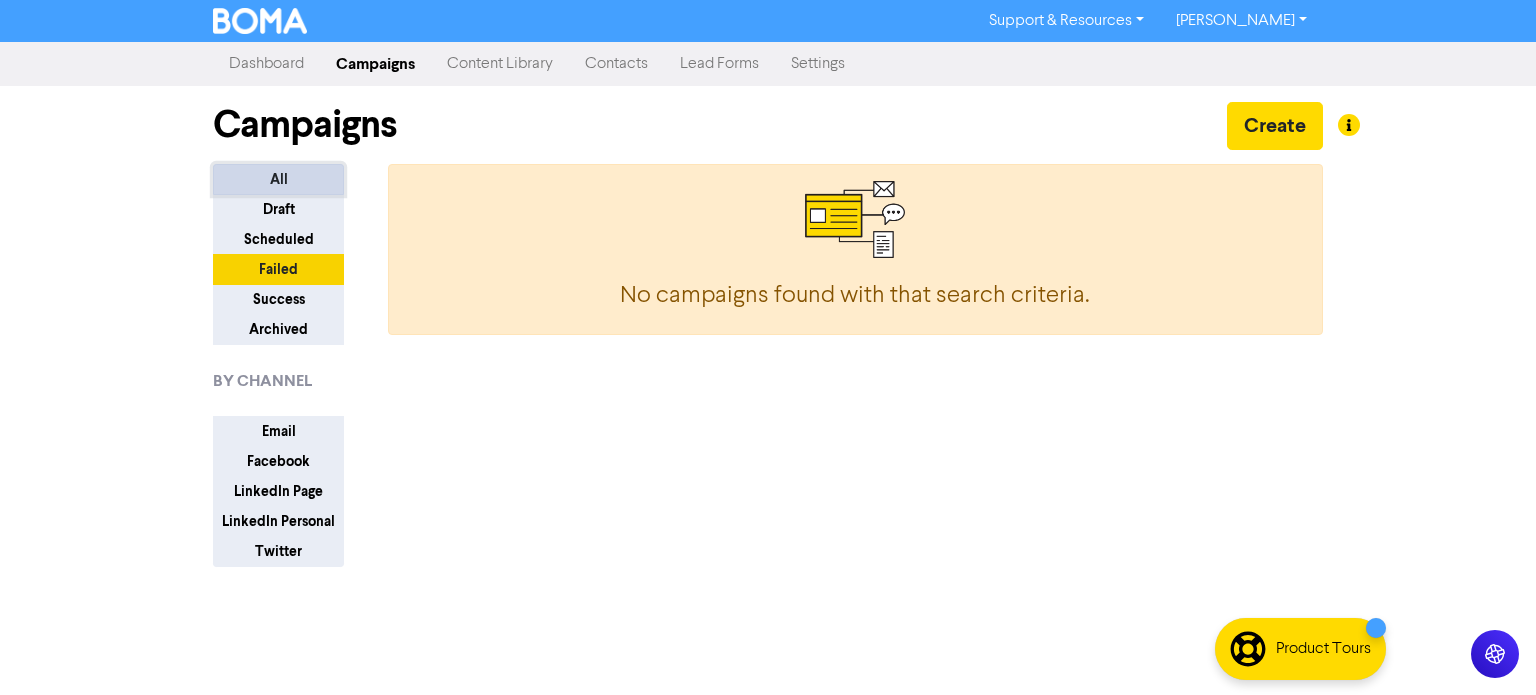 click on "All" at bounding box center [278, 179] 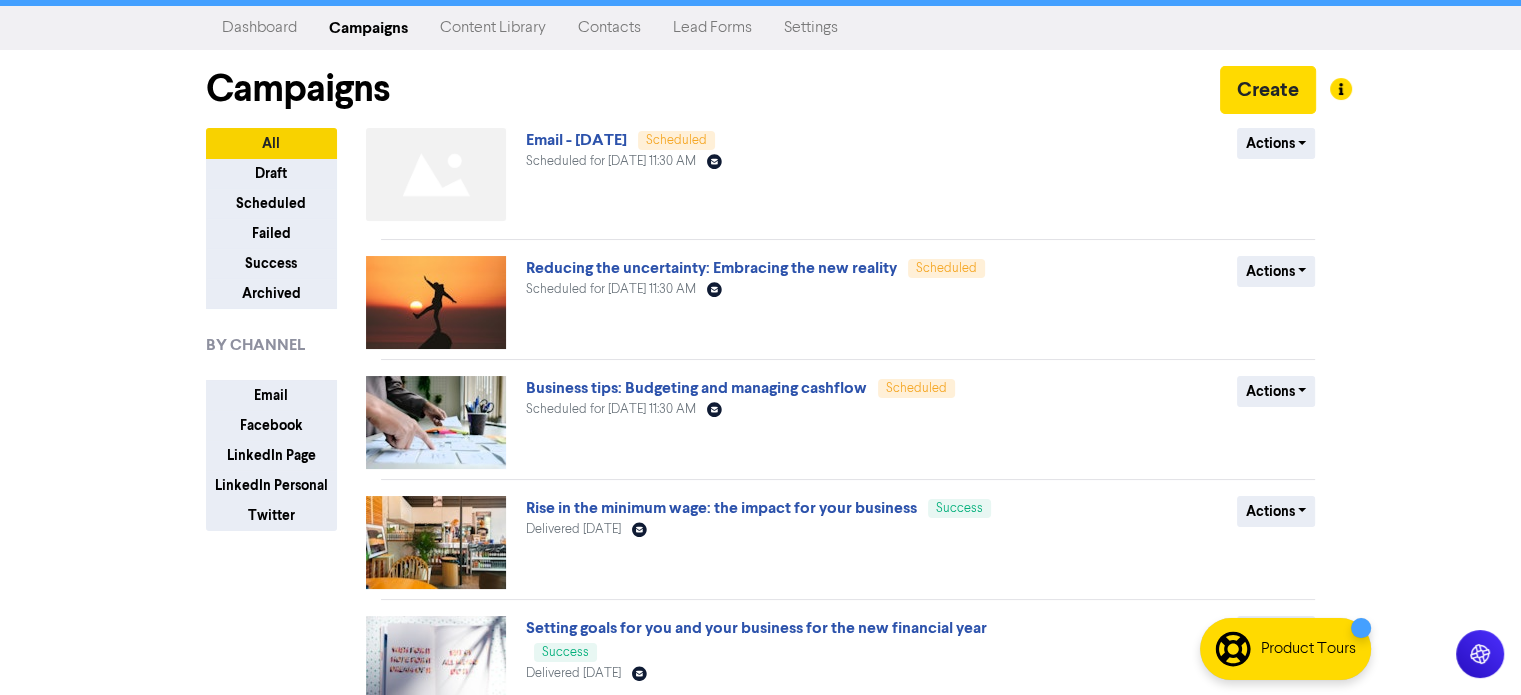 scroll, scrollTop: 0, scrollLeft: 0, axis: both 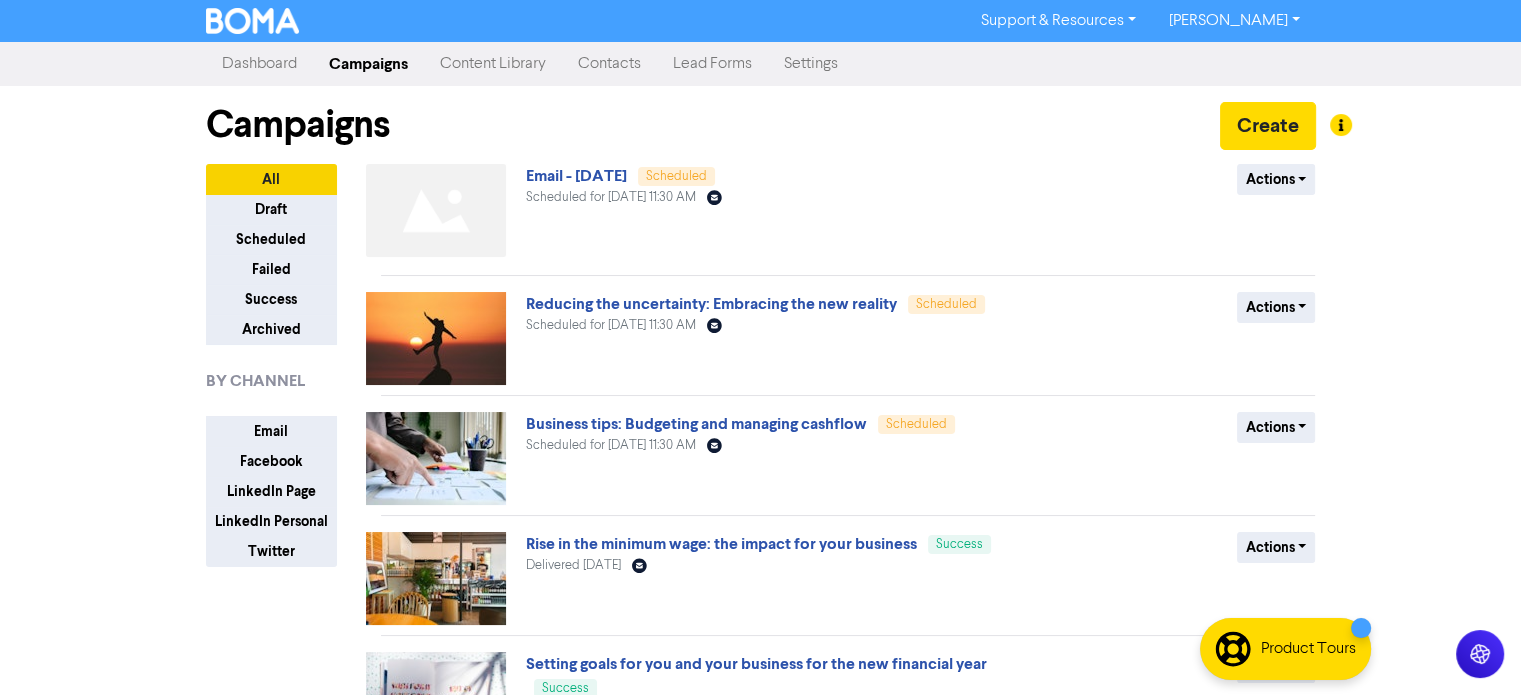 click on "Email
Created with Sketch." 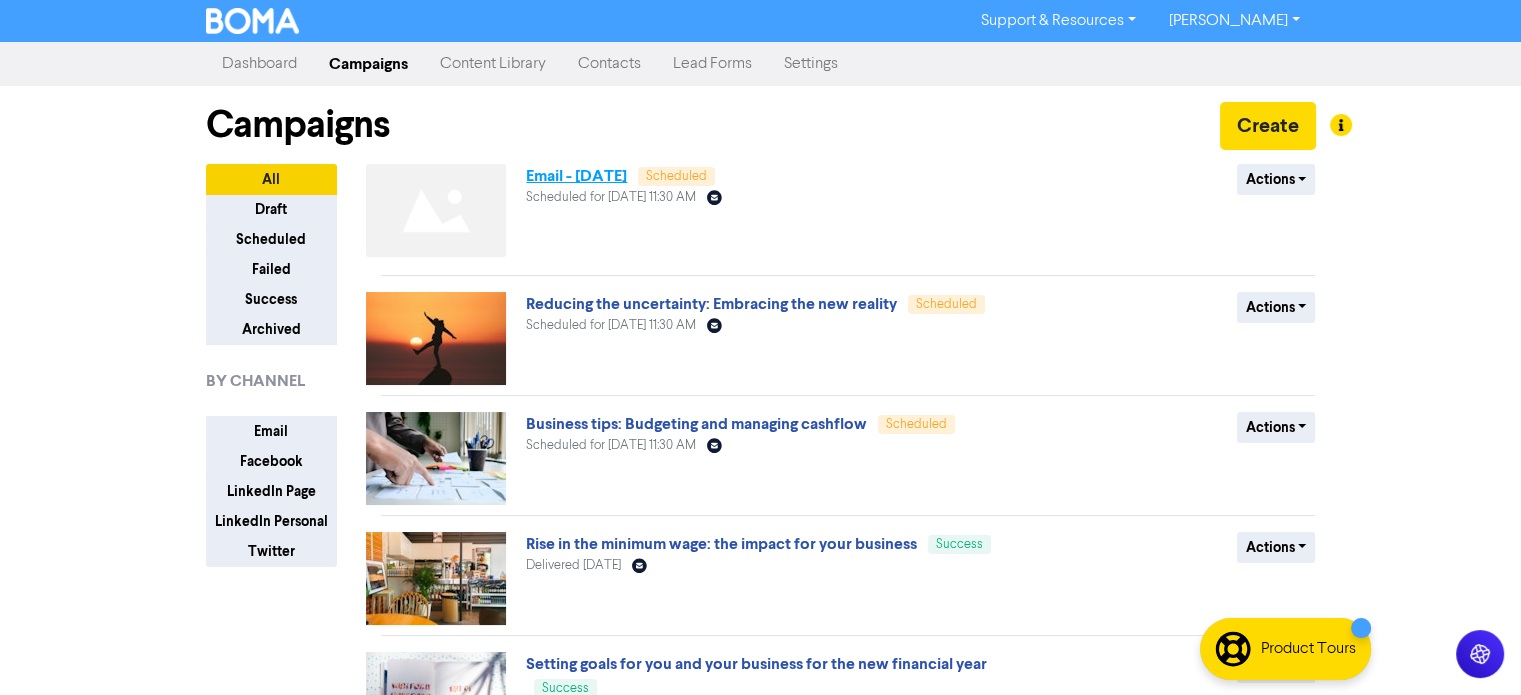 drag, startPoint x: 755, startPoint y: 203, endPoint x: 620, endPoint y: 180, distance: 136.94525 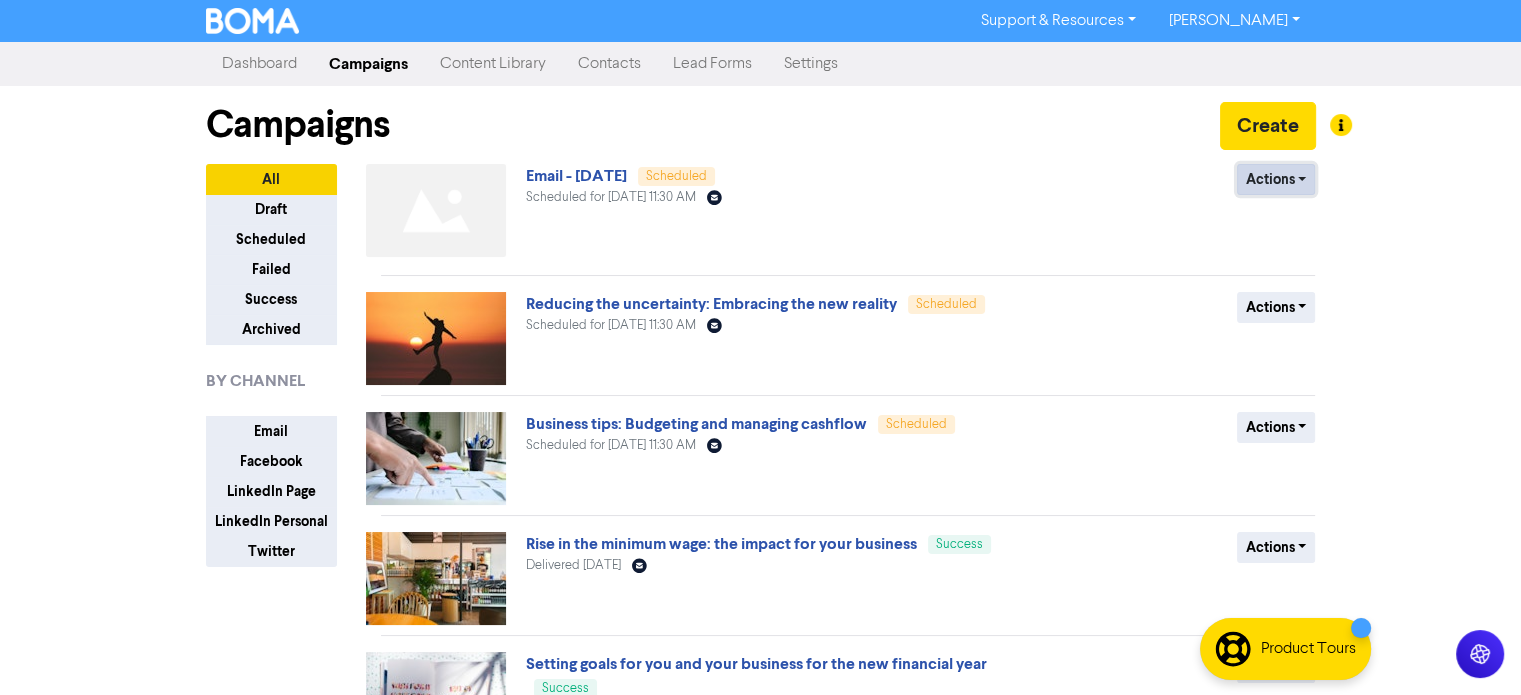 drag, startPoint x: 620, startPoint y: 180, endPoint x: 1286, endPoint y: 178, distance: 666.003 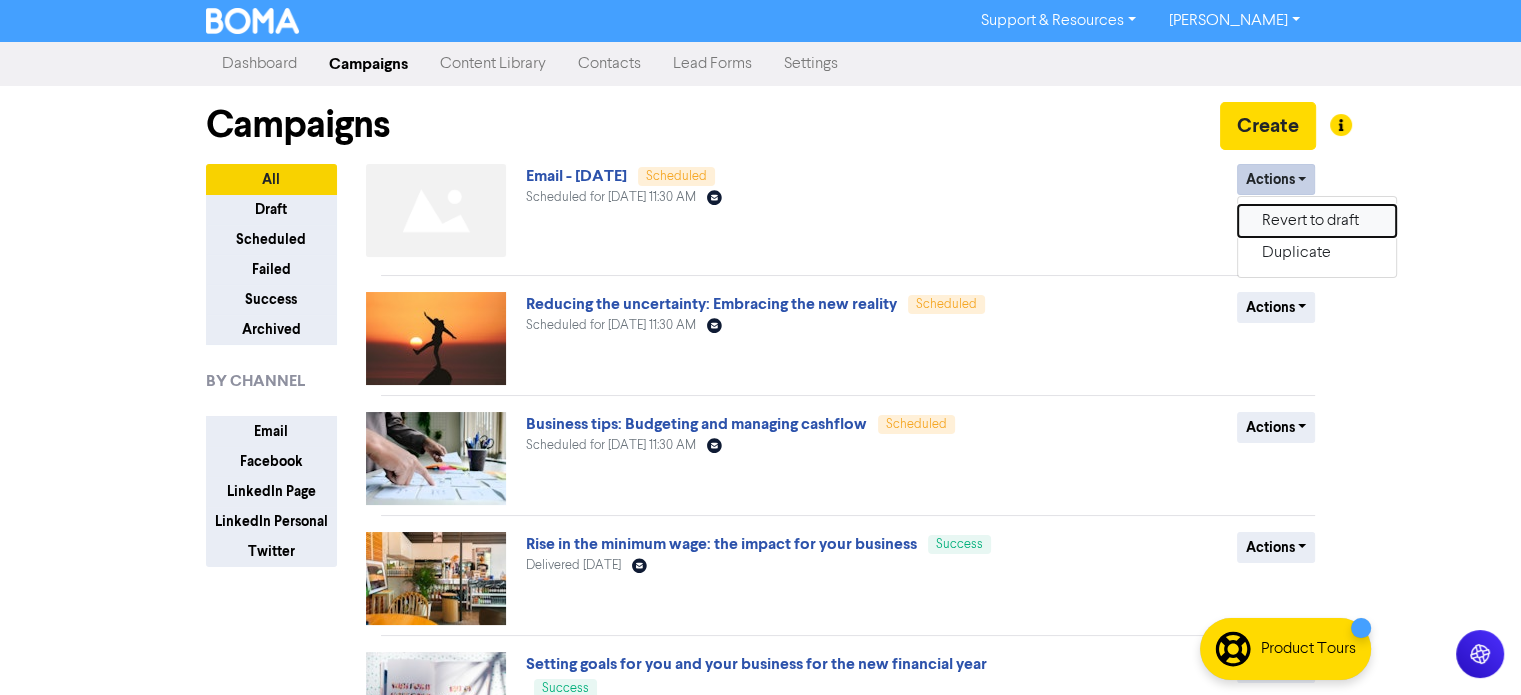 click on "Revert to draft" at bounding box center (1317, 221) 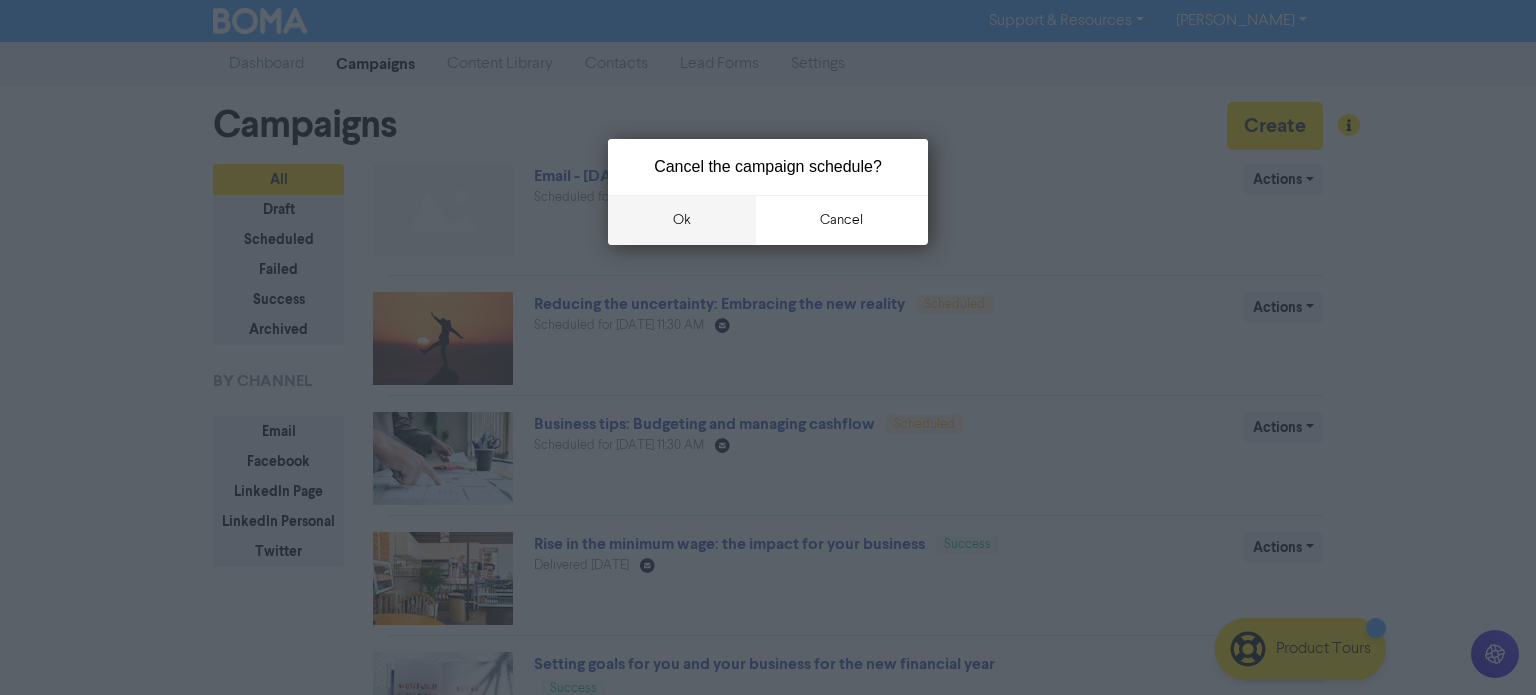 click on "ok" at bounding box center (682, 220) 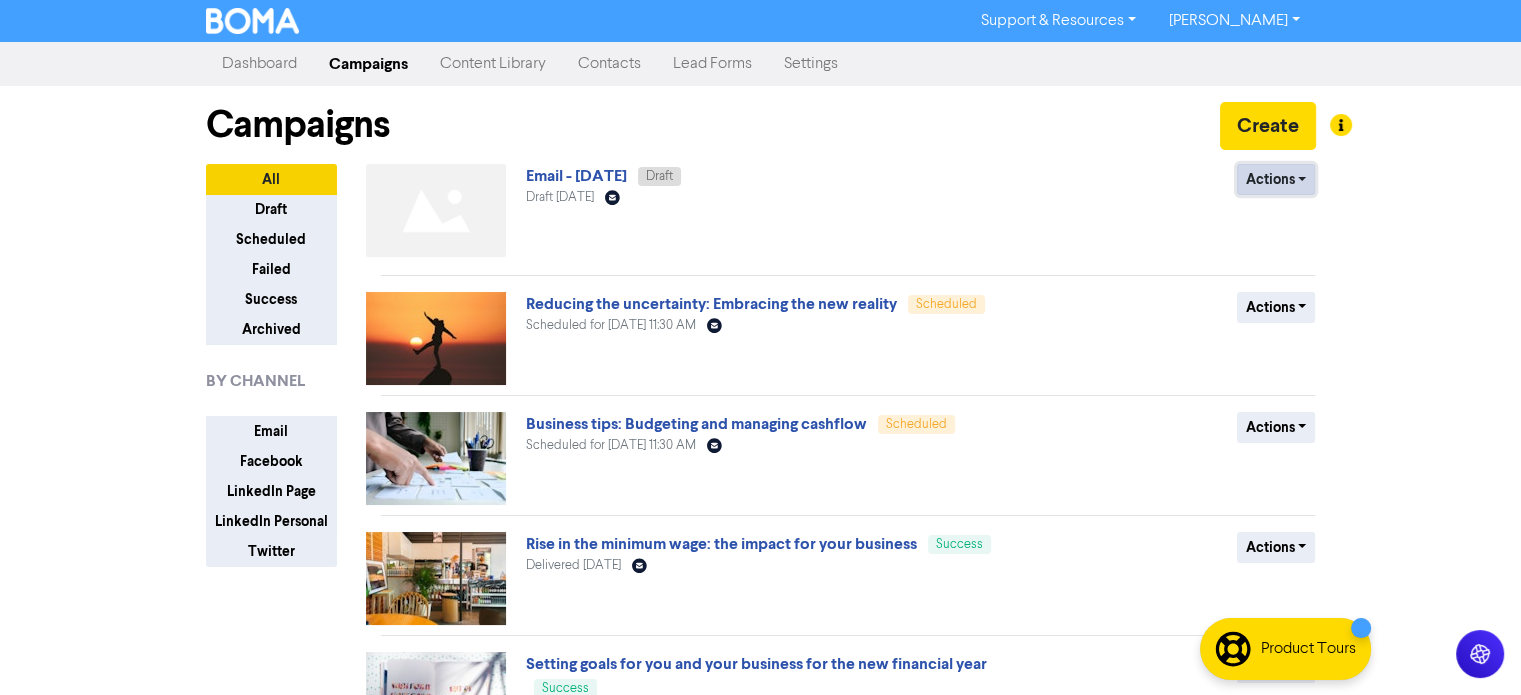 drag, startPoint x: 660, startPoint y: 184, endPoint x: 1259, endPoint y: 189, distance: 599.0209 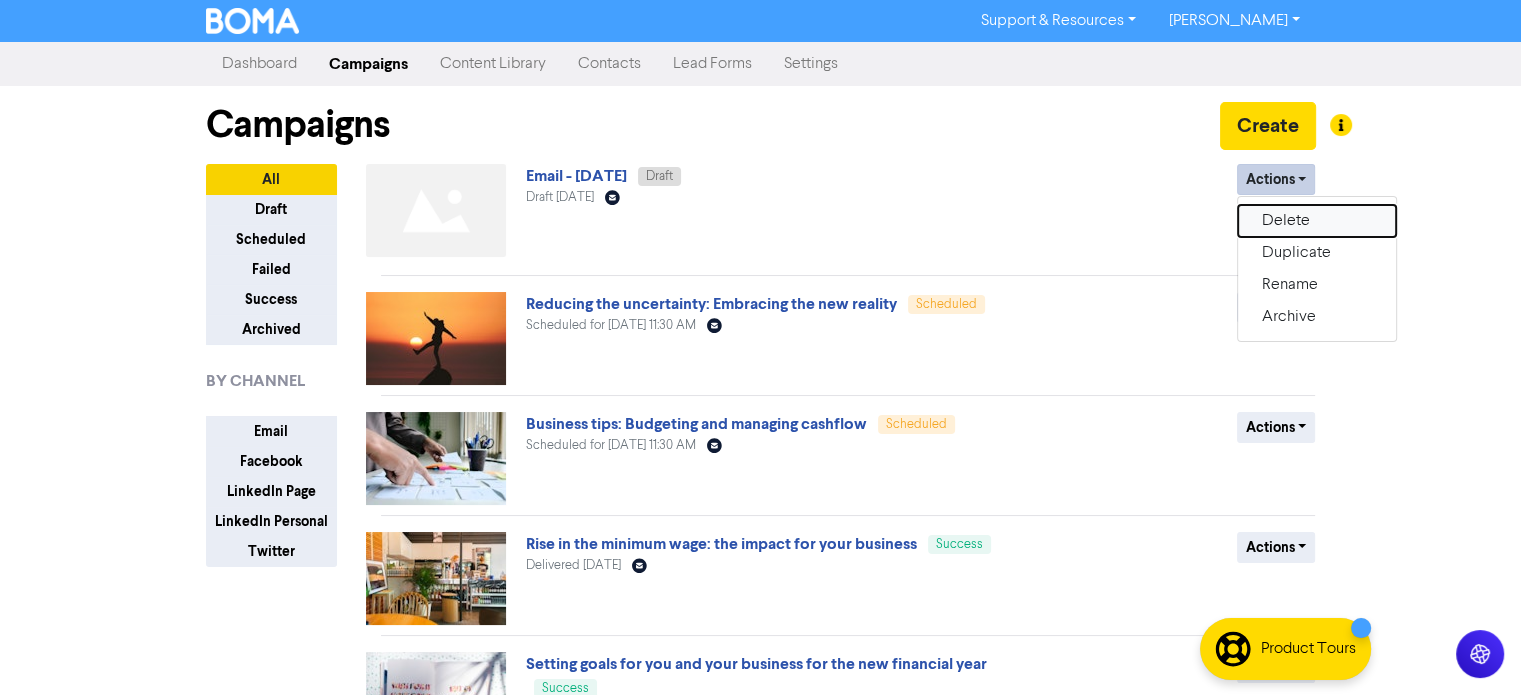 click on "Delete" at bounding box center [1317, 221] 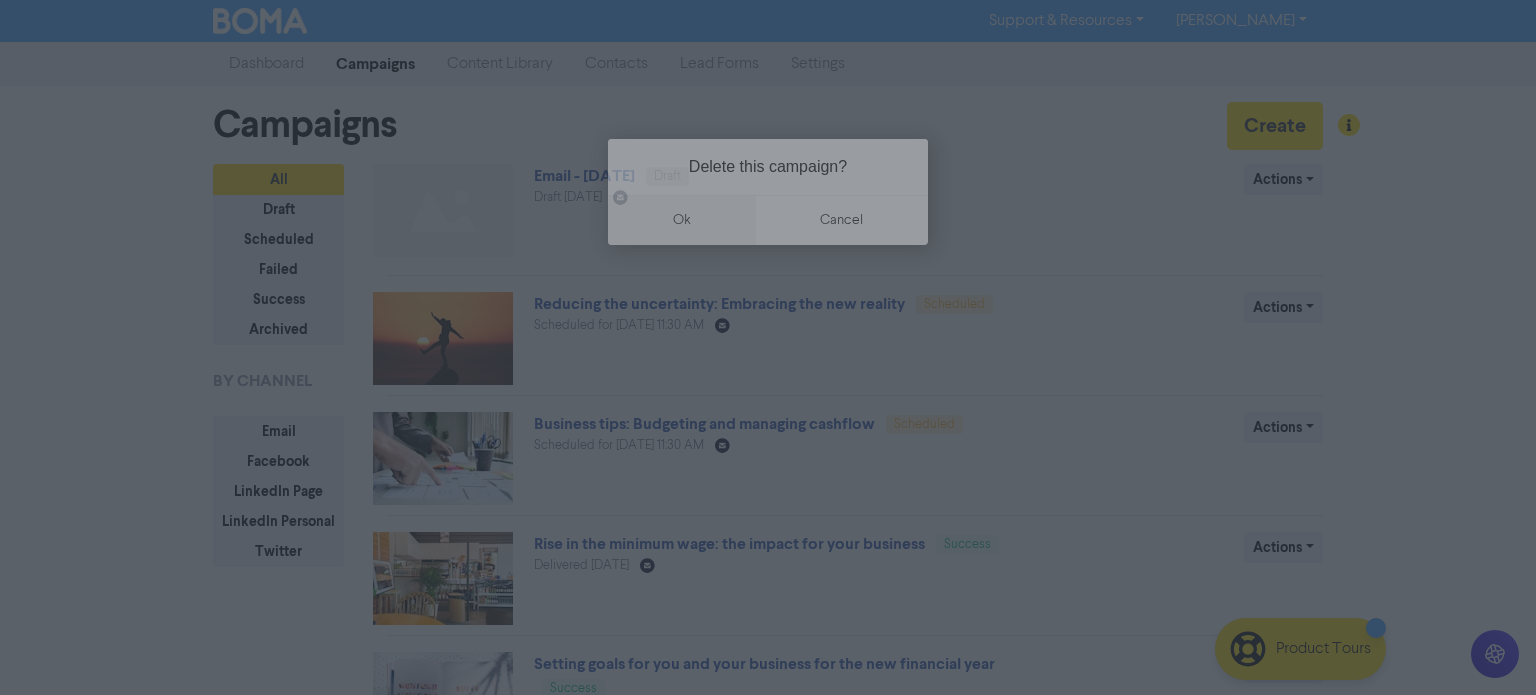 click on "ok" at bounding box center (682, 220) 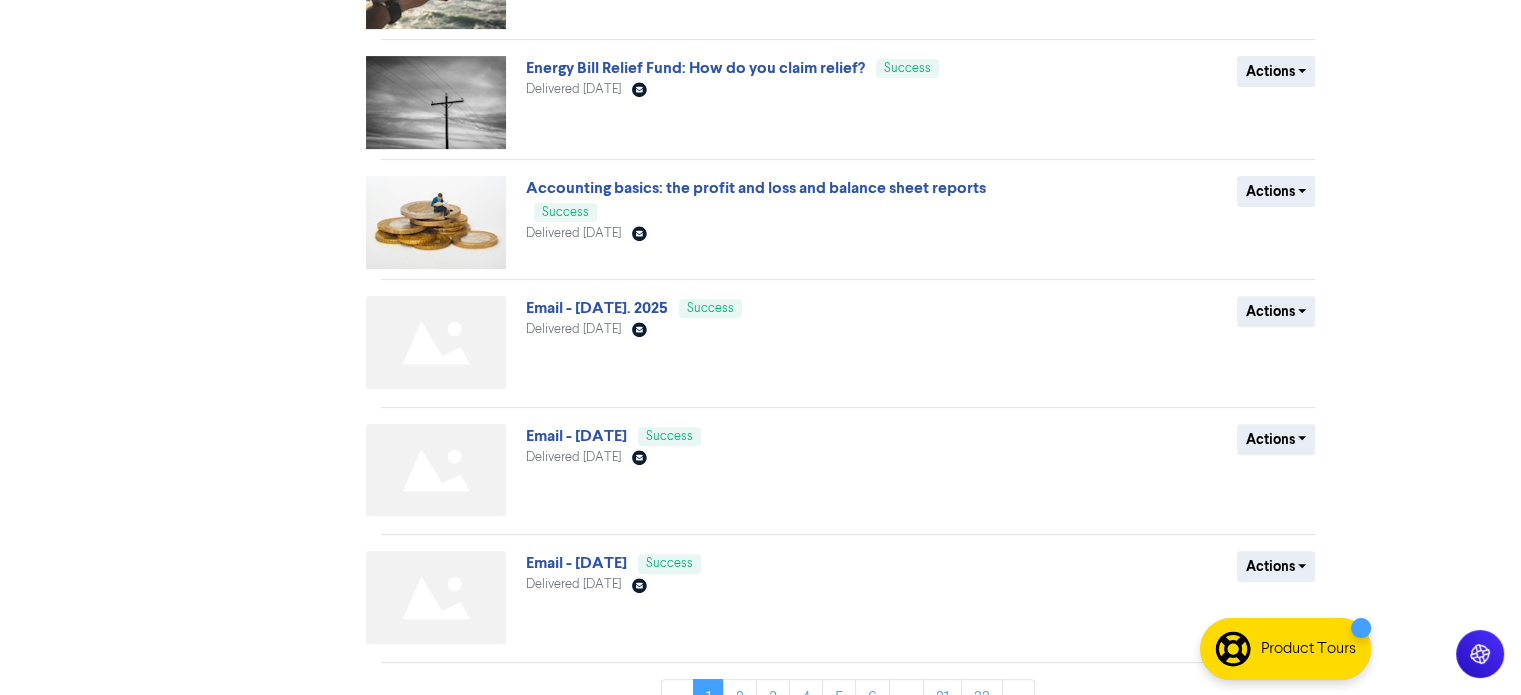 scroll, scrollTop: 748, scrollLeft: 0, axis: vertical 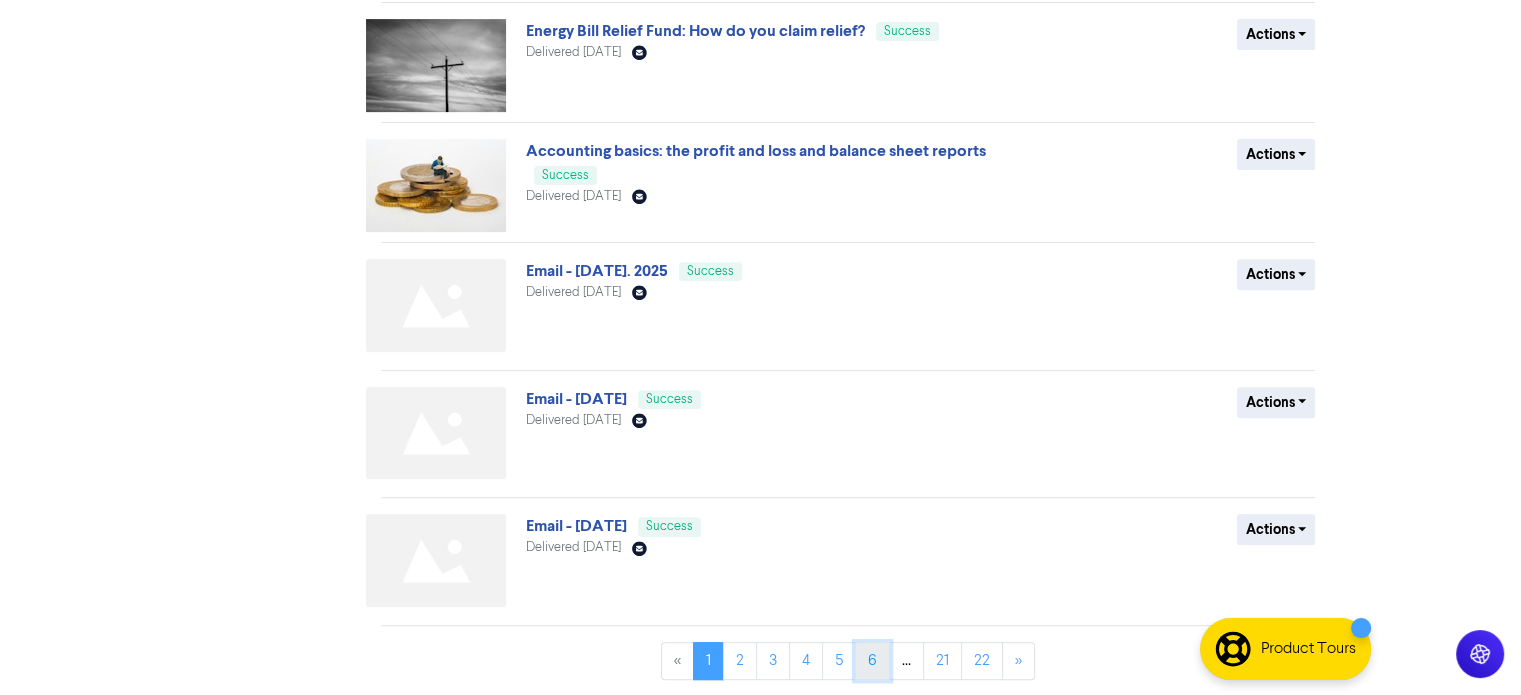 click on "6" at bounding box center [872, 661] 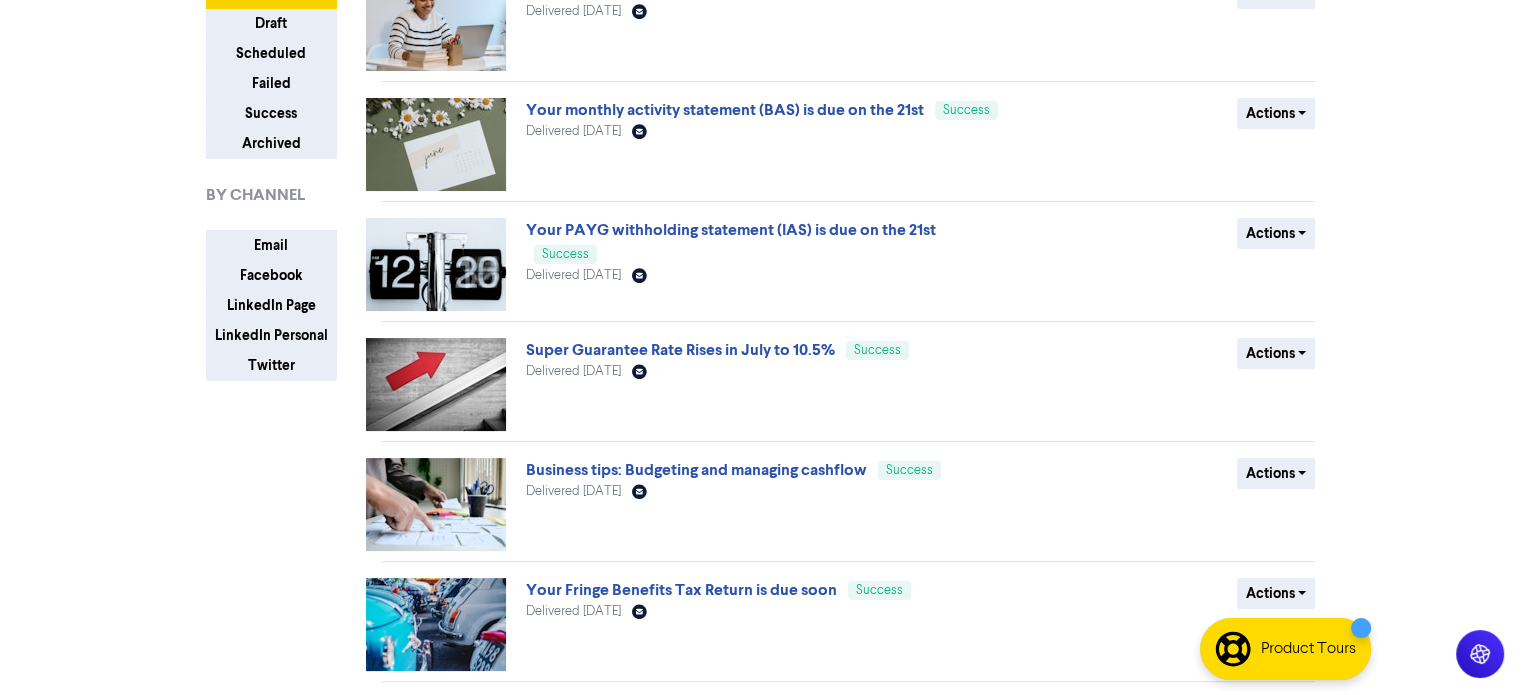 scroll, scrollTop: 500, scrollLeft: 0, axis: vertical 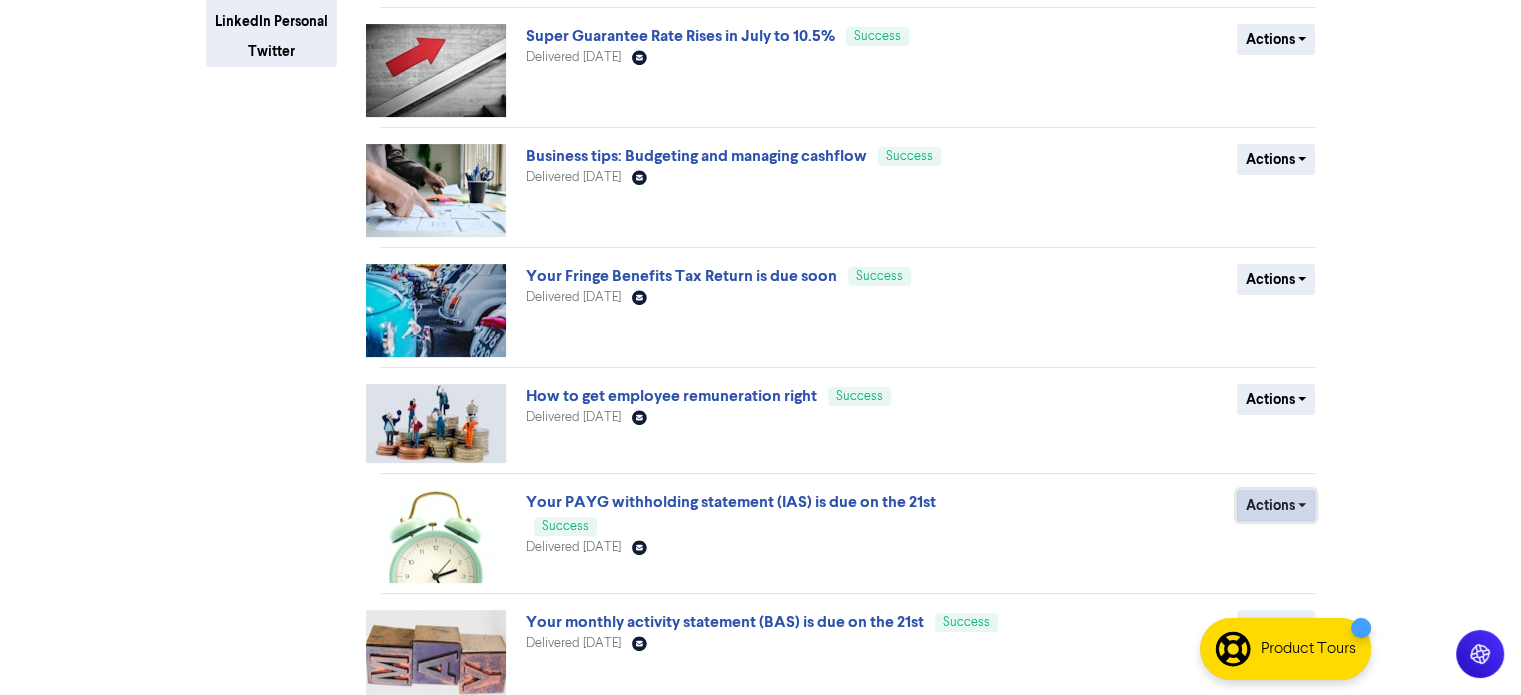 click on "Actions" at bounding box center [1276, 505] 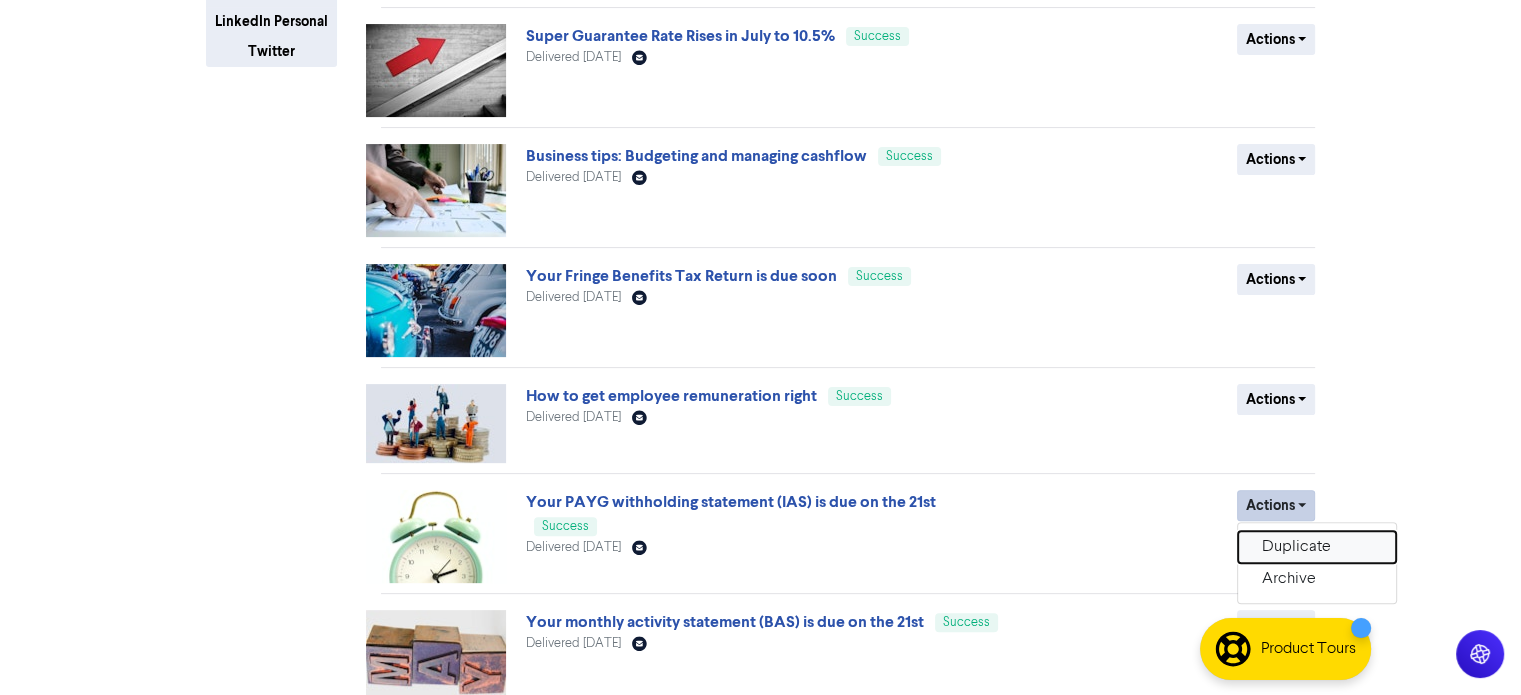 click on "Duplicate" at bounding box center [1317, 547] 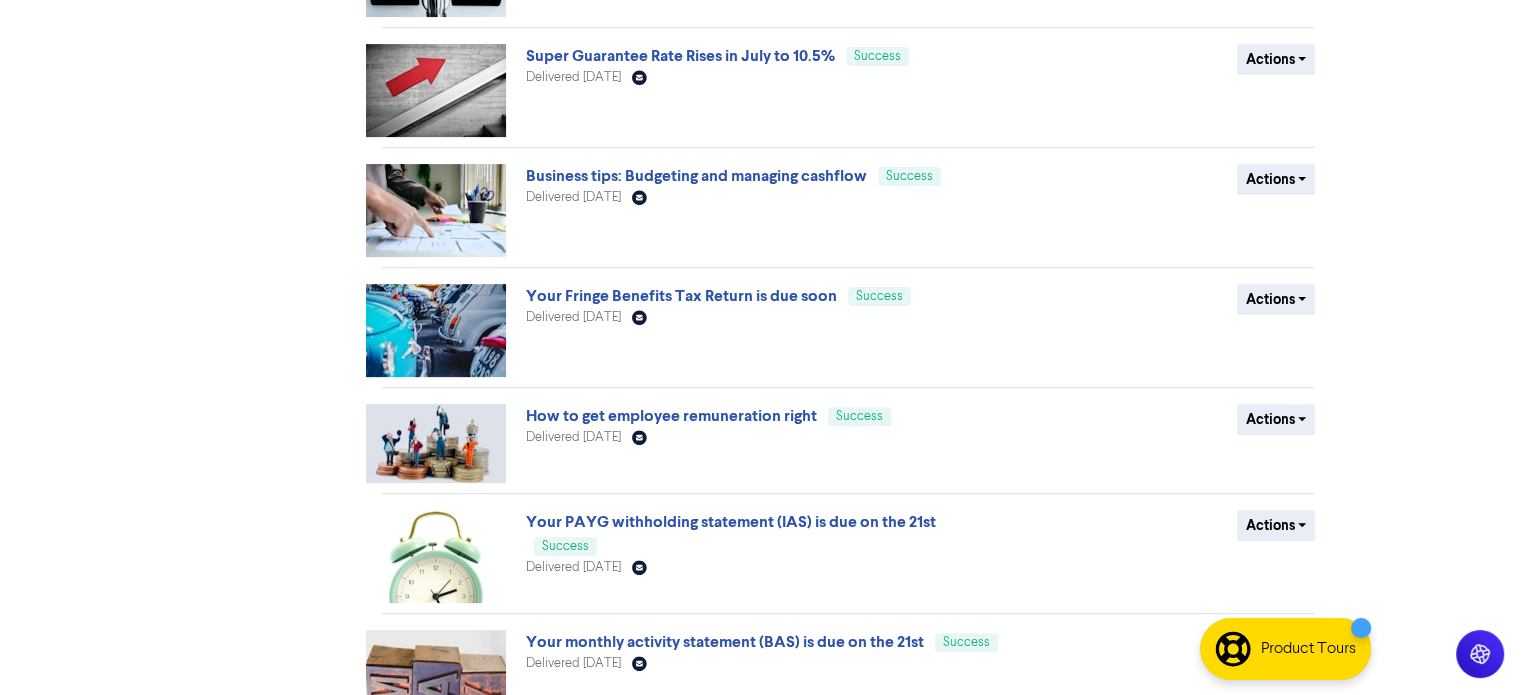 scroll, scrollTop: 709, scrollLeft: 0, axis: vertical 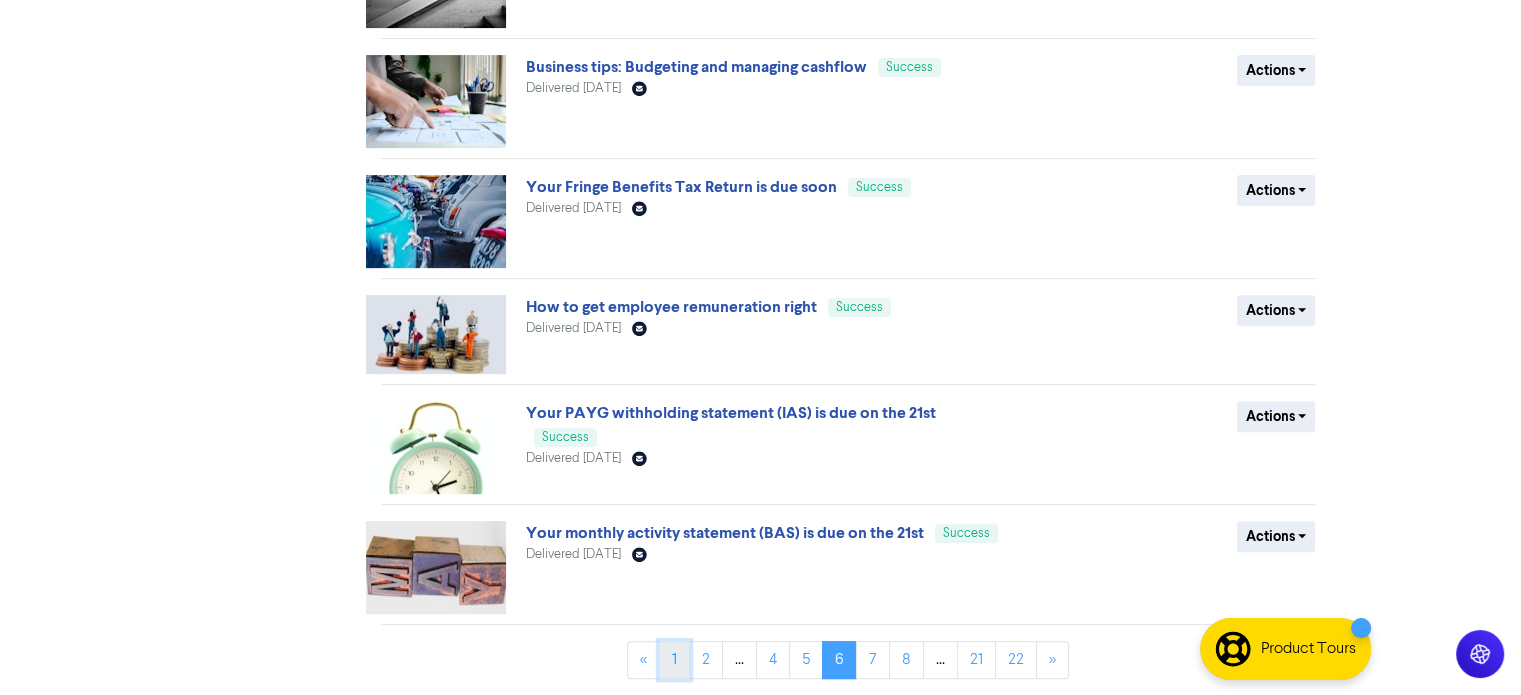 click on "1" at bounding box center [674, 660] 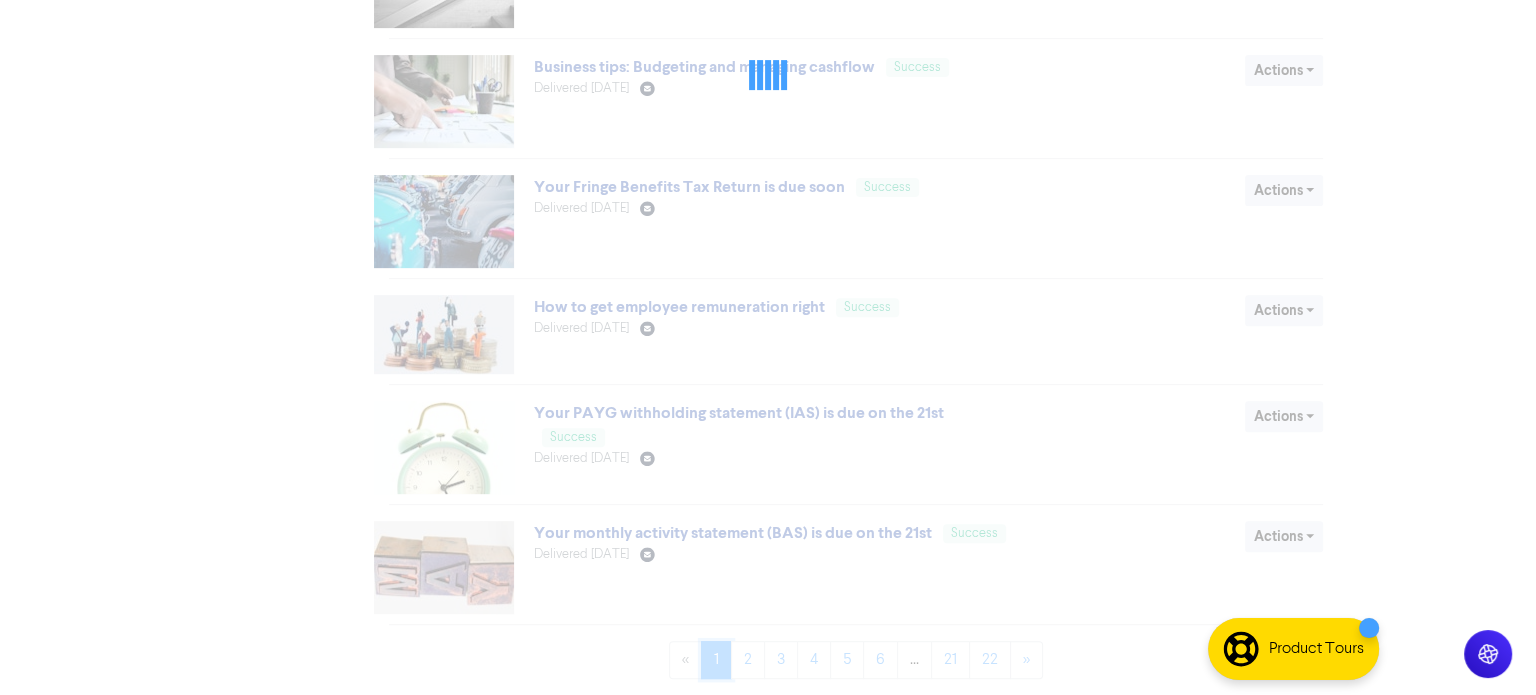 scroll, scrollTop: 0, scrollLeft: 0, axis: both 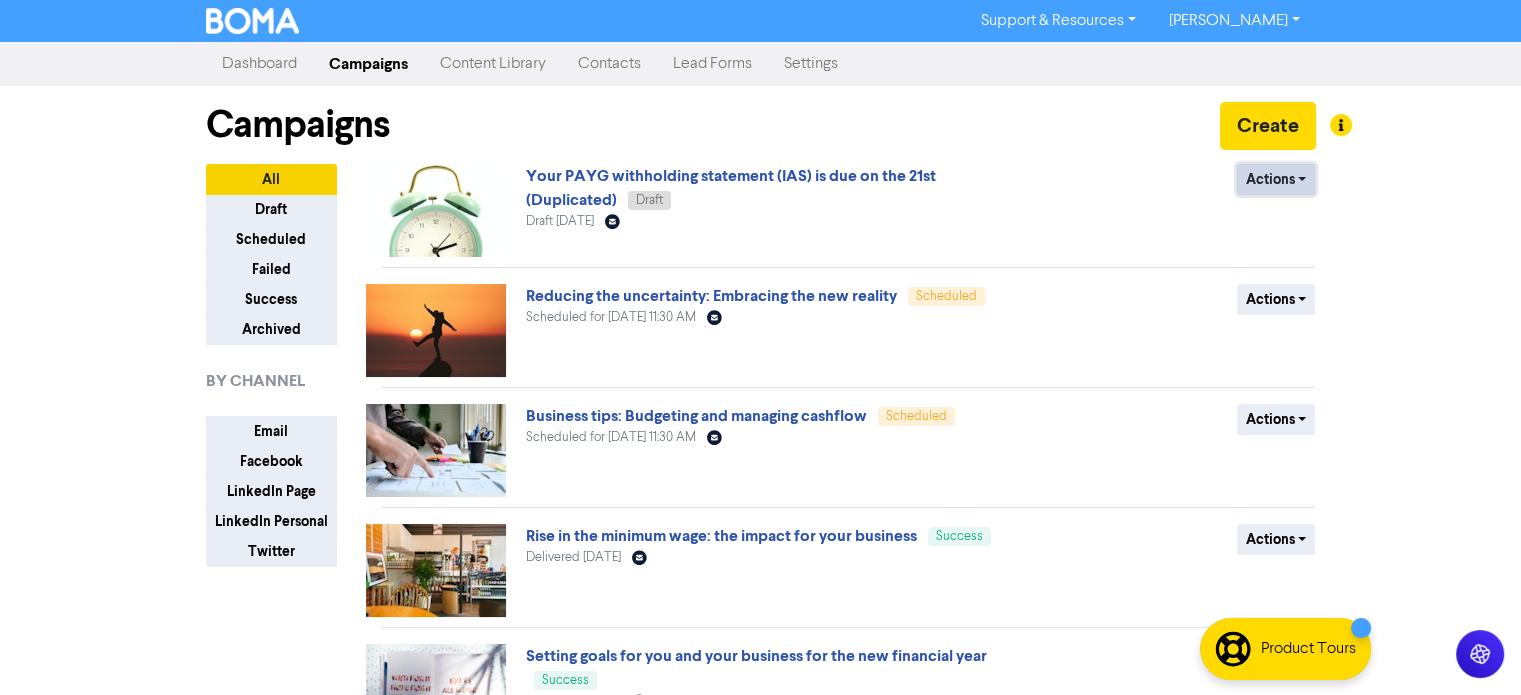 click on "Actions" at bounding box center (1276, 179) 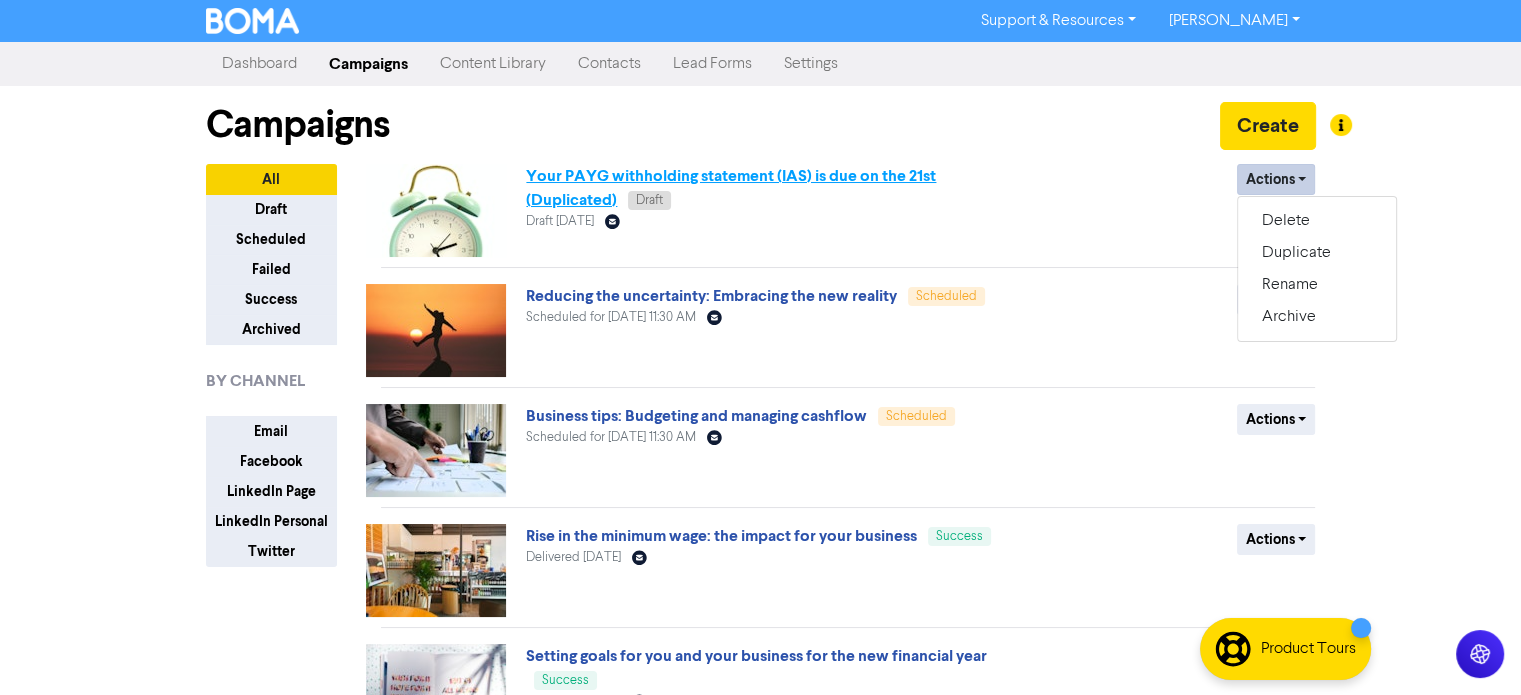 click on "Your PAYG withholding statement (IAS) is due on the 21st (Duplicated)" at bounding box center (731, 188) 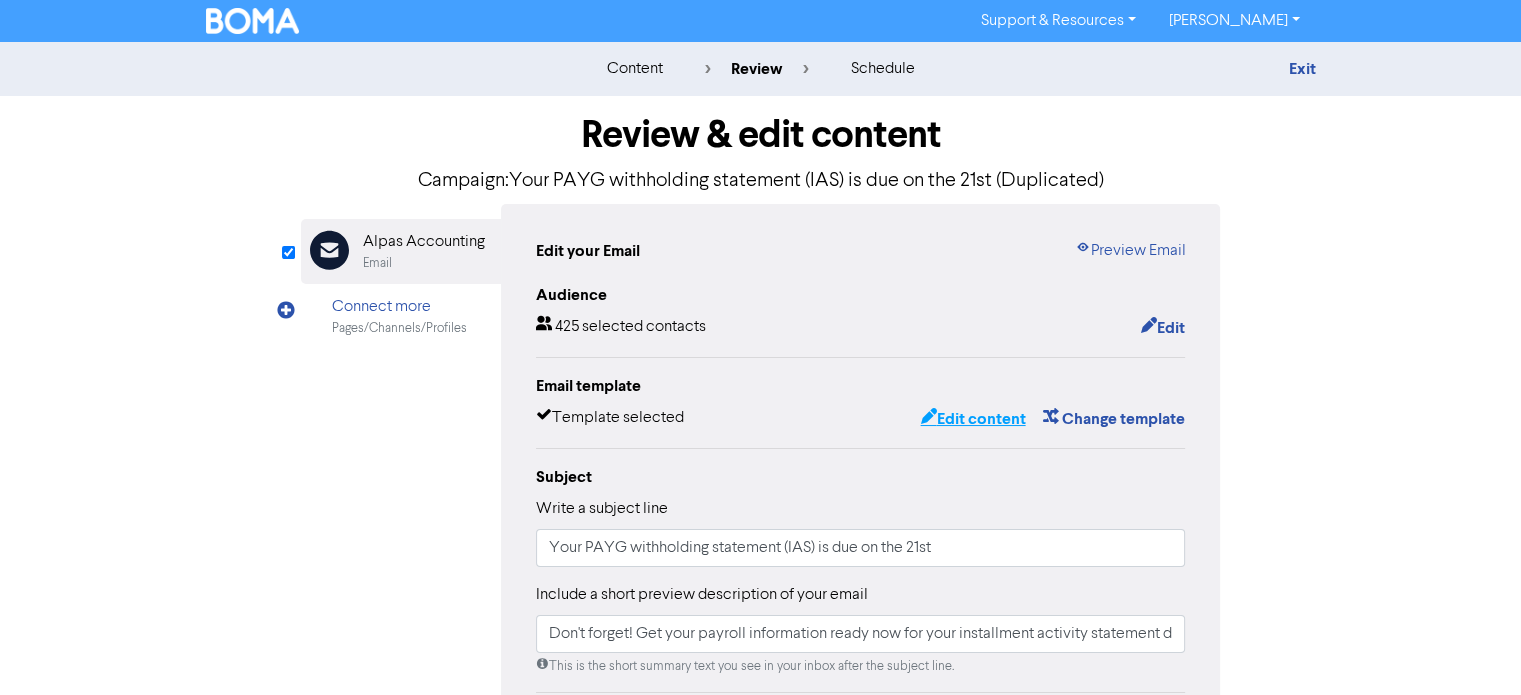 click on "Edit content" at bounding box center (972, 419) 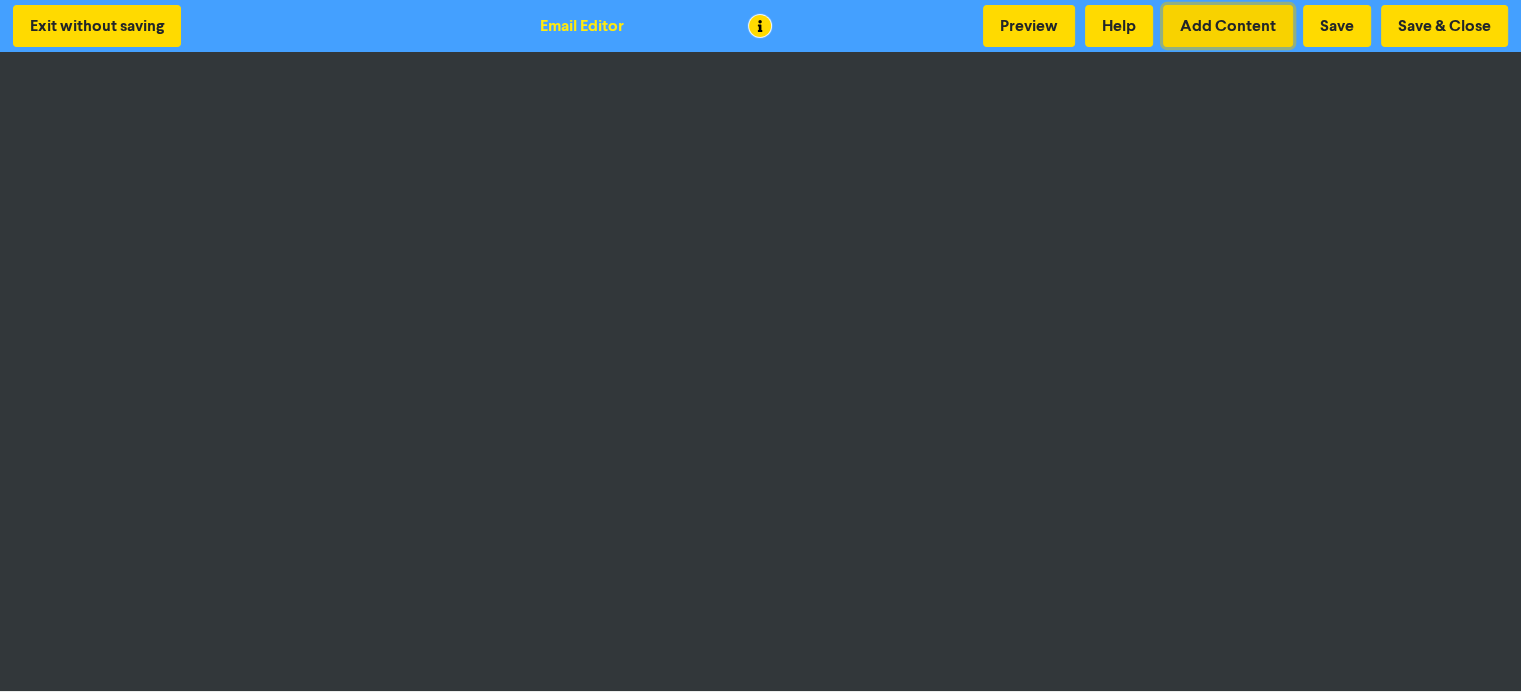 click on "Add Content" at bounding box center (1228, 26) 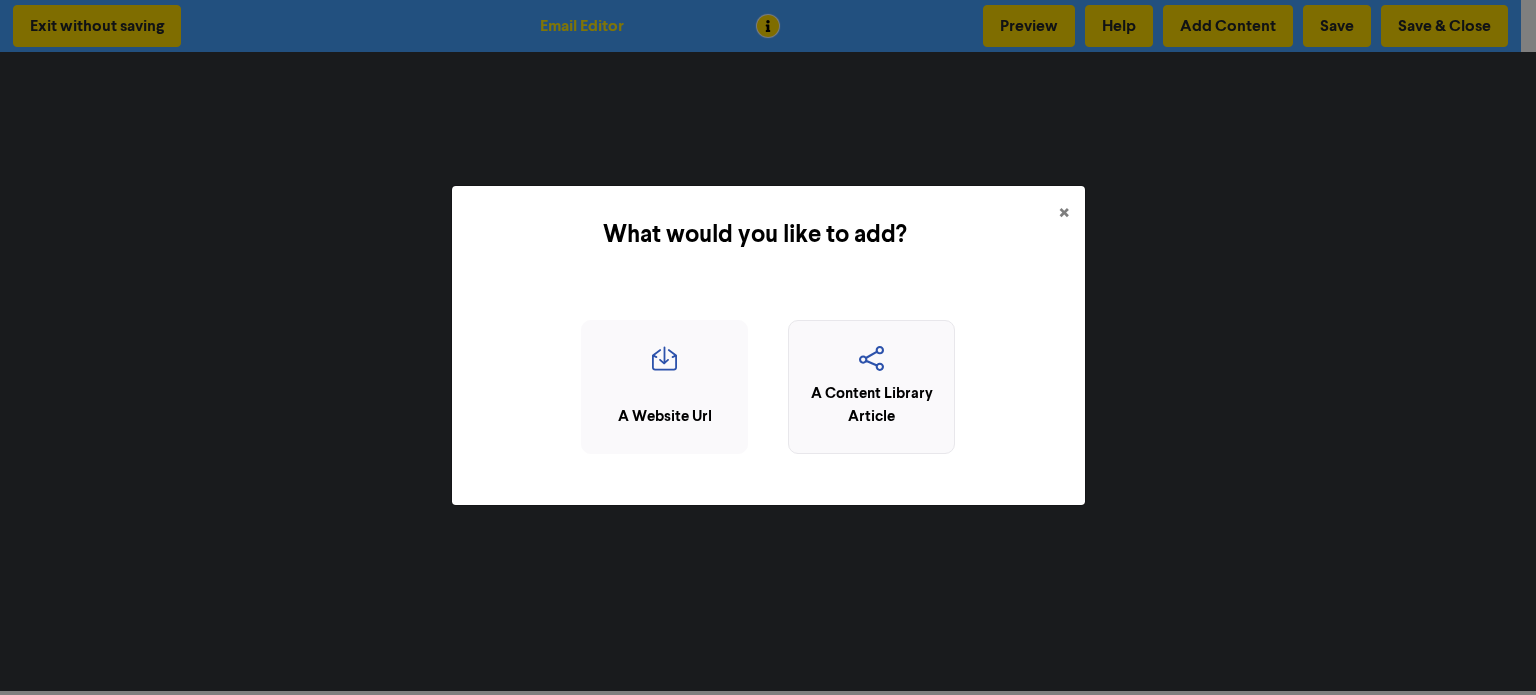 click on "A Content Library Article" at bounding box center [871, 405] 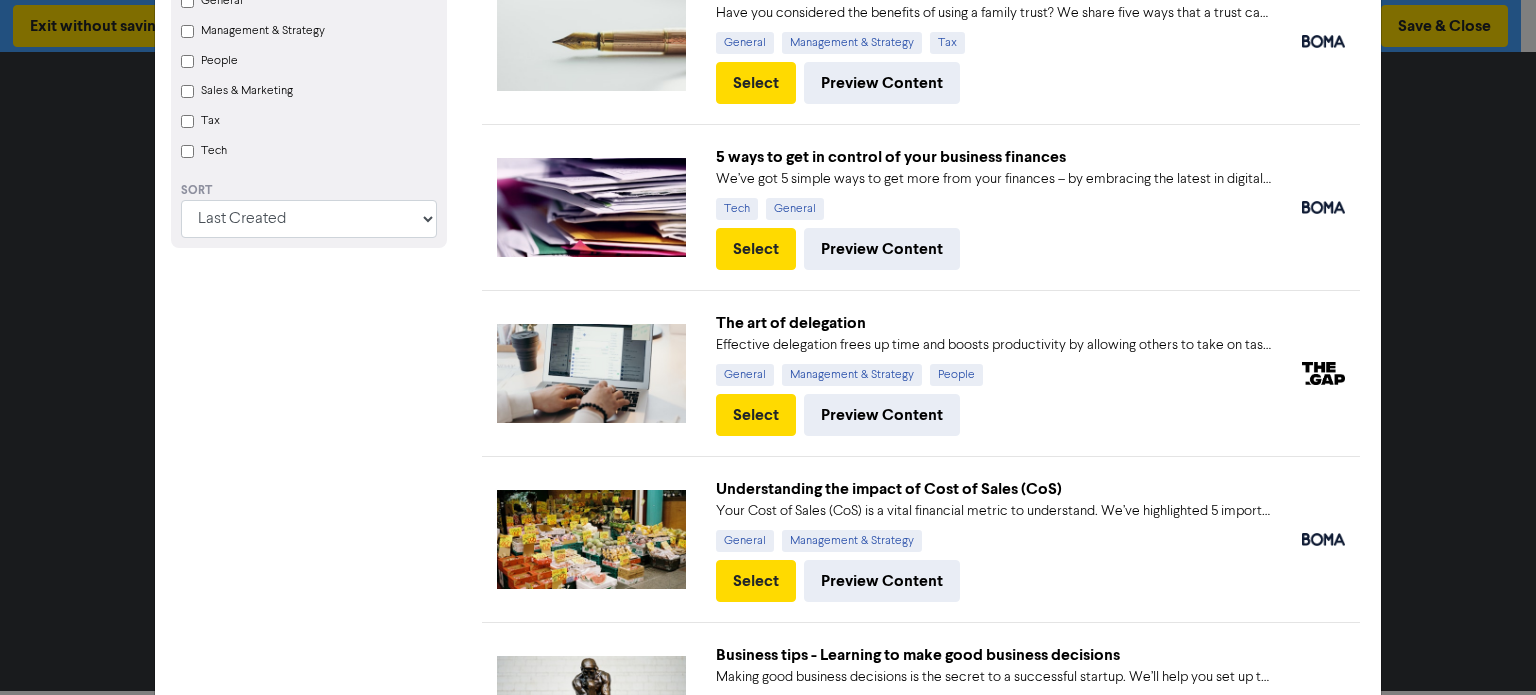 scroll, scrollTop: 400, scrollLeft: 0, axis: vertical 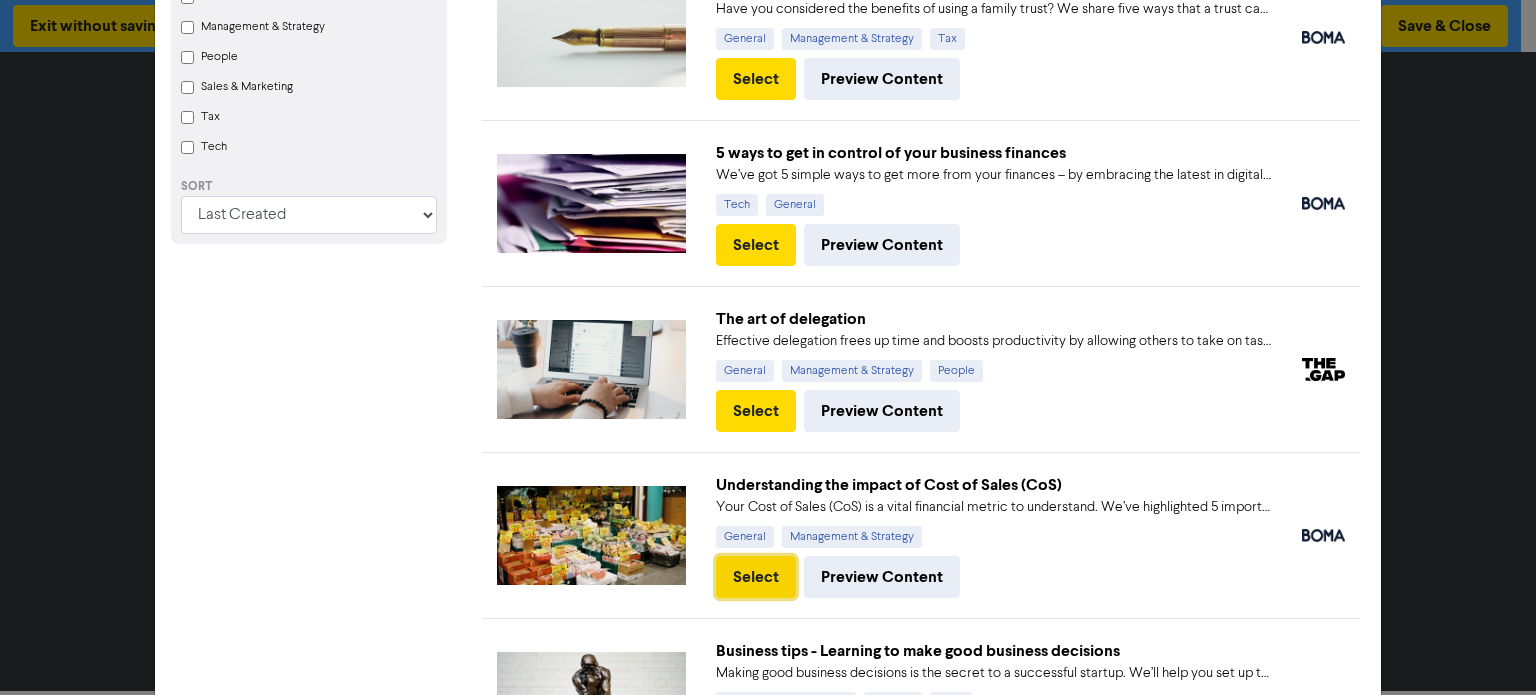 click on "Select" at bounding box center [756, 577] 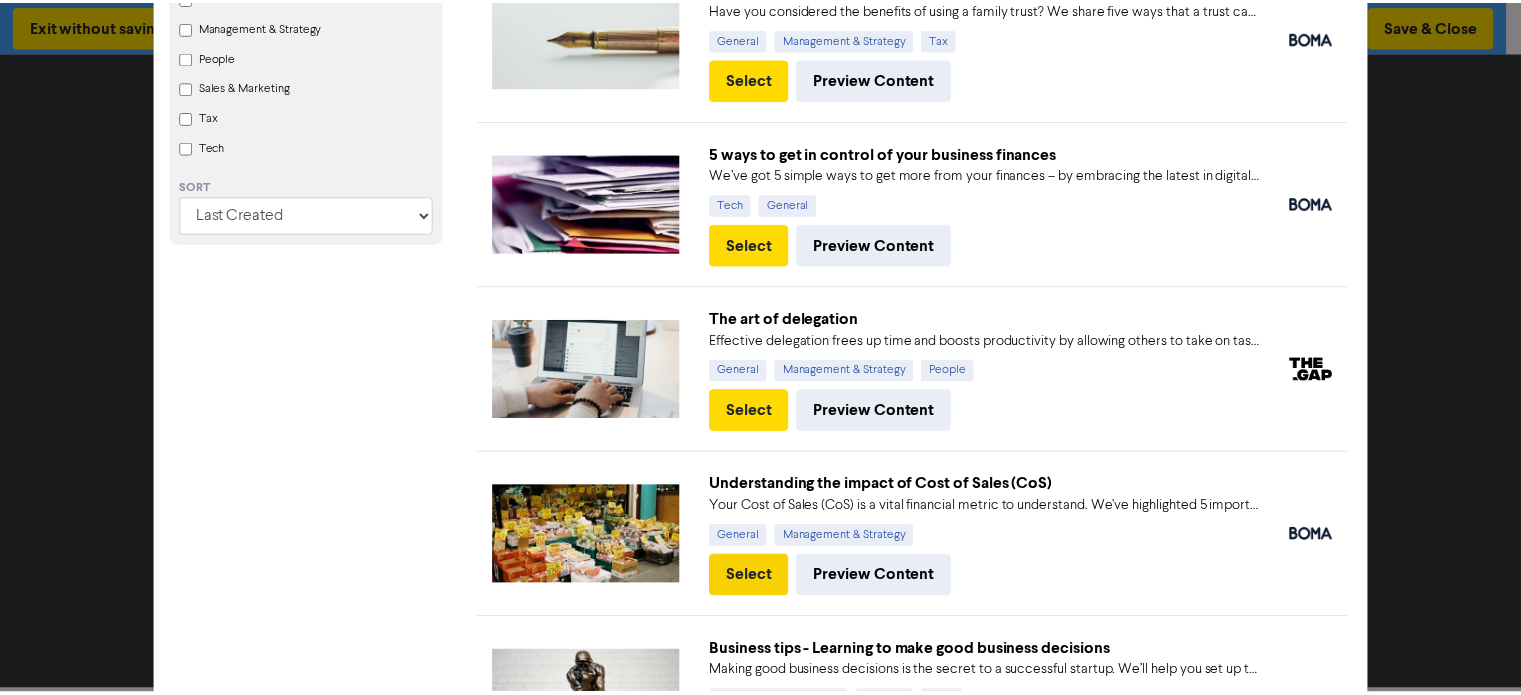 scroll, scrollTop: 0, scrollLeft: 0, axis: both 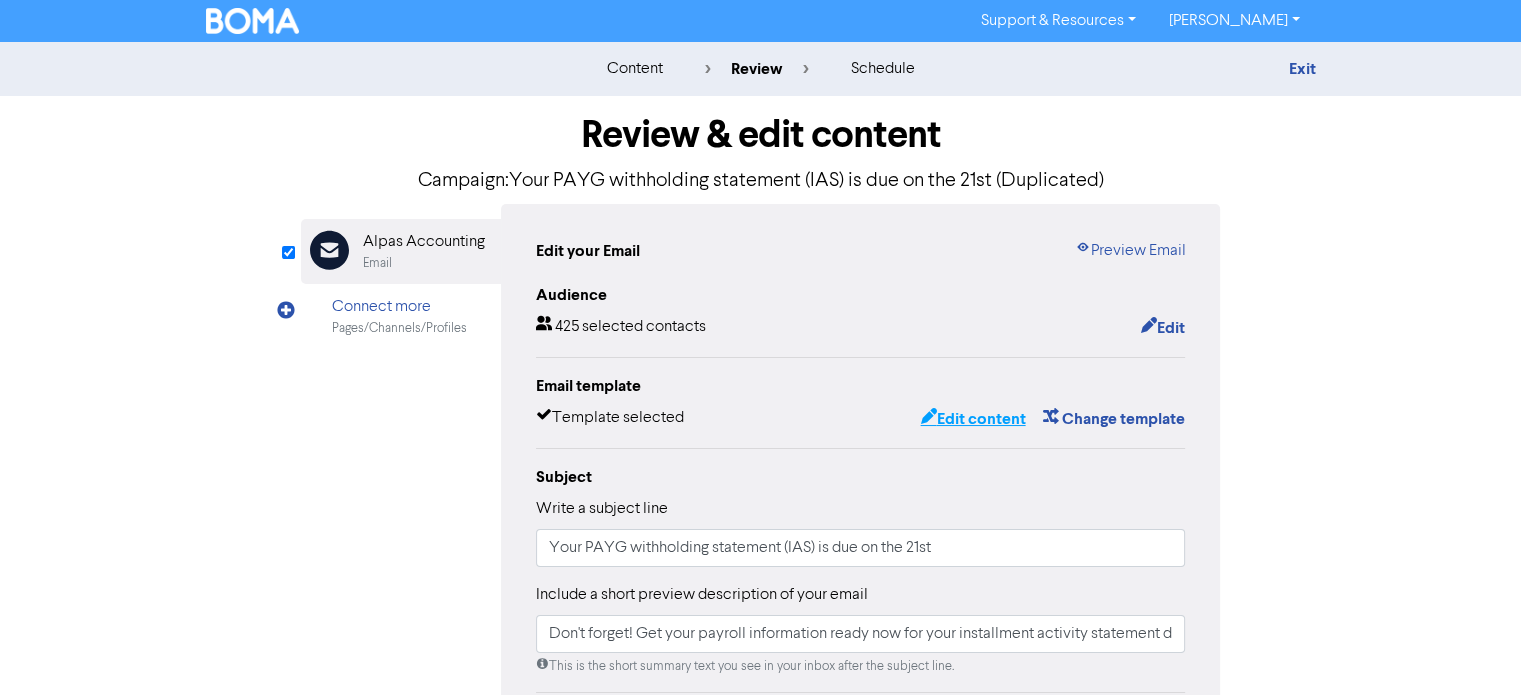 click on "Edit content" at bounding box center (972, 419) 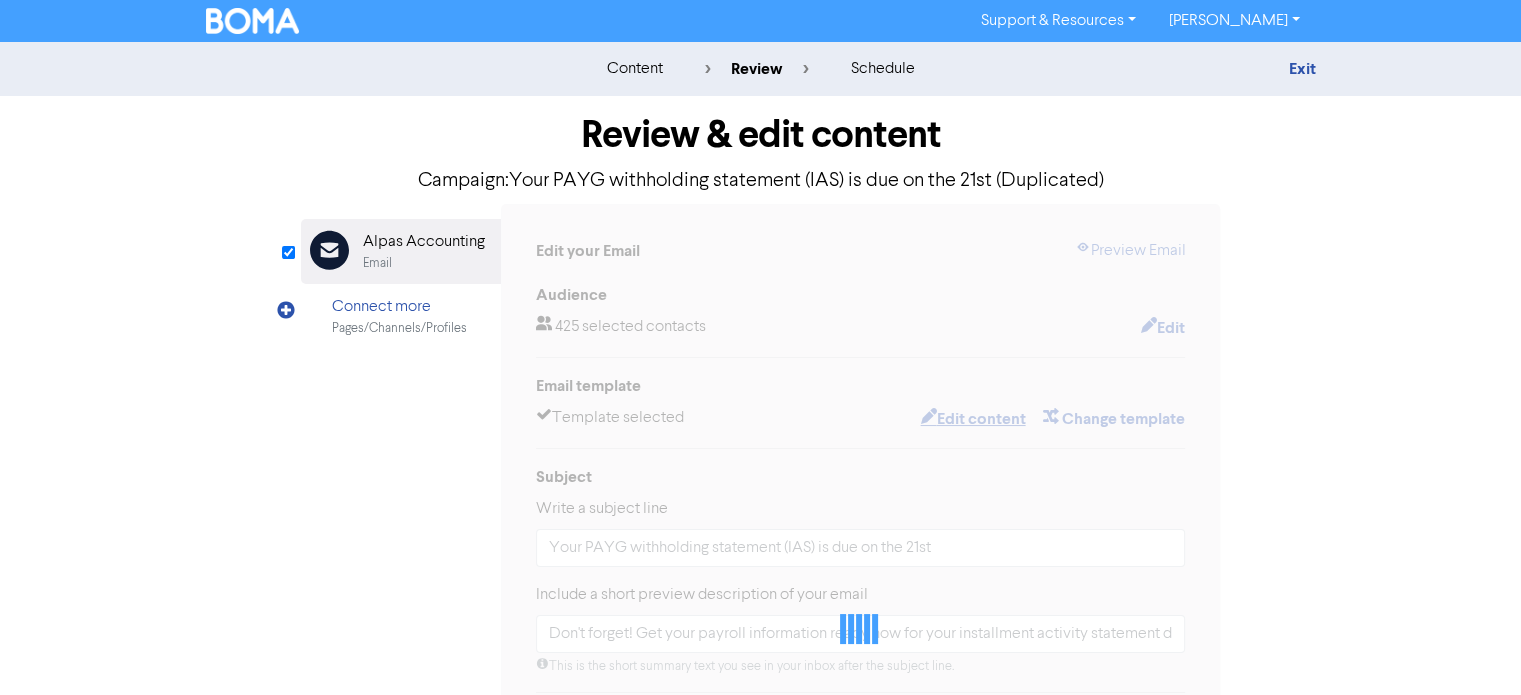 type on "Don't forget! Get your payroll information ready now for your installment activity statement due on the 21st. We'll help you prepare for your IAS to make lodgement and payment easy and efficient. #smallbusinessadvice" 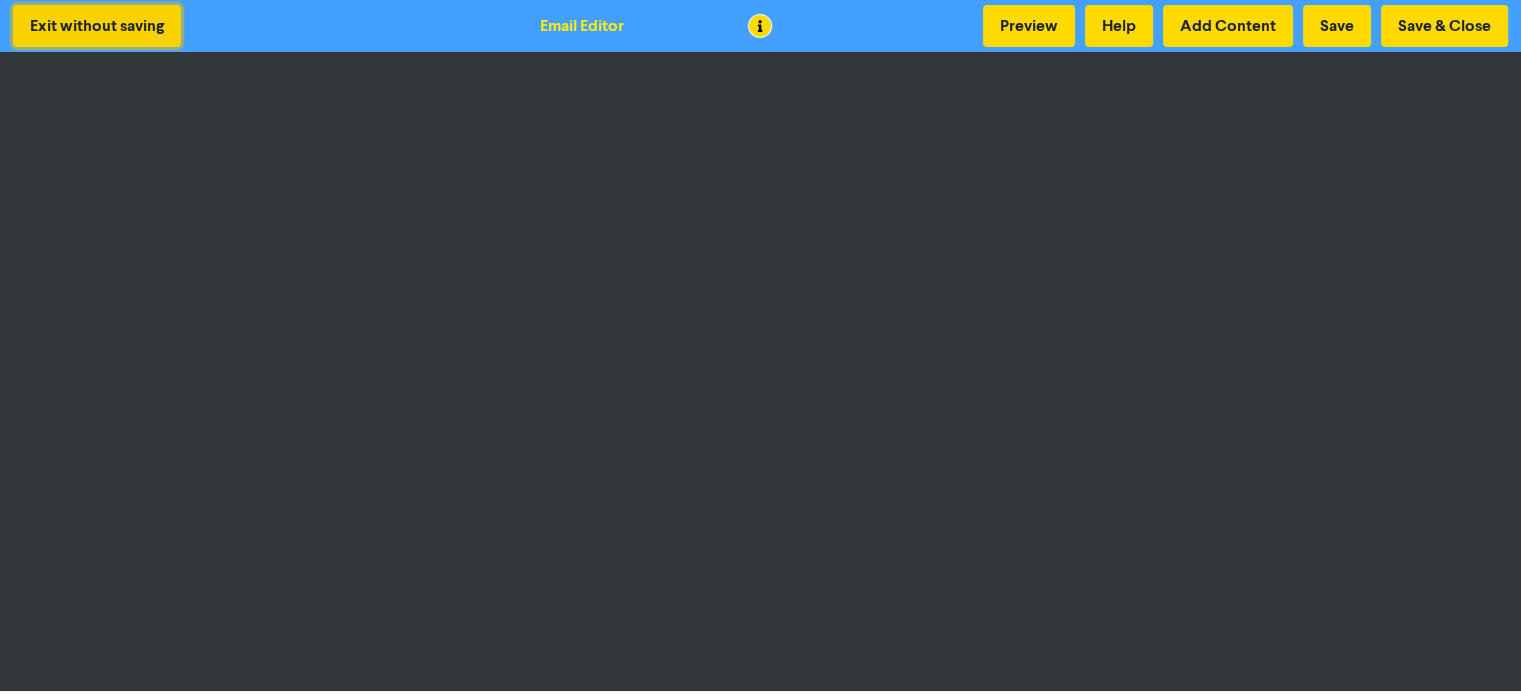 click on "Exit without saving" at bounding box center [97, 26] 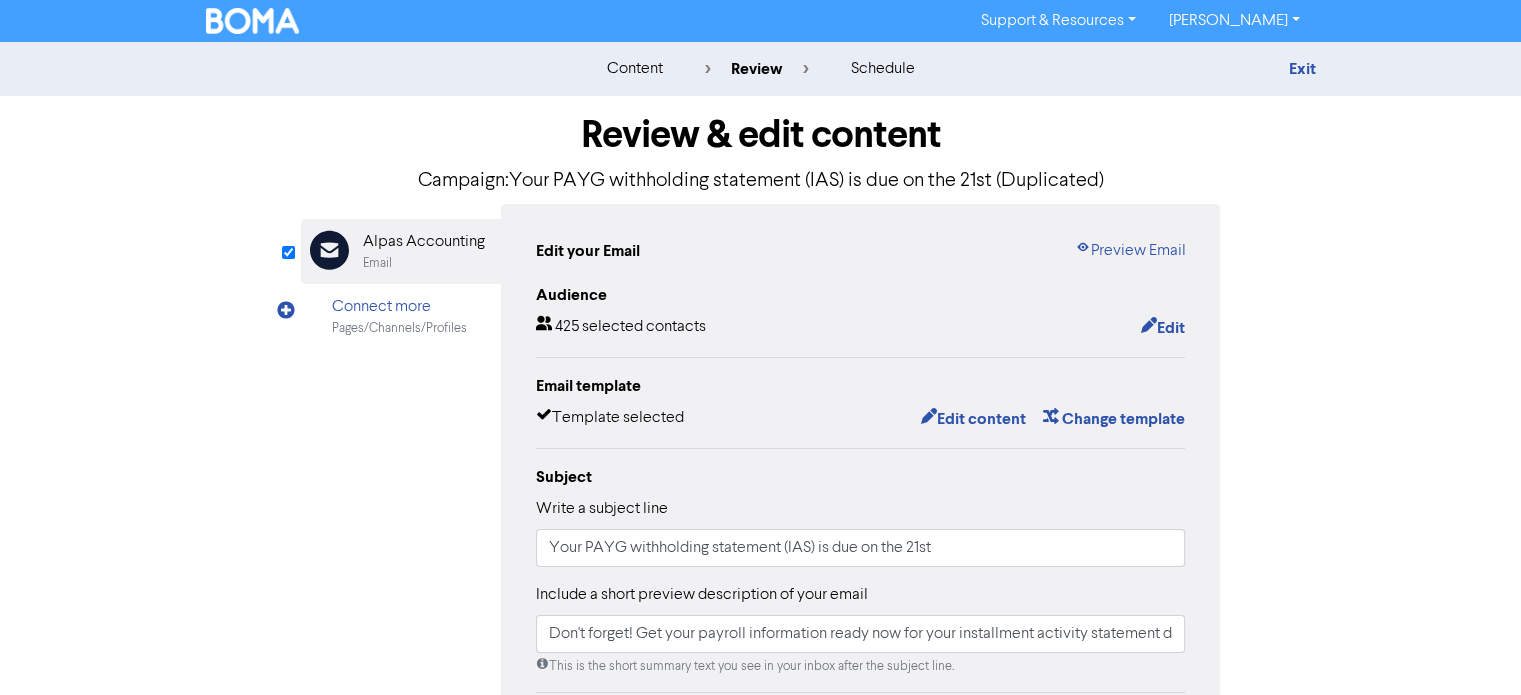 type on "Don't forget! Get your payroll information ready now for your installment activity statement due on the 21st. We'll help you prepare for your IAS to make lodgement and payment easy and efficient. #smallbusinessadvice" 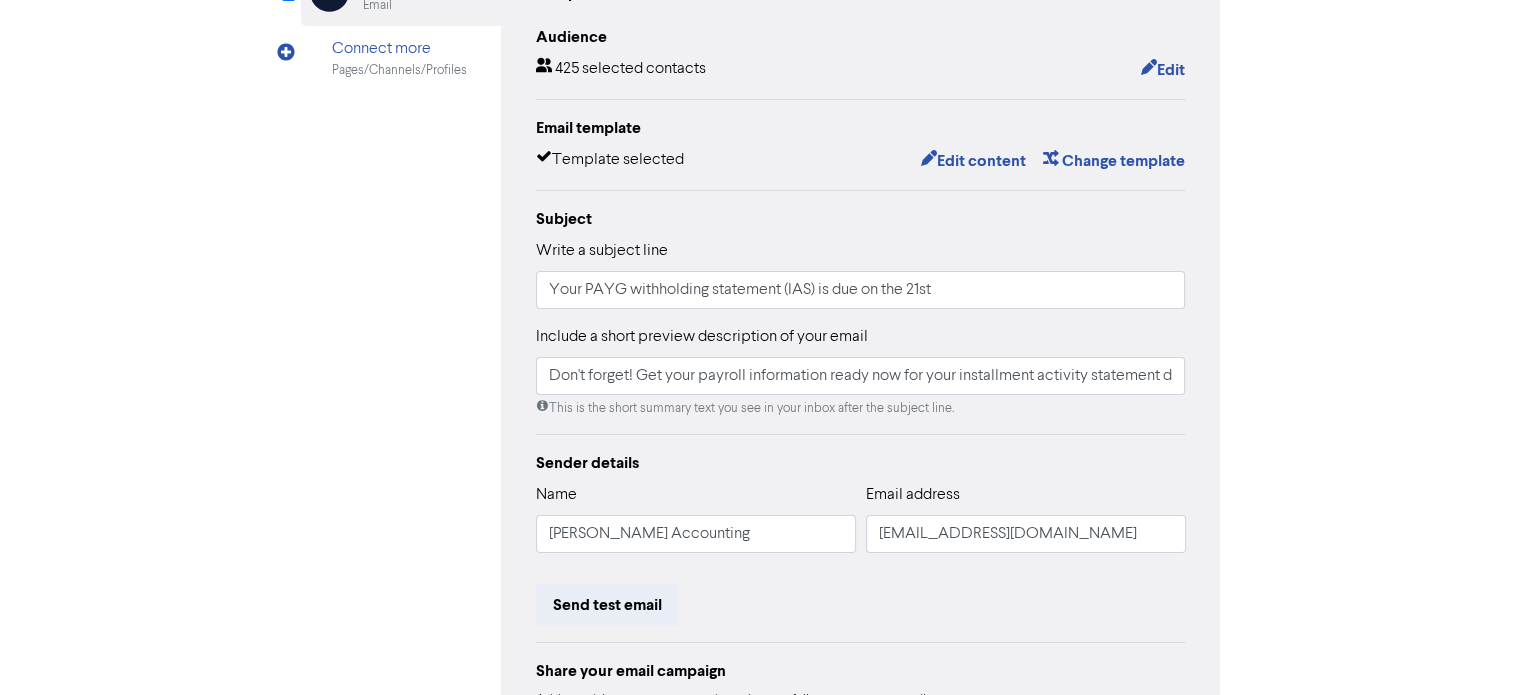 scroll, scrollTop: 0, scrollLeft: 0, axis: both 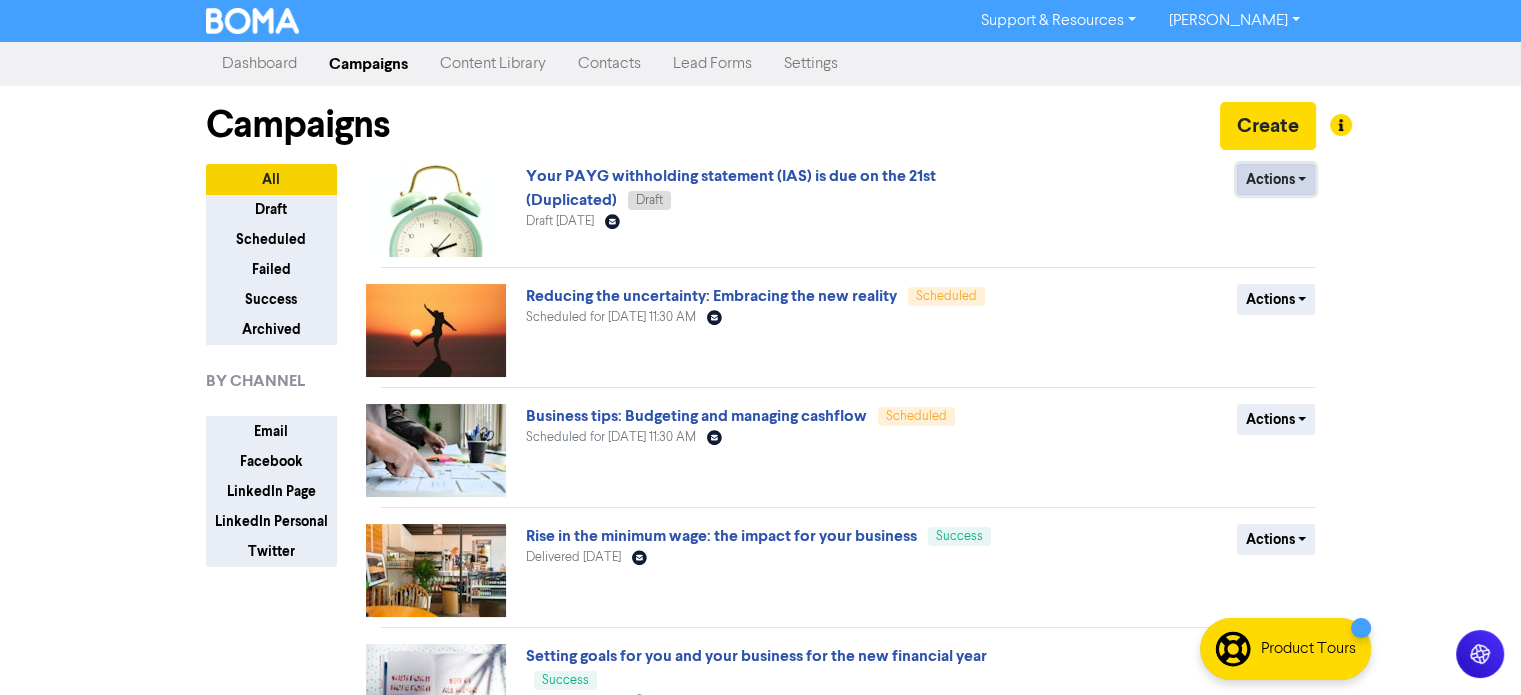 click on "Actions" at bounding box center (1276, 179) 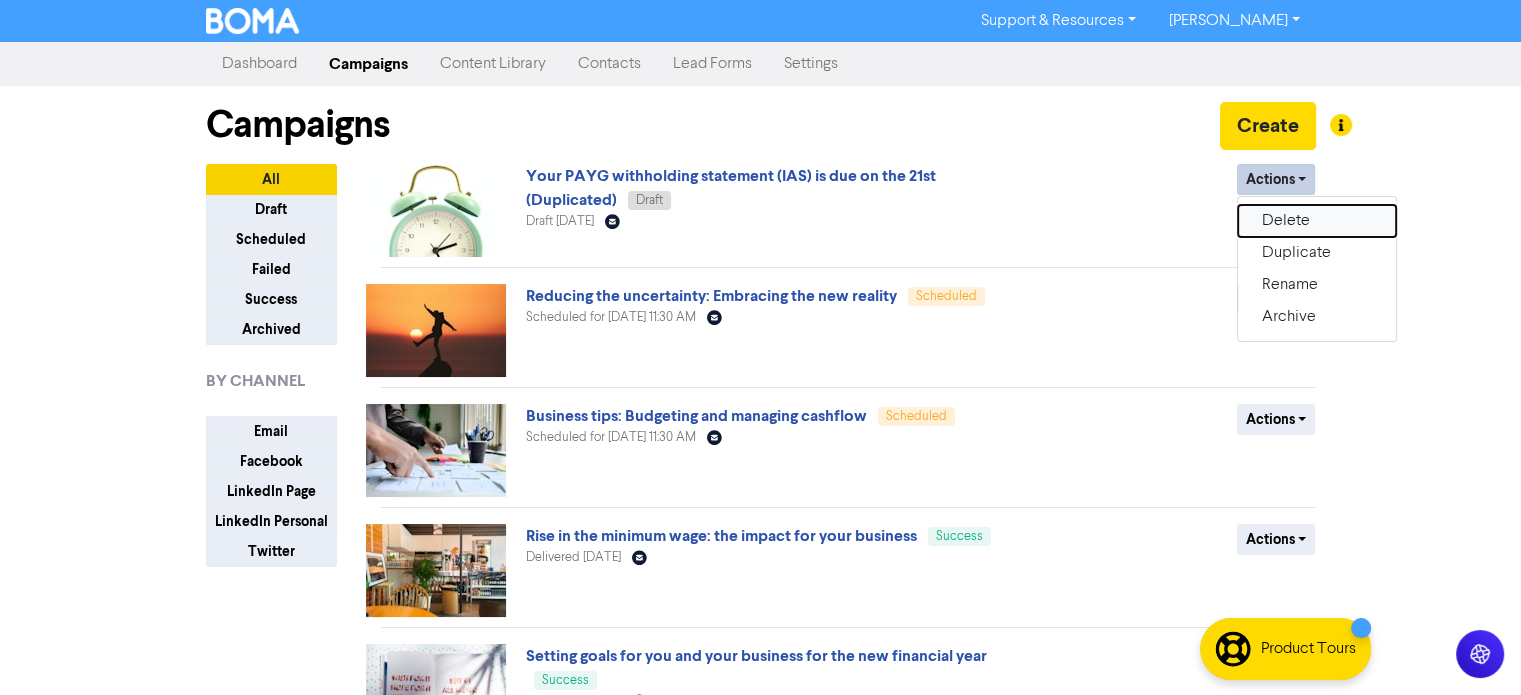click on "Delete" at bounding box center [1317, 221] 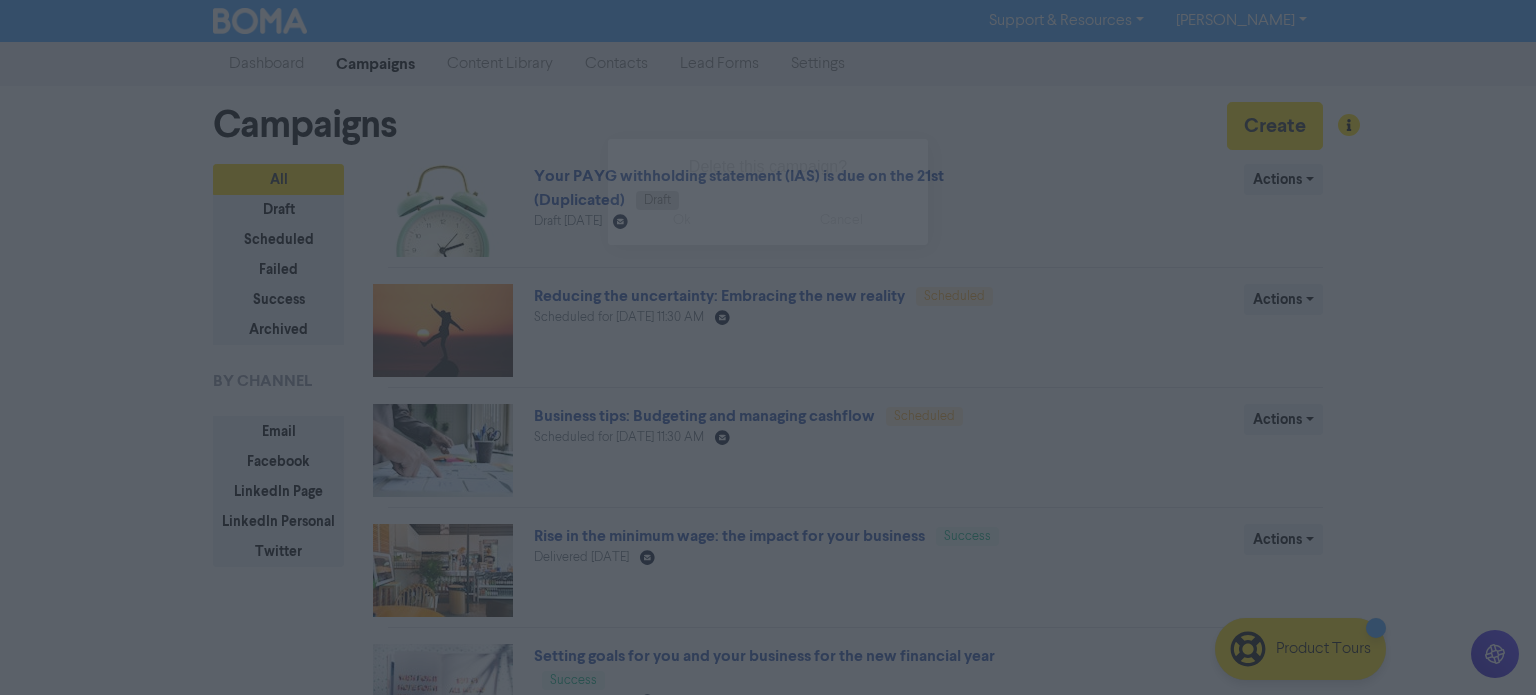 click on "ok" at bounding box center [682, 220] 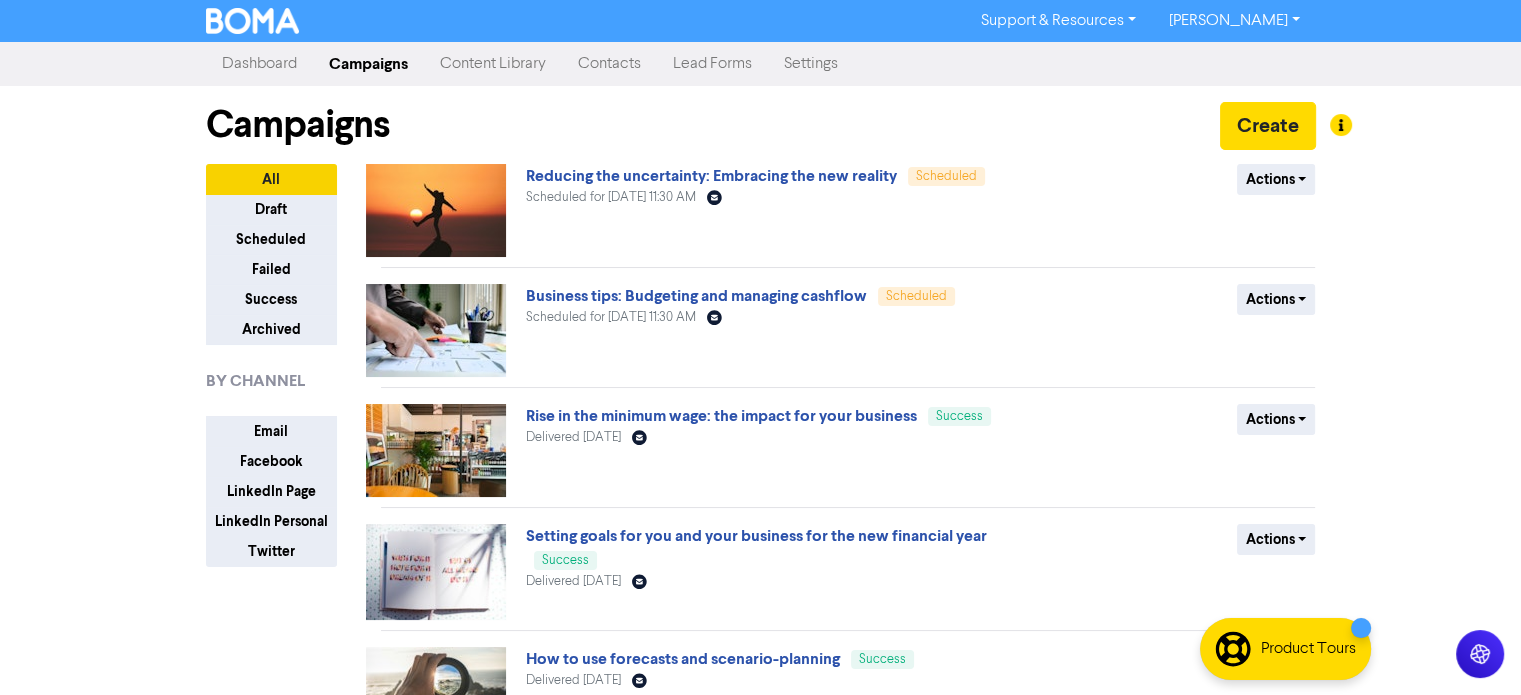 click on "Content Library" at bounding box center (493, 64) 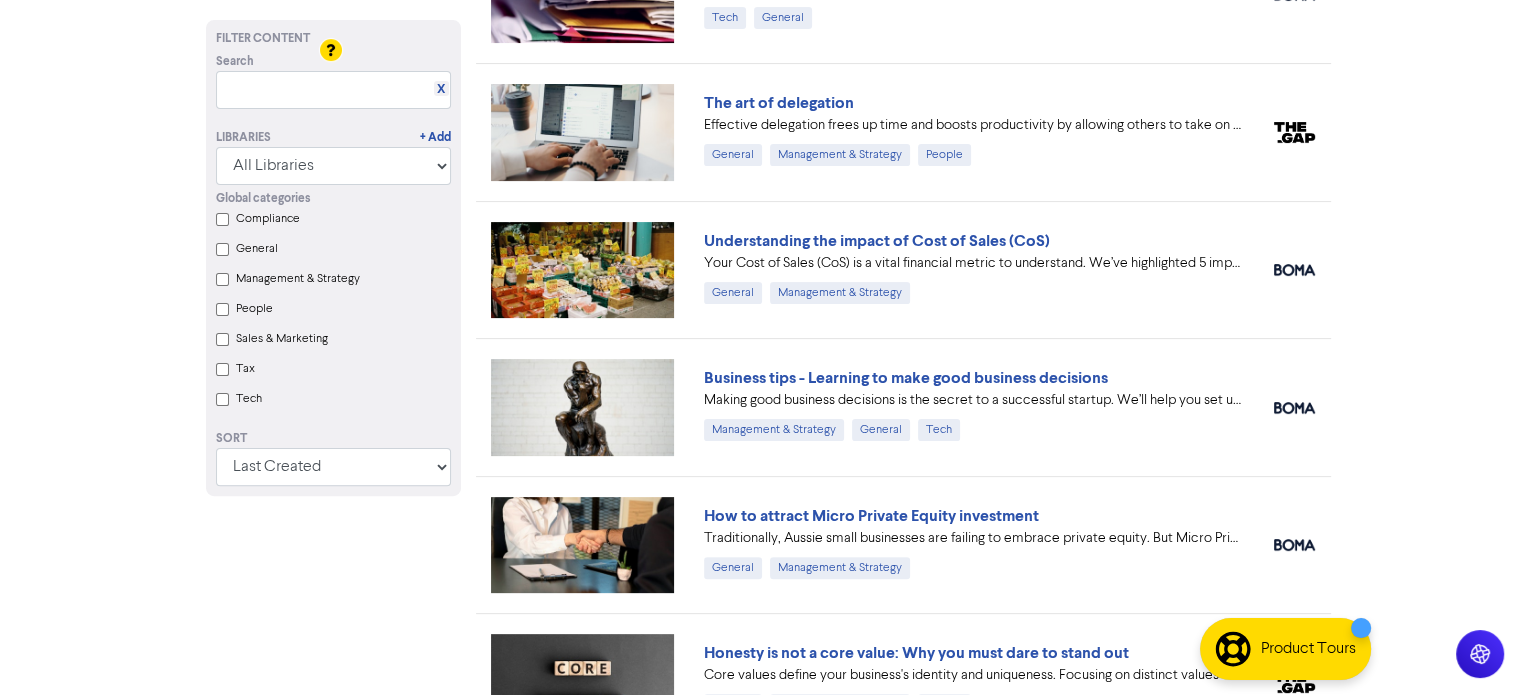 scroll, scrollTop: 500, scrollLeft: 0, axis: vertical 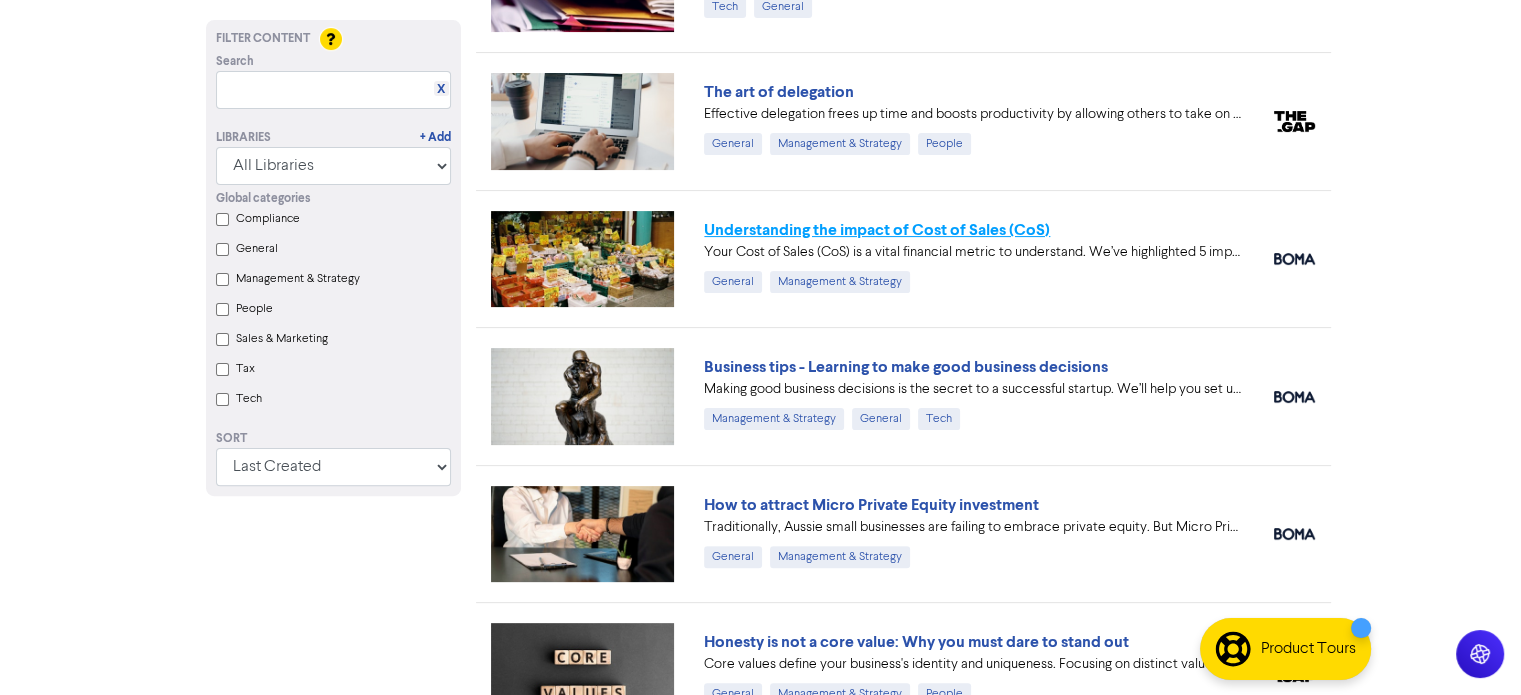 click on "Understanding the impact of Cost of Sales (CoS)" at bounding box center (877, 230) 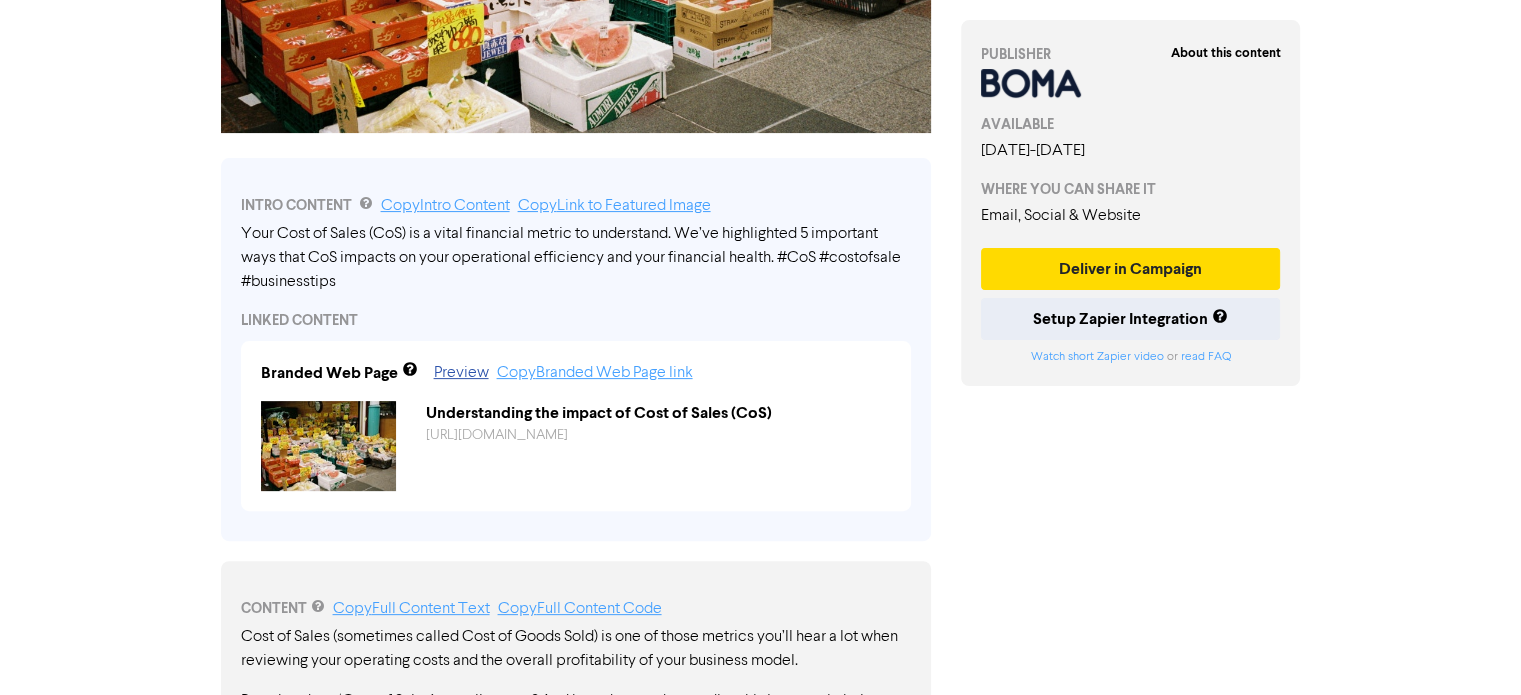 scroll, scrollTop: 0, scrollLeft: 0, axis: both 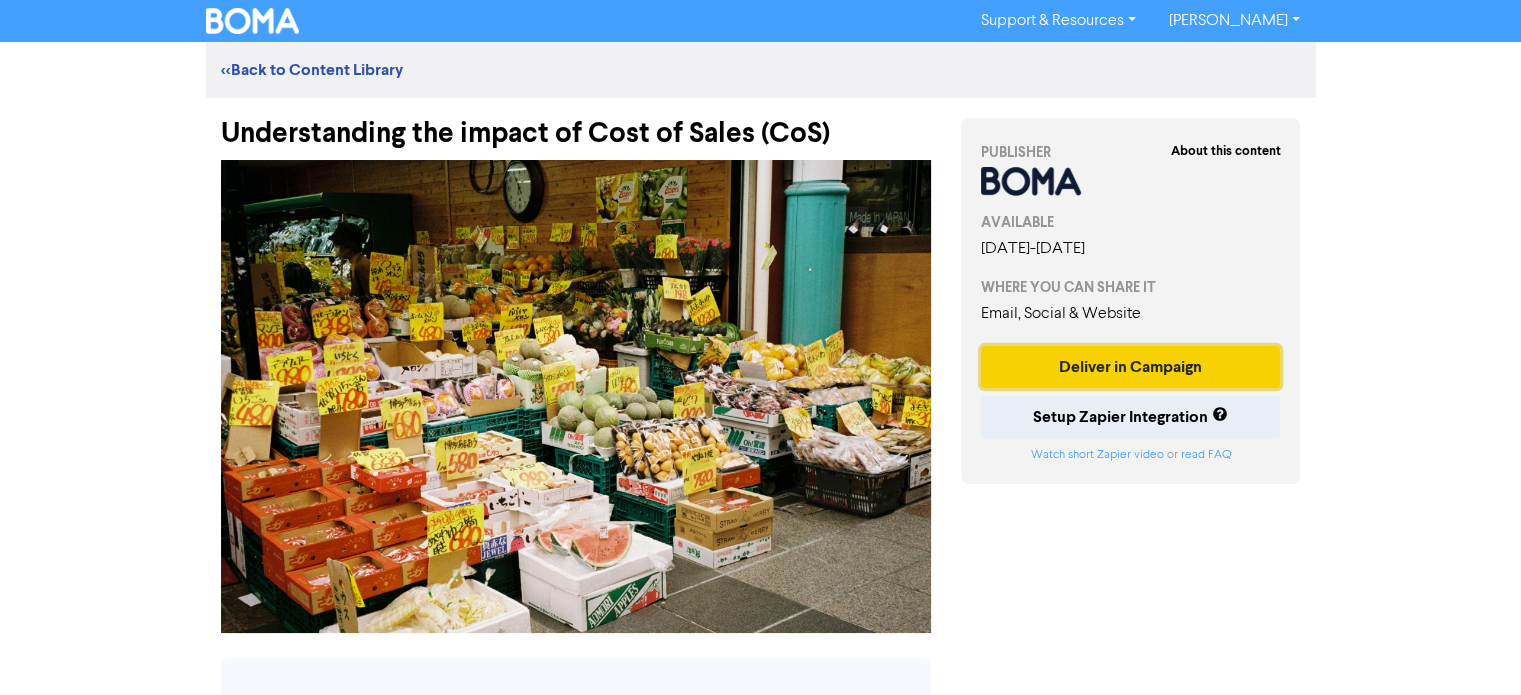 click on "Deliver in Campaign" at bounding box center [1131, 367] 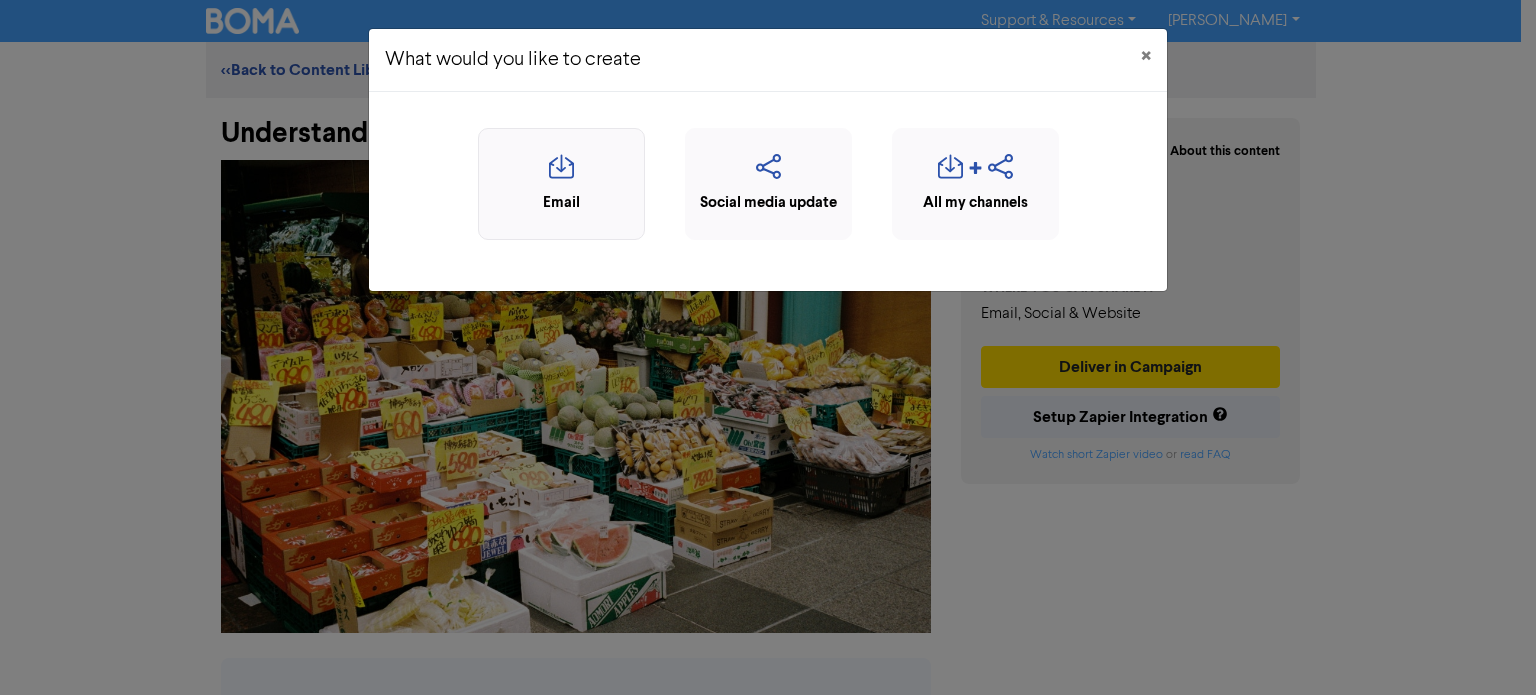click at bounding box center [561, 173] 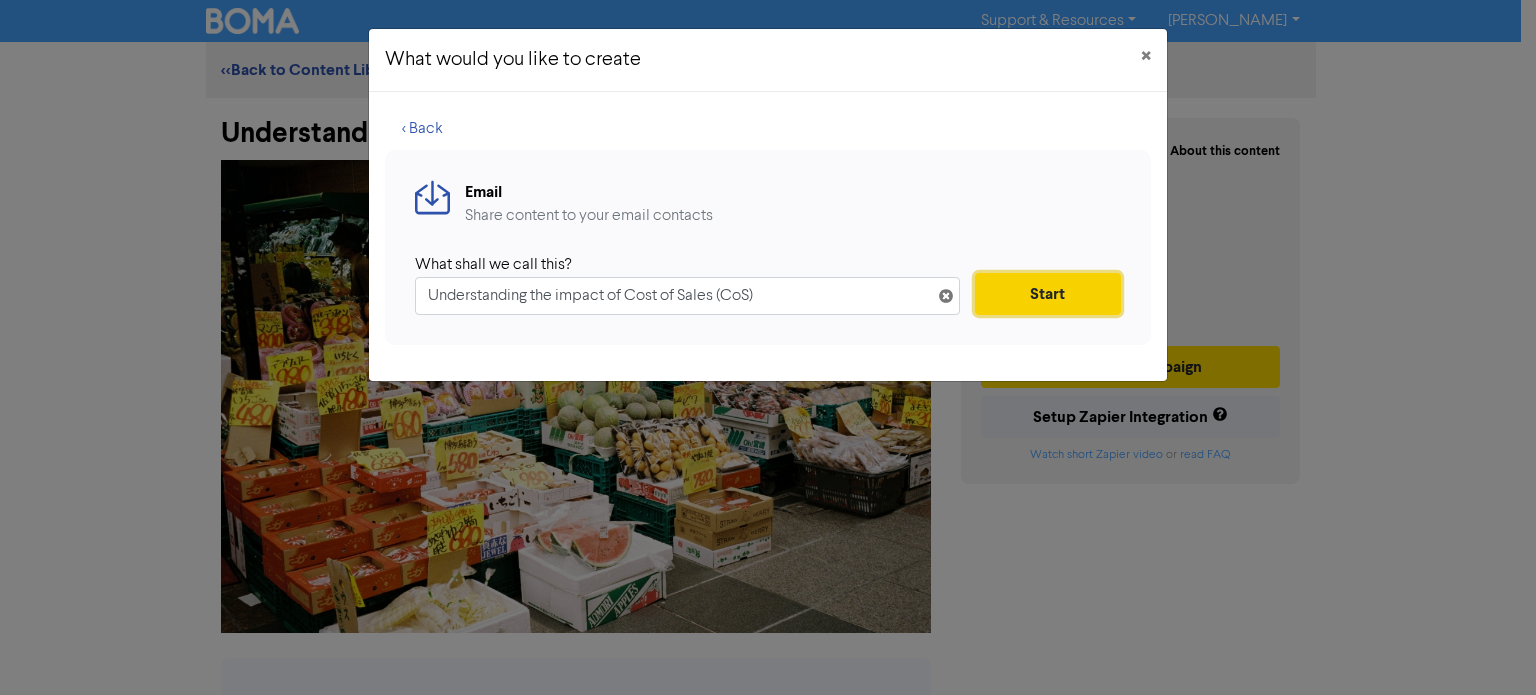 click on "Start" at bounding box center (1048, 294) 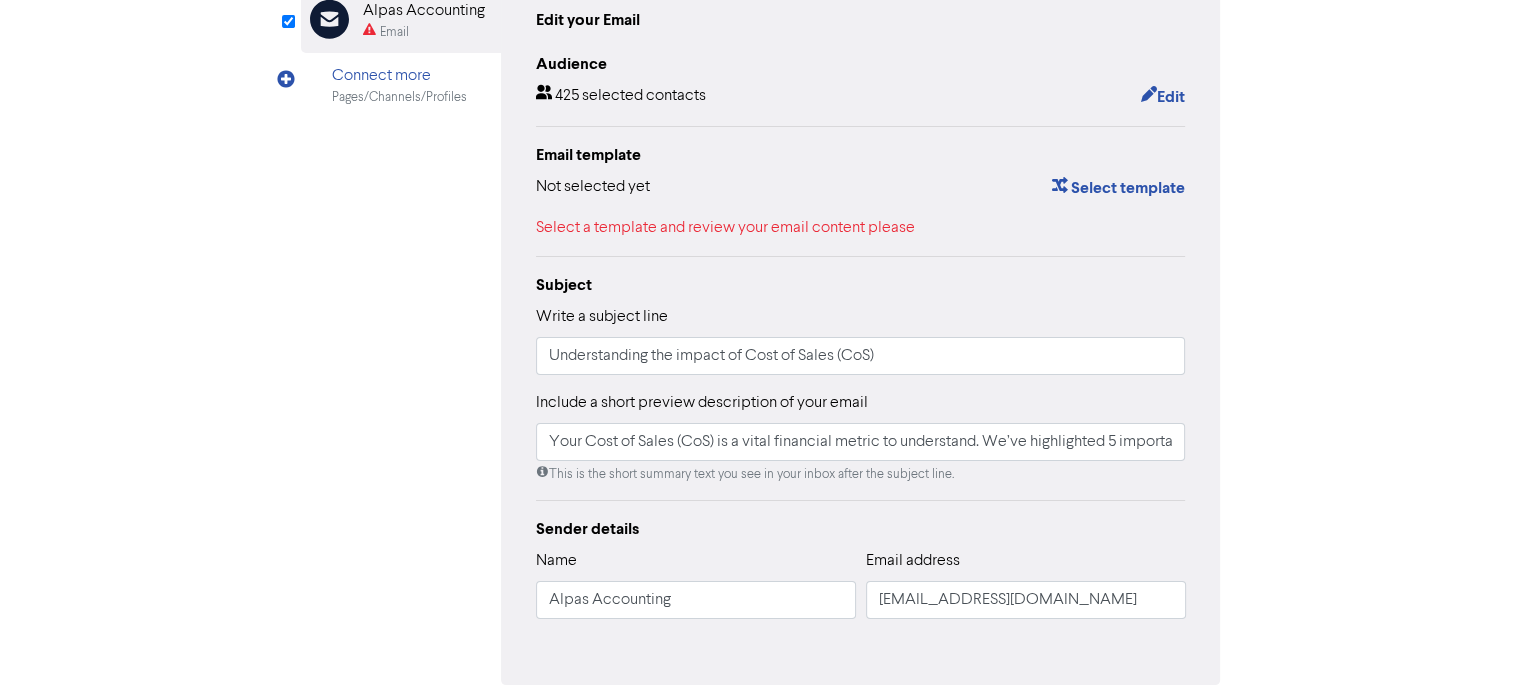 scroll, scrollTop: 111, scrollLeft: 0, axis: vertical 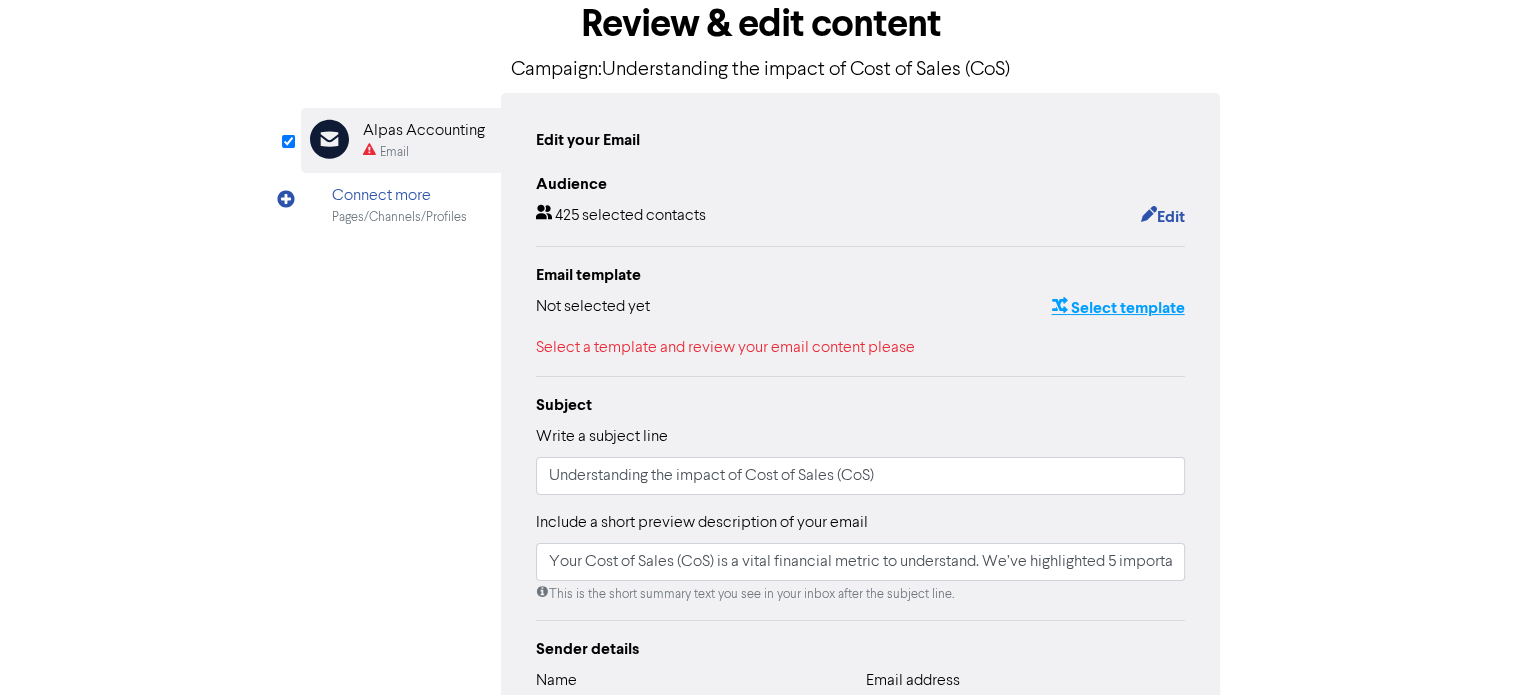 click on "Select template" at bounding box center (1117, 308) 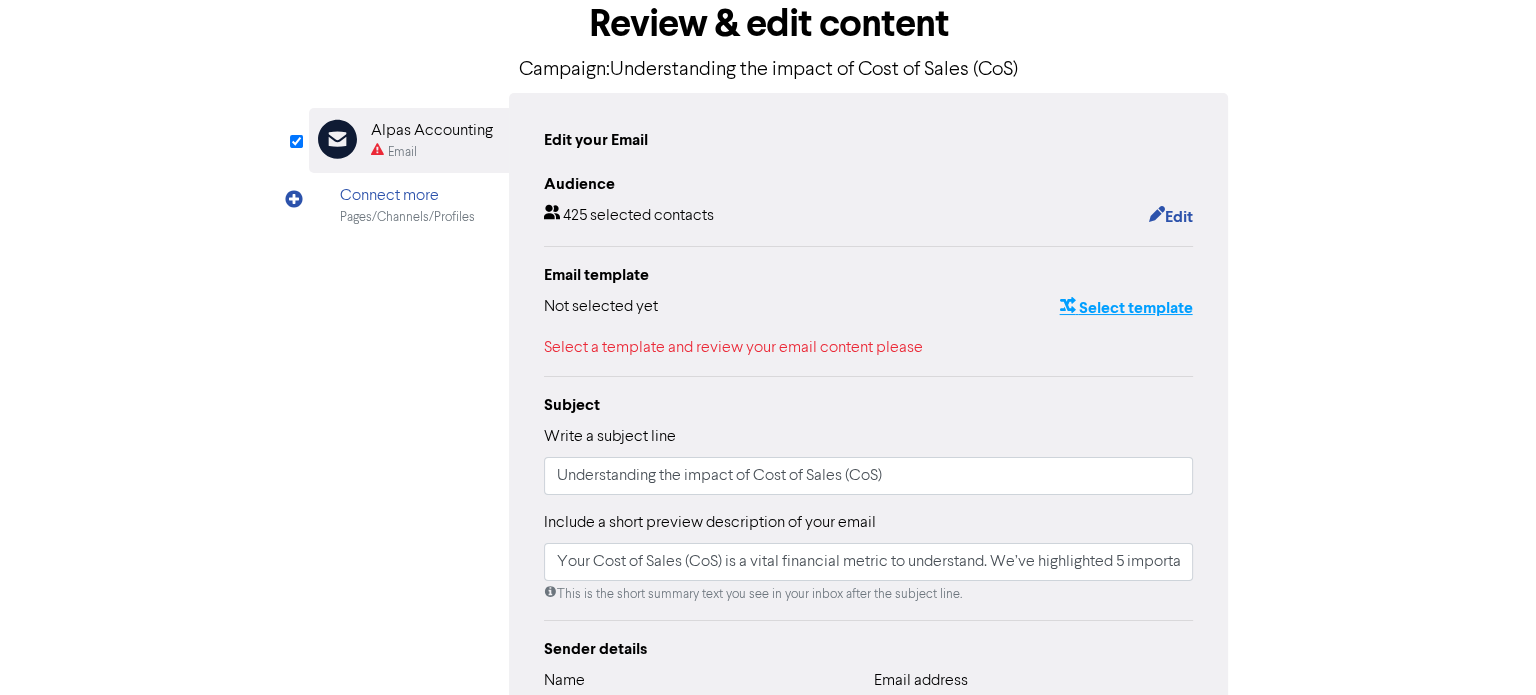 scroll, scrollTop: 0, scrollLeft: 0, axis: both 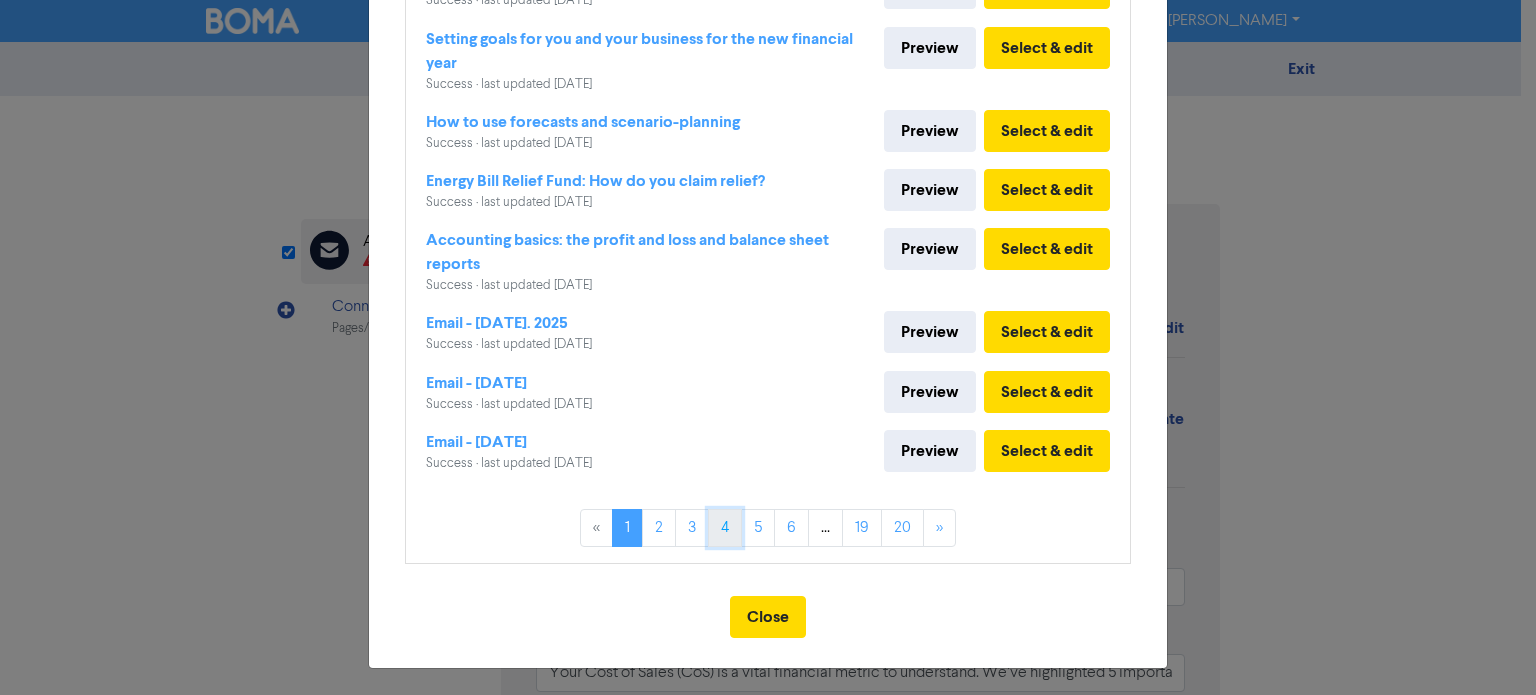 click on "4" at bounding box center (725, 528) 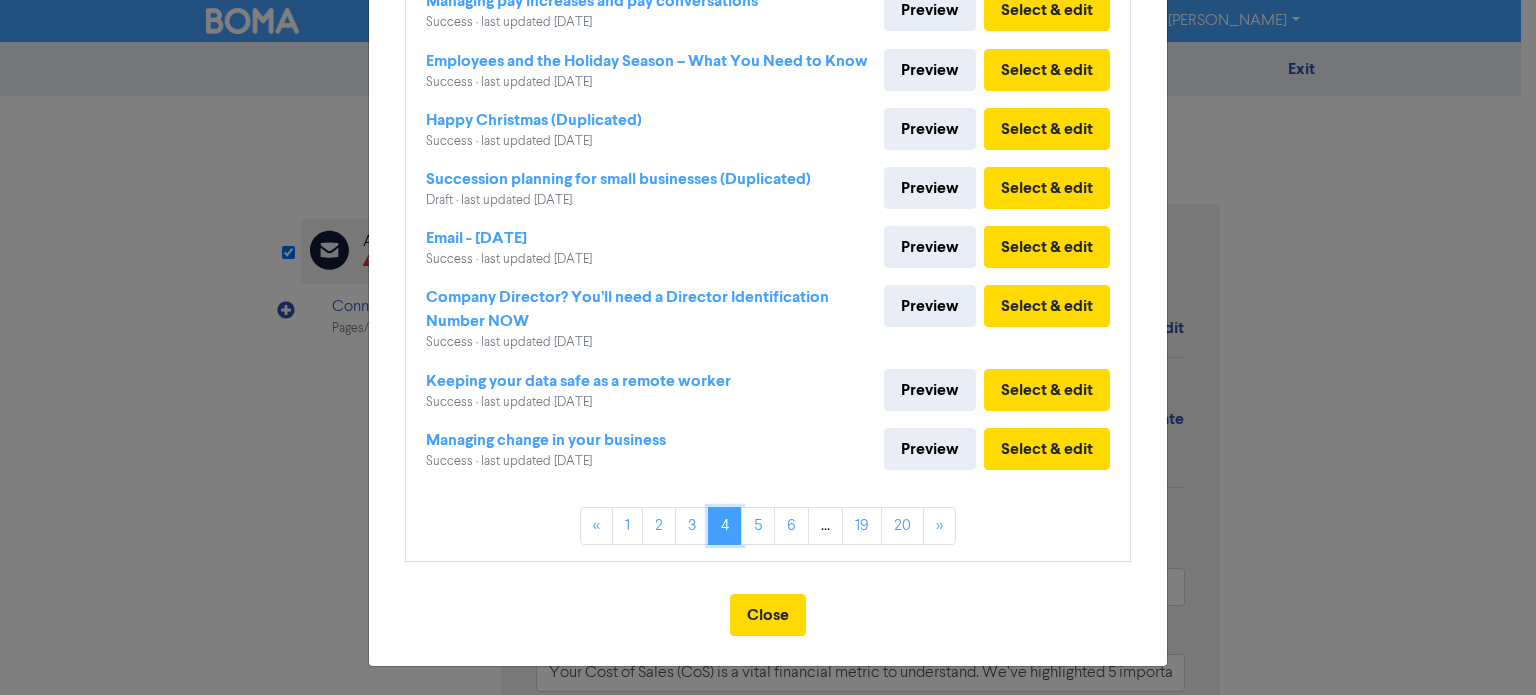 scroll, scrollTop: 352, scrollLeft: 0, axis: vertical 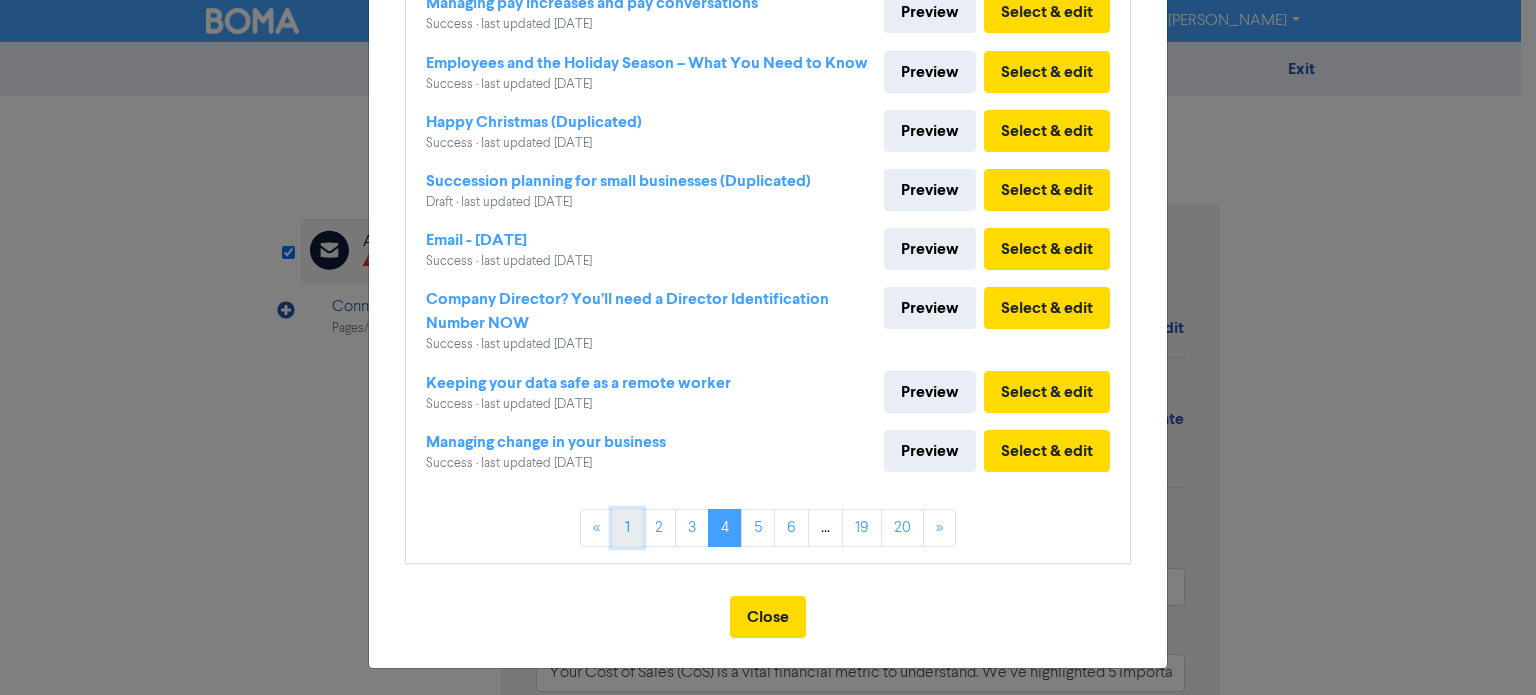 click on "1" at bounding box center (627, 528) 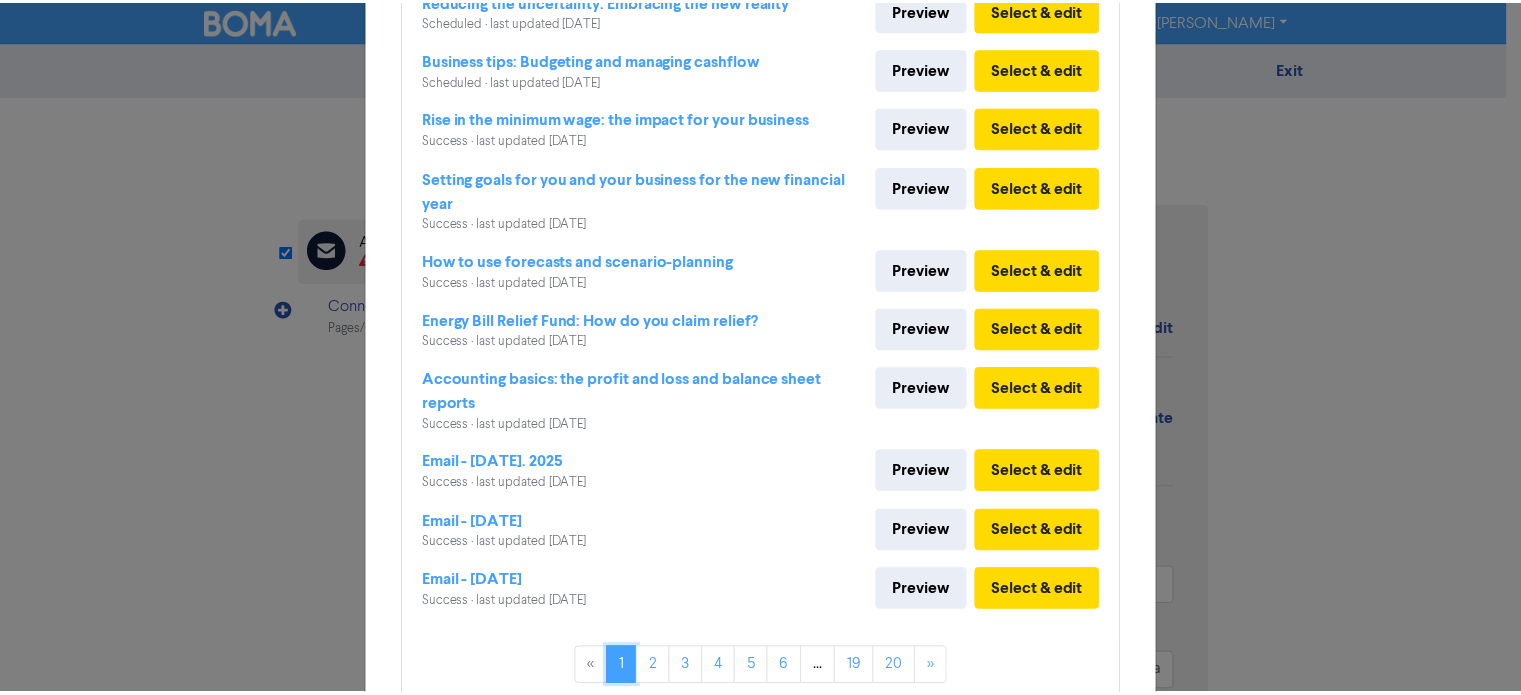 scroll, scrollTop: 0, scrollLeft: 0, axis: both 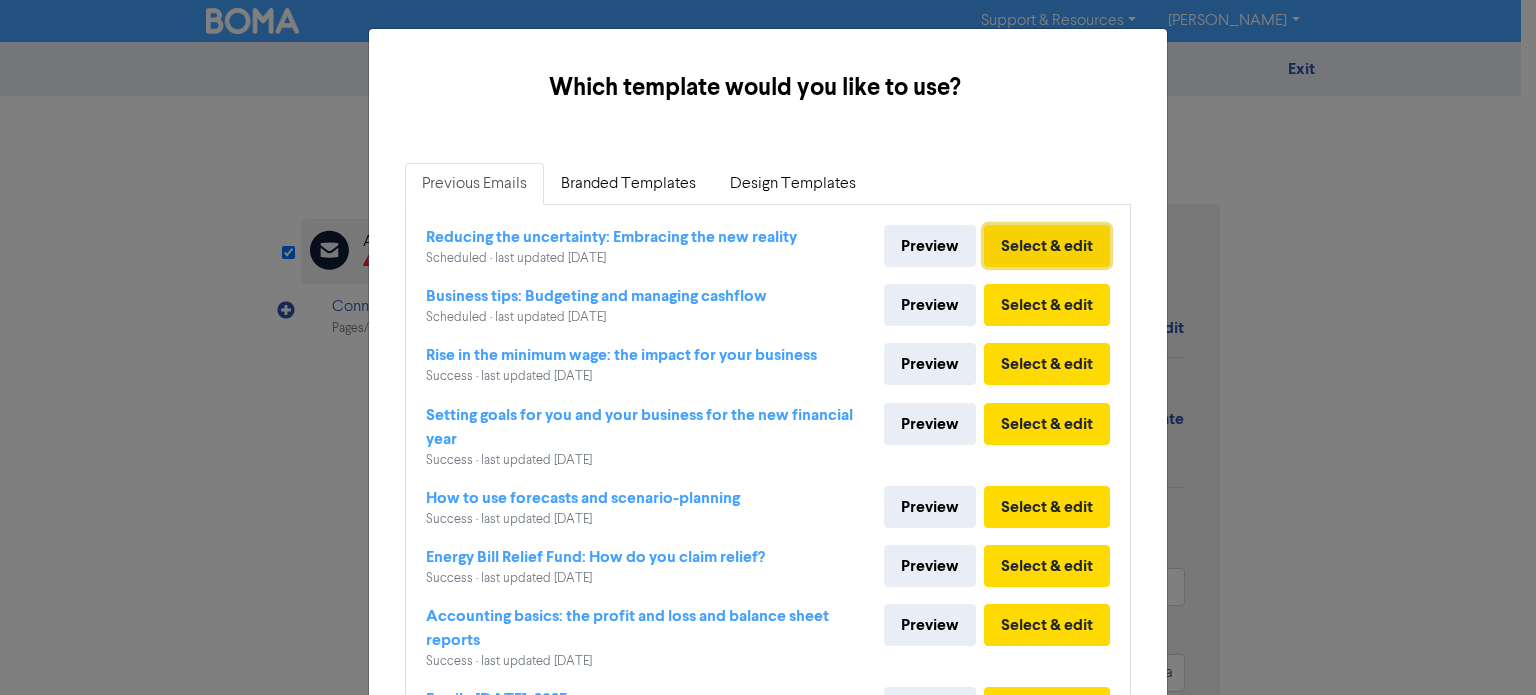 click on "Select & edit" at bounding box center (1047, 246) 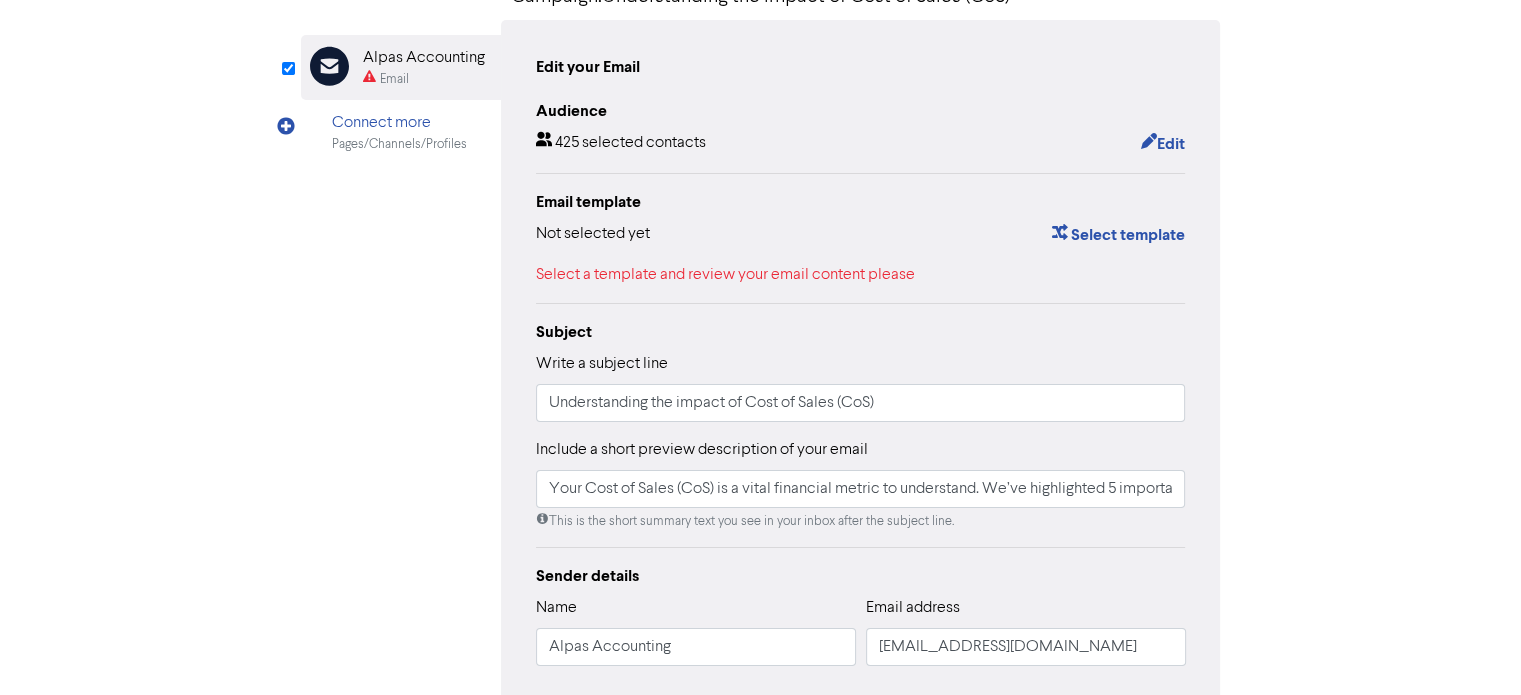 scroll, scrollTop: 311, scrollLeft: 0, axis: vertical 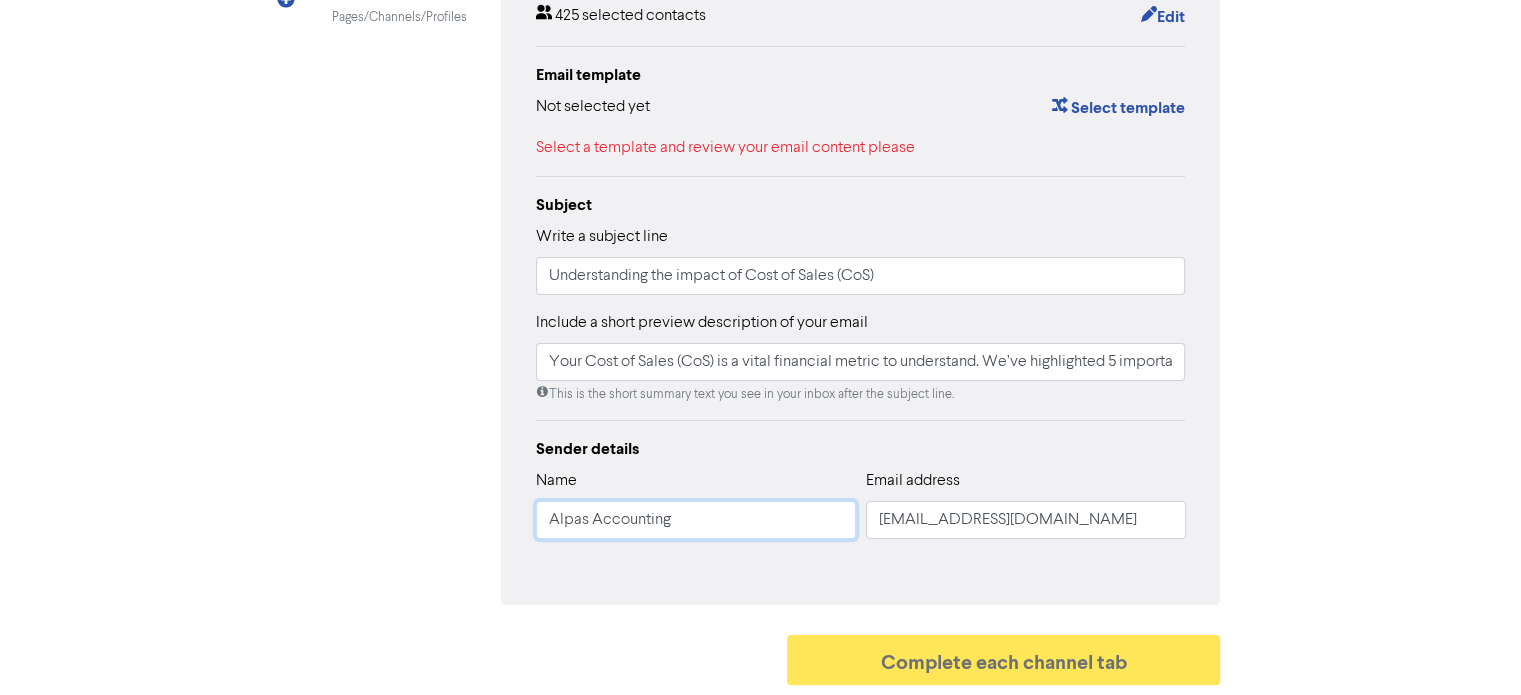click on "Alpas Accounting" at bounding box center (696, 520) 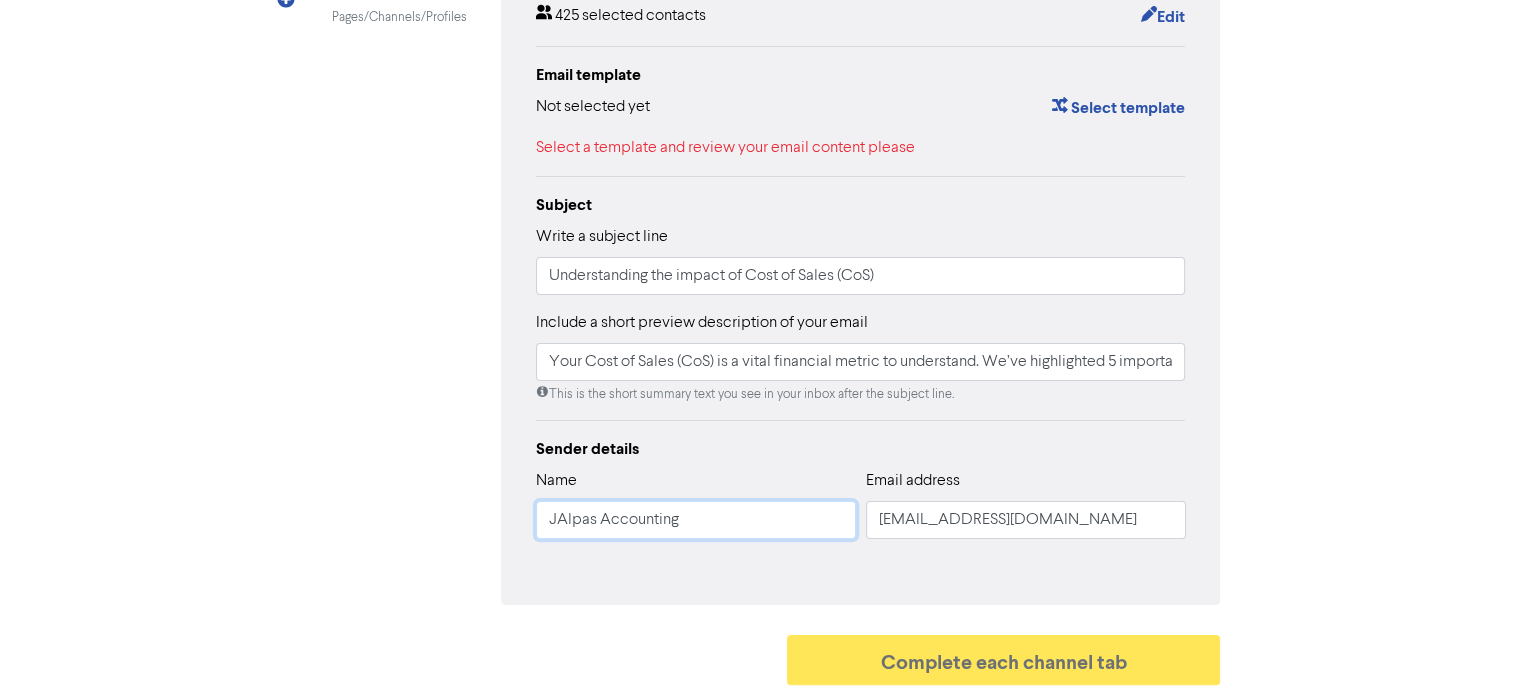 type on "Your Cost of Sales (CoS) is a vital financial metric to understand. We’ve highlighted 5 important ways that CoS impacts on your operational efficiency and your financial health.#CoS #costofsale #businesstips" 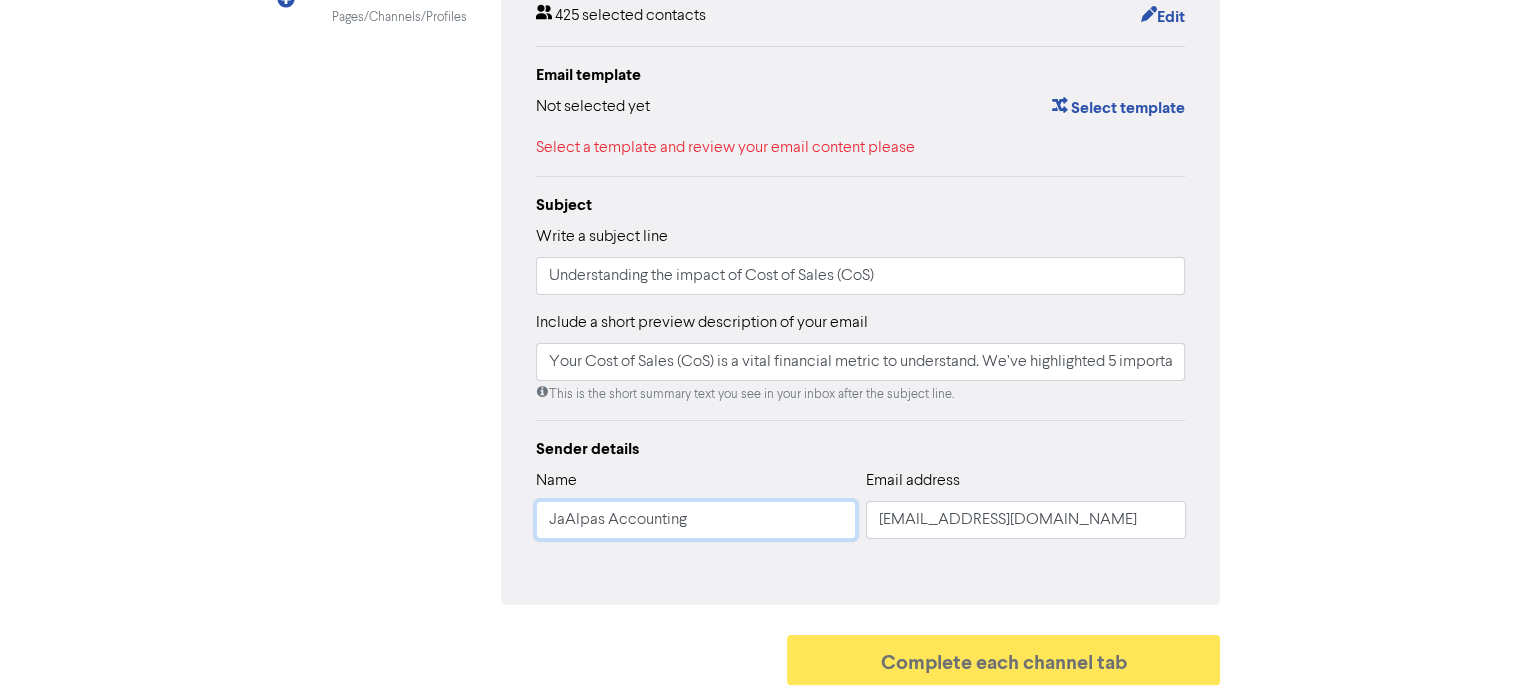 type on "Your Cost of Sales (CoS) is a vital financial metric to understand. We’ve highlighted 5 important ways that CoS impacts on your operational efficiency and your financial health.#CoS #costofsale #businesstips" 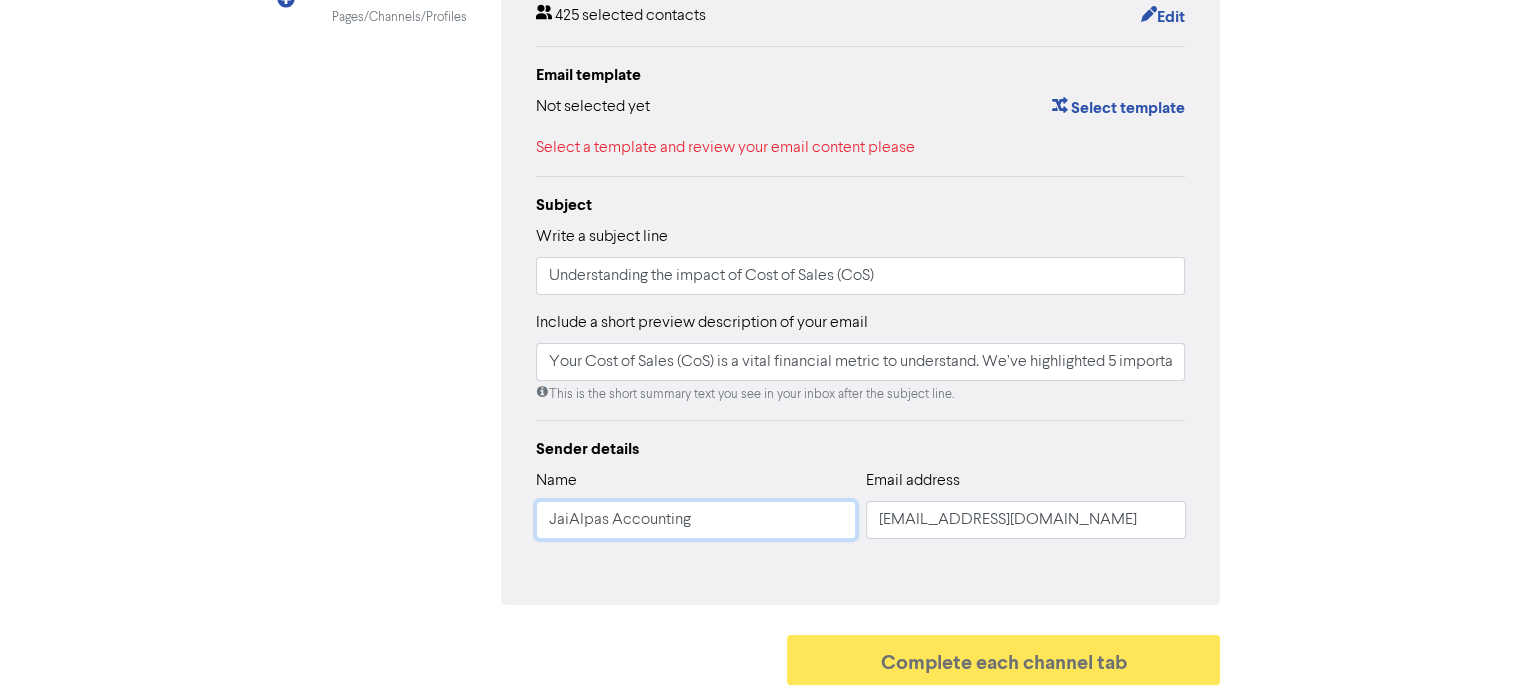 type on "Your Cost of Sales (CoS) is a vital financial metric to understand. We’ve highlighted 5 important ways that CoS impacts on your operational efficiency and your financial health.#CoS #costofsale #businesstips" 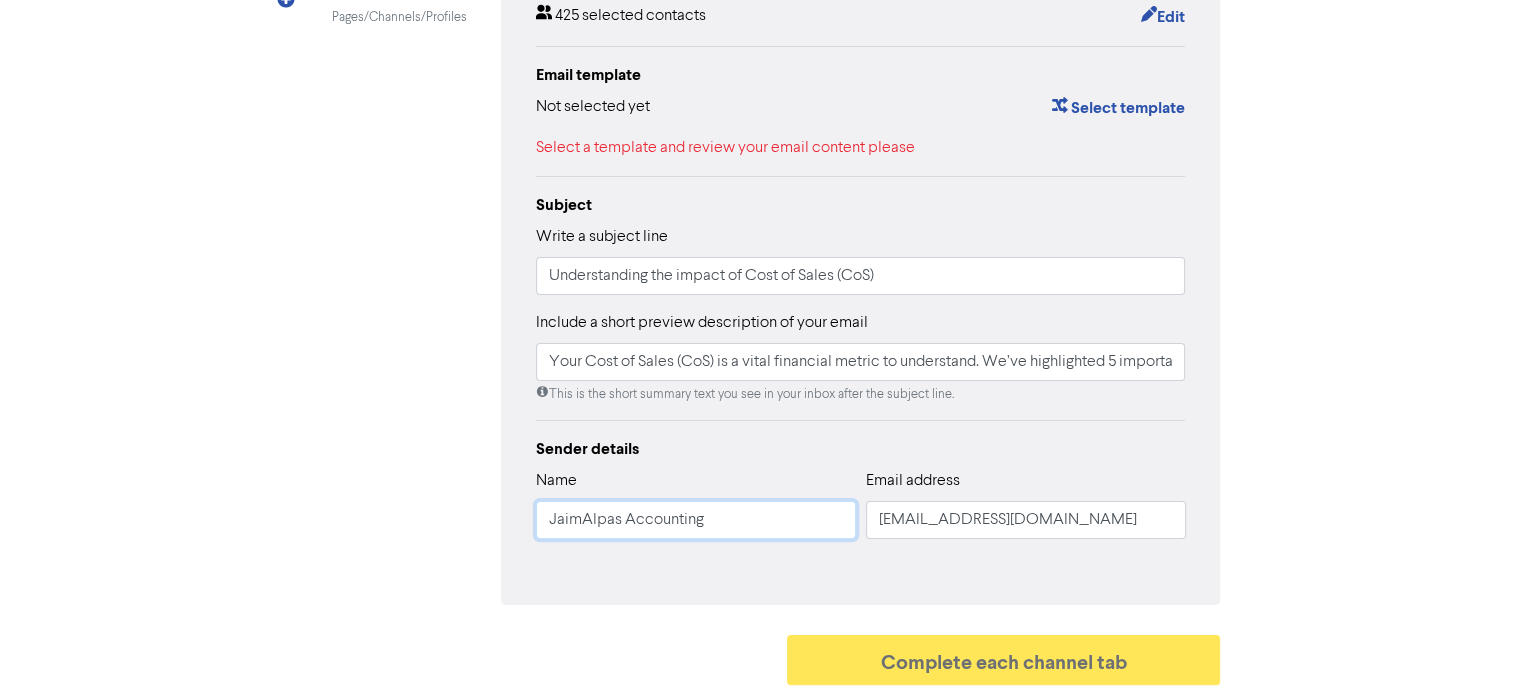 type on "Your Cost of Sales (CoS) is a vital financial metric to understand. We’ve highlighted 5 important ways that CoS impacts on your operational efficiency and your financial health.#CoS #costofsale #businesstips" 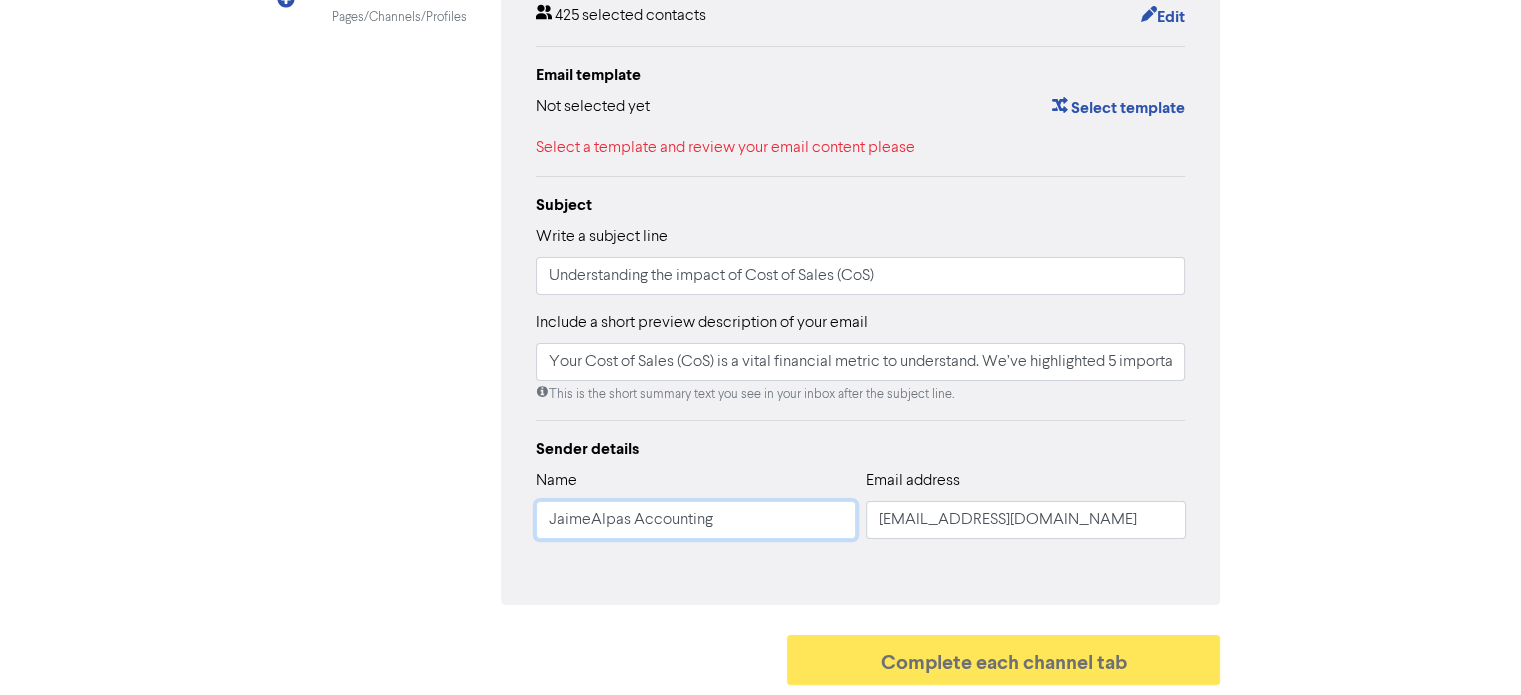 type on "Your Cost of Sales (CoS) is a vital financial metric to understand. We’ve highlighted 5 important ways that CoS impacts on your operational efficiency and your financial health.#CoS #costofsale #businesstips" 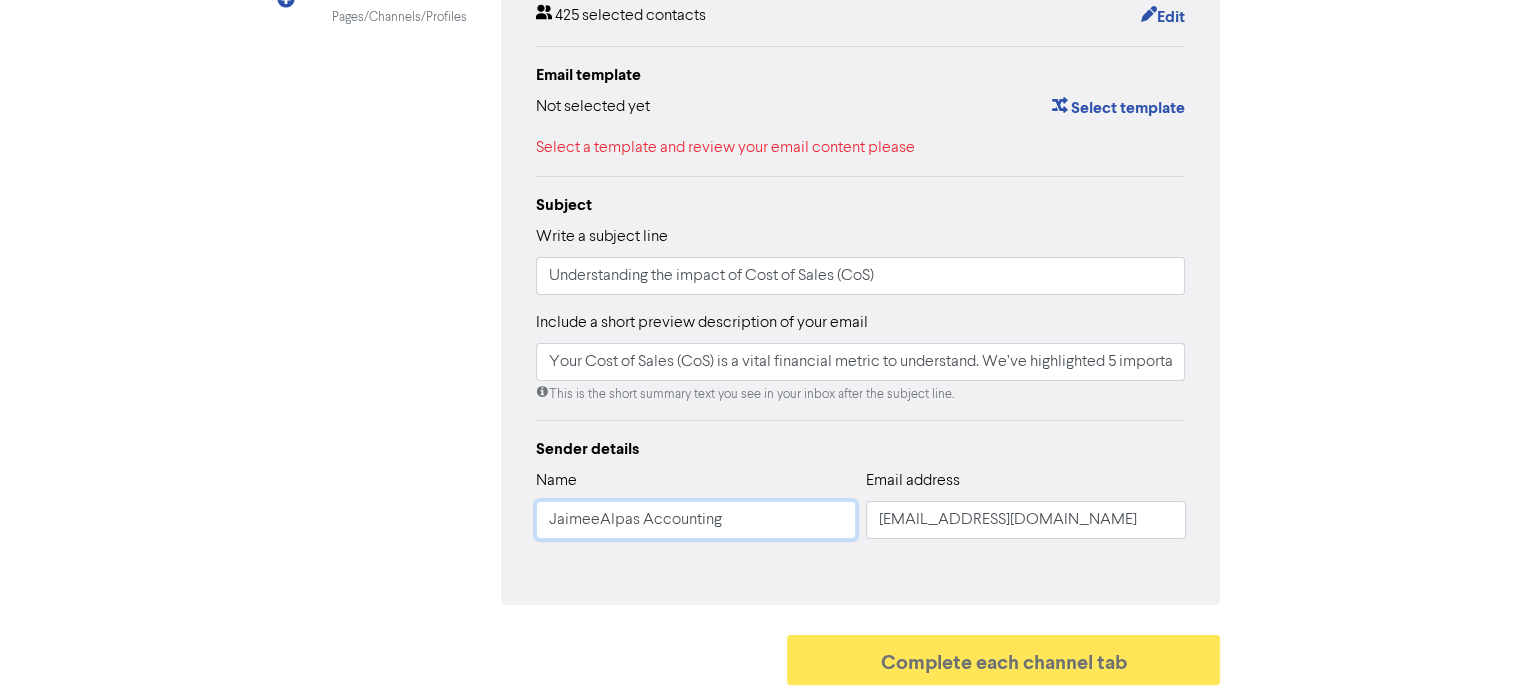 type on "Your Cost of Sales (CoS) is a vital financial metric to understand. We’ve highlighted 5 important ways that CoS impacts on your operational efficiency and your financial health.#CoS #costofsale #businesstips" 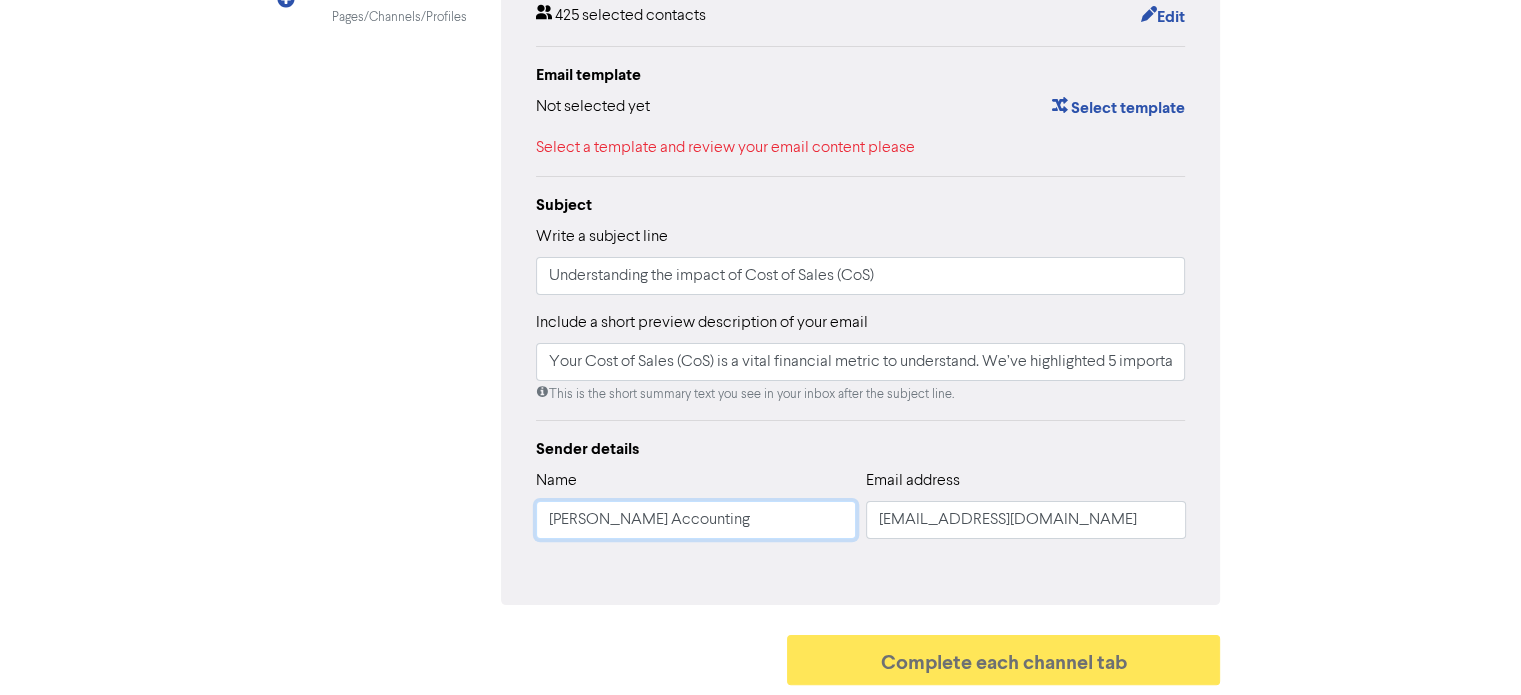 type on "Your Cost of Sales (CoS) is a vital financial metric to understand. We’ve highlighted 5 important ways that CoS impacts on your operational efficiency and your financial health.#CoS #costofsale #businesstips" 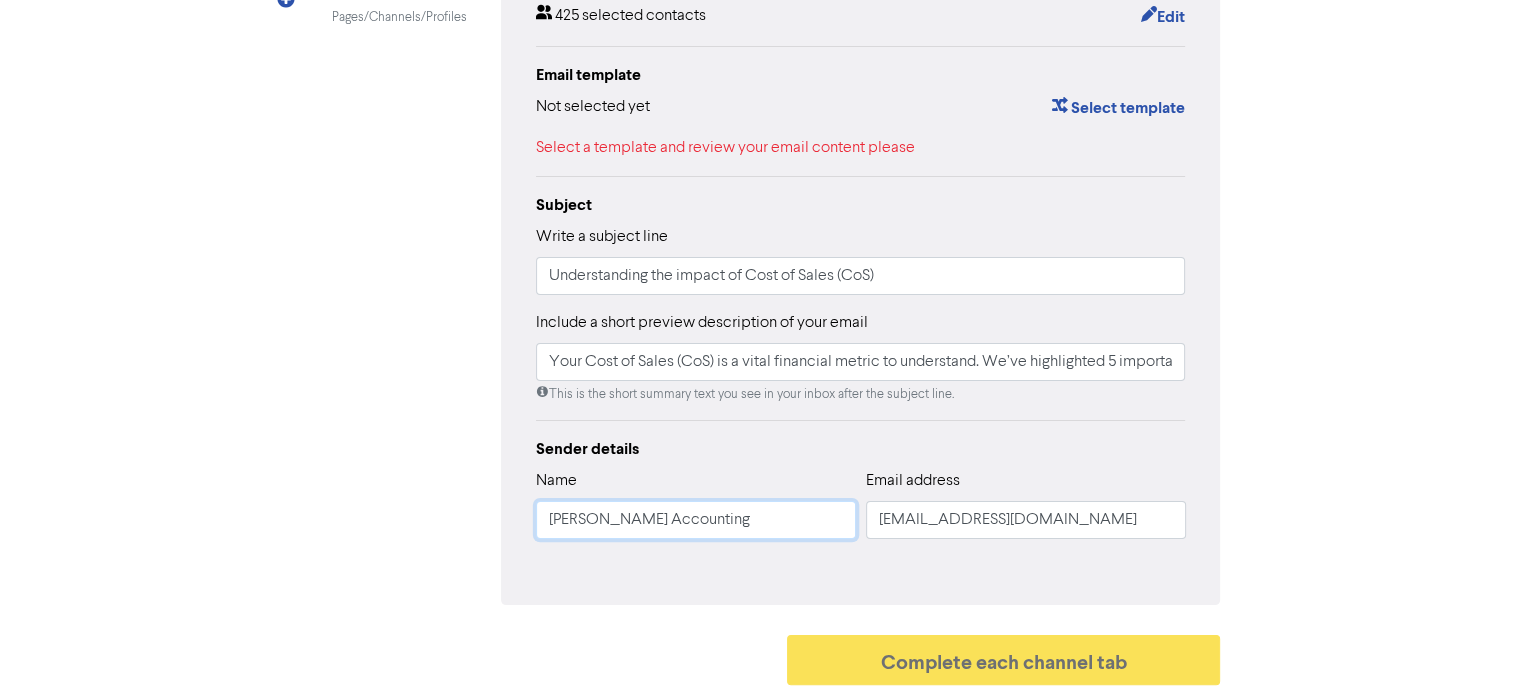 type on "[PERSON_NAME] Accounting" 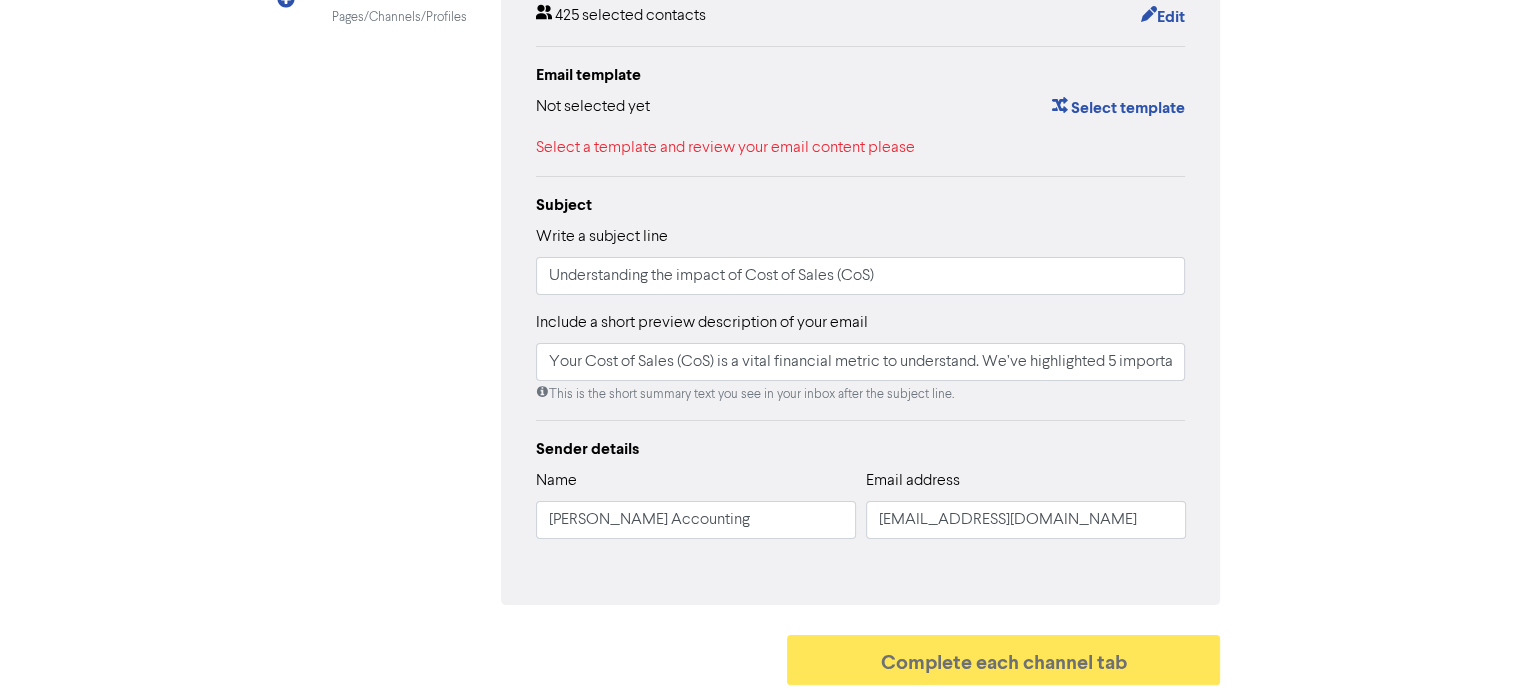 click on "Edit your Email  Audience   425 selected contacts  Edit Email template Not selected yet   Select template Select a template and review your email content please Subject Write a subject line Understanding the impact of Cost of Sales (CoS) Include a short preview description of your email Your Cost of Sales (CoS) is a vital financial metric to understand. We’ve highlighted 5 important ways that CoS impacts on your operational efficiency and your financial health.#CoS #costofsale #businesstips  This is the short summary text you see in your inbox after the subject line. Sender details Name [PERSON_NAME] Accounting Email address [EMAIL_ADDRESS][DOMAIN_NAME]" at bounding box center (861, 249) 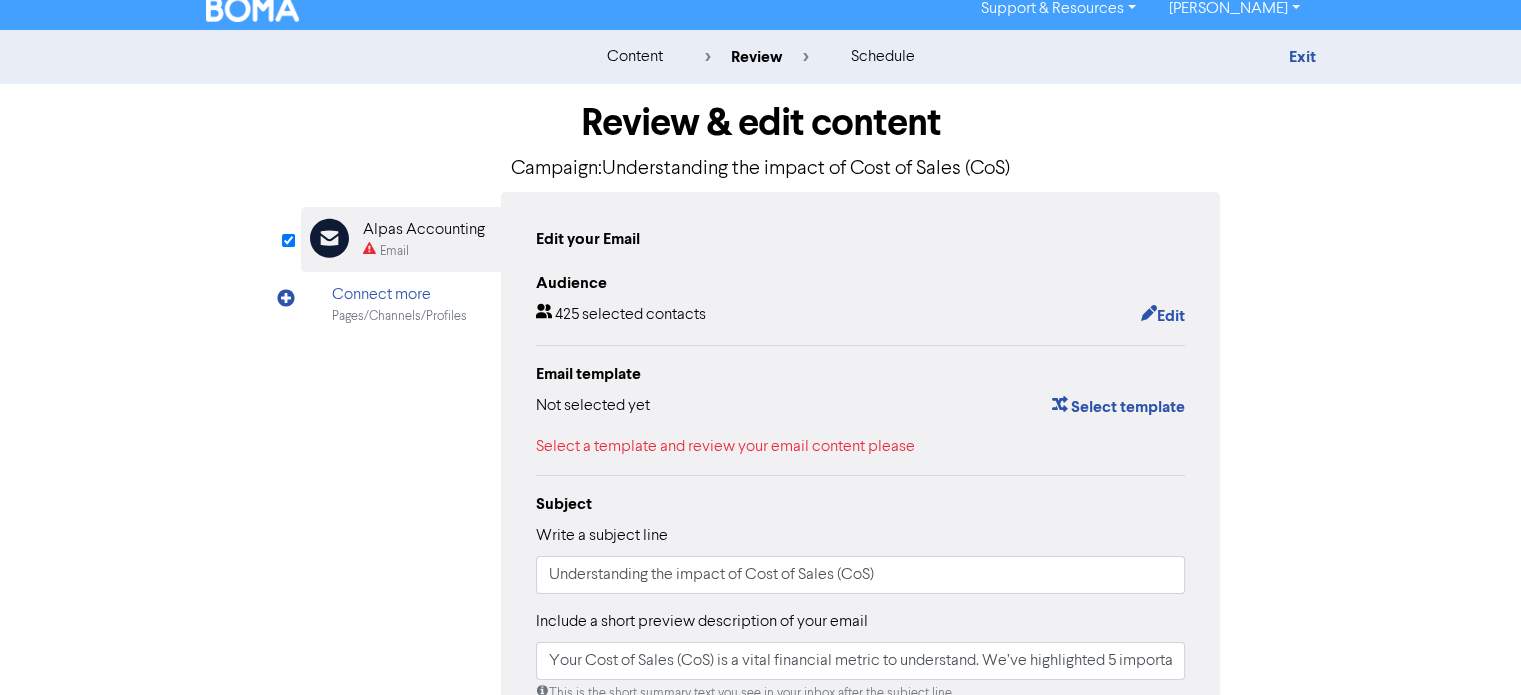 scroll, scrollTop: 11, scrollLeft: 0, axis: vertical 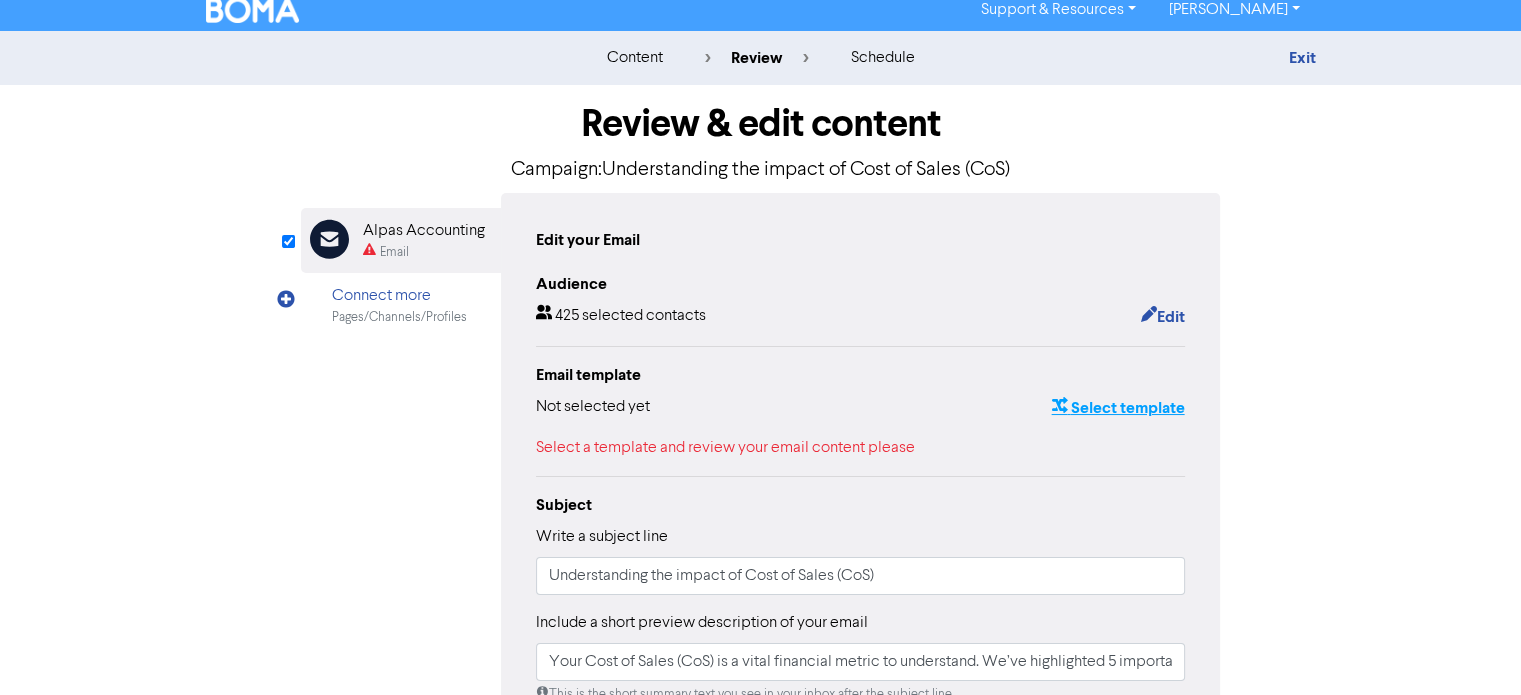 click on "Select template" at bounding box center (1117, 408) 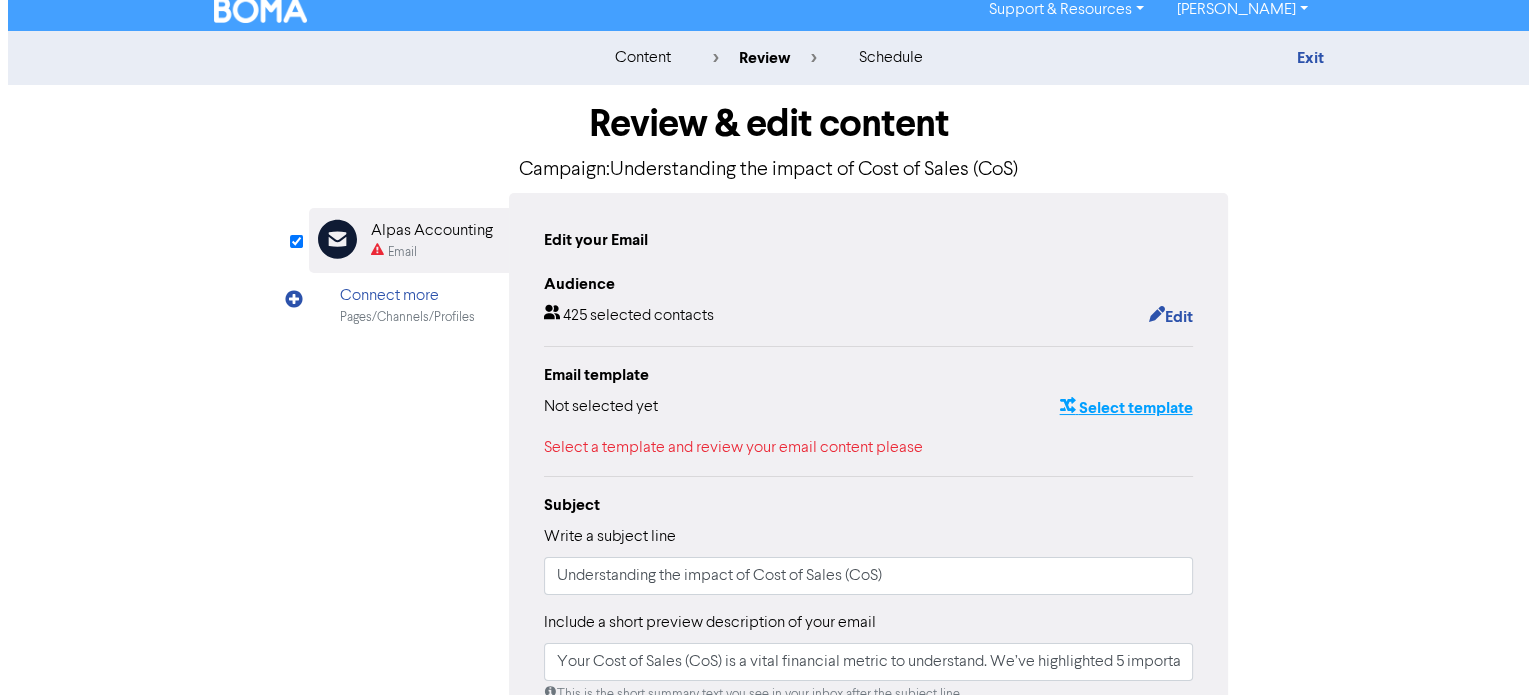 scroll, scrollTop: 0, scrollLeft: 0, axis: both 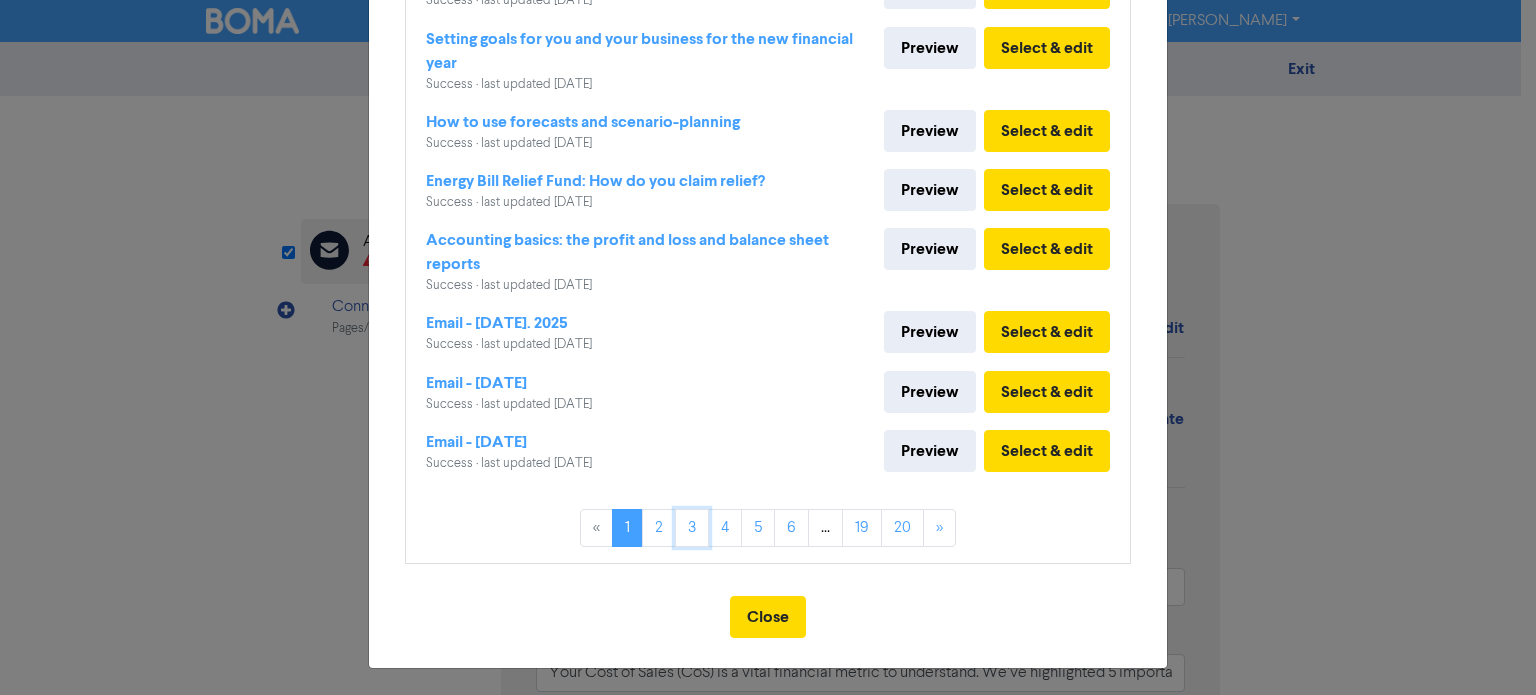 drag, startPoint x: 678, startPoint y: 529, endPoint x: 868, endPoint y: 517, distance: 190.37857 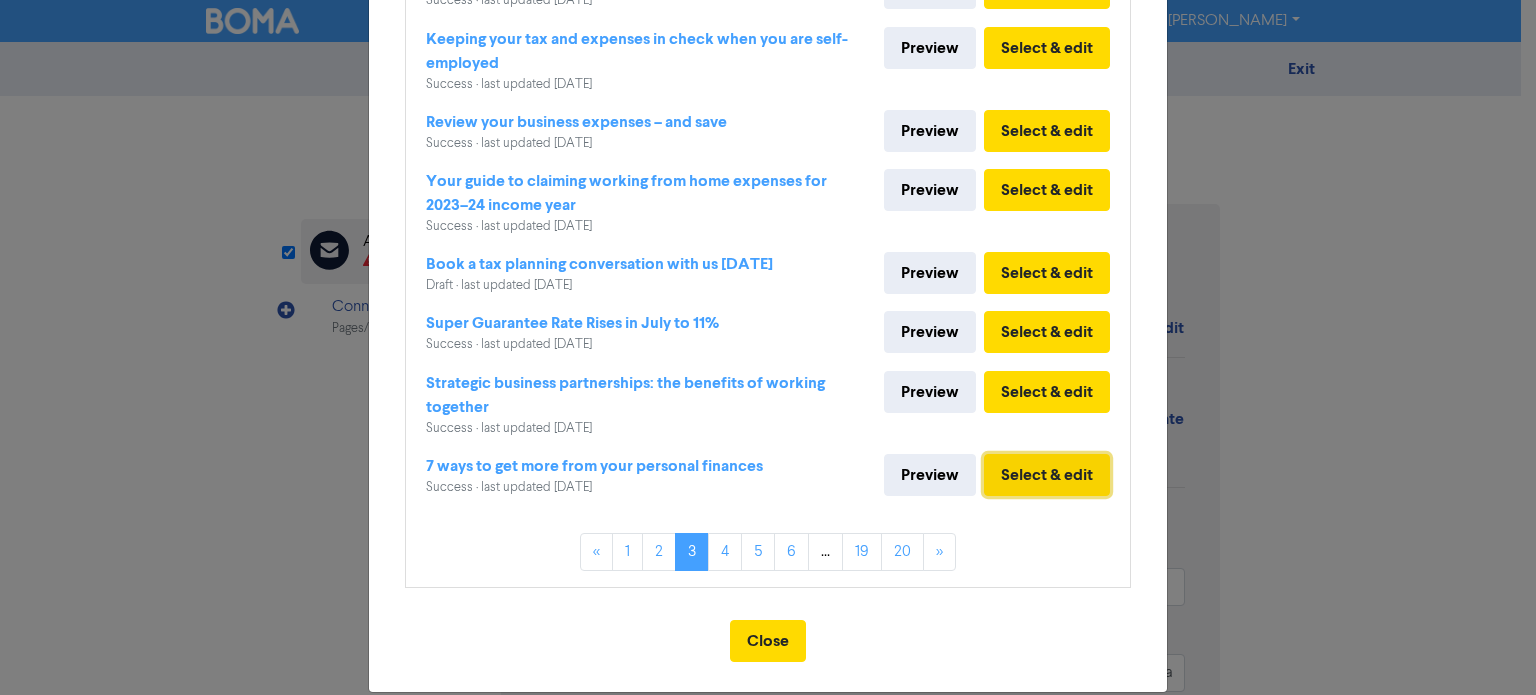 click on "Select & edit" at bounding box center (1047, 475) 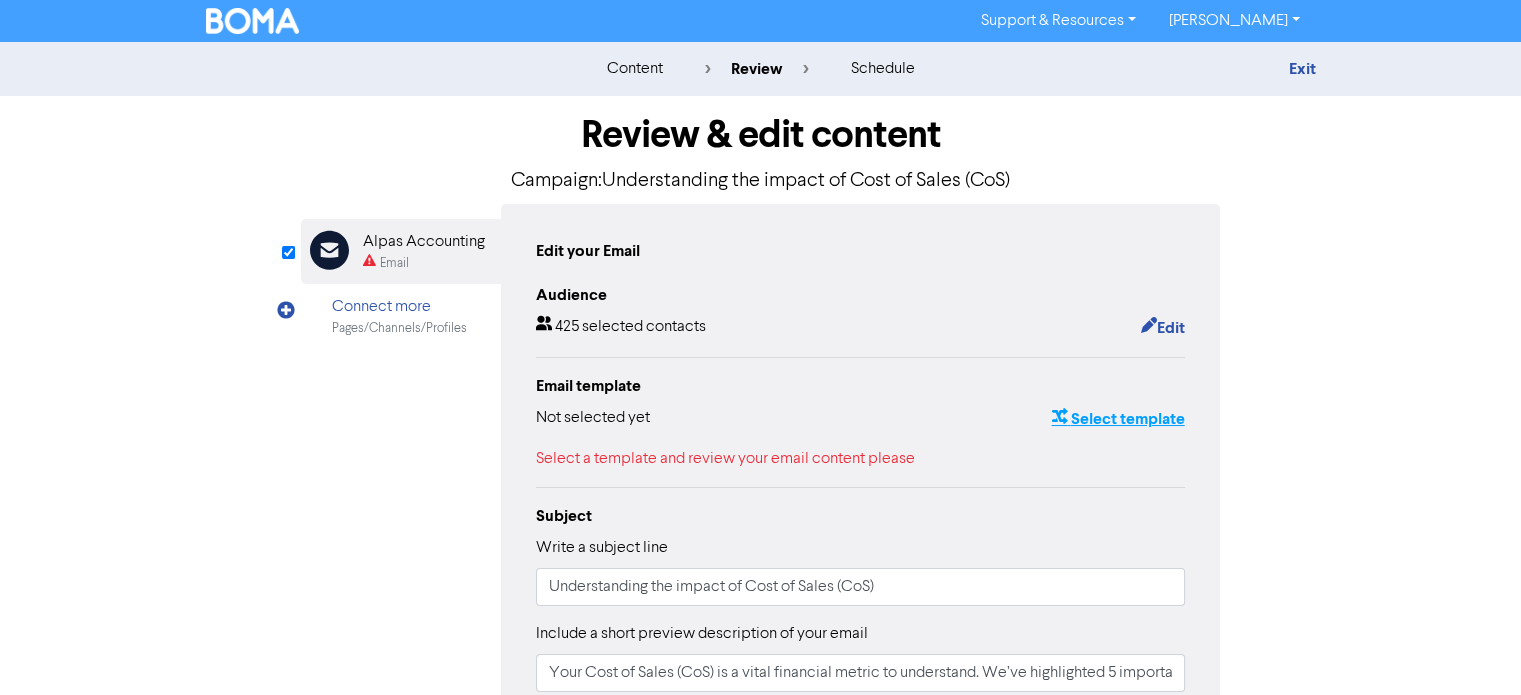 click on "Select template" at bounding box center (1117, 419) 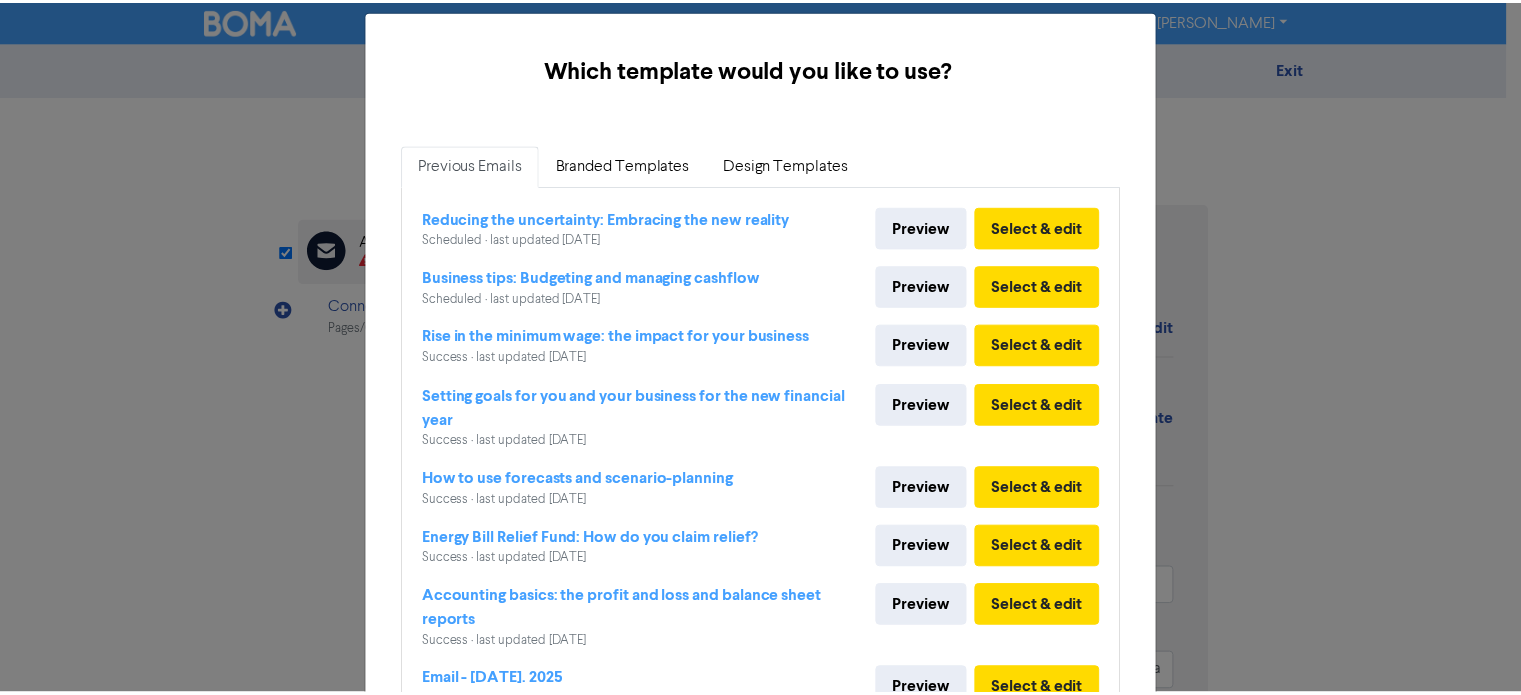 scroll, scrollTop: 0, scrollLeft: 0, axis: both 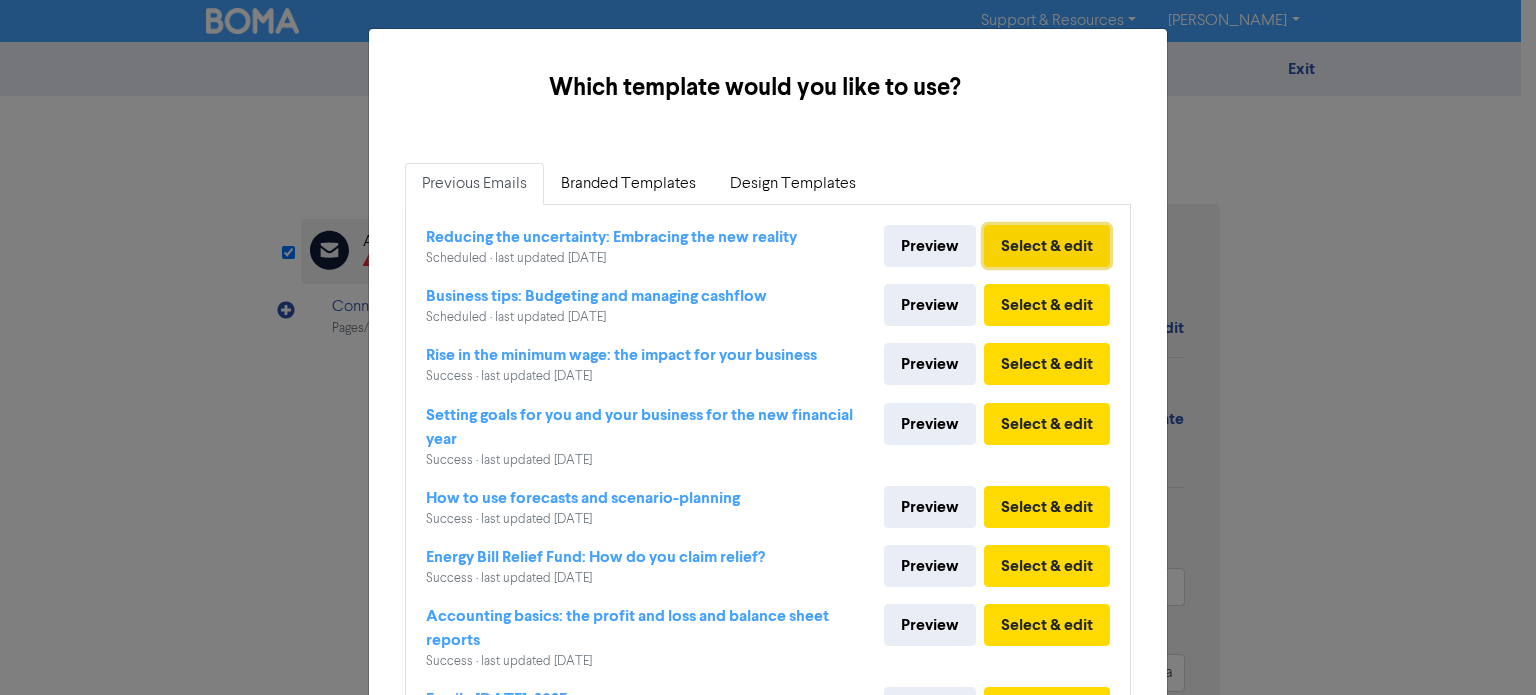 click on "Select & edit" at bounding box center [1047, 246] 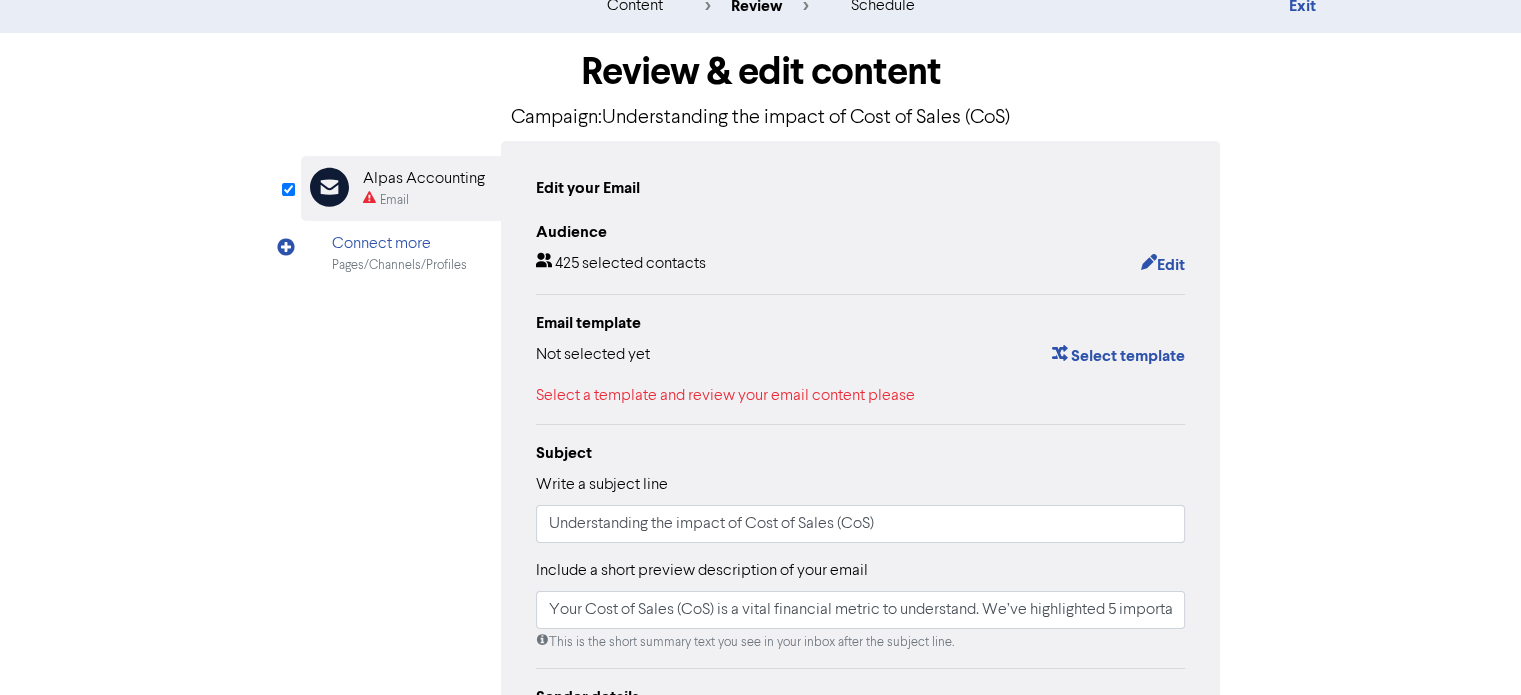 scroll, scrollTop: 11, scrollLeft: 0, axis: vertical 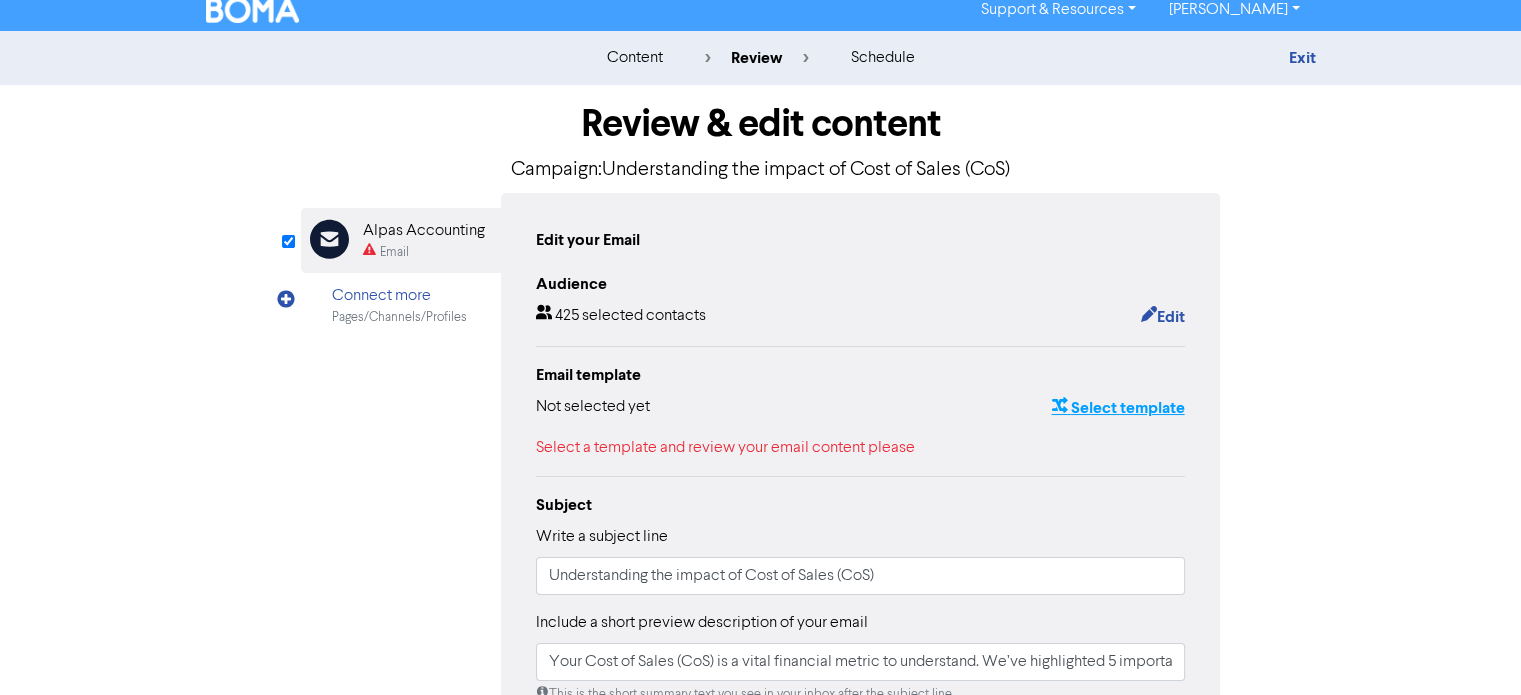 click on "Select template" at bounding box center (1117, 408) 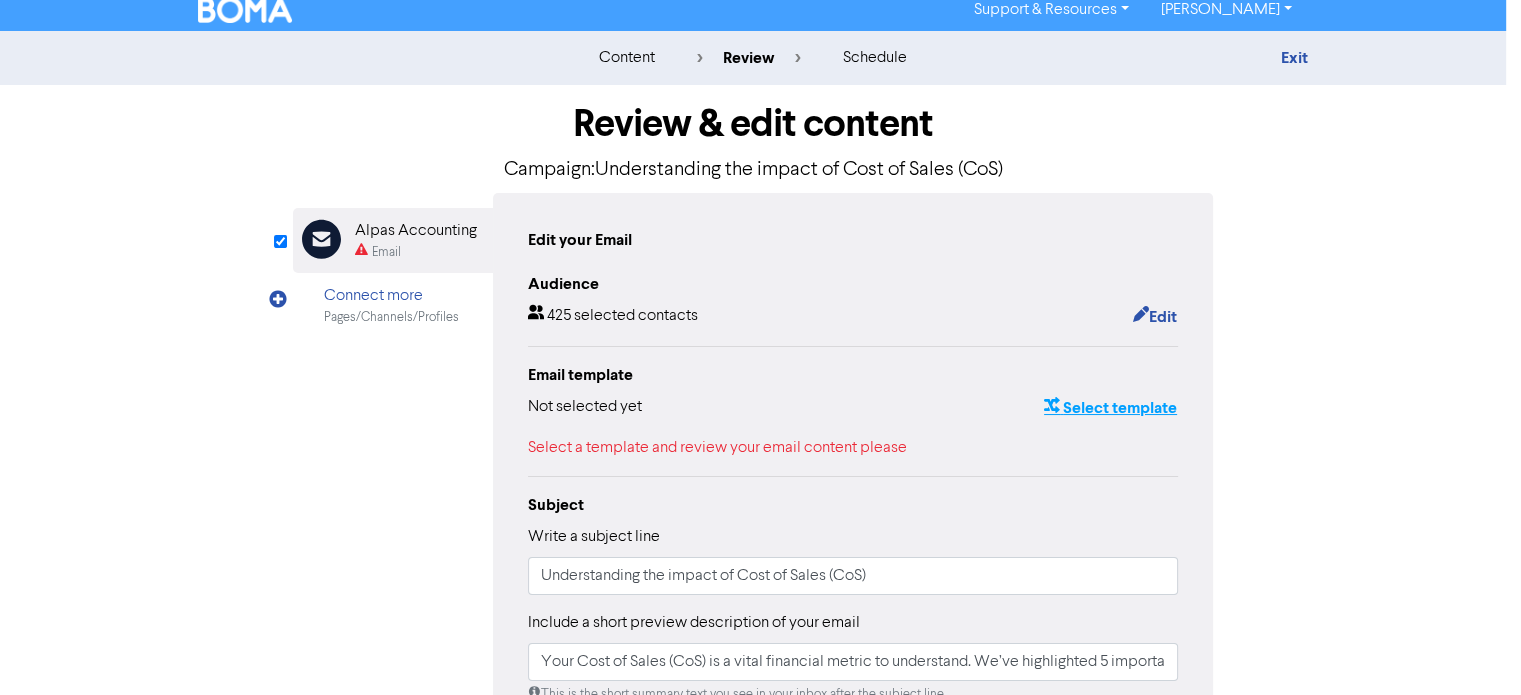 scroll, scrollTop: 0, scrollLeft: 0, axis: both 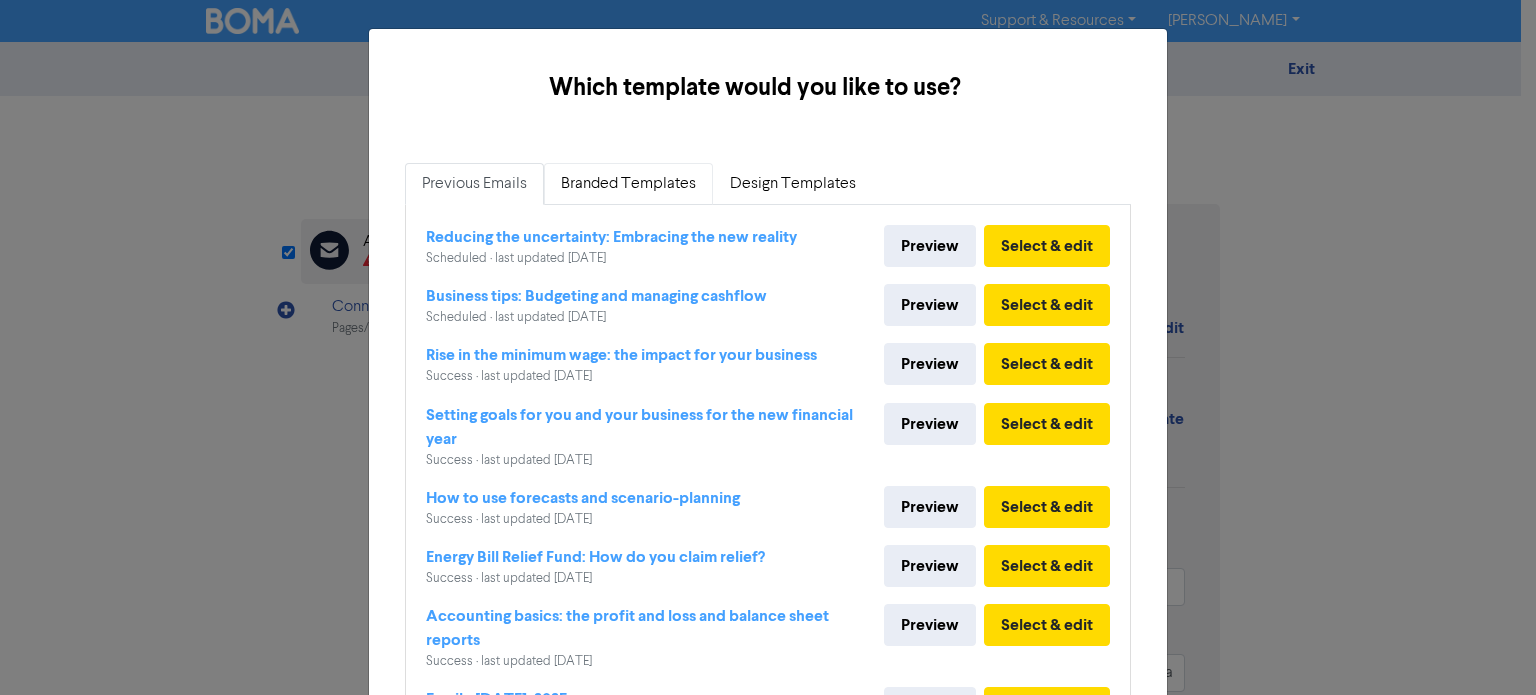 click on "Branded Templates" at bounding box center [628, 184] 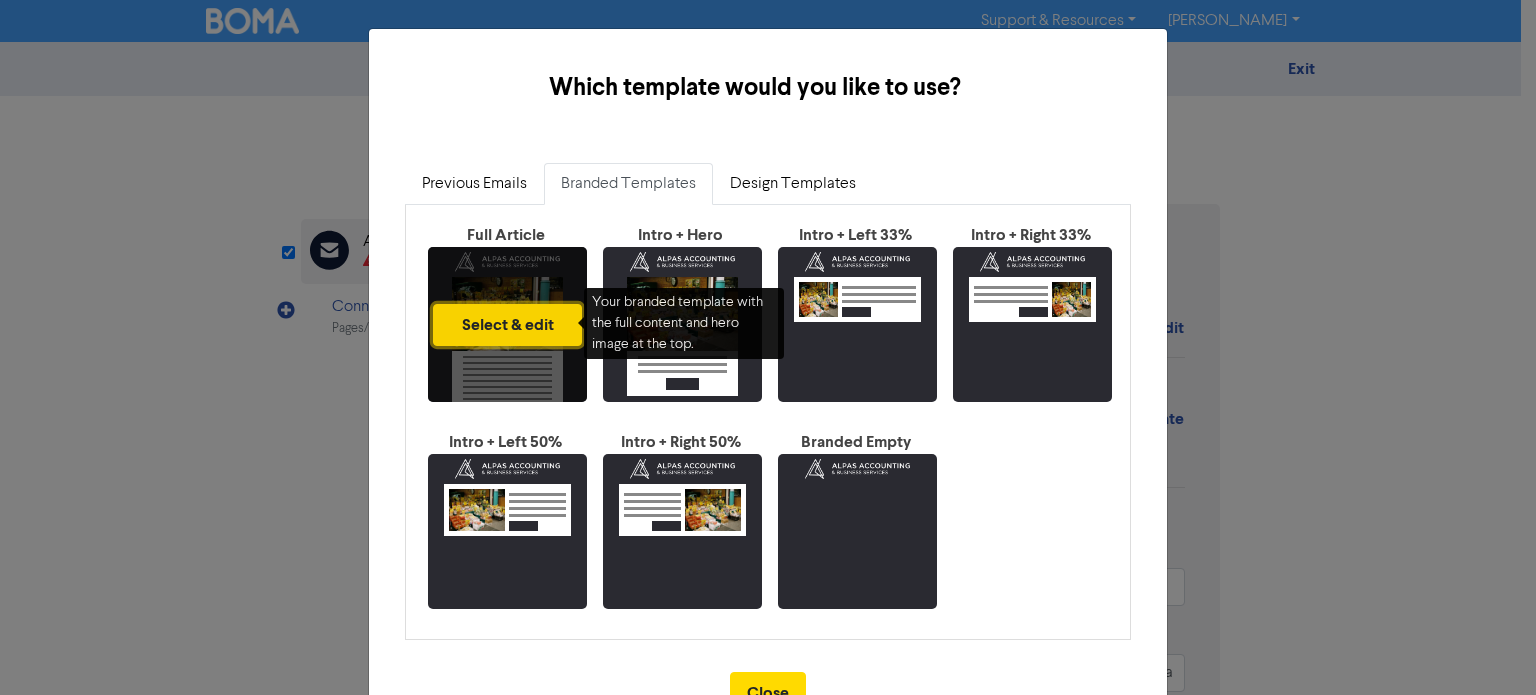click on "Select & edit" at bounding box center (507, 325) 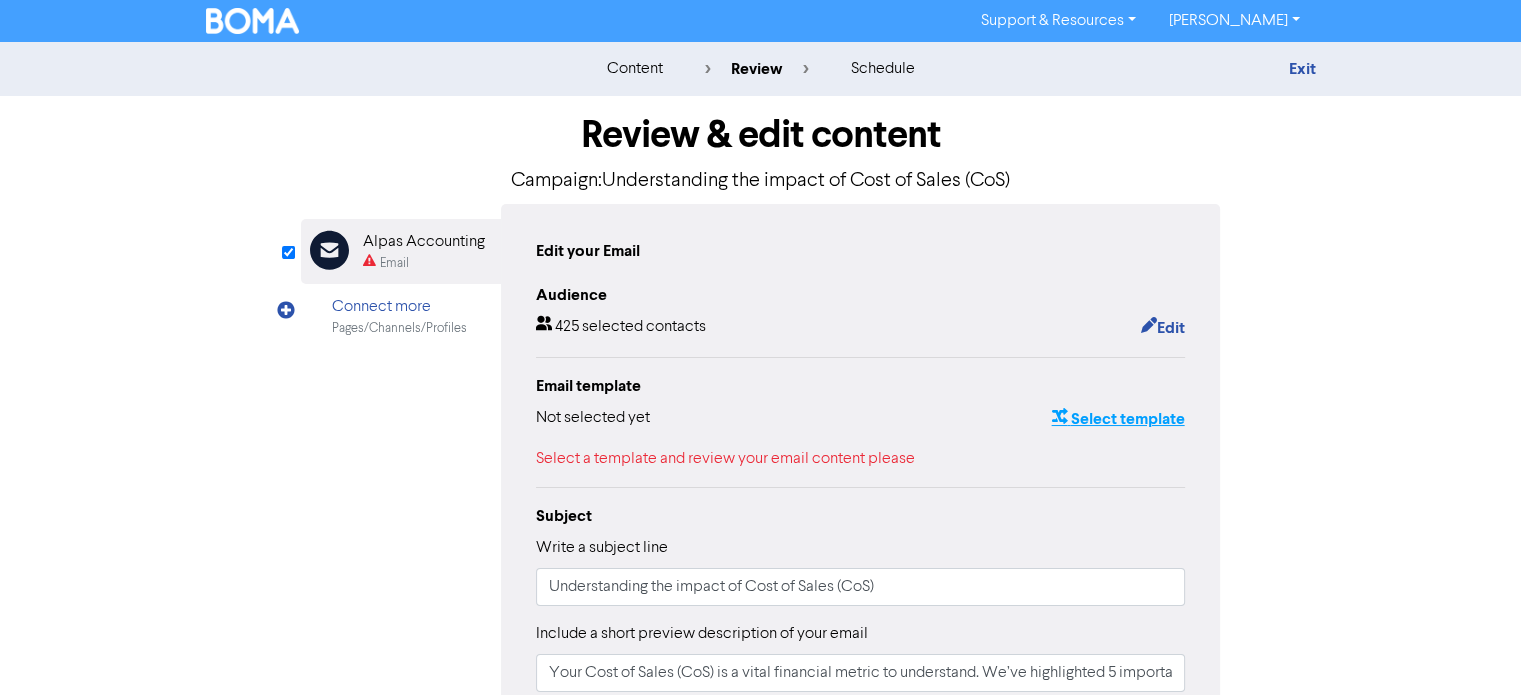 click on "Select template" at bounding box center (1117, 419) 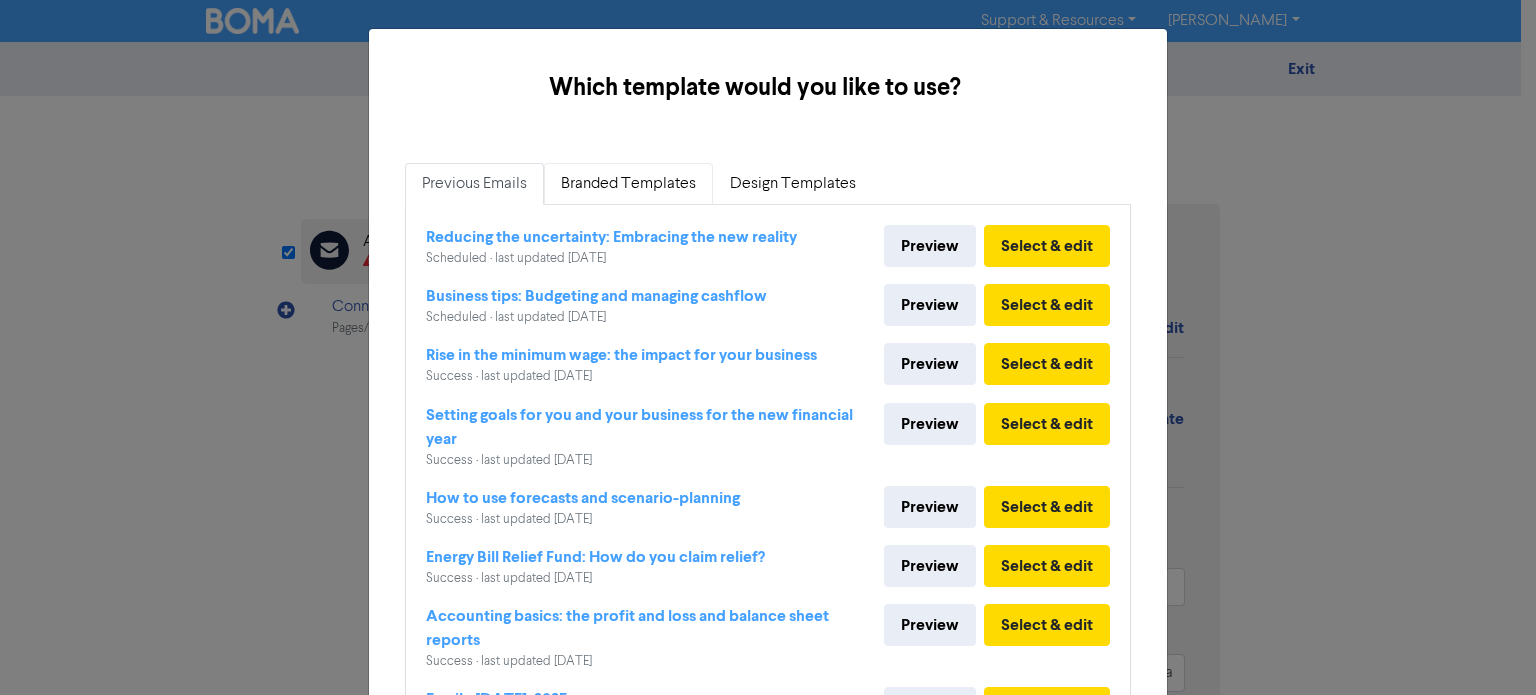 click on "Branded Templates" at bounding box center (628, 184) 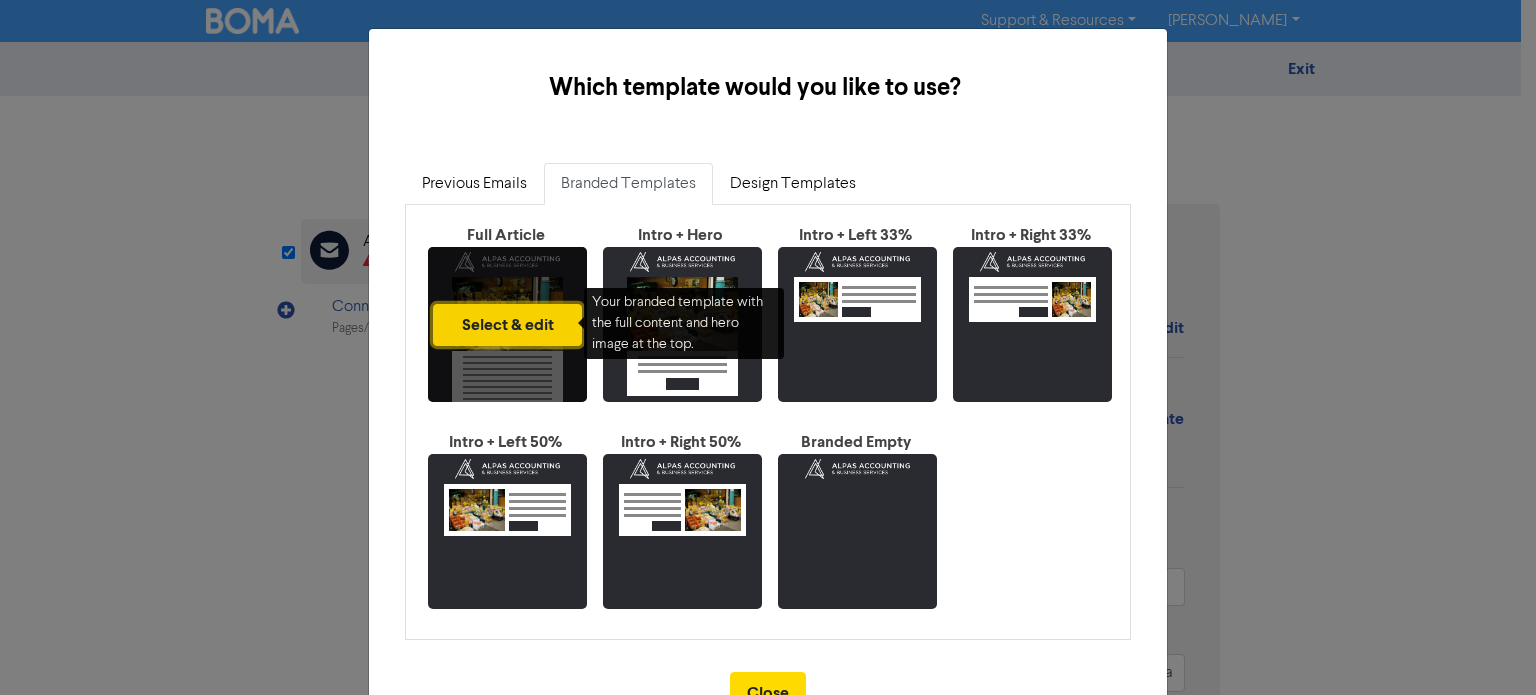 click on "Select & edit" at bounding box center [507, 325] 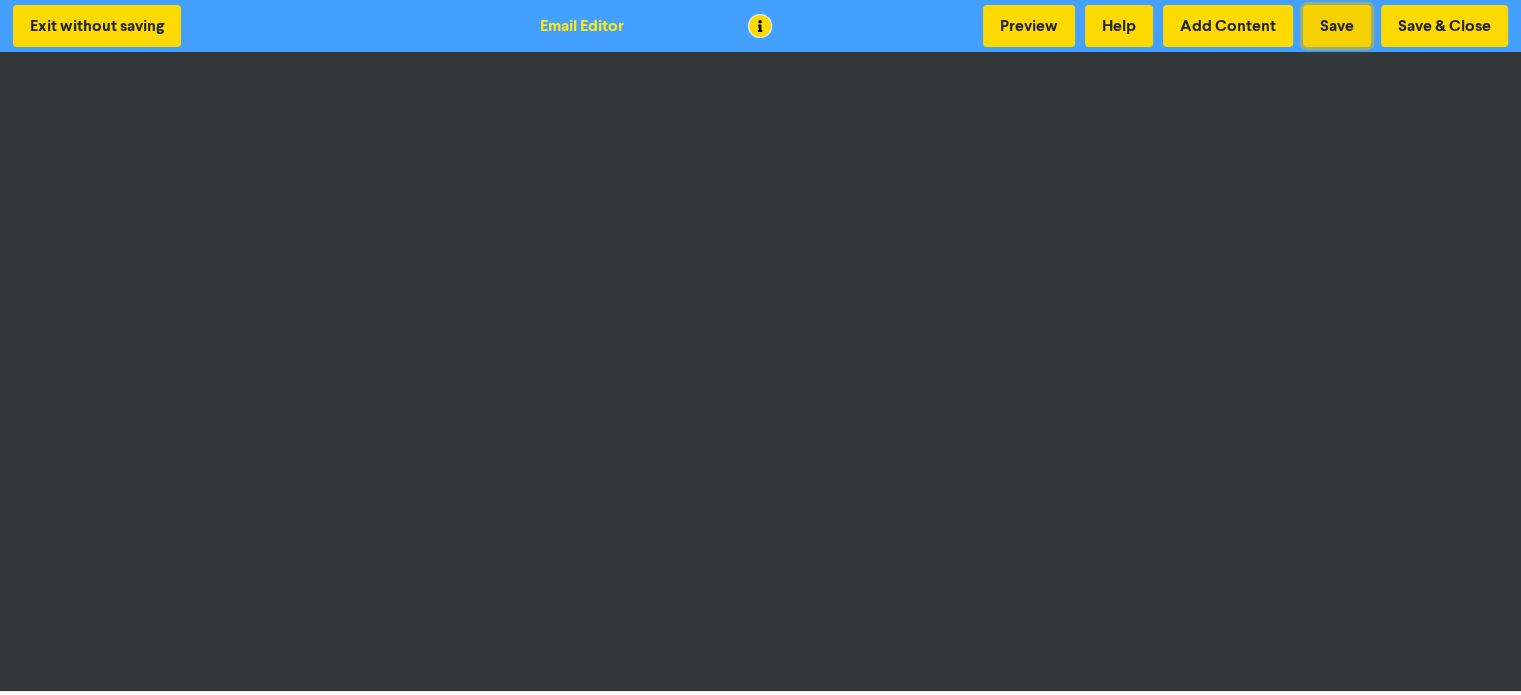 click on "Save" at bounding box center [1337, 26] 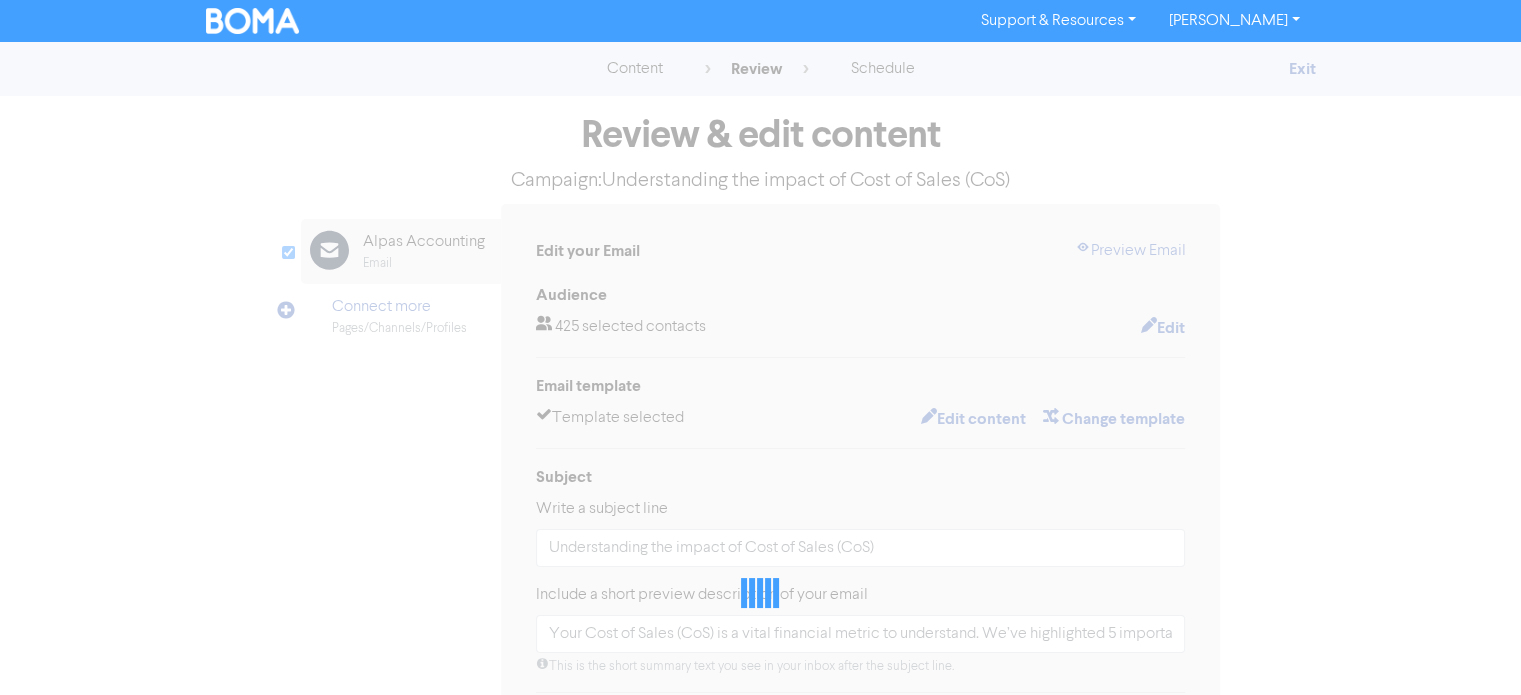 type on "Your Cost of Sales (CoS) is a vital financial metric to understand. We’ve highlighted 5 important ways that CoS impacts on your operational efficiency and your financial health.#CoS #costofsale #businesstips" 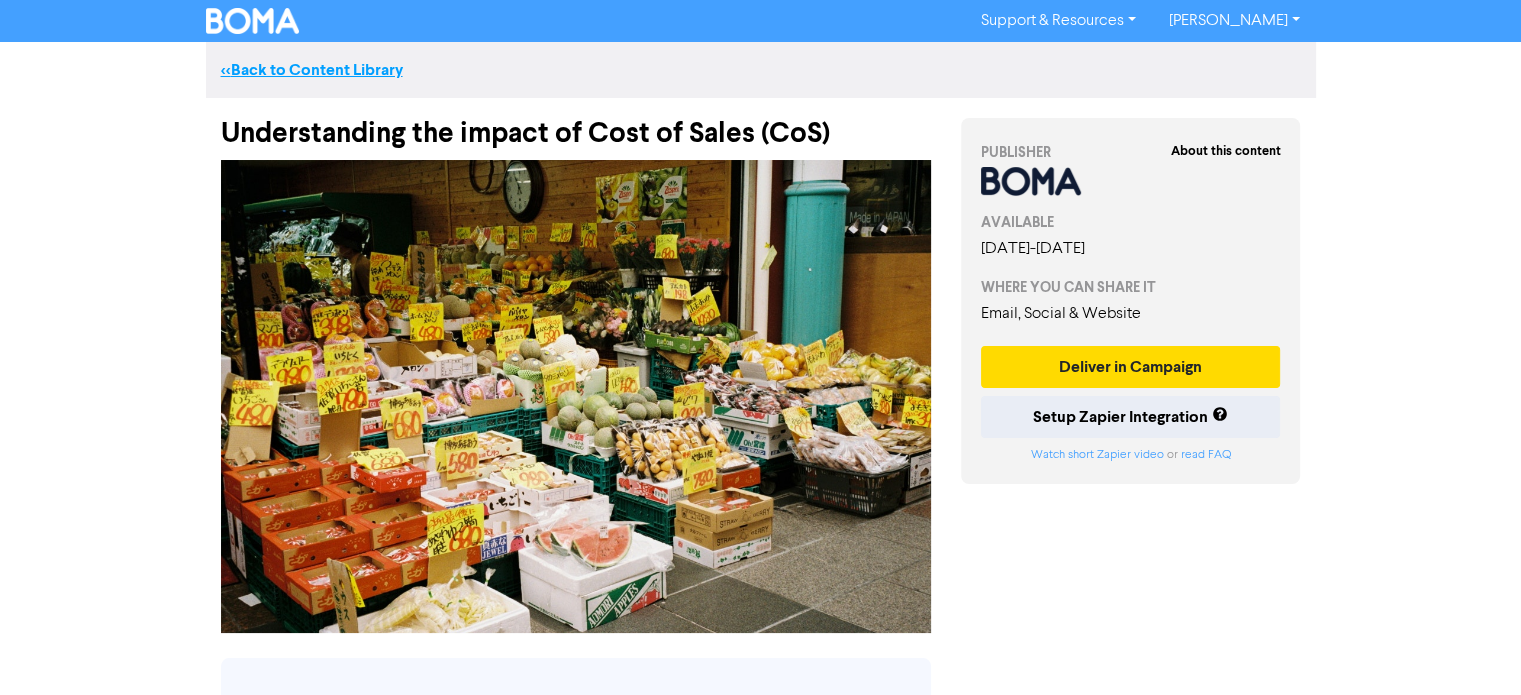 click on "<<  Back to Content Library" at bounding box center [312, 70] 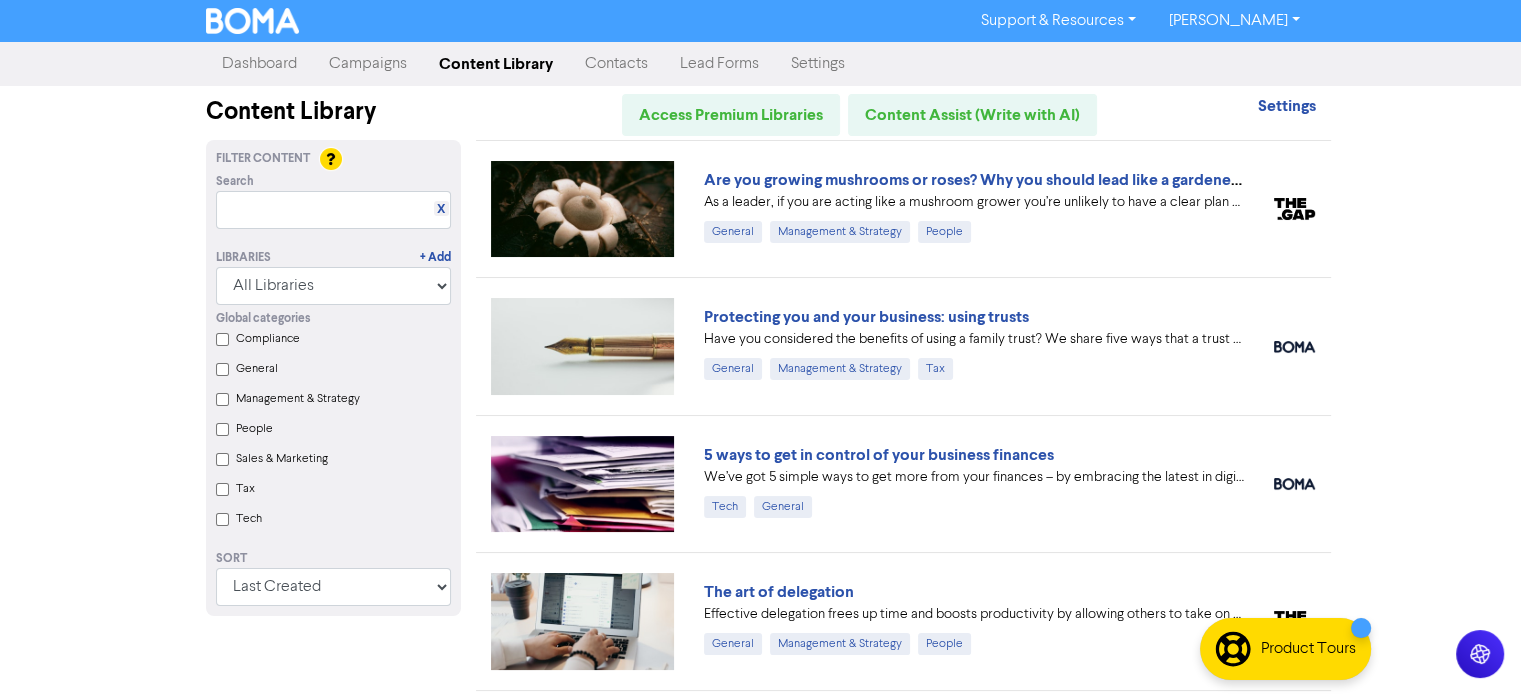 click on "Campaigns" at bounding box center (368, 64) 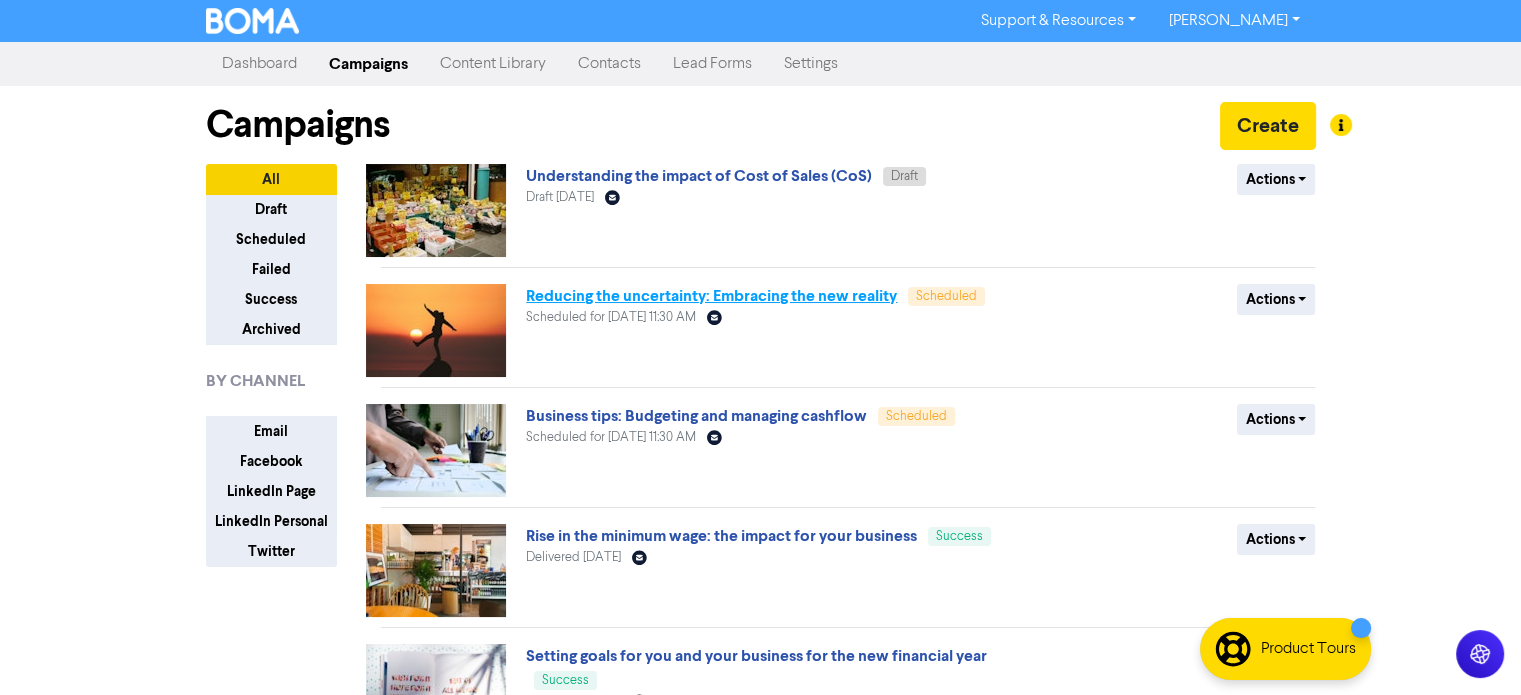 click on "Reducing the uncertainty: Embracing the new reality" at bounding box center [711, 296] 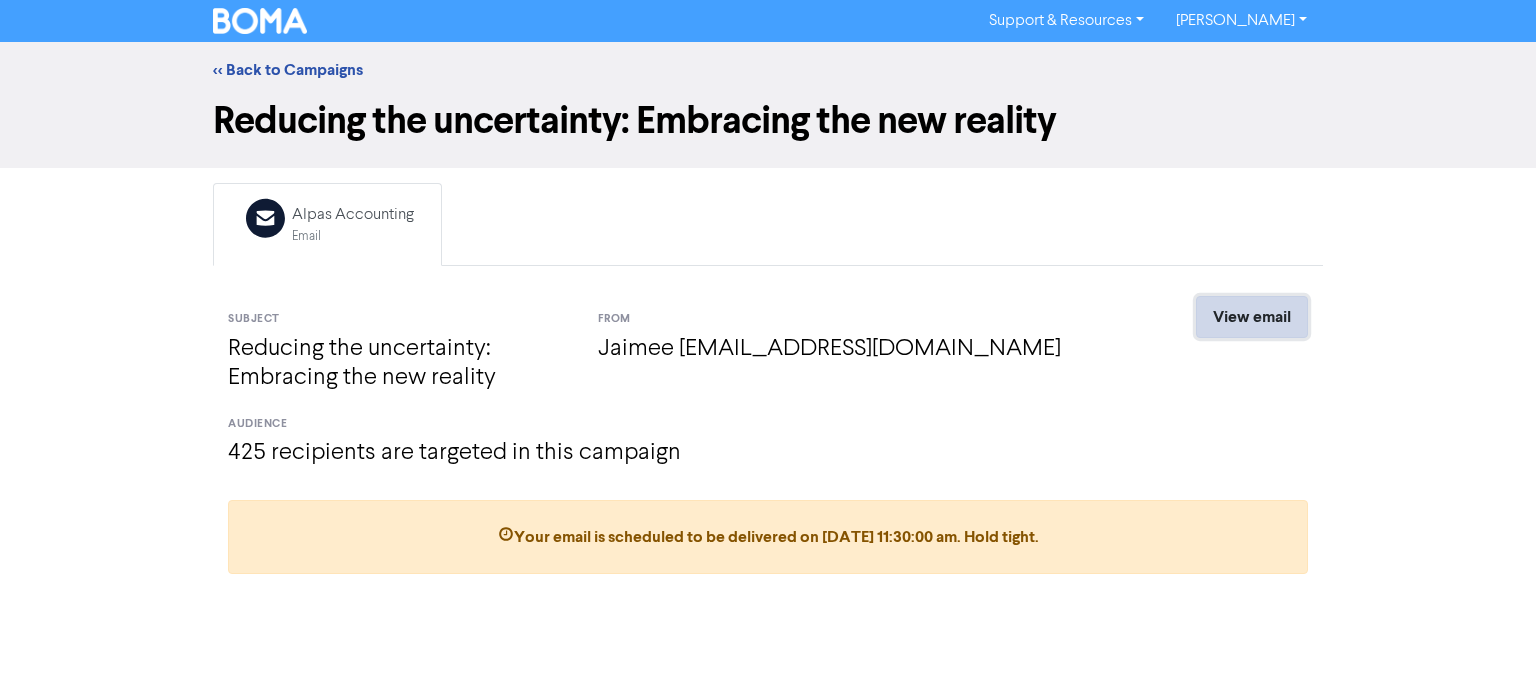 click on "View email" at bounding box center [1252, 317] 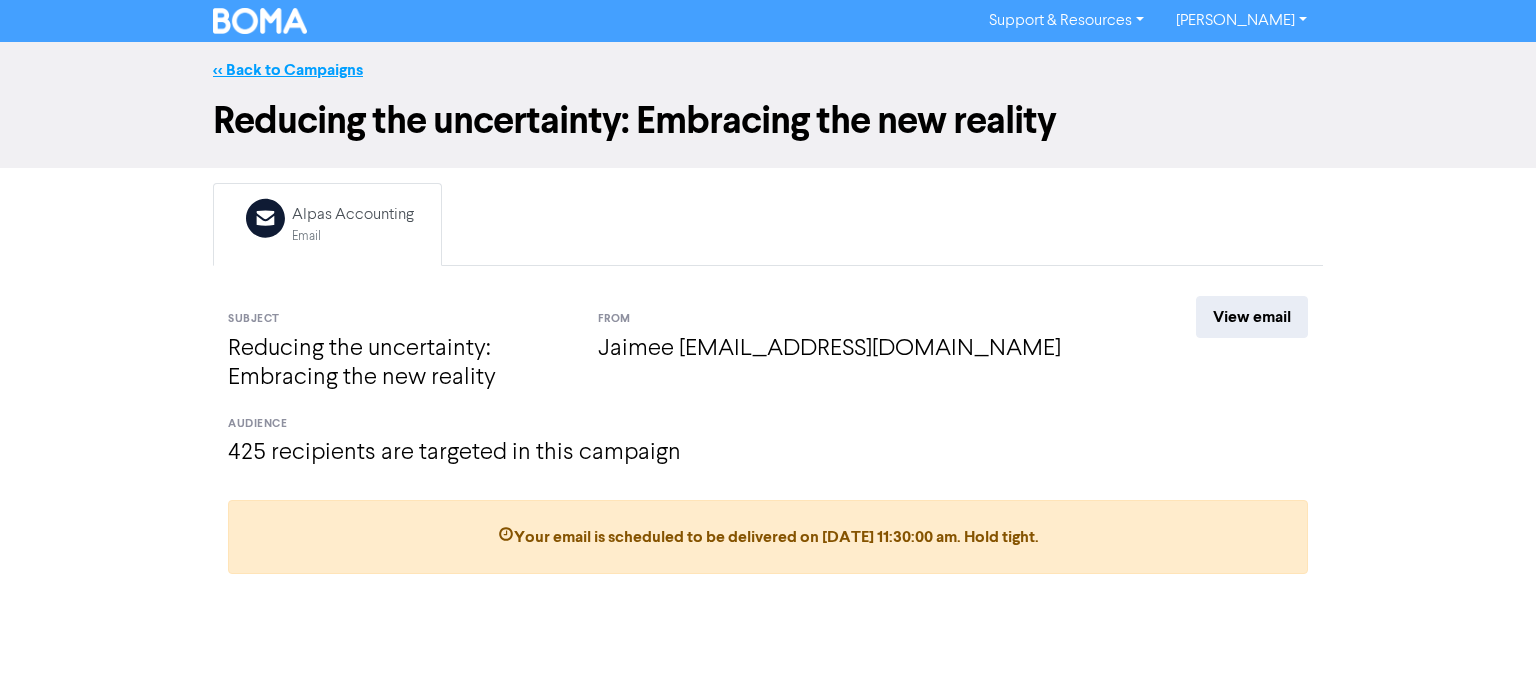 click on "<< Back to Campaigns" at bounding box center (288, 70) 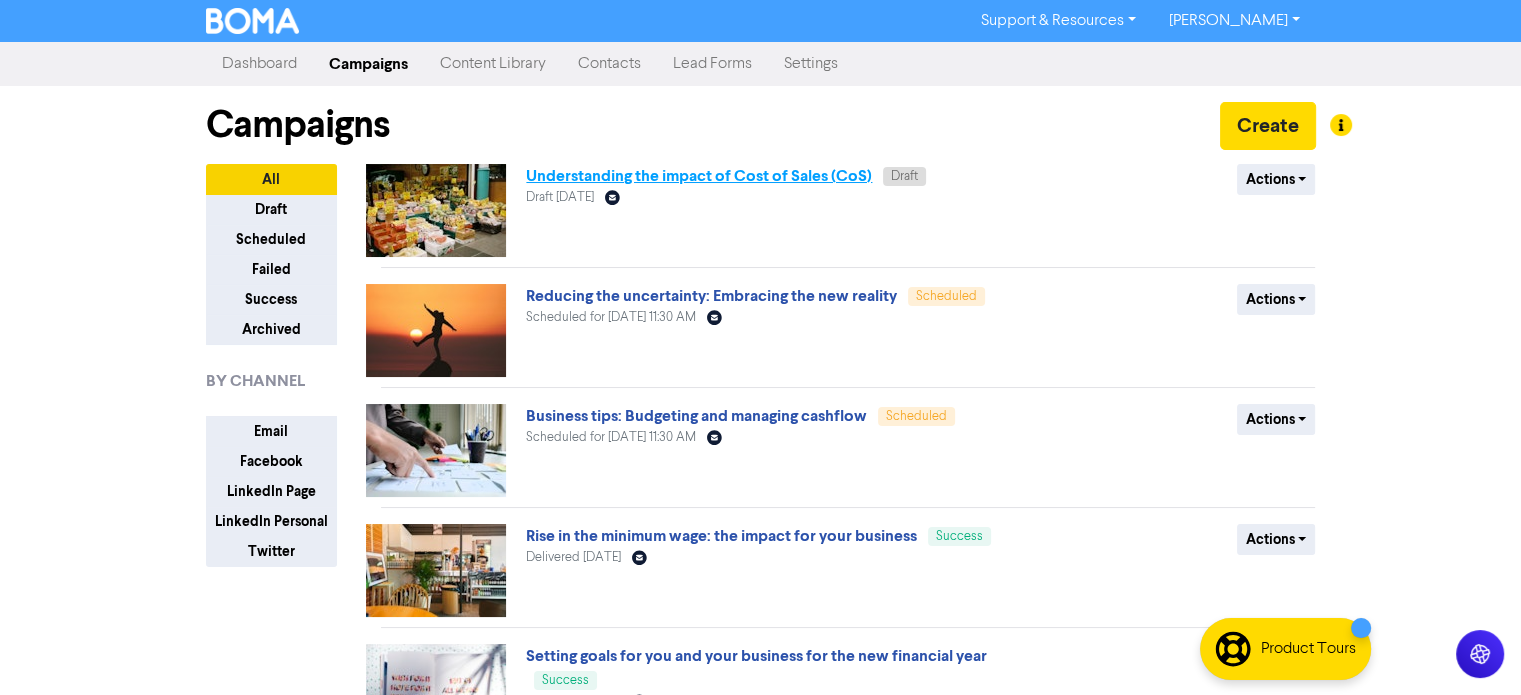 click on "Understanding the impact of Cost of Sales (CoS)" at bounding box center [699, 176] 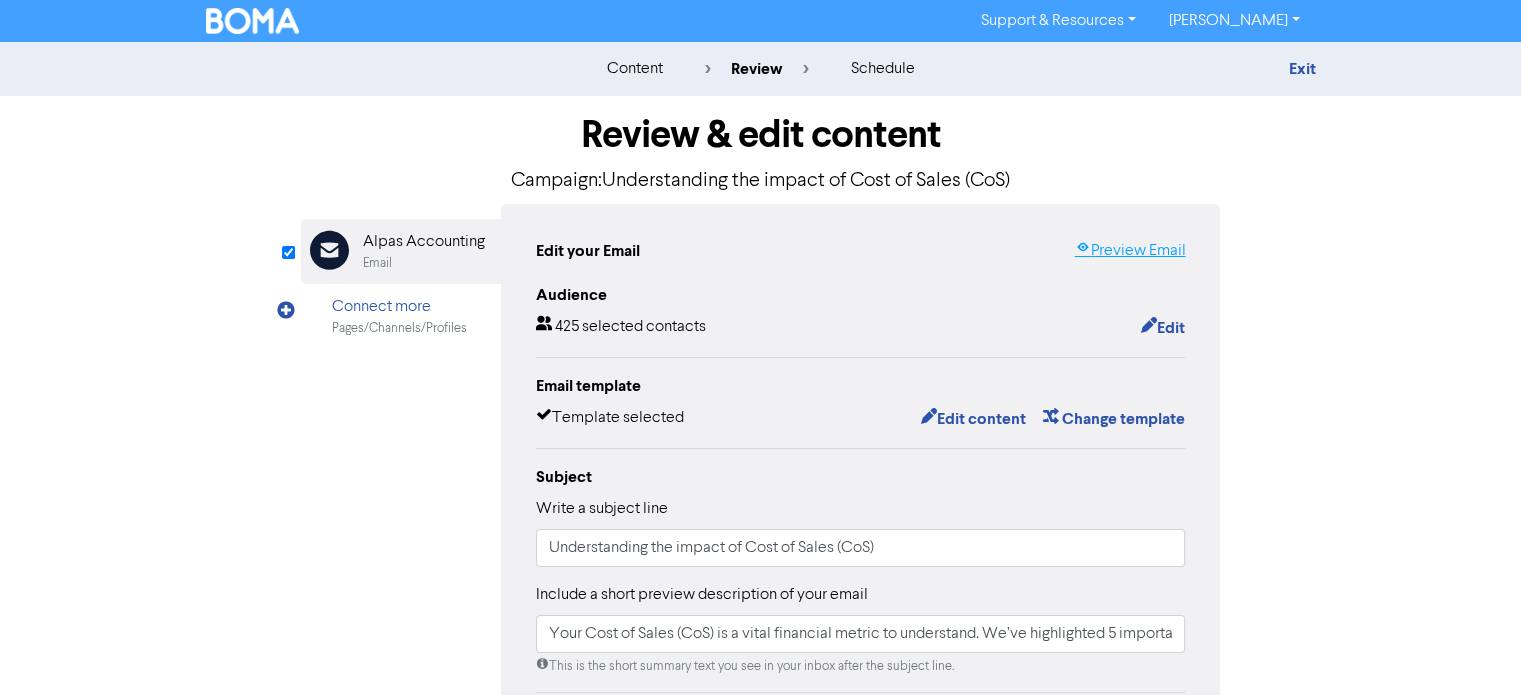 click on "Preview Email" at bounding box center (1129, 251) 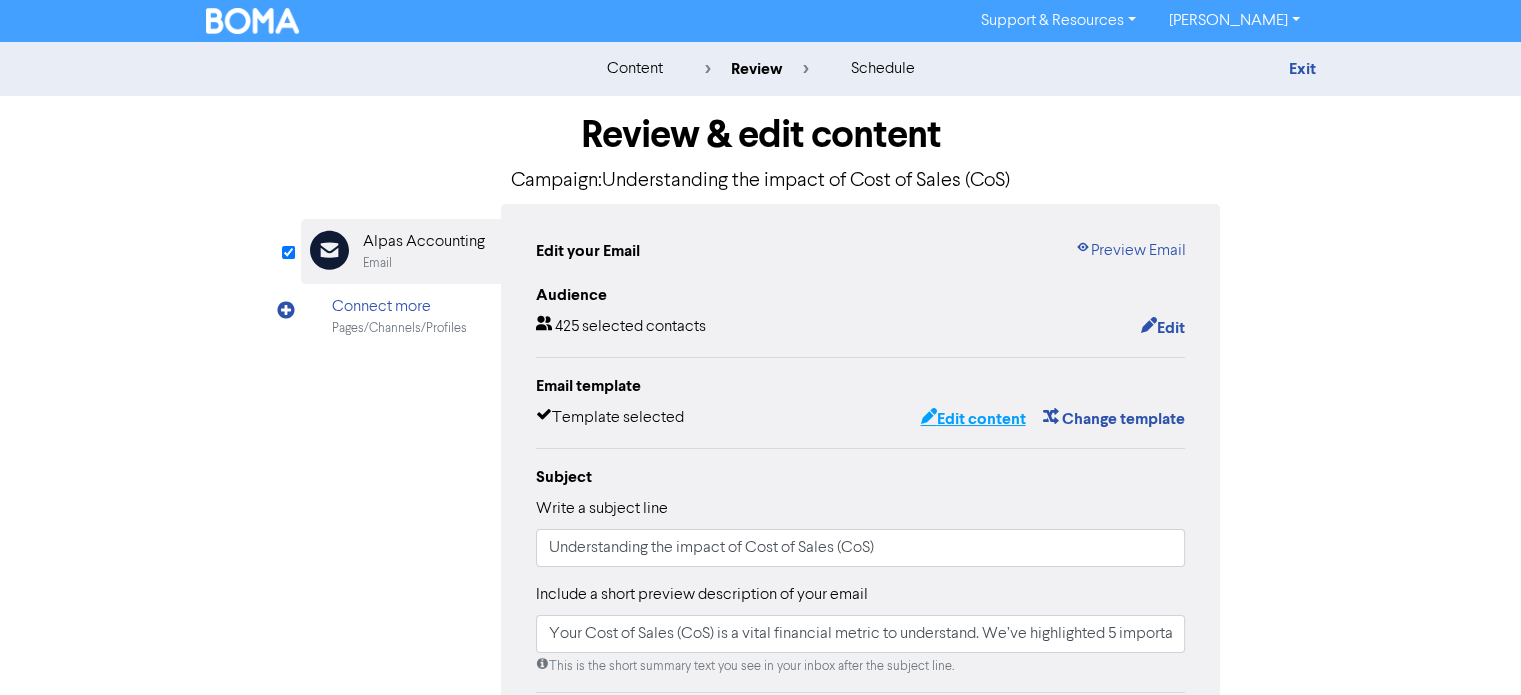click on "Edit content" at bounding box center [972, 419] 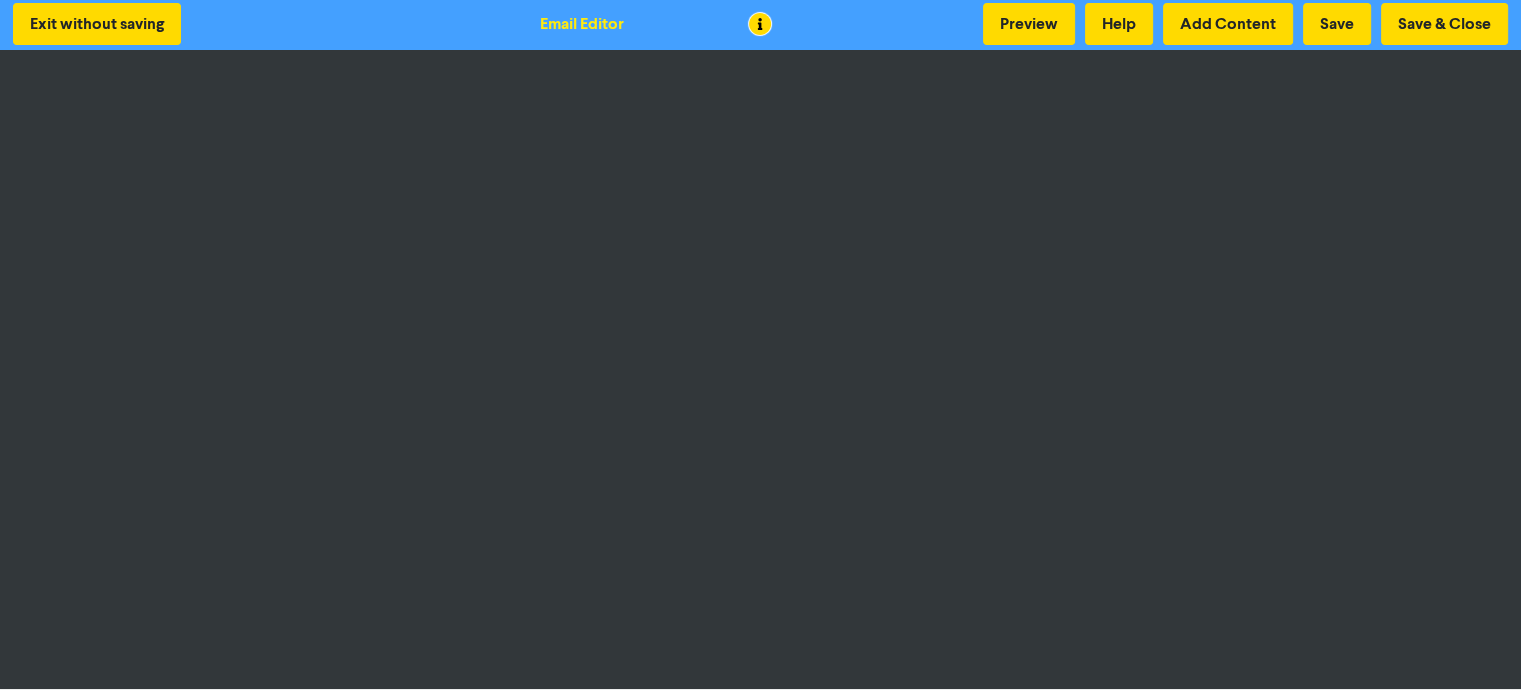 scroll, scrollTop: 0, scrollLeft: 0, axis: both 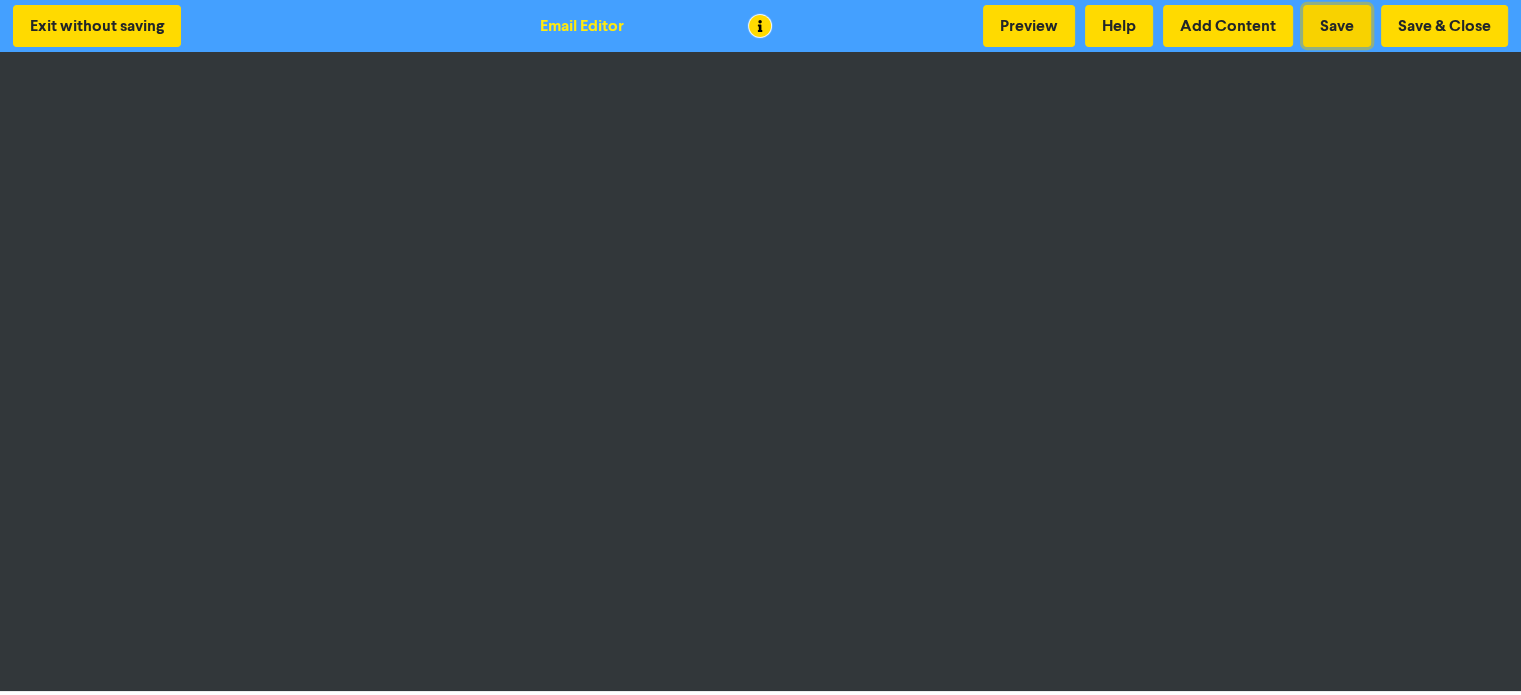 click on "Save" at bounding box center (1337, 26) 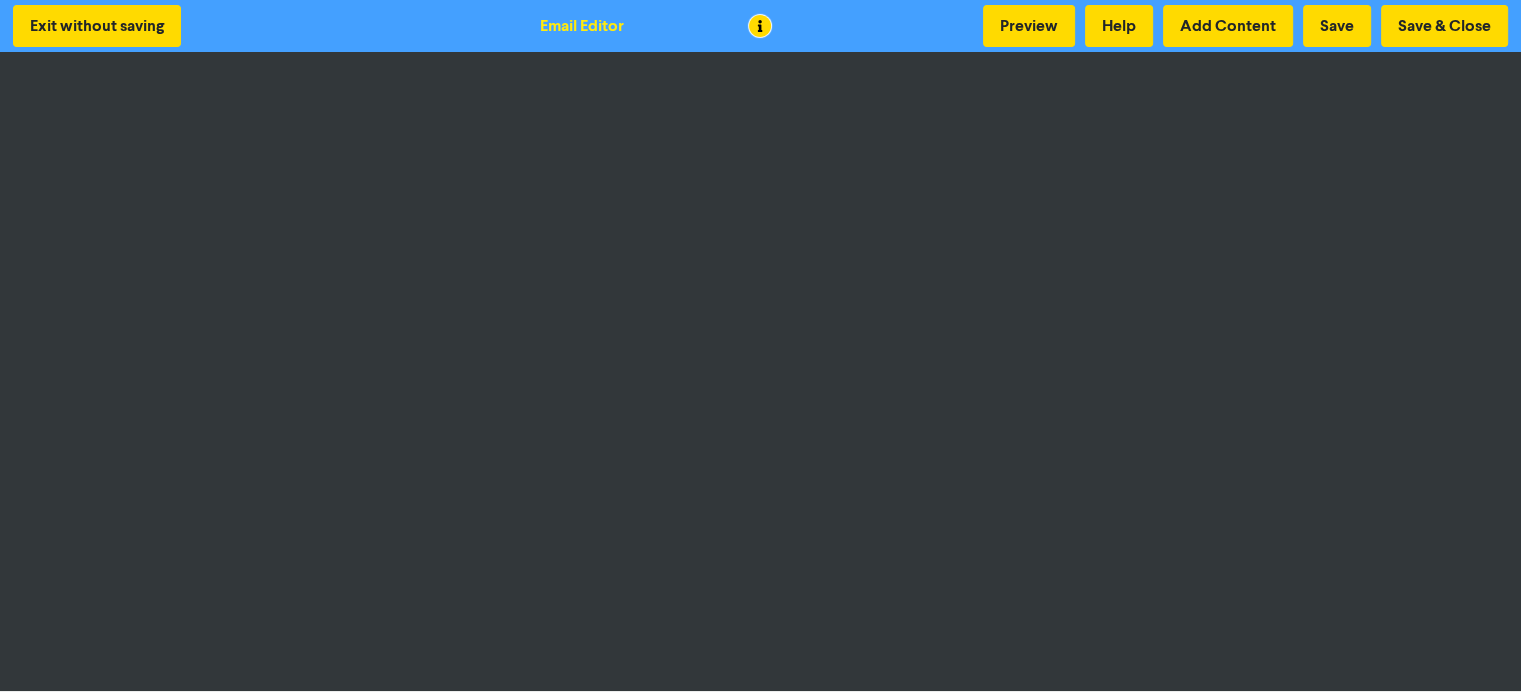 scroll, scrollTop: 2, scrollLeft: 0, axis: vertical 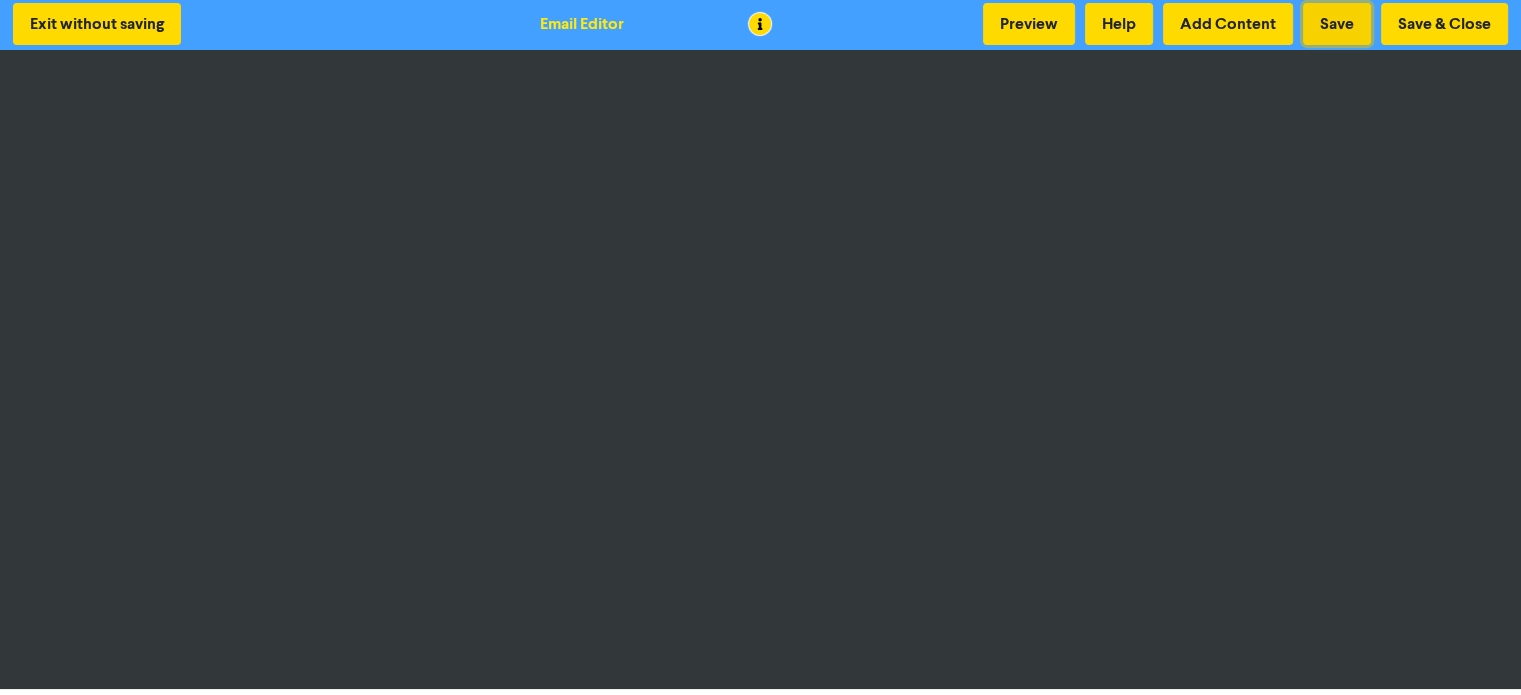 click on "Save" at bounding box center [1337, 24] 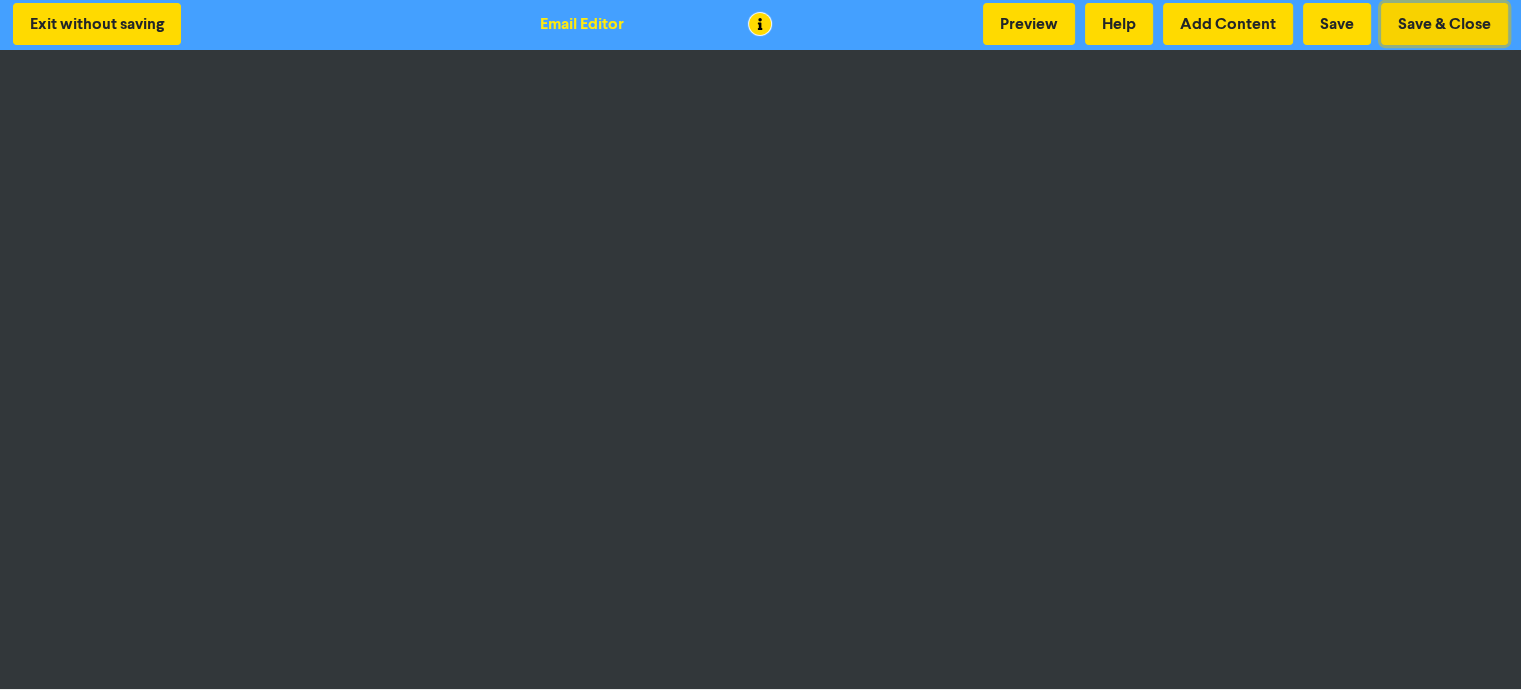 click on "Save & Close" at bounding box center (1444, 24) 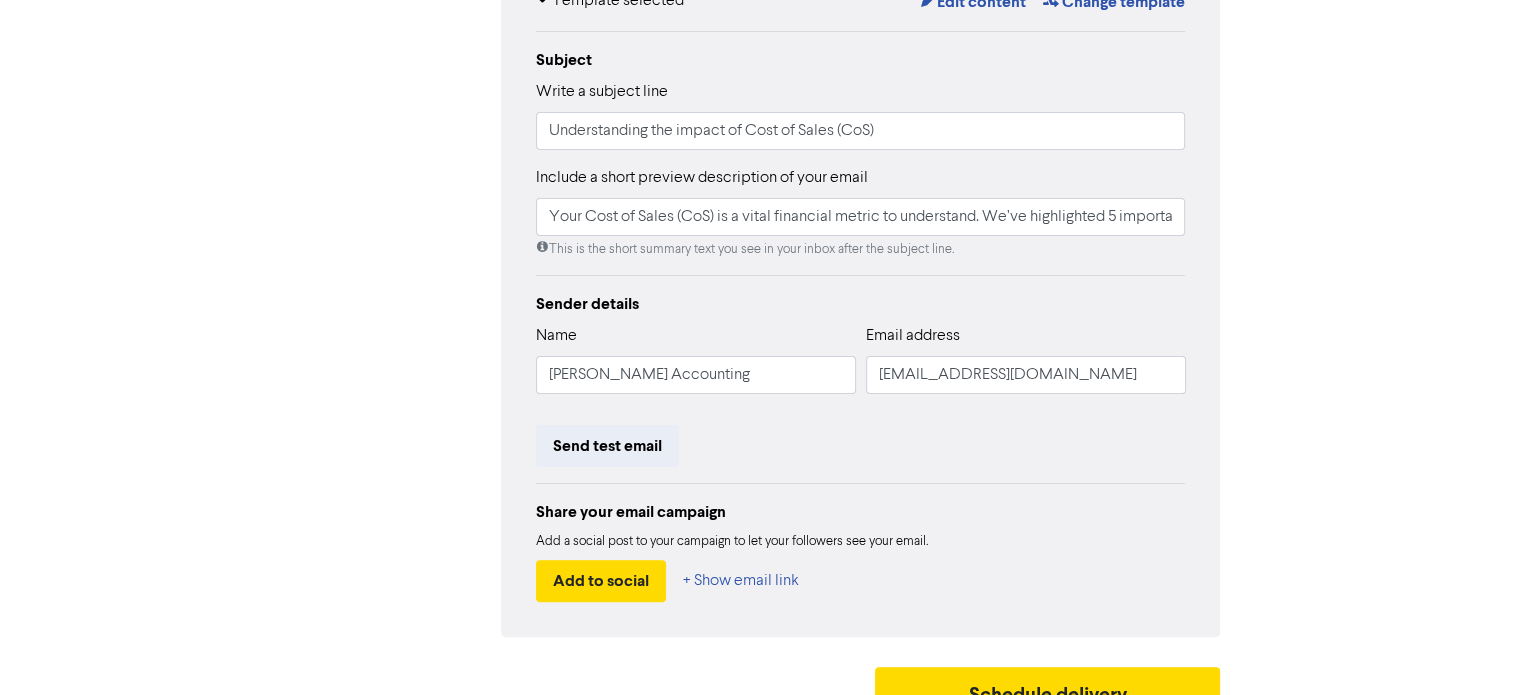 scroll, scrollTop: 448, scrollLeft: 0, axis: vertical 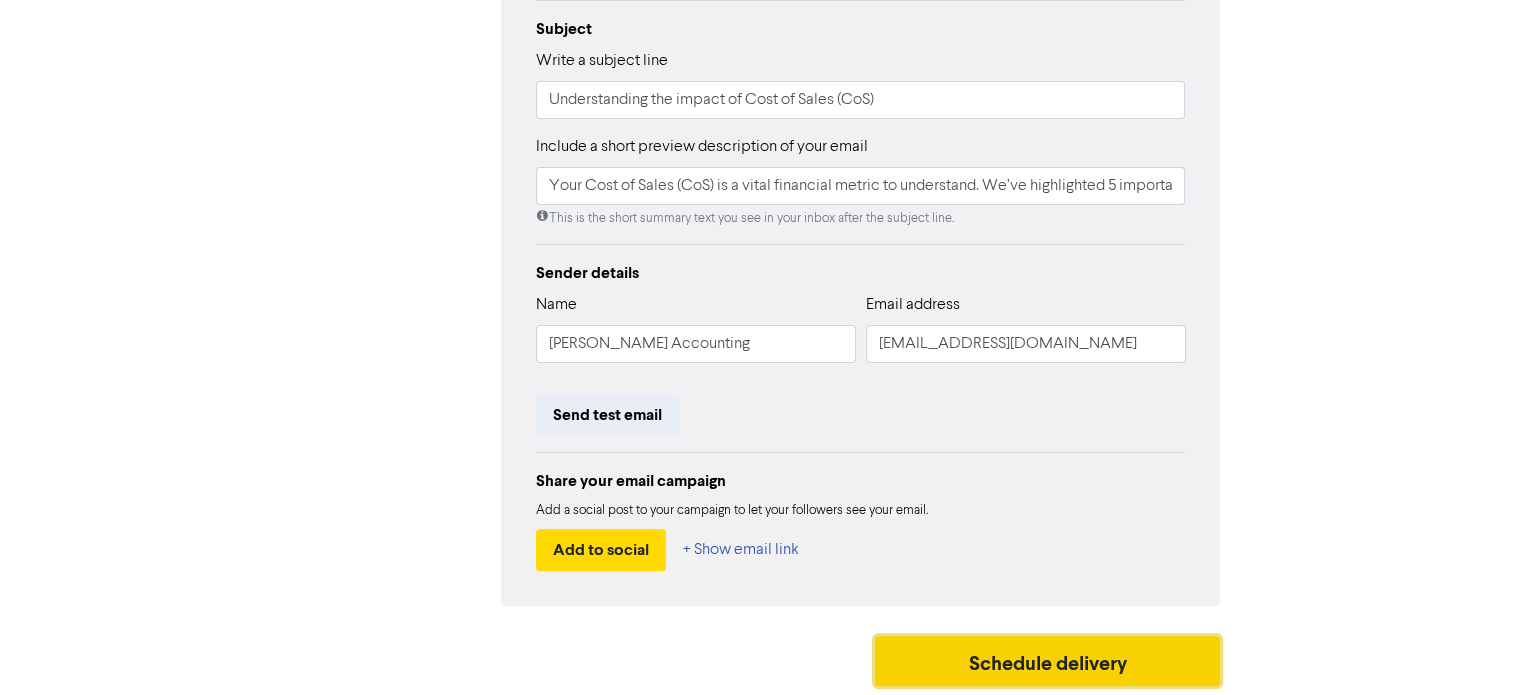 click on "Schedule delivery" at bounding box center [1048, 661] 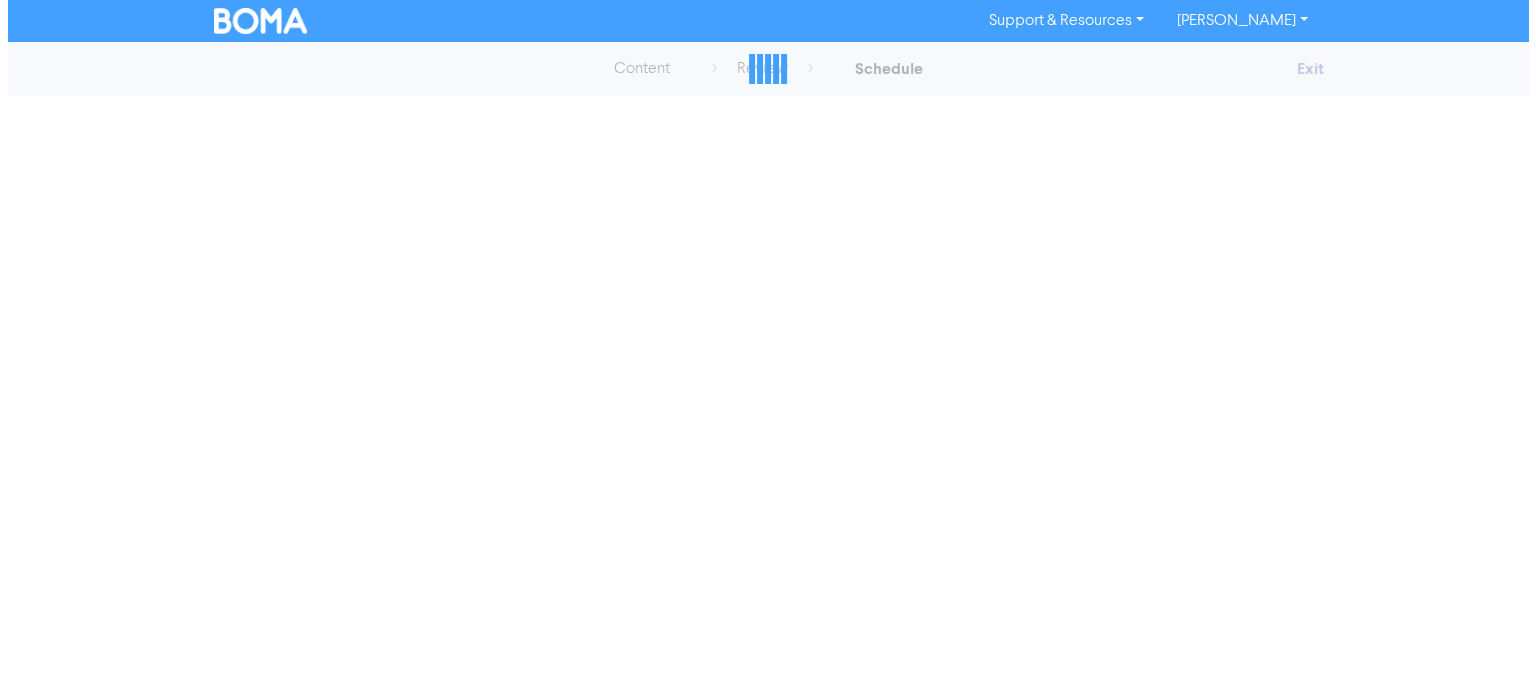 scroll, scrollTop: 0, scrollLeft: 0, axis: both 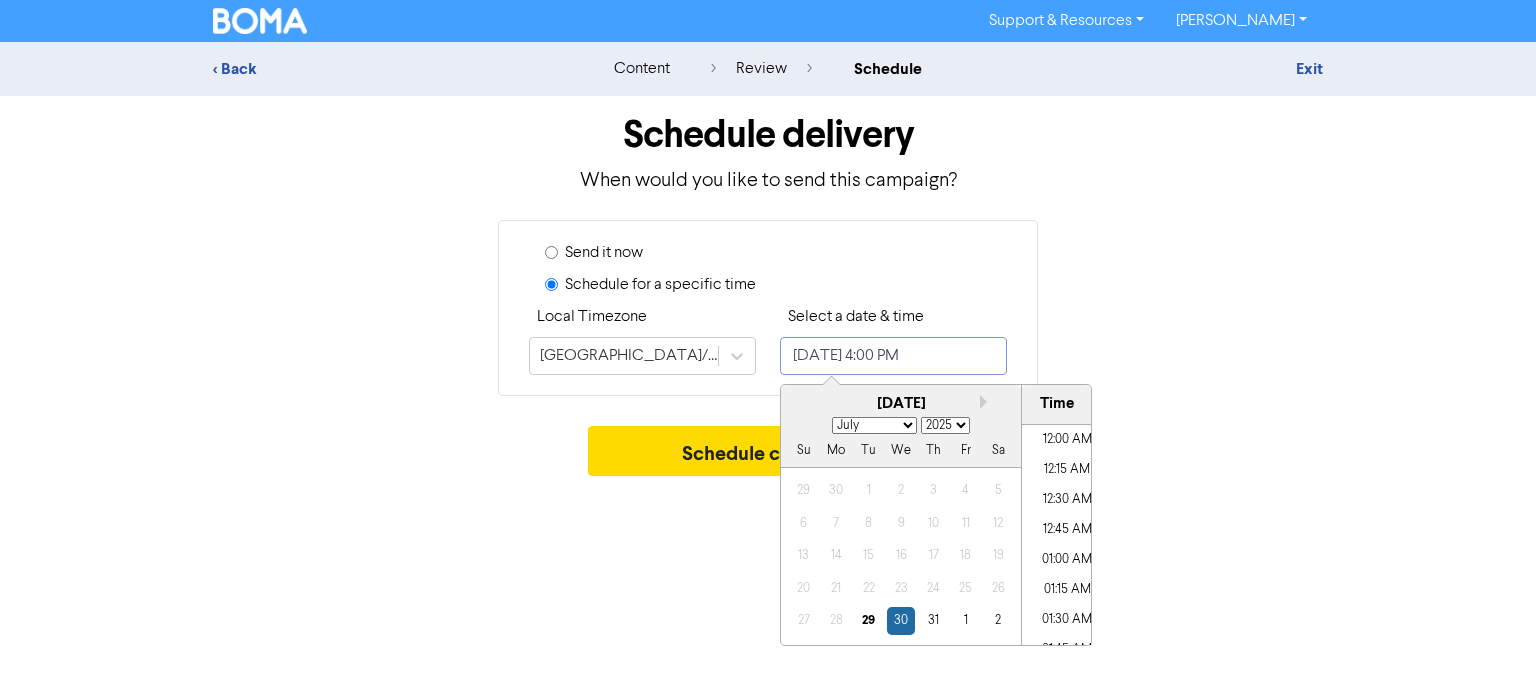 click on "[DATE] 4:00 PM" at bounding box center (893, 356) 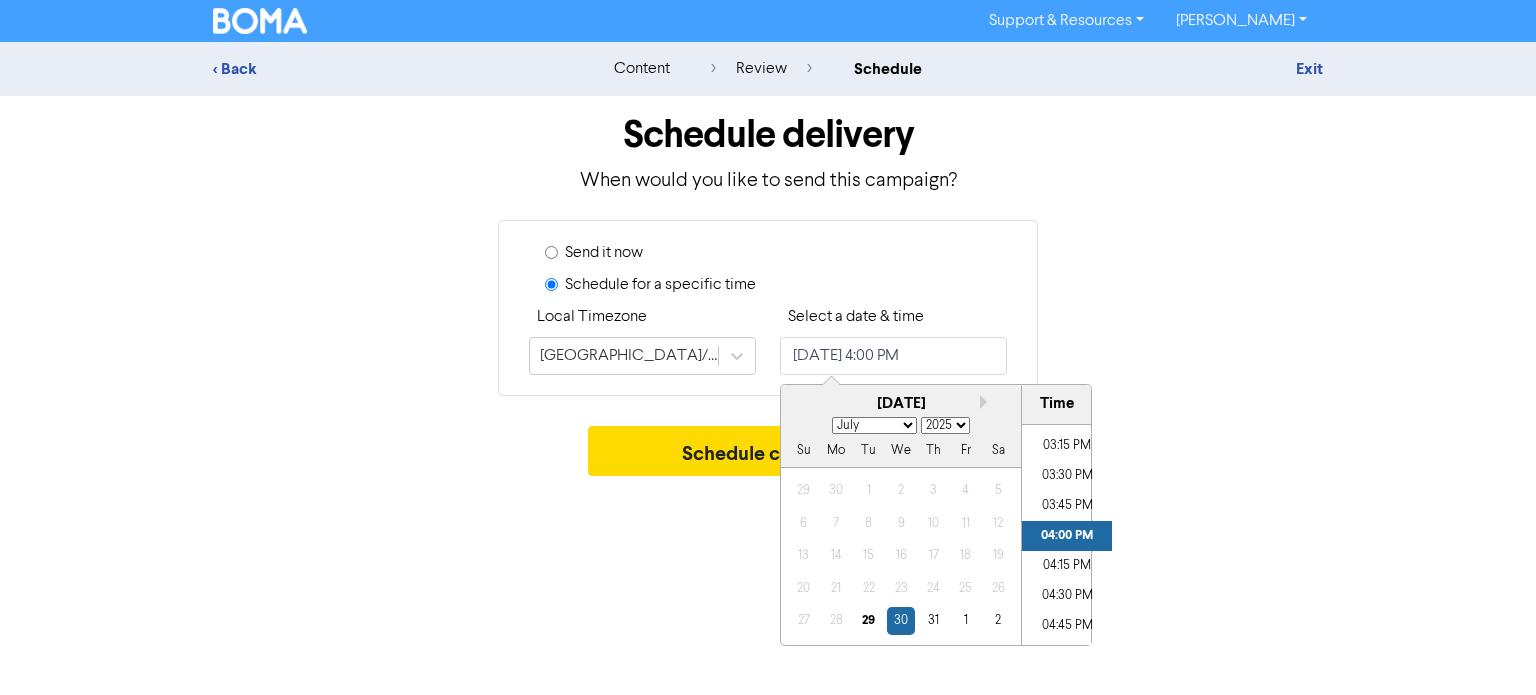 click on "January February March April May June July August September October November December" at bounding box center [874, 425] 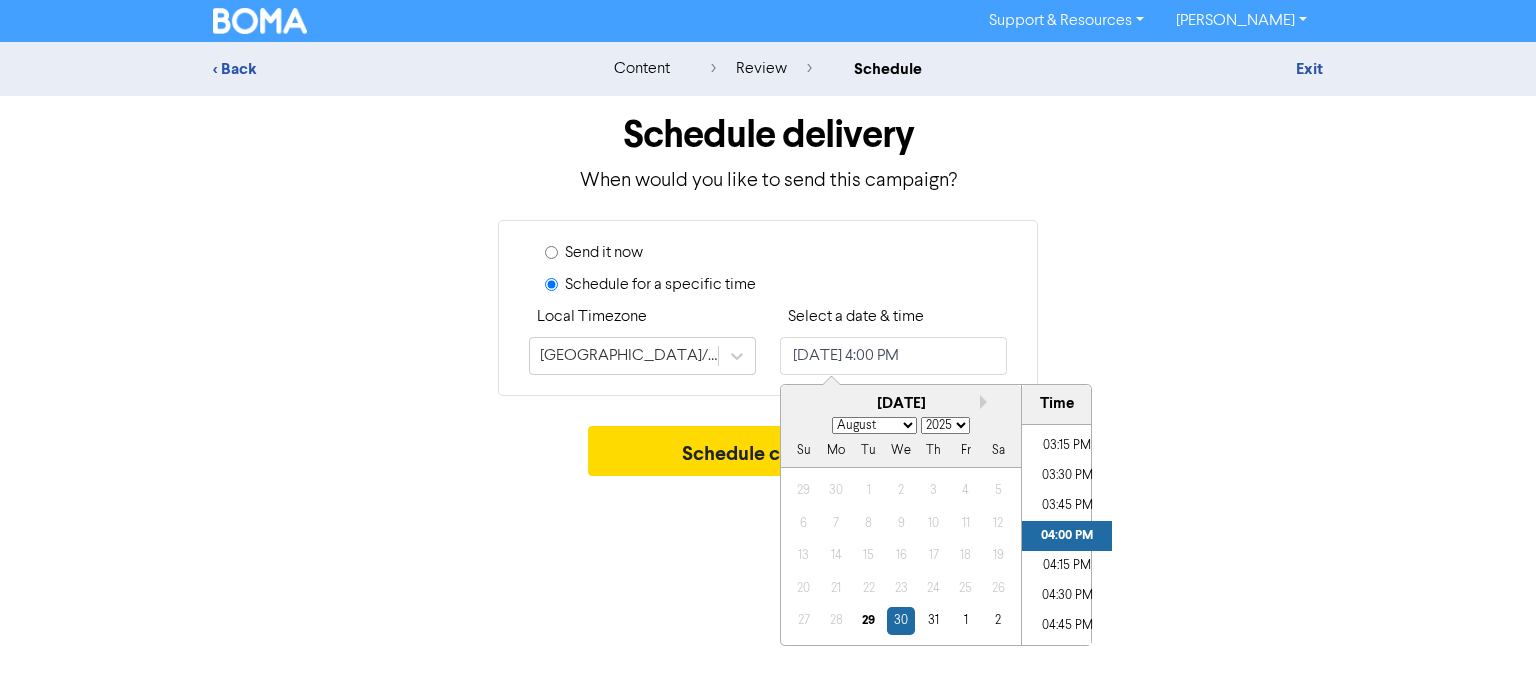 click on "January February March April May June July August September October November December" at bounding box center [874, 425] 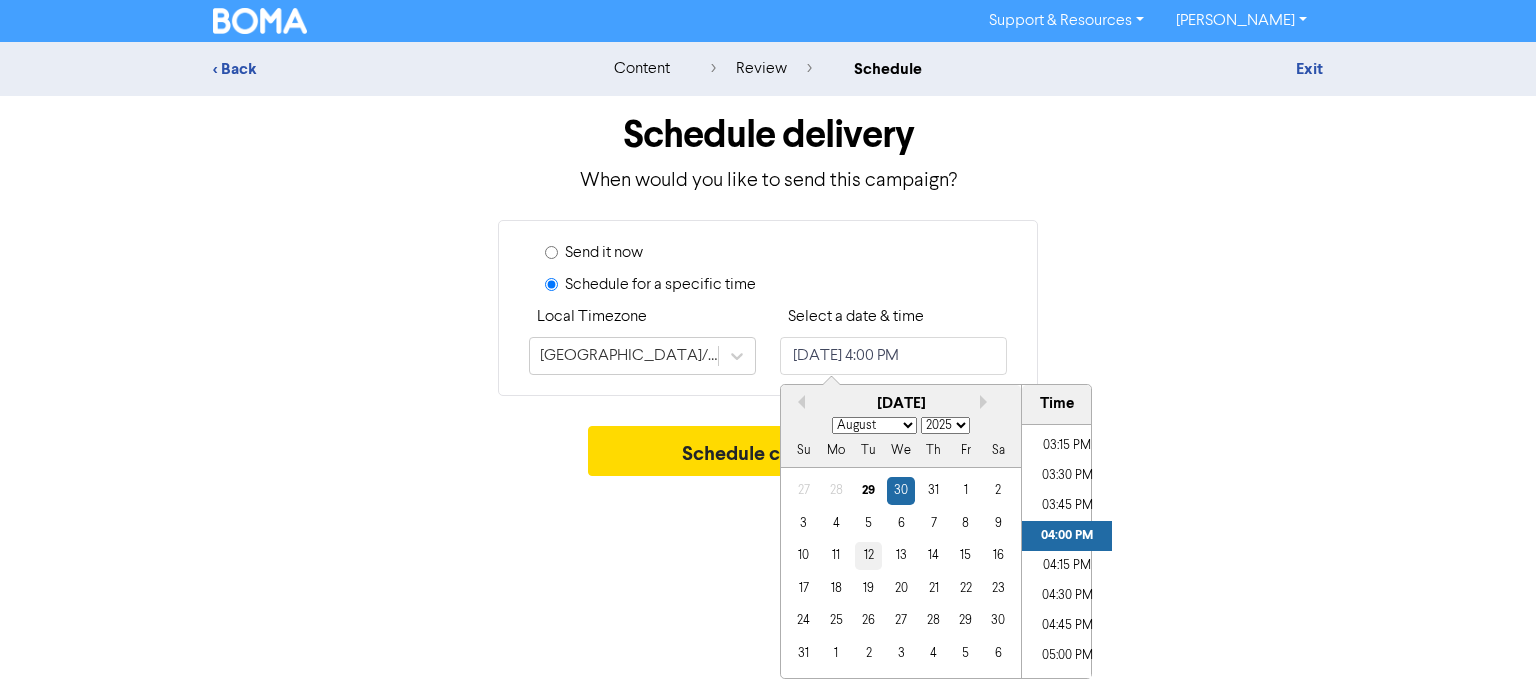 click on "12" at bounding box center (868, 555) 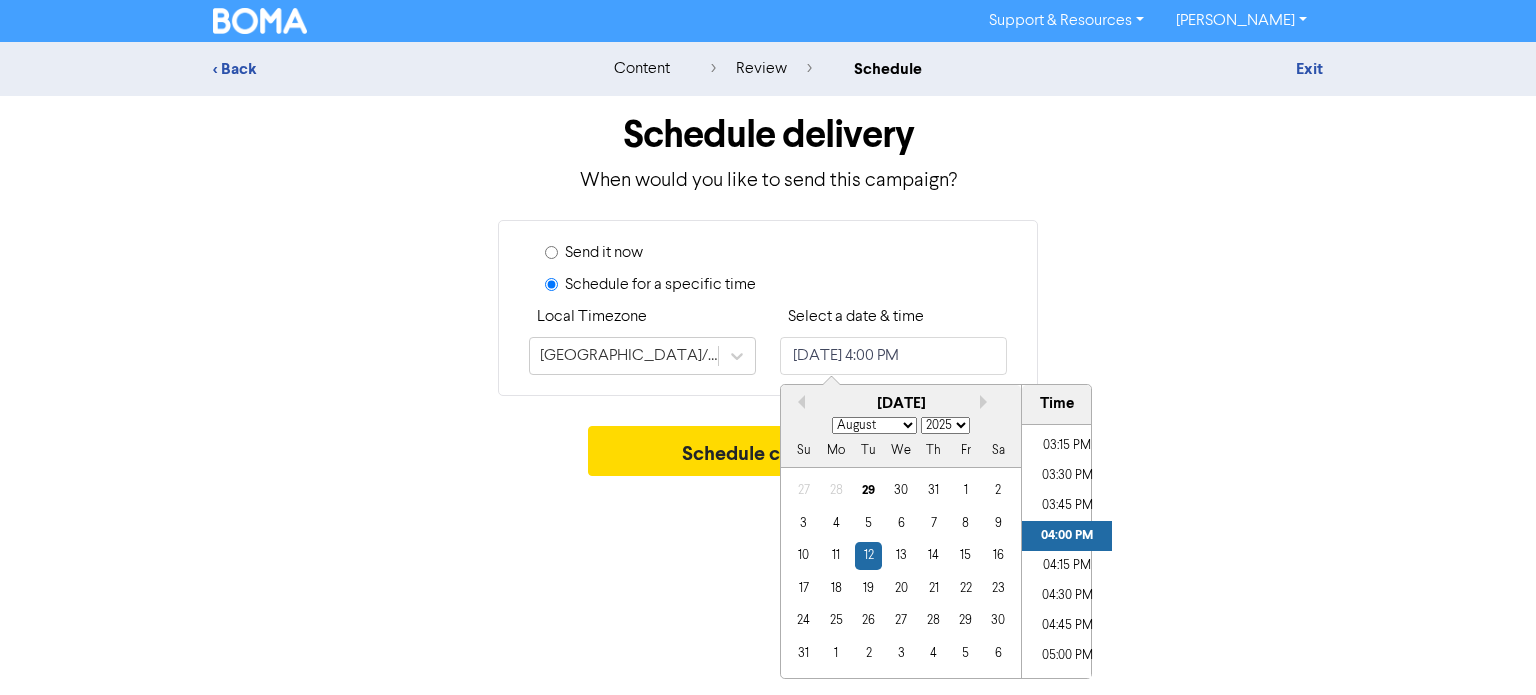 click on "04:00 PM" at bounding box center [1067, 536] 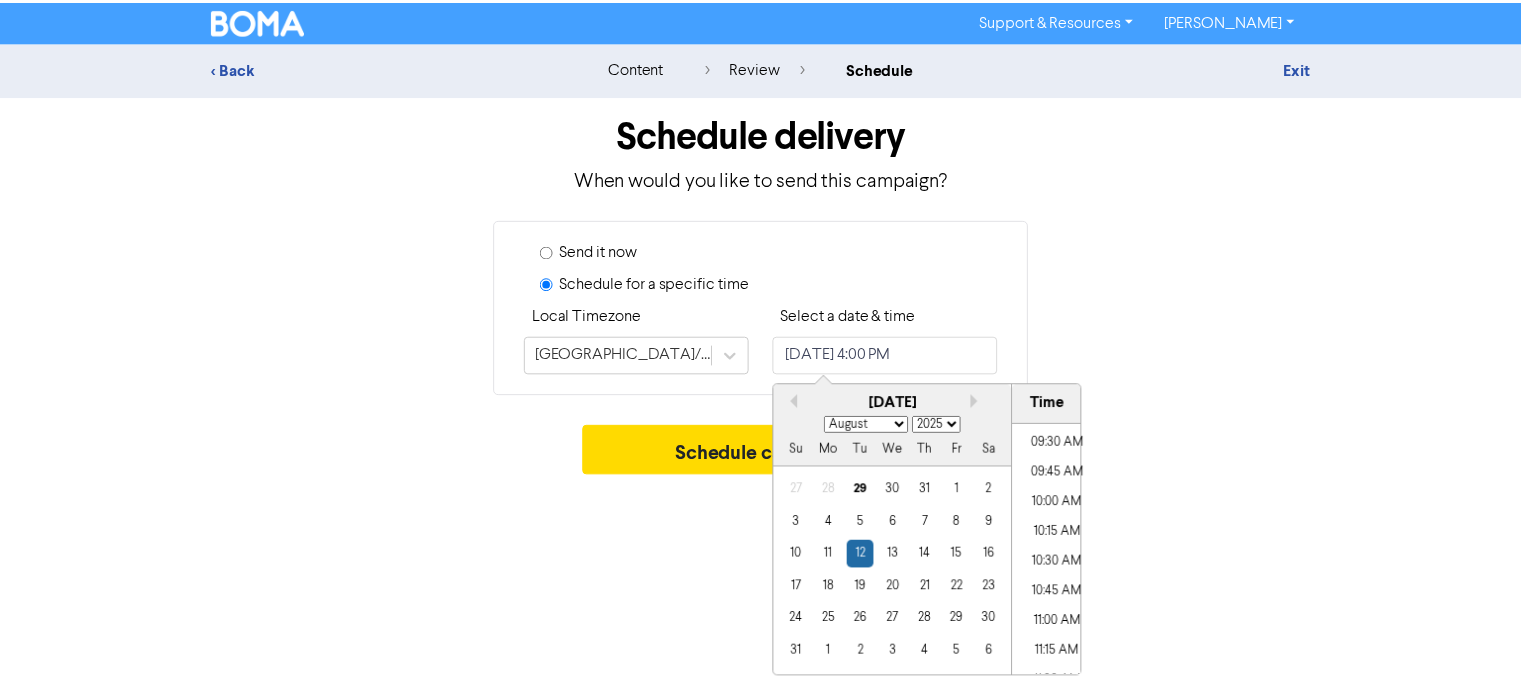 scroll, scrollTop: 1147, scrollLeft: 0, axis: vertical 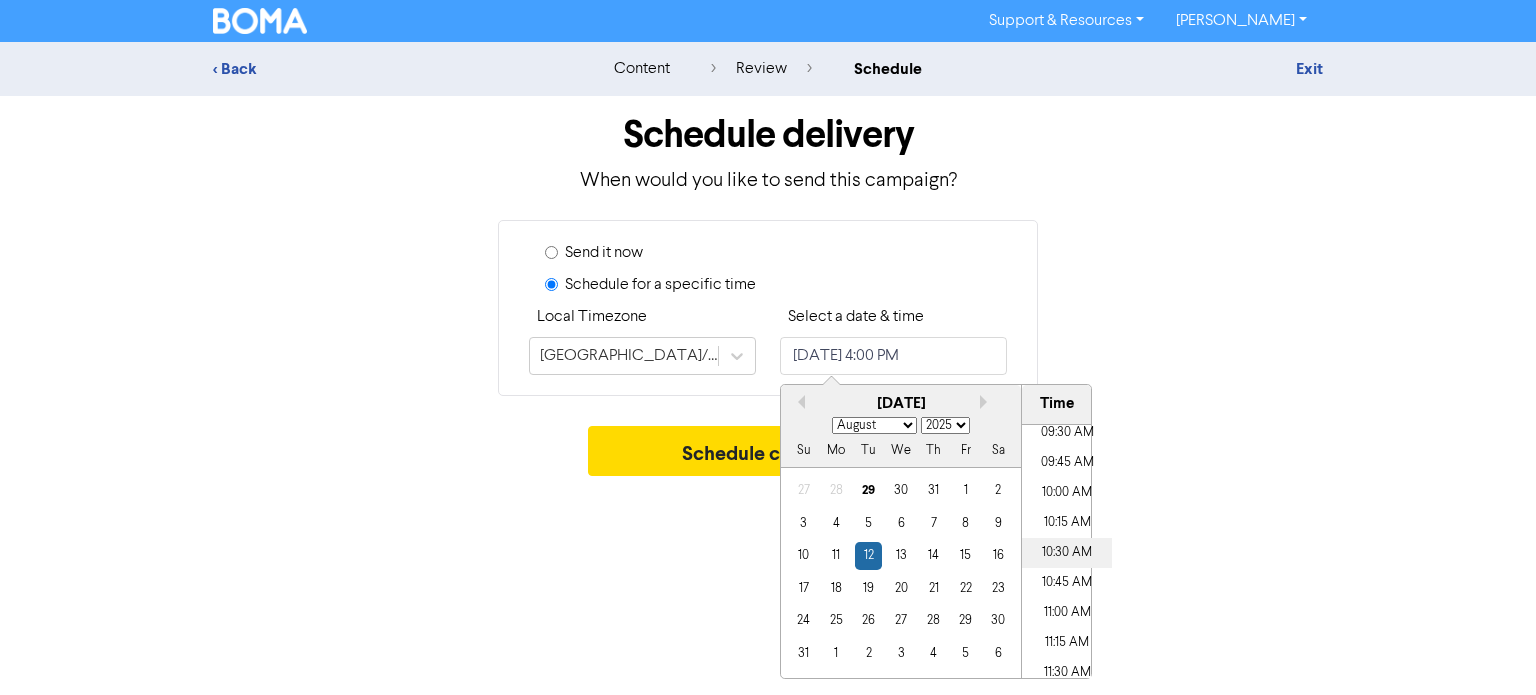 click on "10:30 AM" at bounding box center (1067, 553) 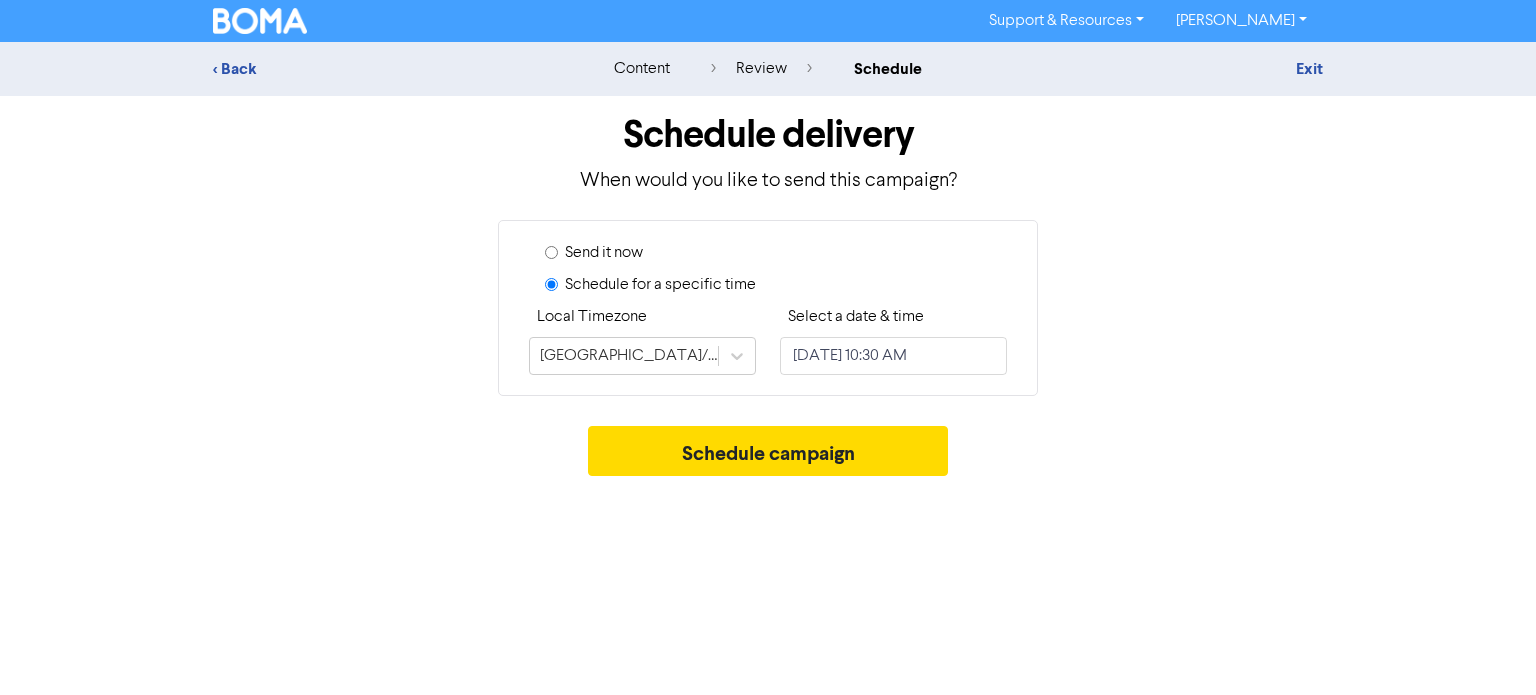 click on "Support & Resources Video Tutorials FAQ & Guides Marketing Education [PERSON_NAME] Log Out < Back content review schedule Exit Schedule delivery When would you like to send this campaign?   Send it now   Schedule for a specific time Local Timezone [GEOGRAPHIC_DATA]/[GEOGRAPHIC_DATA] Select a date & time [DATE] 10:30 AM Schedule campaign" at bounding box center (768, 347) 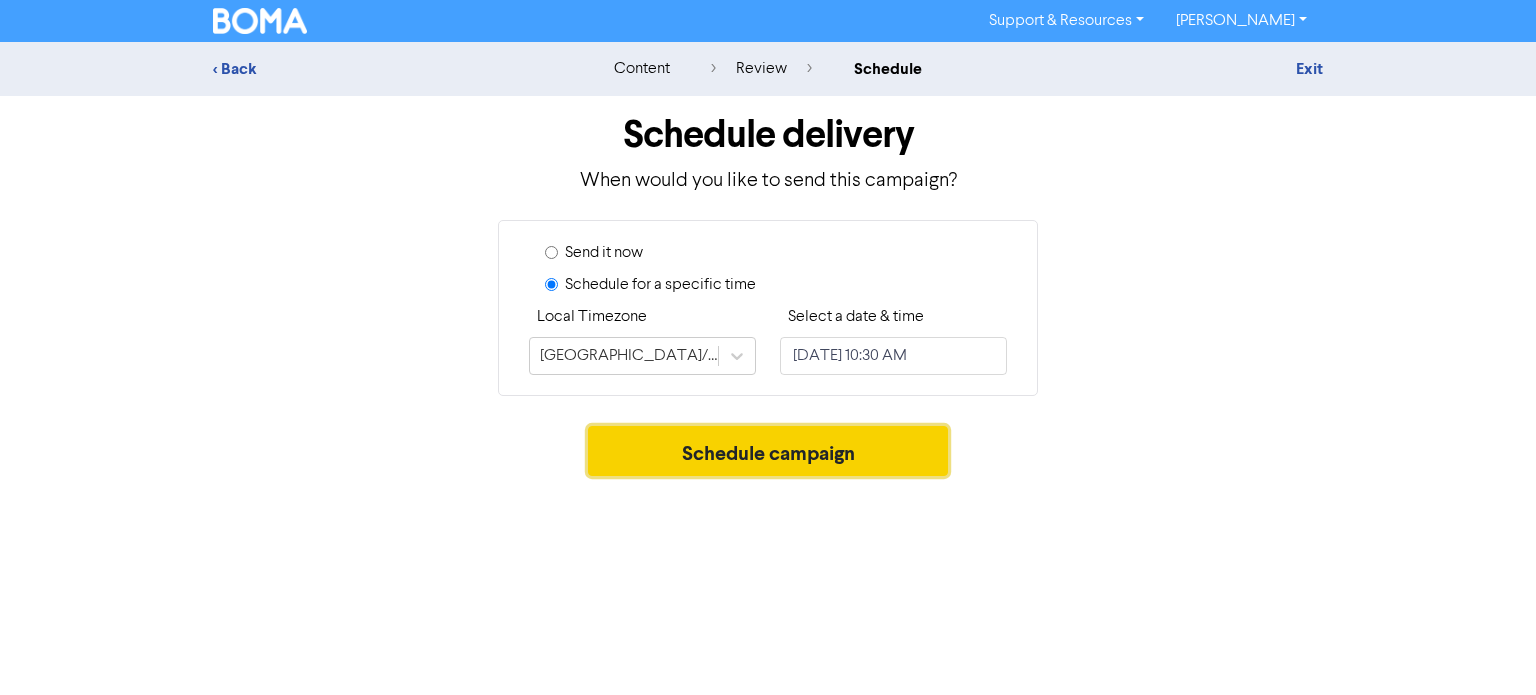 click on "Schedule campaign" at bounding box center (768, 451) 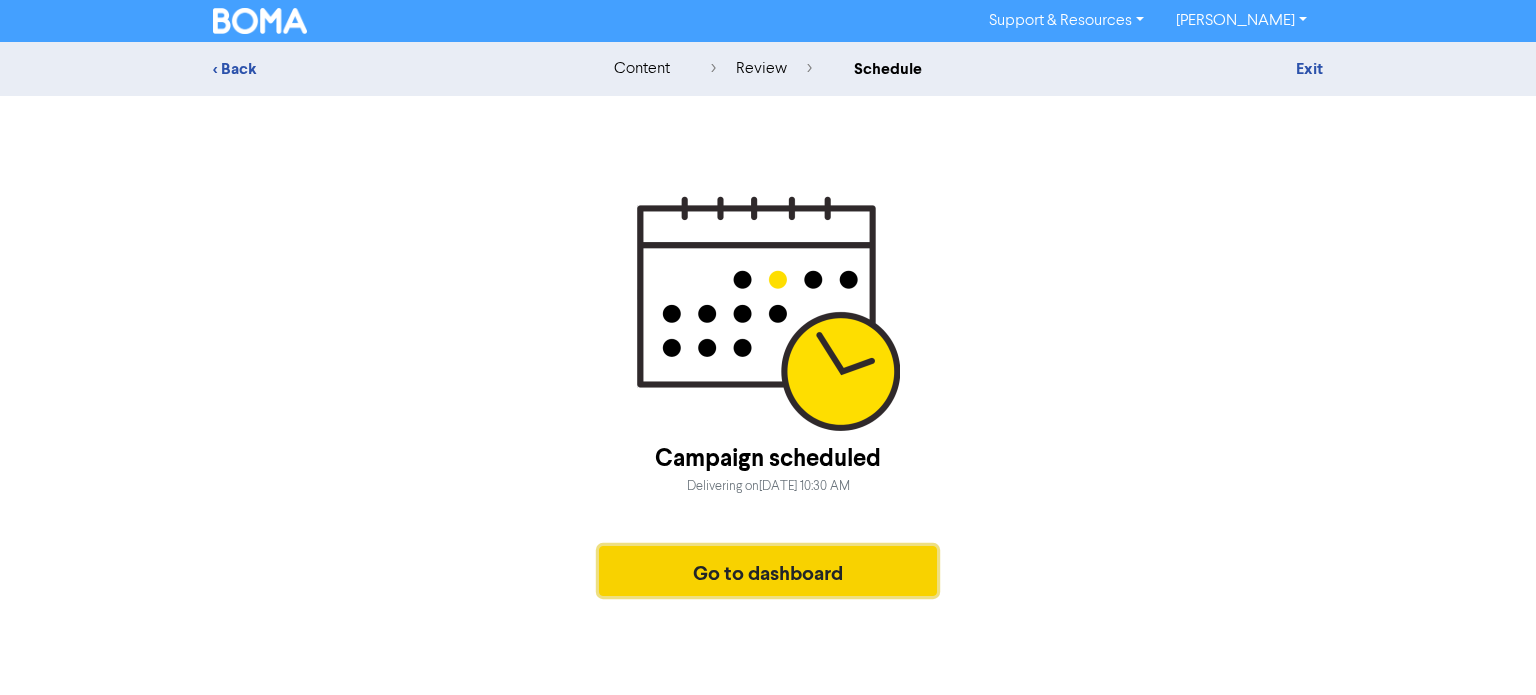click on "Go to dashboard" at bounding box center (768, 571) 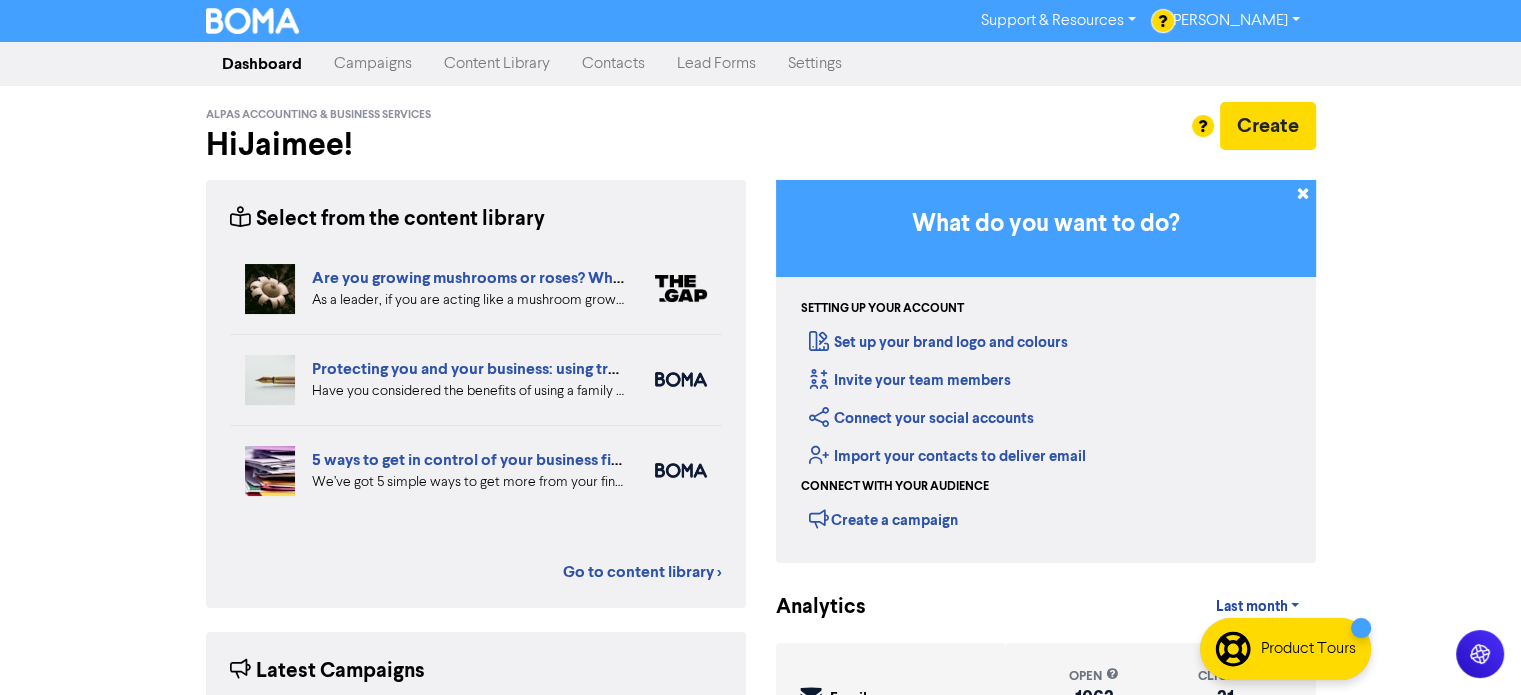 click on "Campaigns" at bounding box center (373, 64) 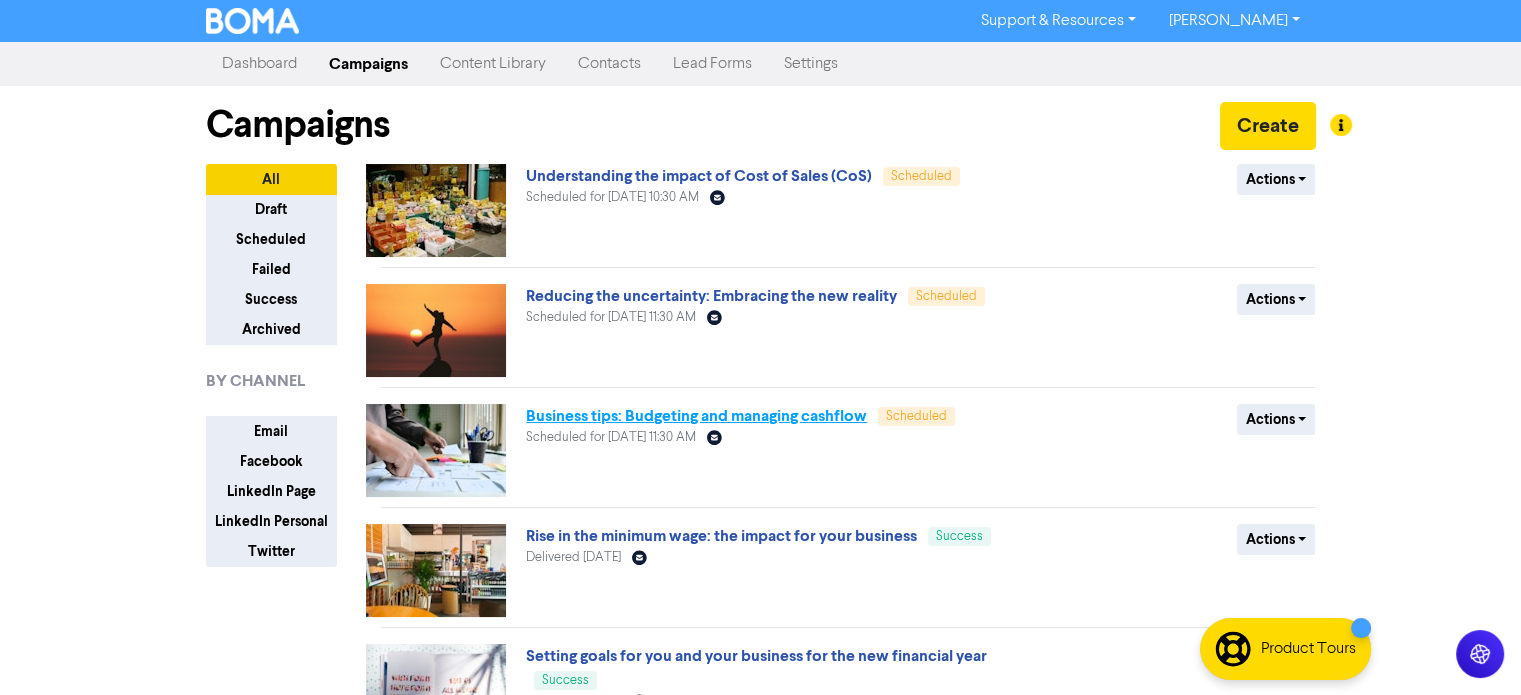 click on "Business tips: Budgeting and managing cashflow" at bounding box center [696, 416] 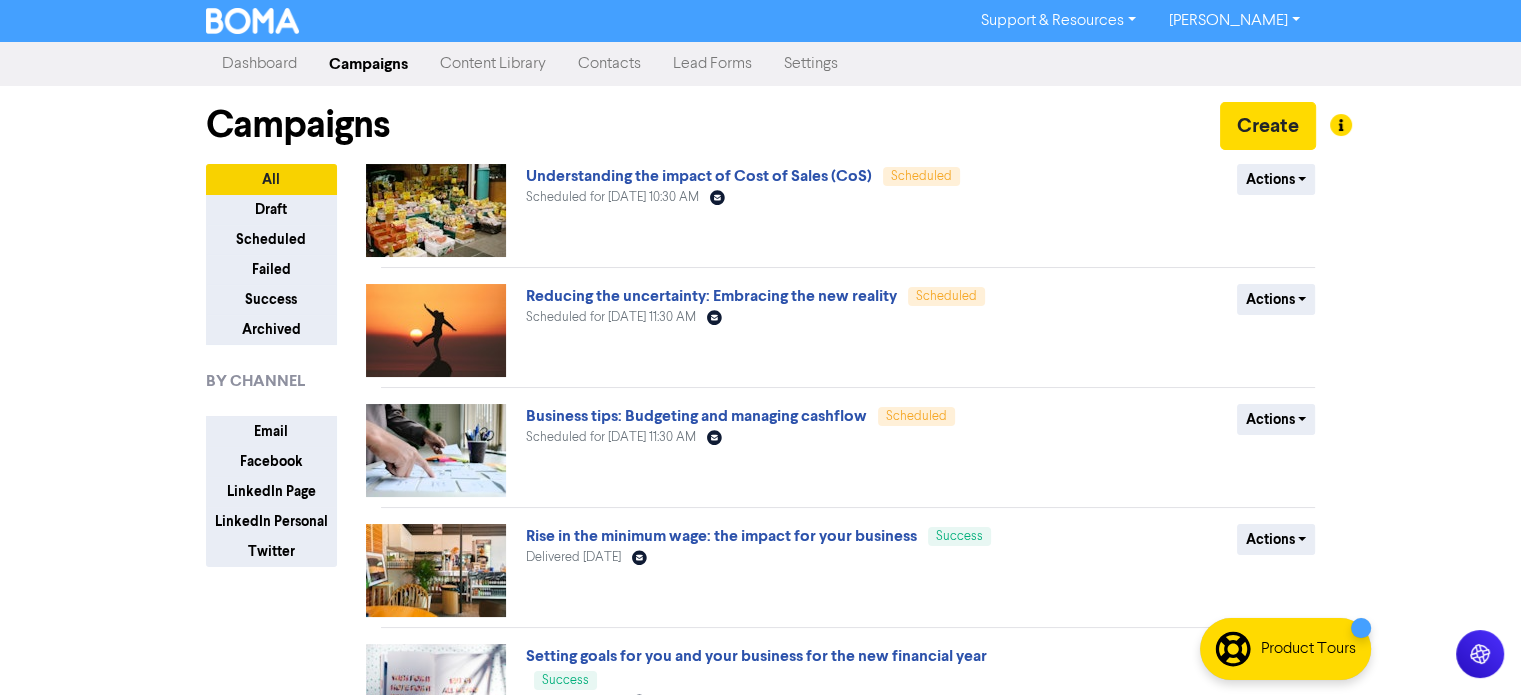click on "Content Library" at bounding box center (493, 64) 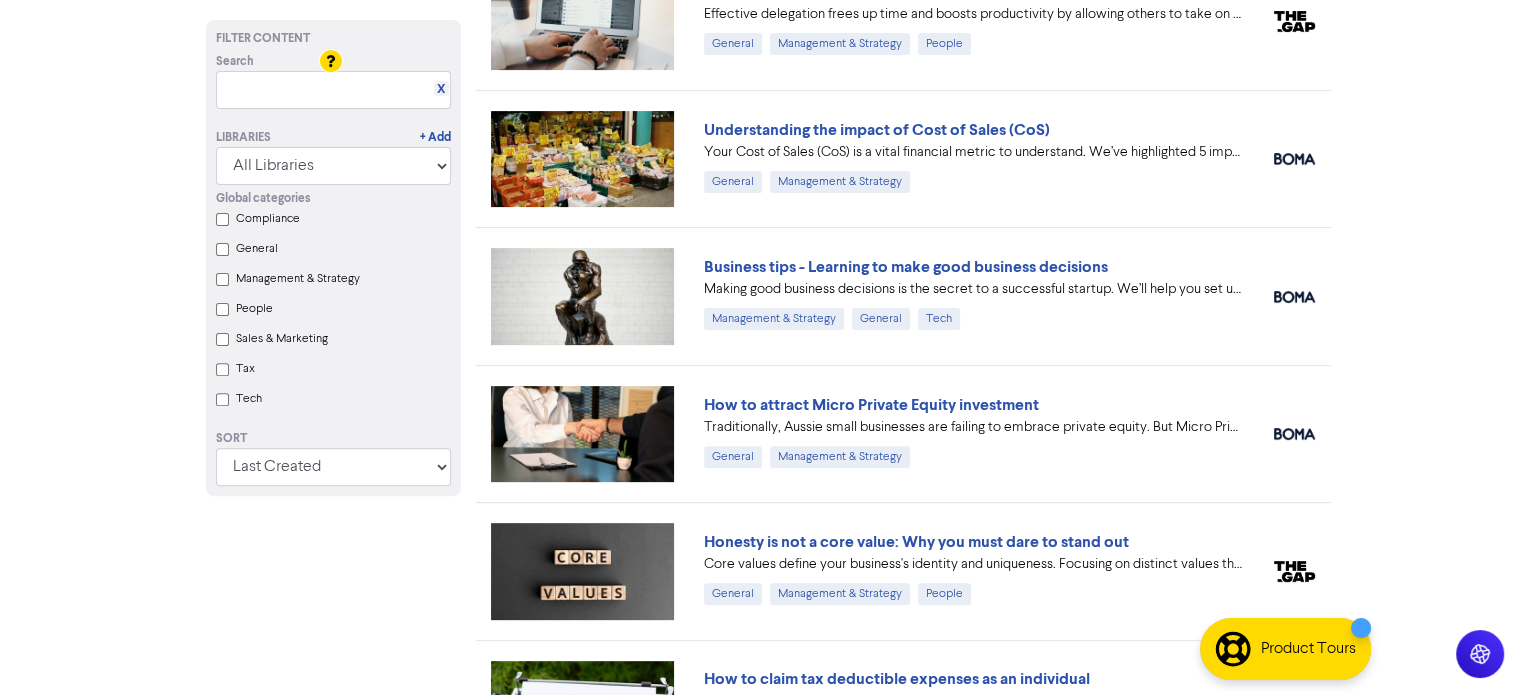 scroll, scrollTop: 600, scrollLeft: 0, axis: vertical 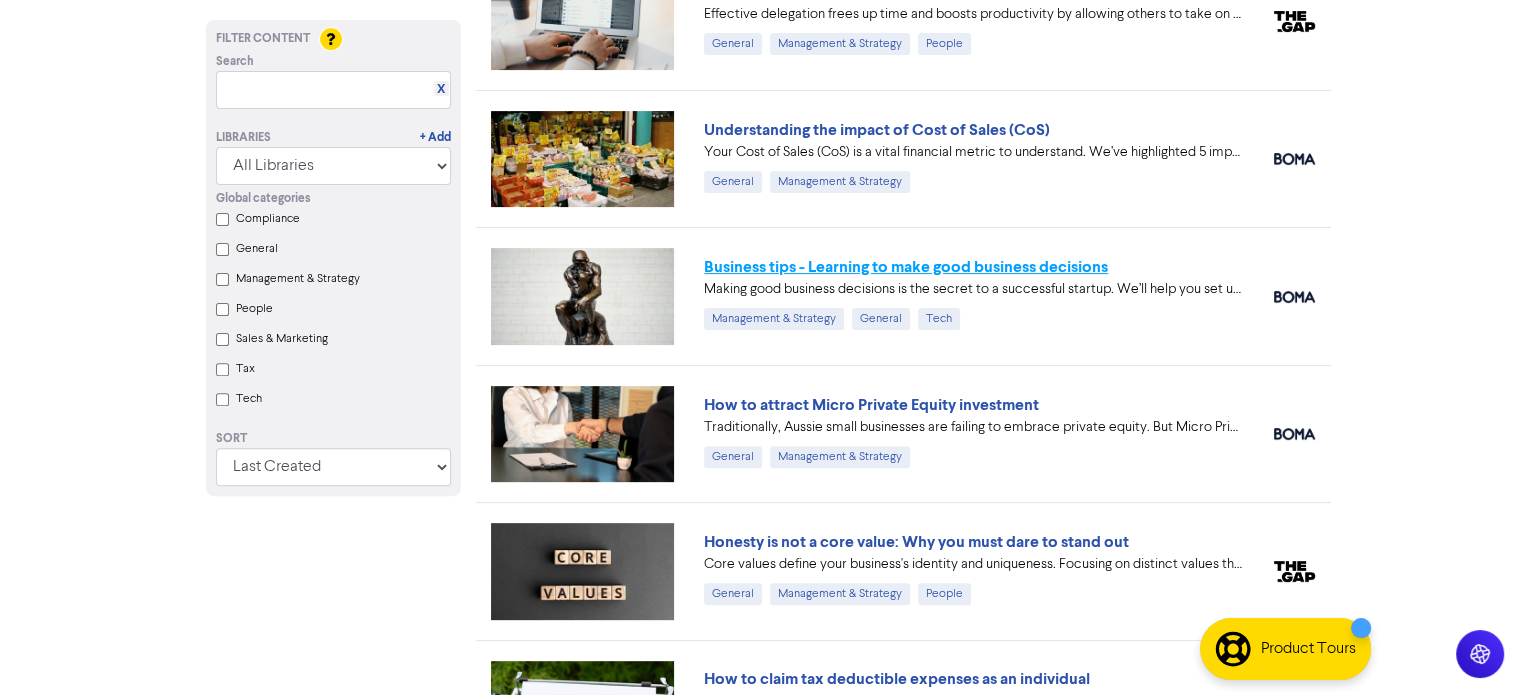 click on "Business tips - Learning to make good business decisions" at bounding box center [906, 267] 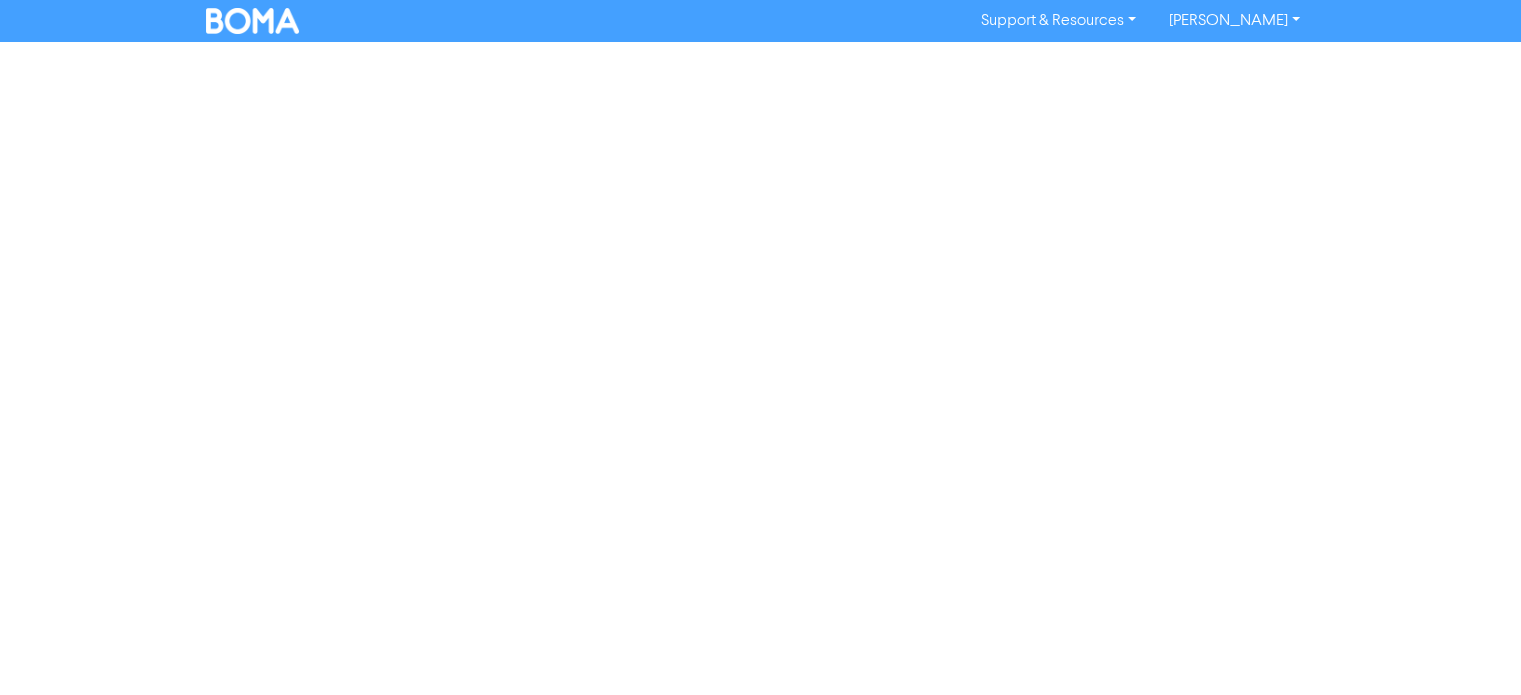 scroll, scrollTop: 0, scrollLeft: 0, axis: both 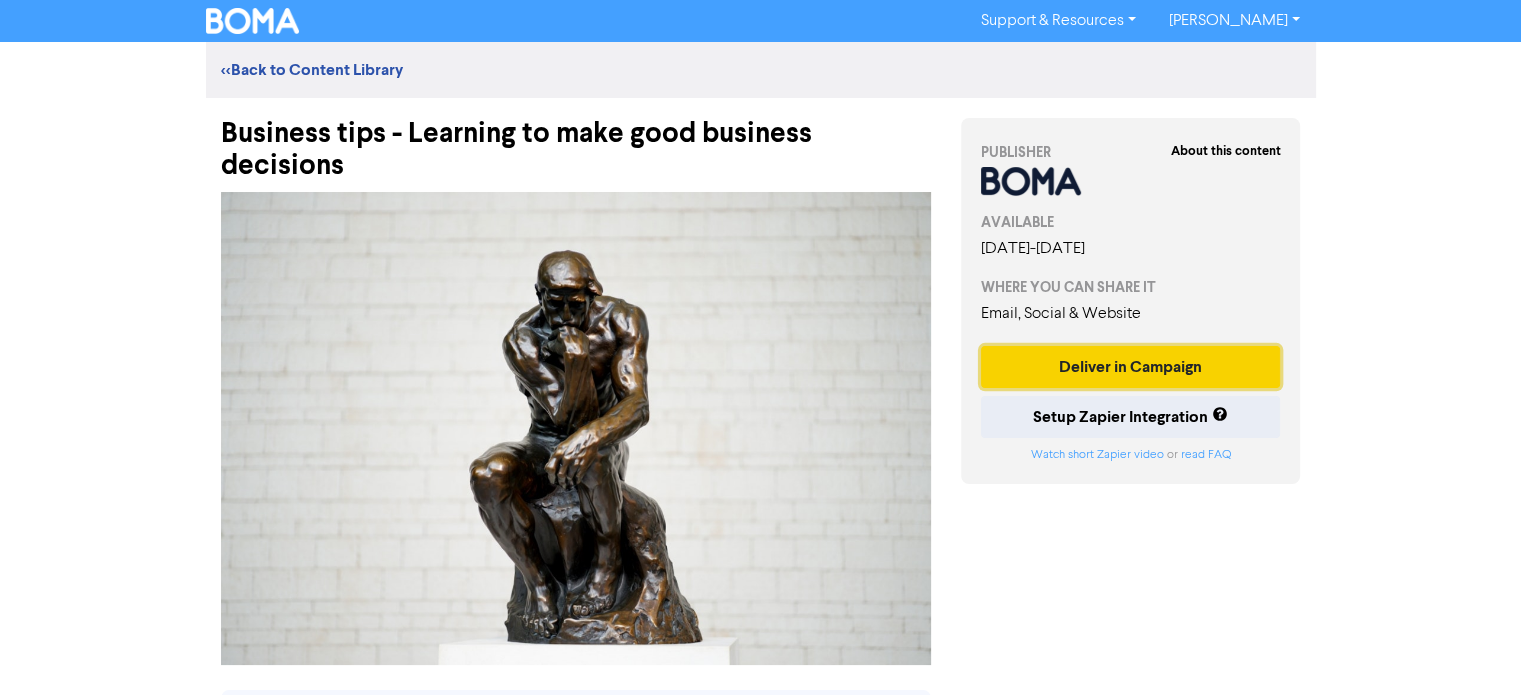 click on "Deliver in Campaign" at bounding box center [1131, 367] 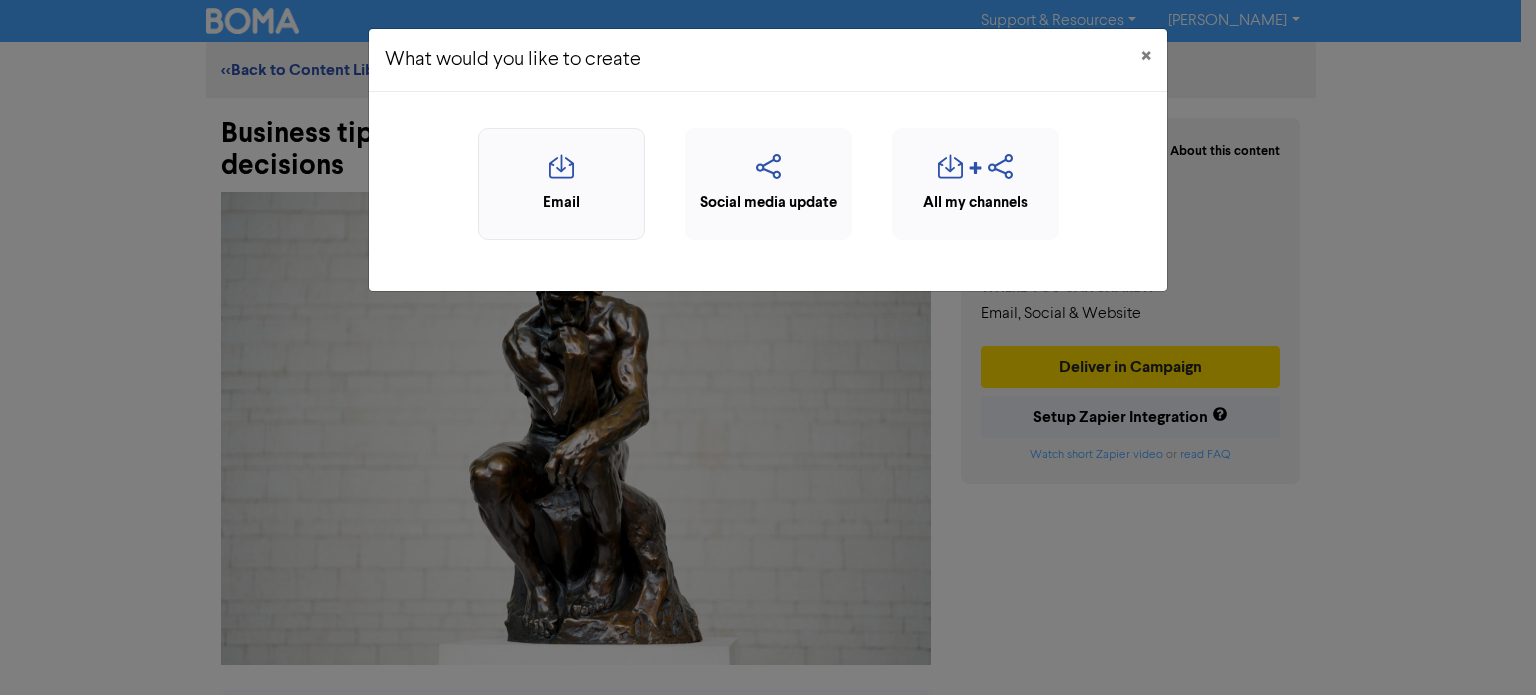 click at bounding box center (561, 173) 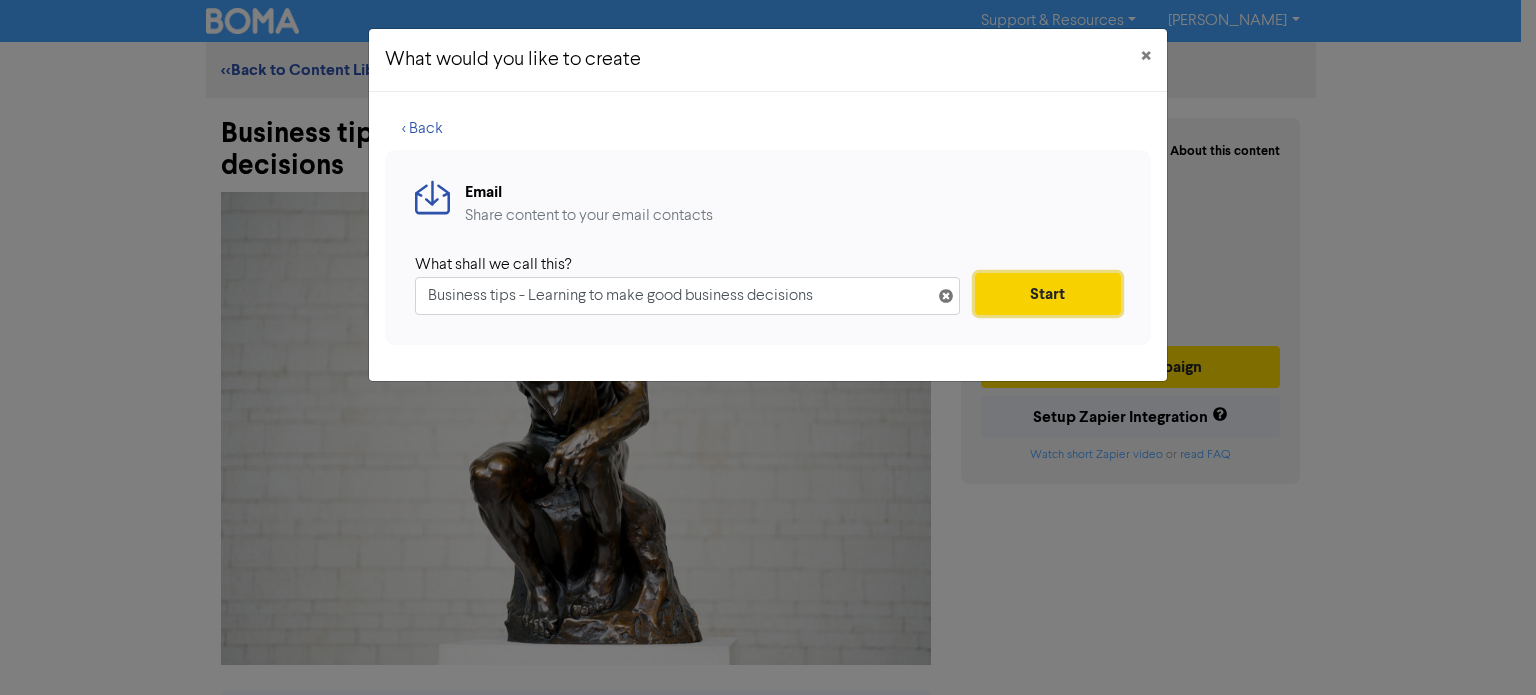click on "Start" at bounding box center (1048, 294) 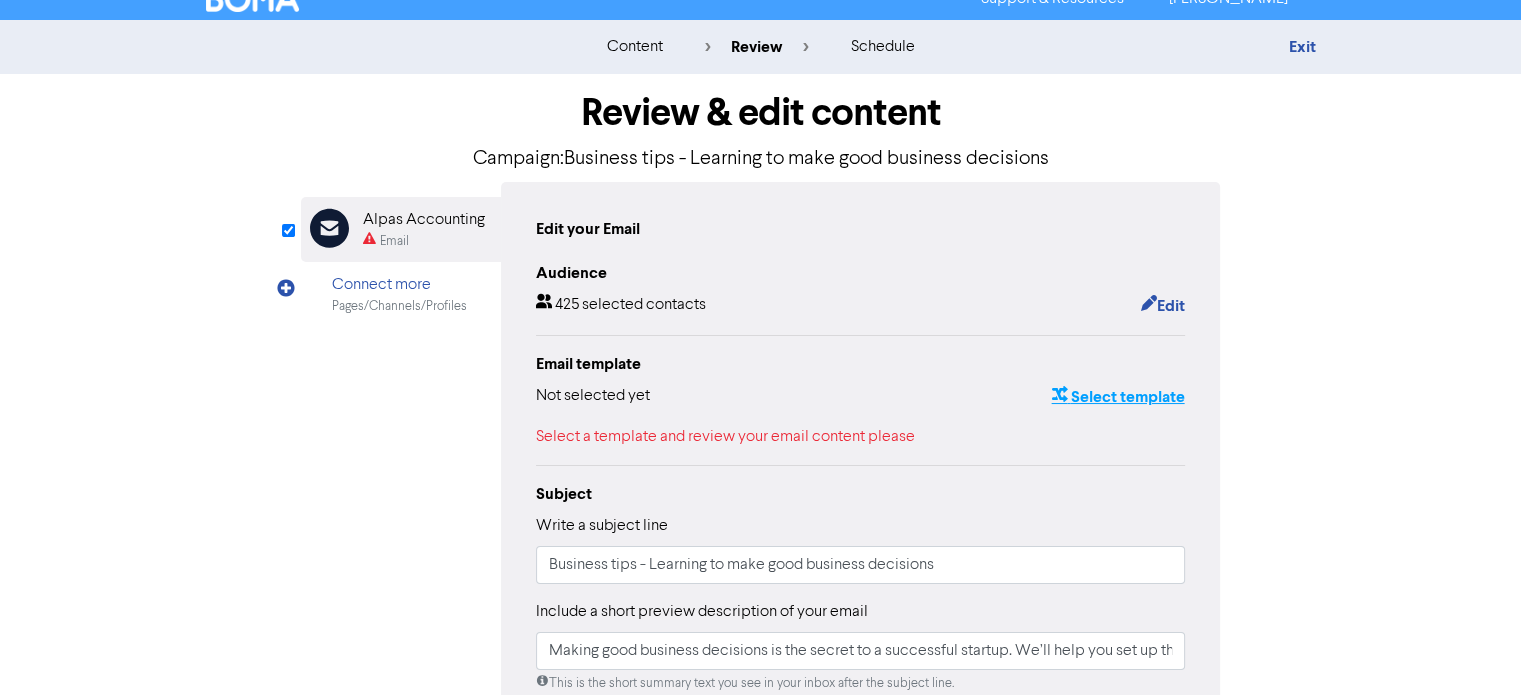 scroll, scrollTop: 0, scrollLeft: 0, axis: both 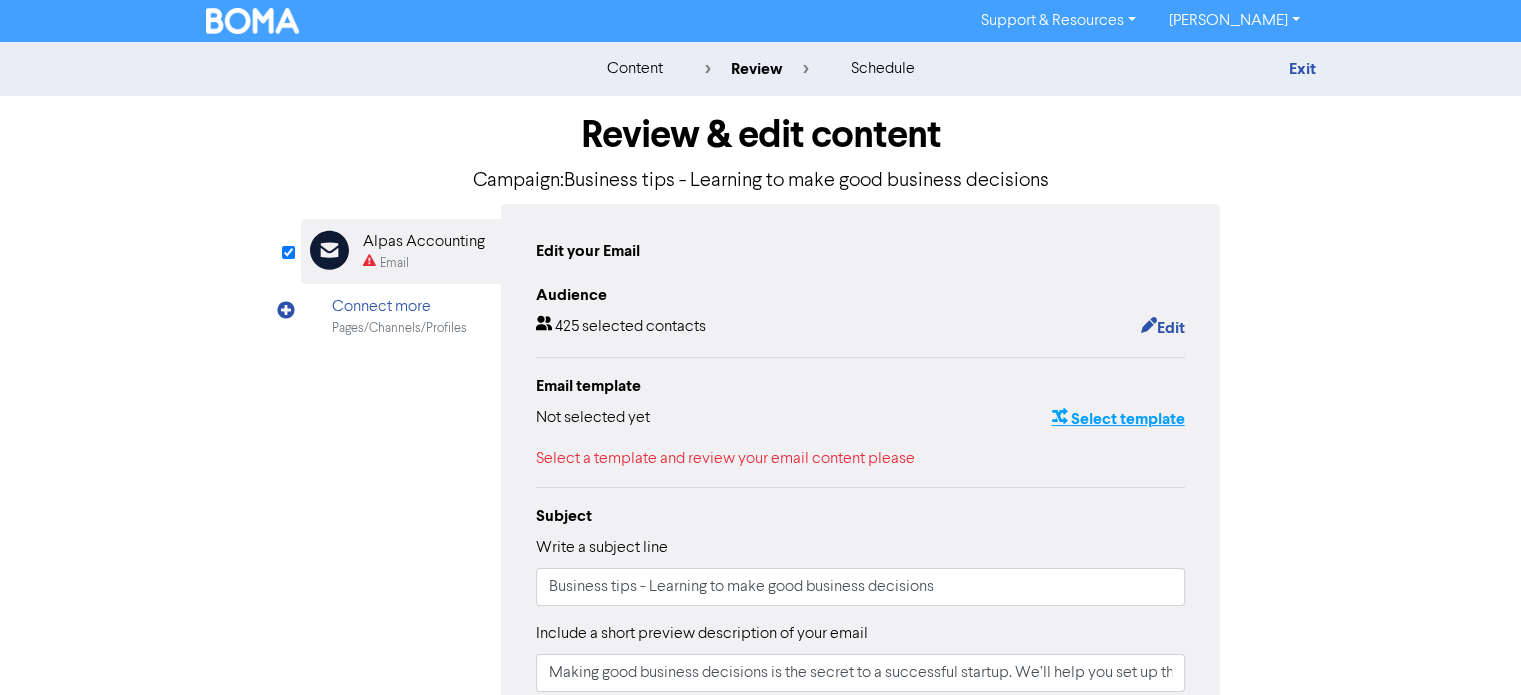 click on "Select template" at bounding box center (1117, 419) 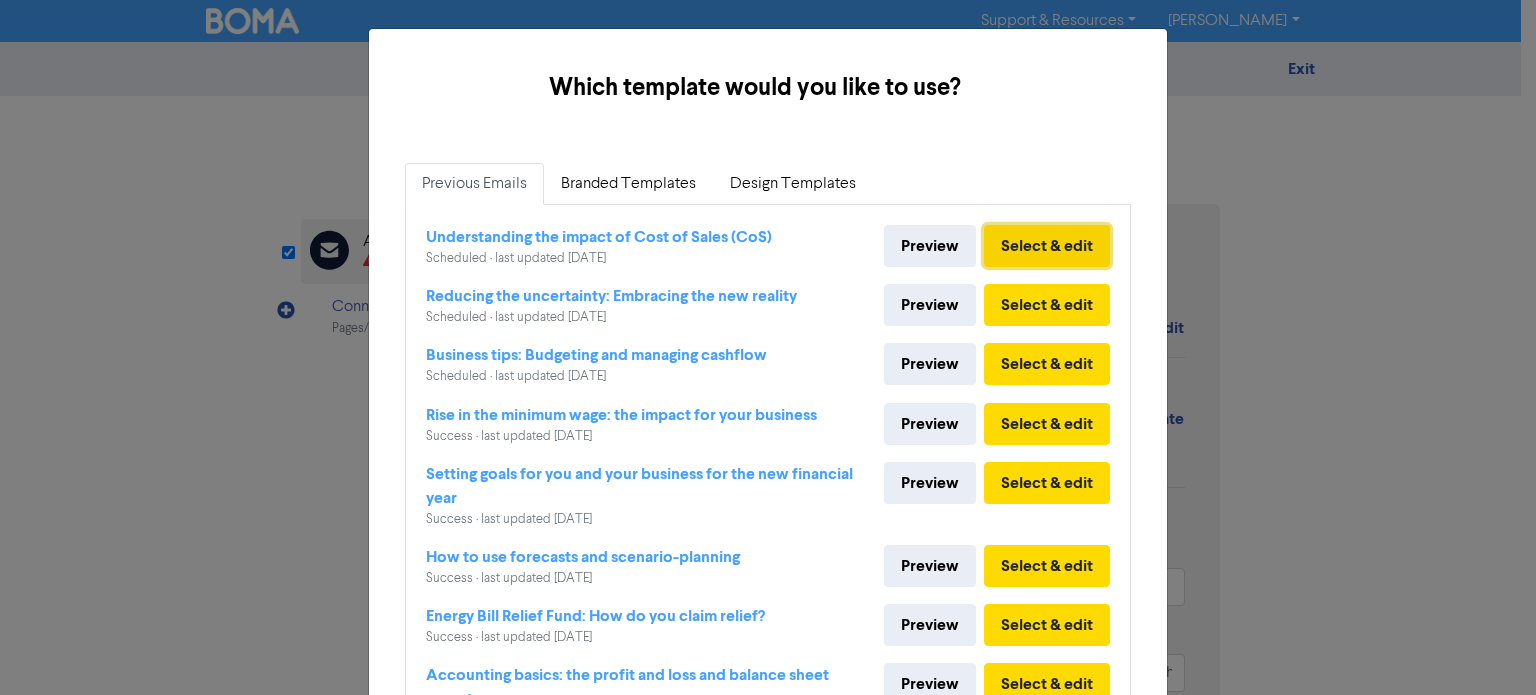 click on "Select & edit" at bounding box center (1047, 246) 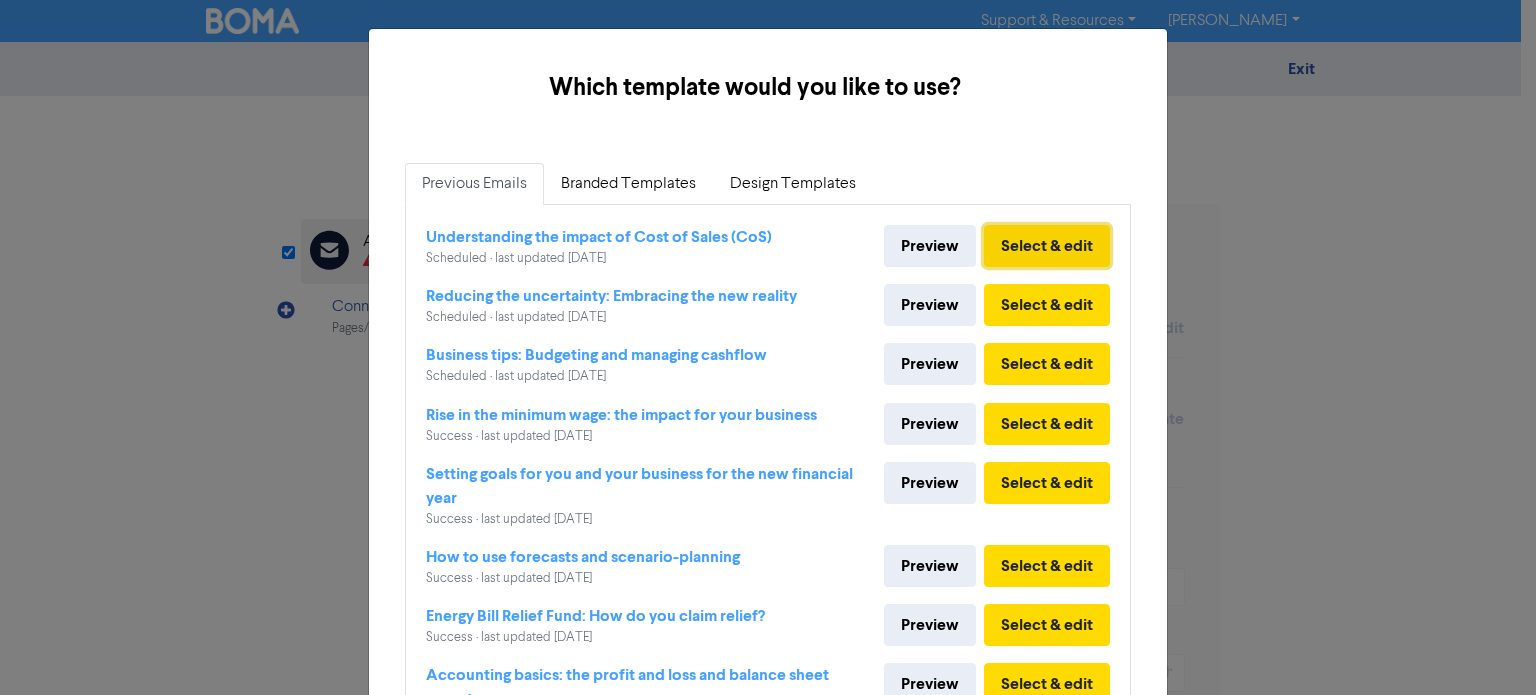 type on "Making good business decisions is the secret to a successful startup. We’ll help you set up the best possible management information and will guide each step of your startup journey.#businessadvice" 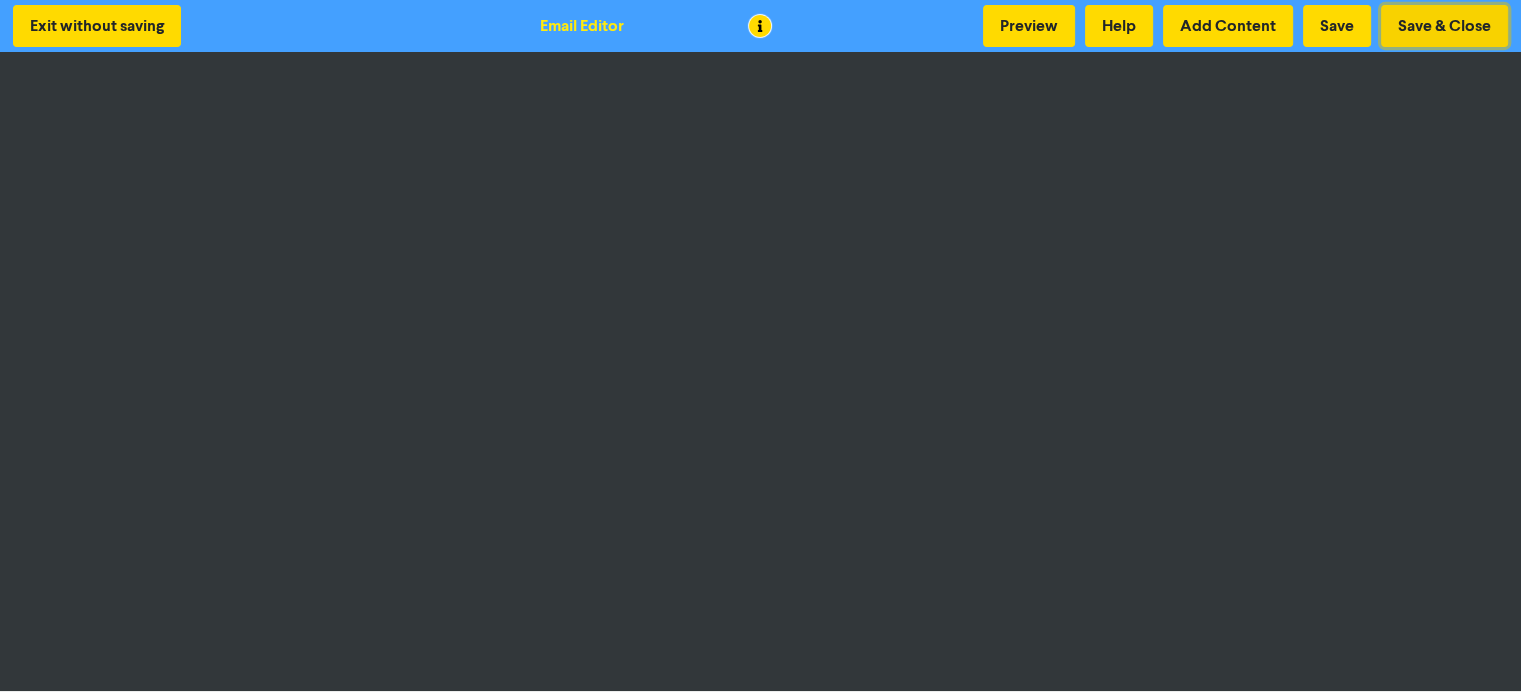 click on "Save & Close" at bounding box center (1444, 26) 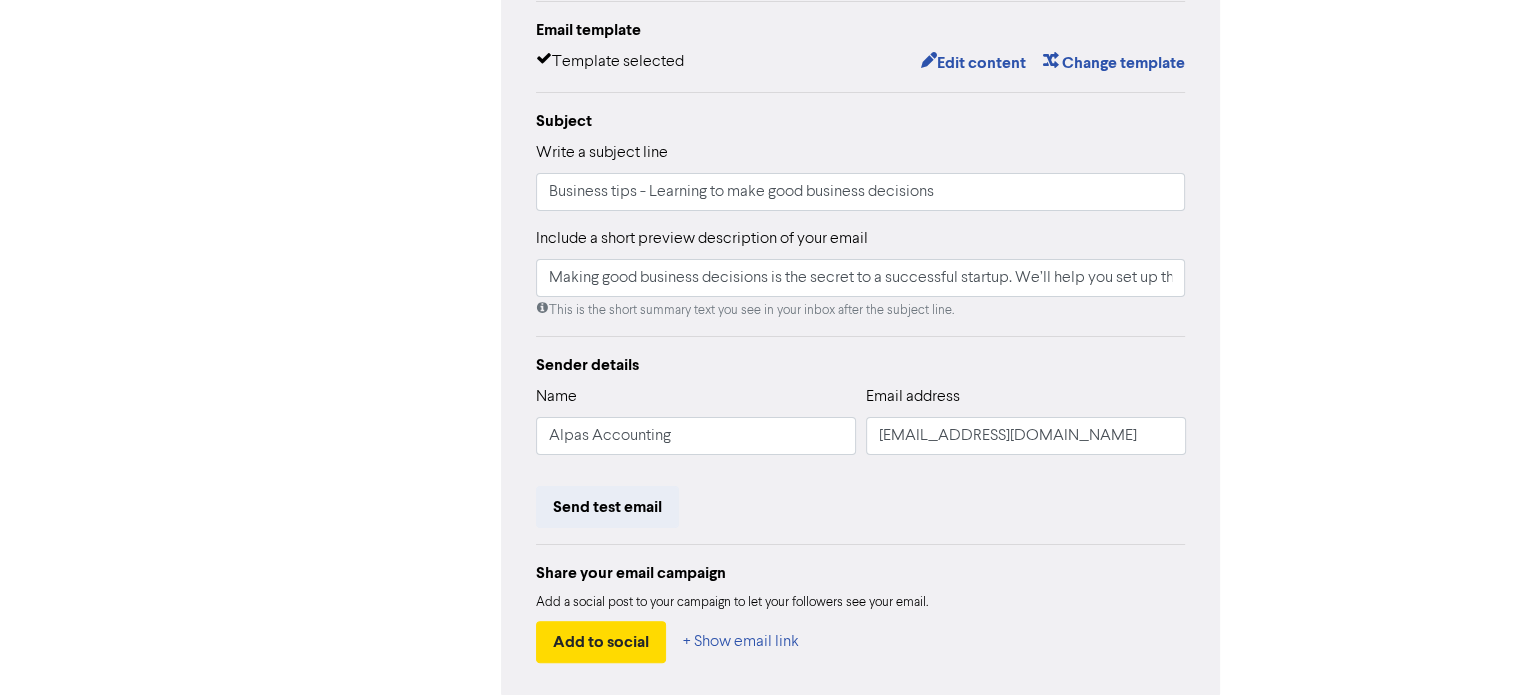 scroll, scrollTop: 400, scrollLeft: 0, axis: vertical 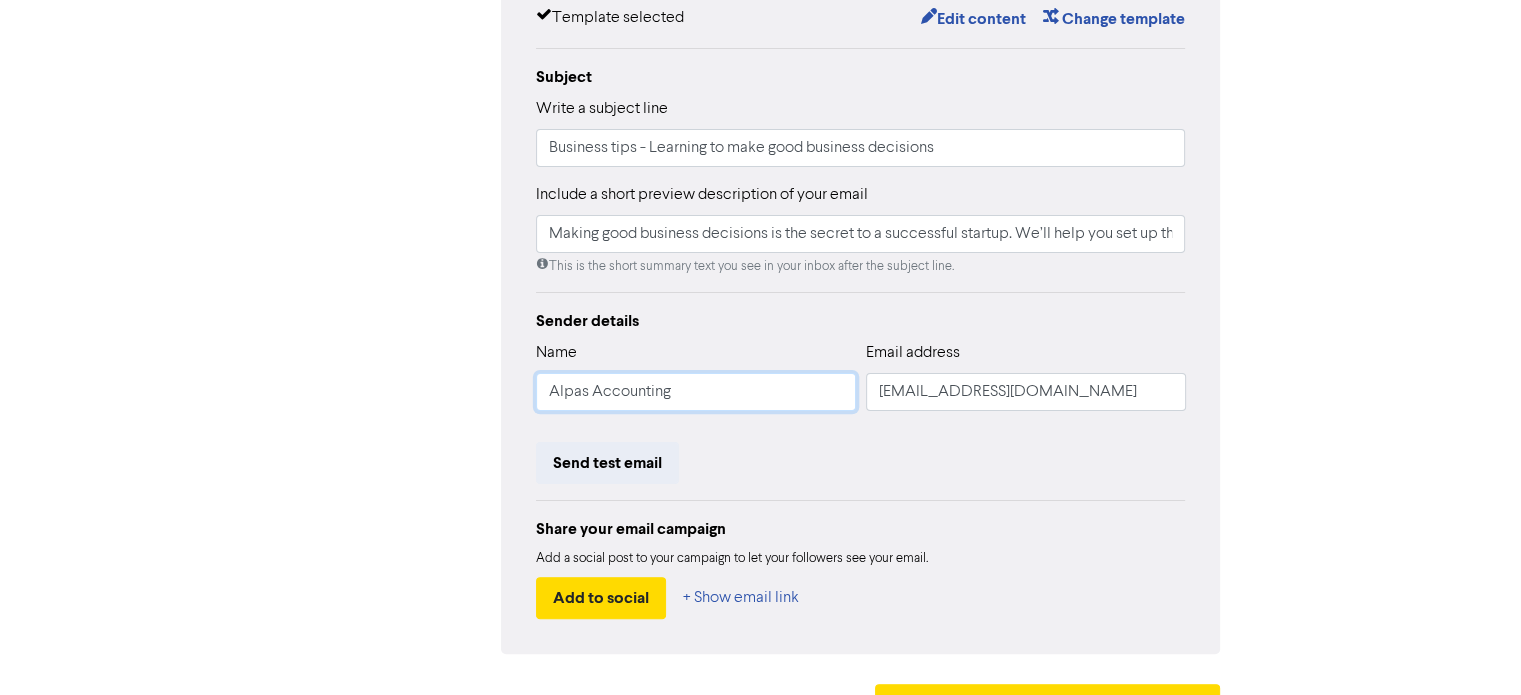 click on "Alpas Accounting" at bounding box center [696, 392] 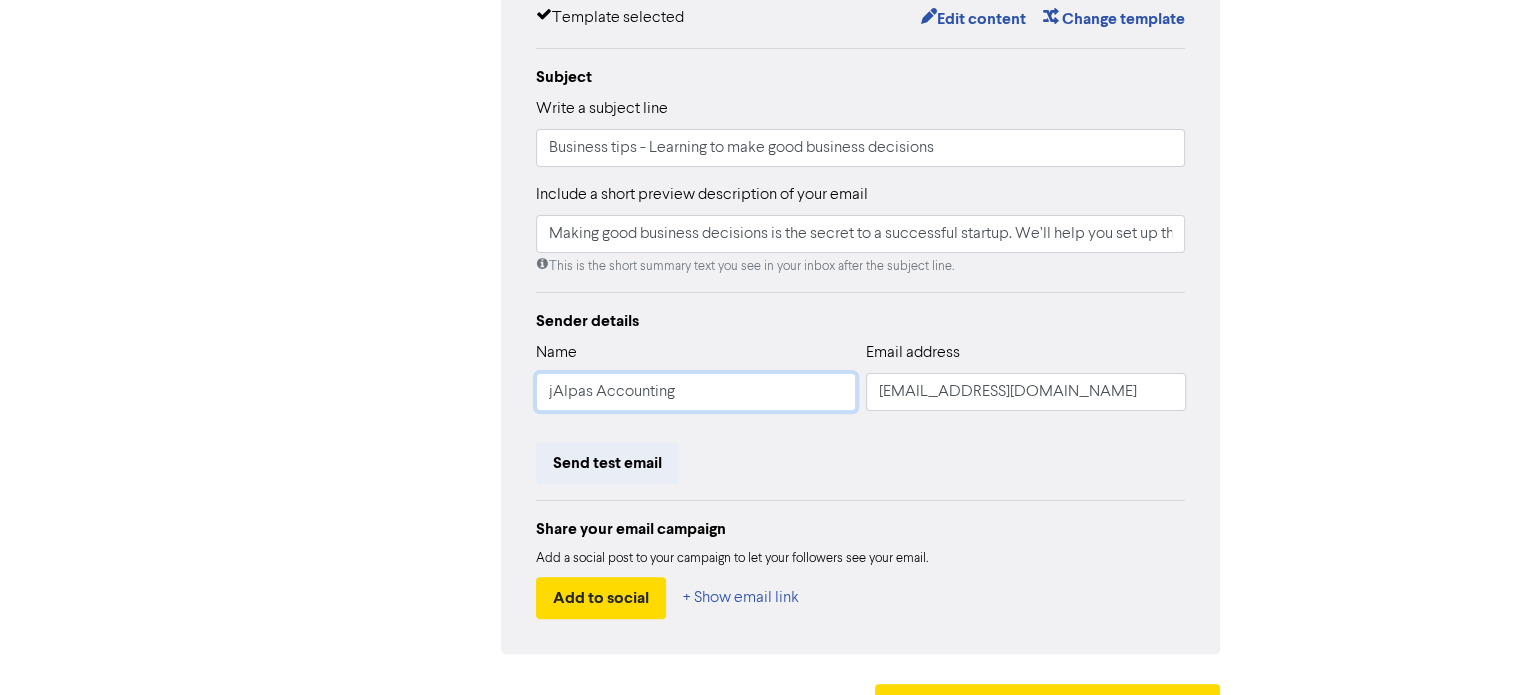 type on "Making good business decisions is the secret to a successful startup. We’ll help you set up the best possible management information and will guide each step of your startup journey.#businessadvice" 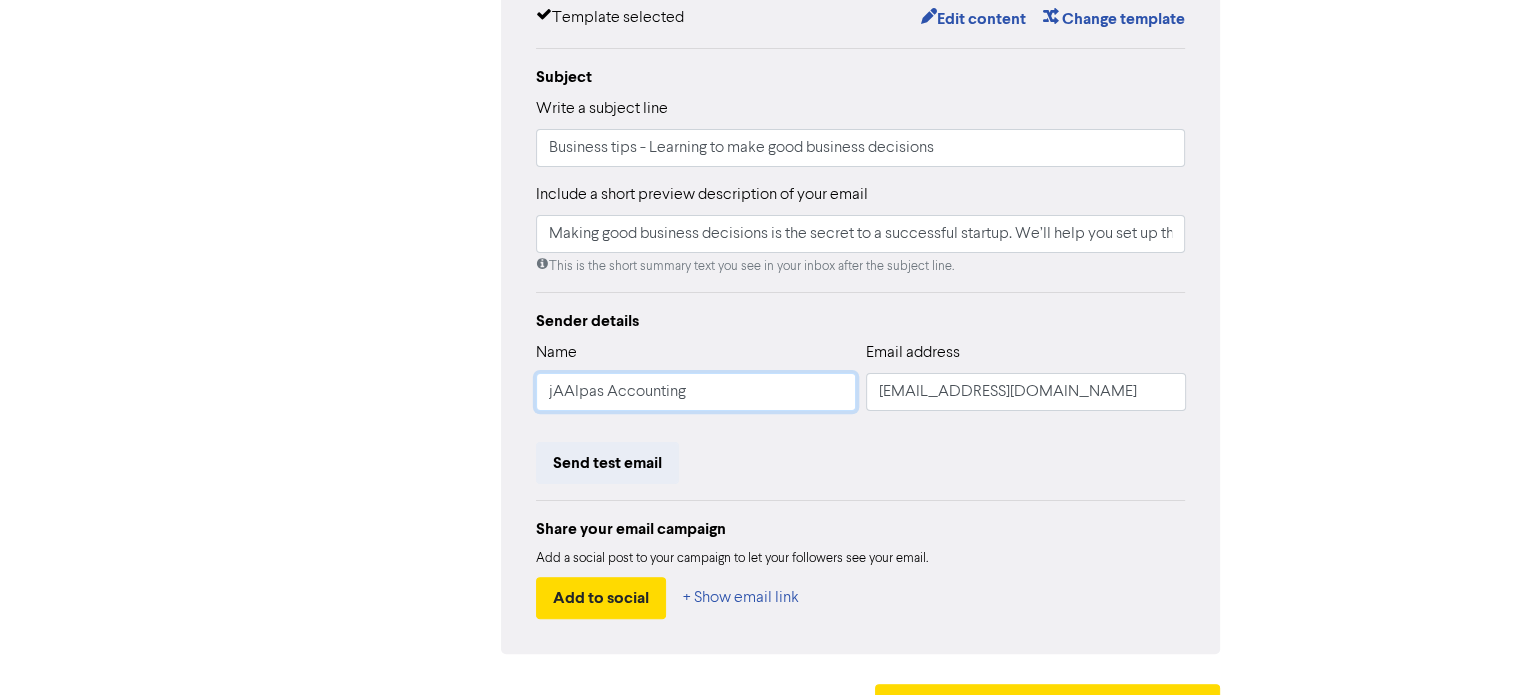 type on "Making good business decisions is the secret to a successful startup. We’ll help you set up the best possible management information and will guide each step of your startup journey.#businessadvice" 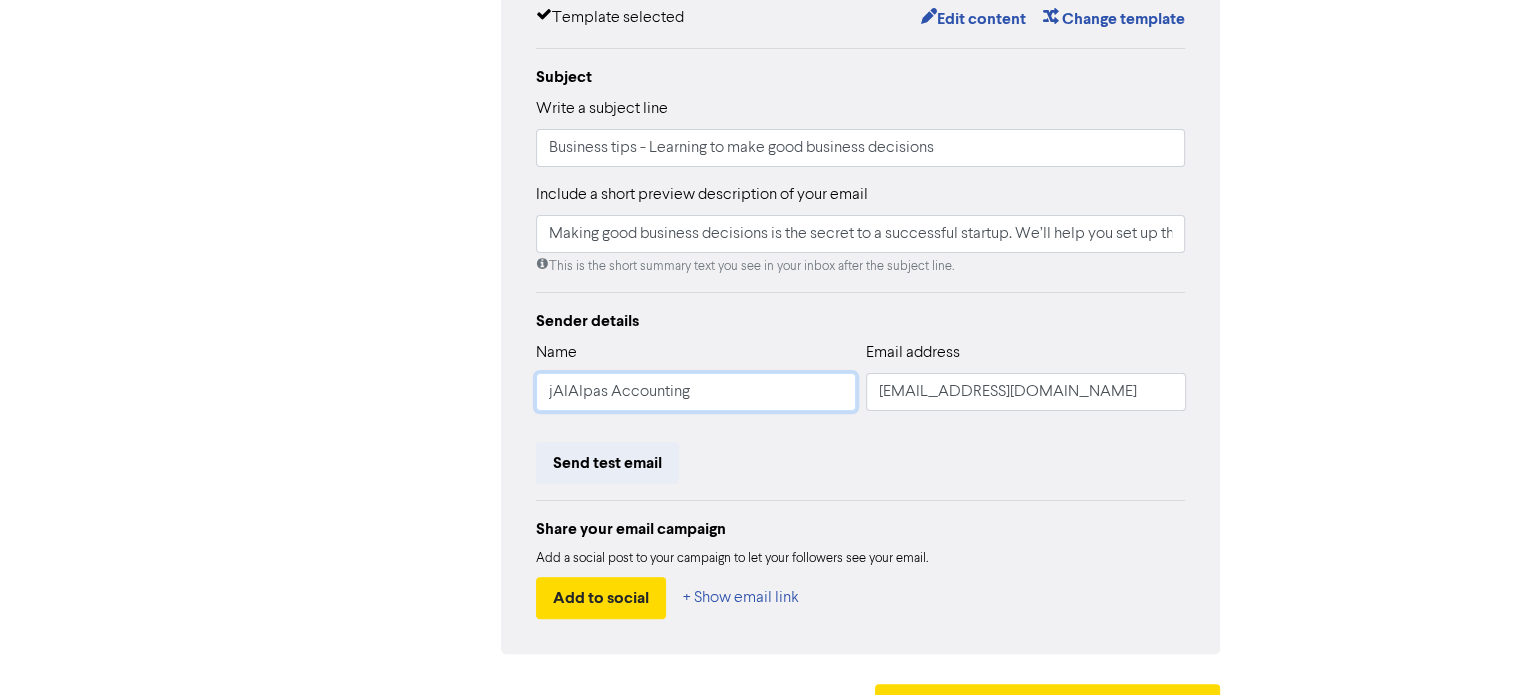 type on "Making good business decisions is the secret to a successful startup. We’ll help you set up the best possible management information and will guide each step of your startup journey.#businessadvice" 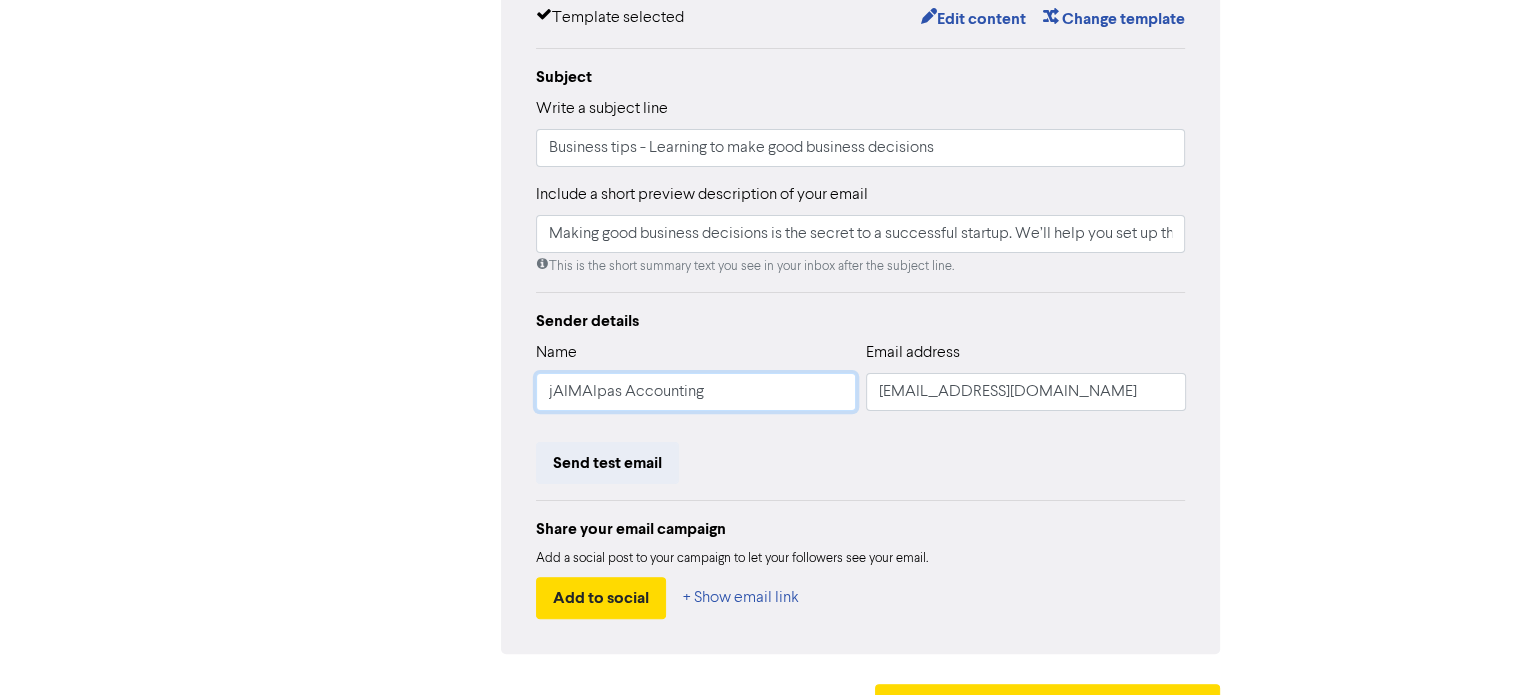 type on "Making good business decisions is the secret to a successful startup. We’ll help you set up the best possible management information and will guide each step of your startup journey.#businessadvice" 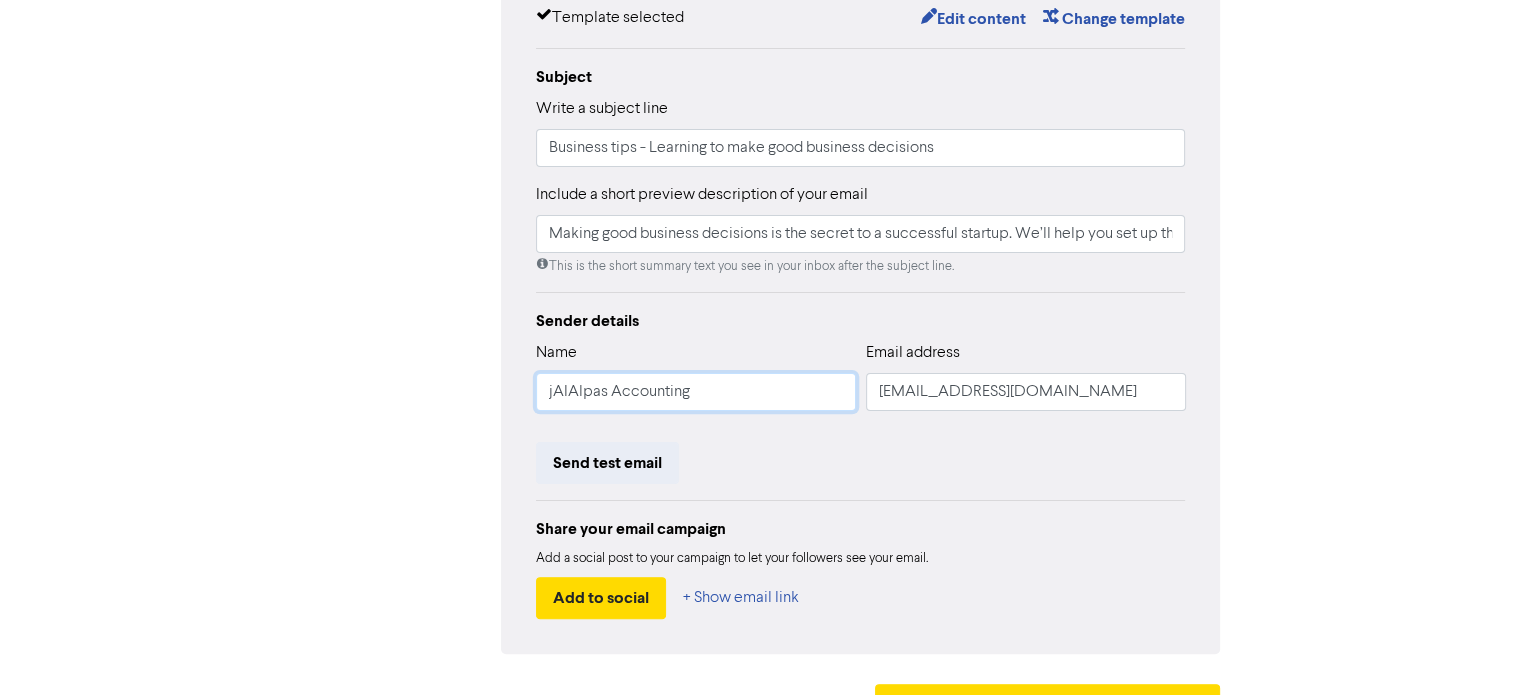 type on "Making good business decisions is the secret to a successful startup. We’ll help you set up the best possible management information and will guide each step of your startup journey.#businessadvice" 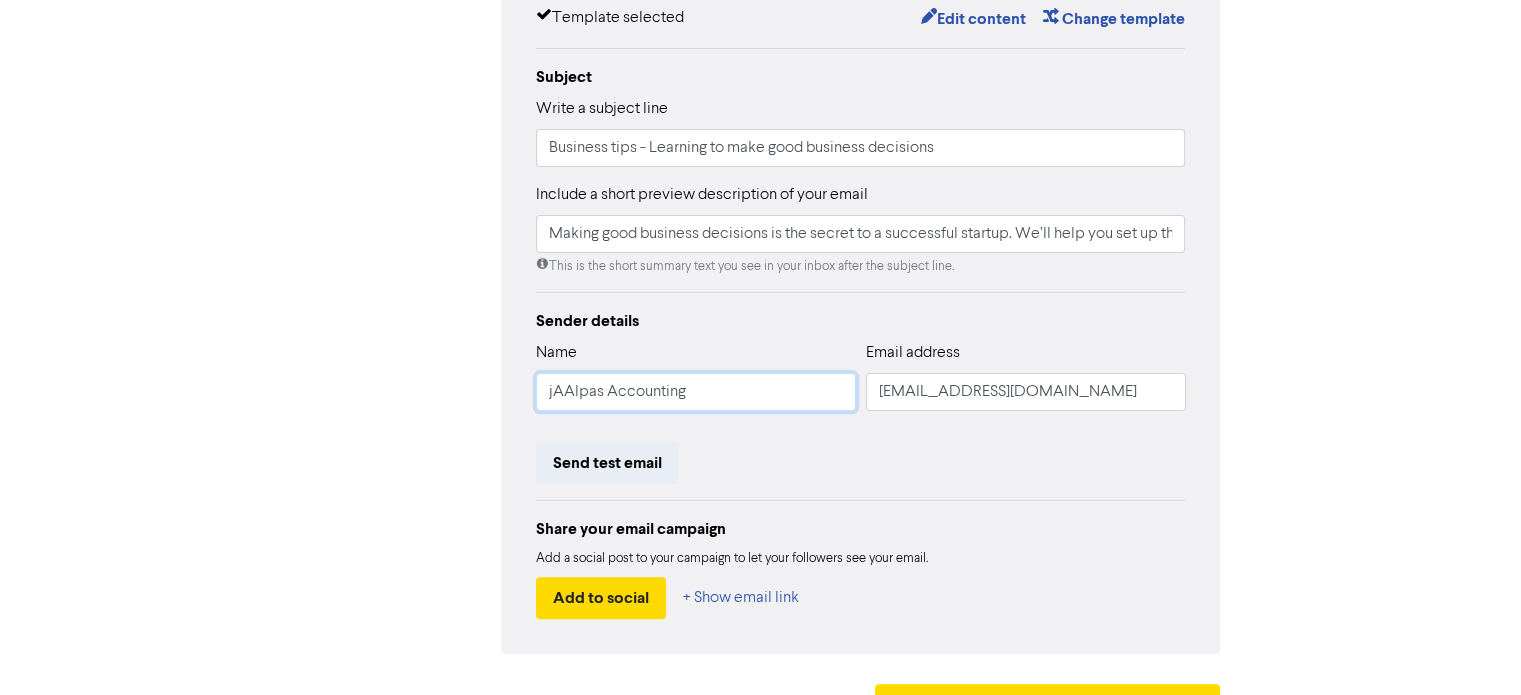type on "Making good business decisions is the secret to a successful startup. We’ll help you set up the best possible management information and will guide each step of your startup journey.#businessadvice" 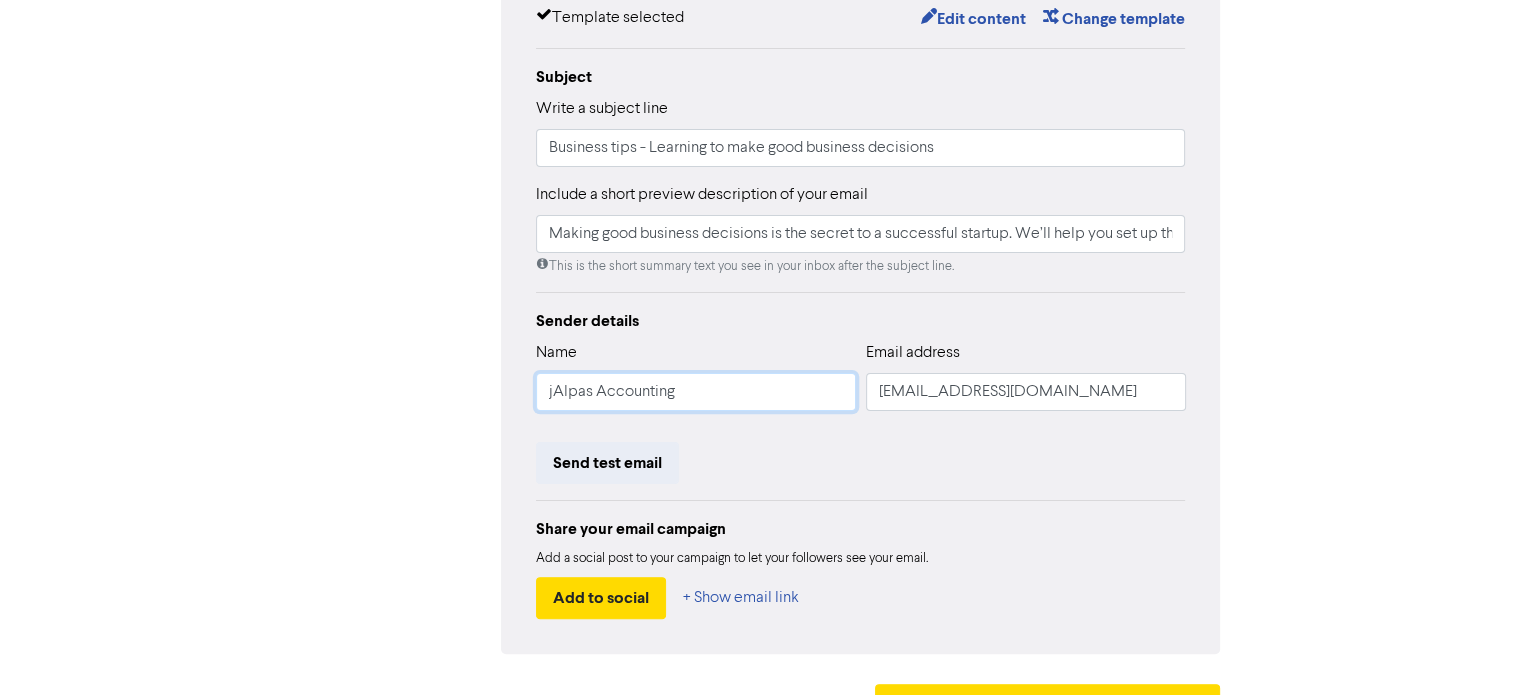 type on "Making good business decisions is the secret to a successful startup. We’ll help you set up the best possible management information and will guide each step of your startup journey.#businessadvice" 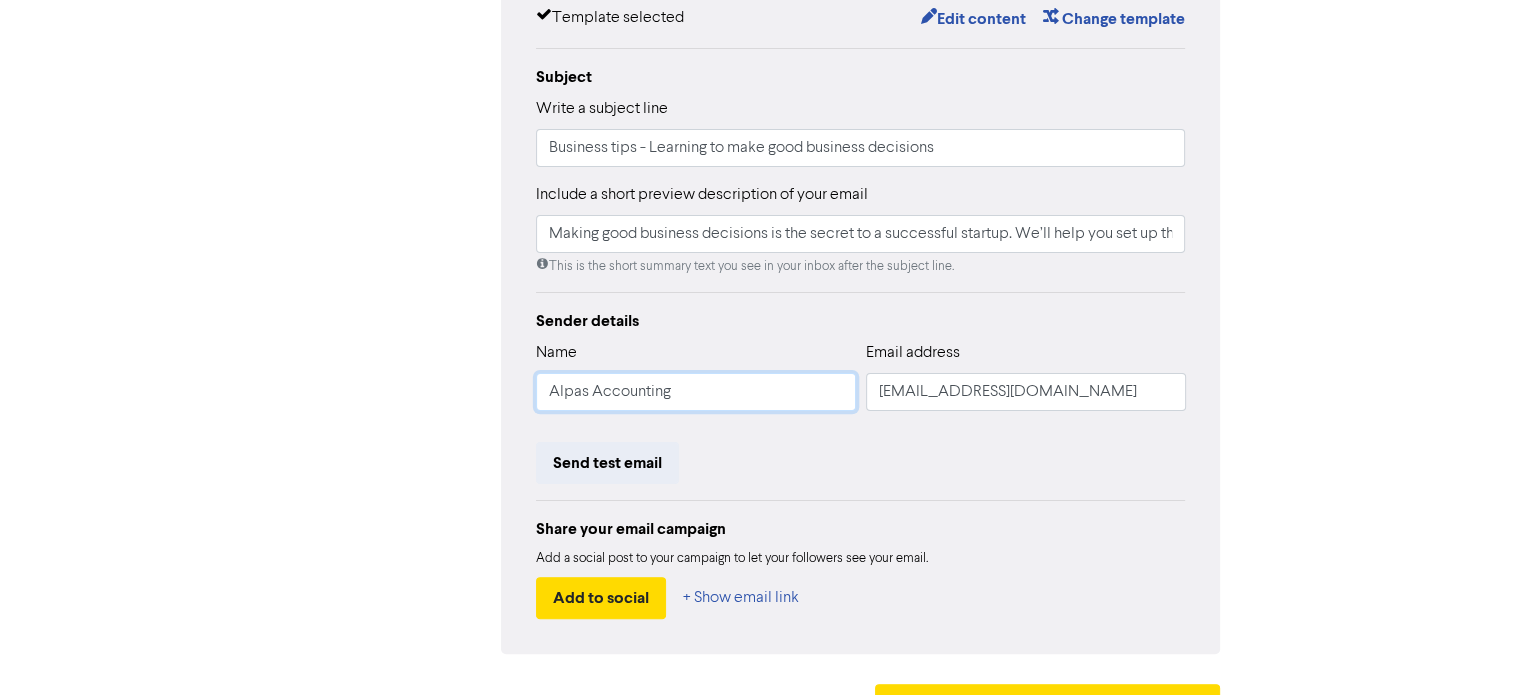 type on "Making good business decisions is the secret to a successful startup. We’ll help you set up the best possible management information and will guide each step of your startup journey.#businessadvice" 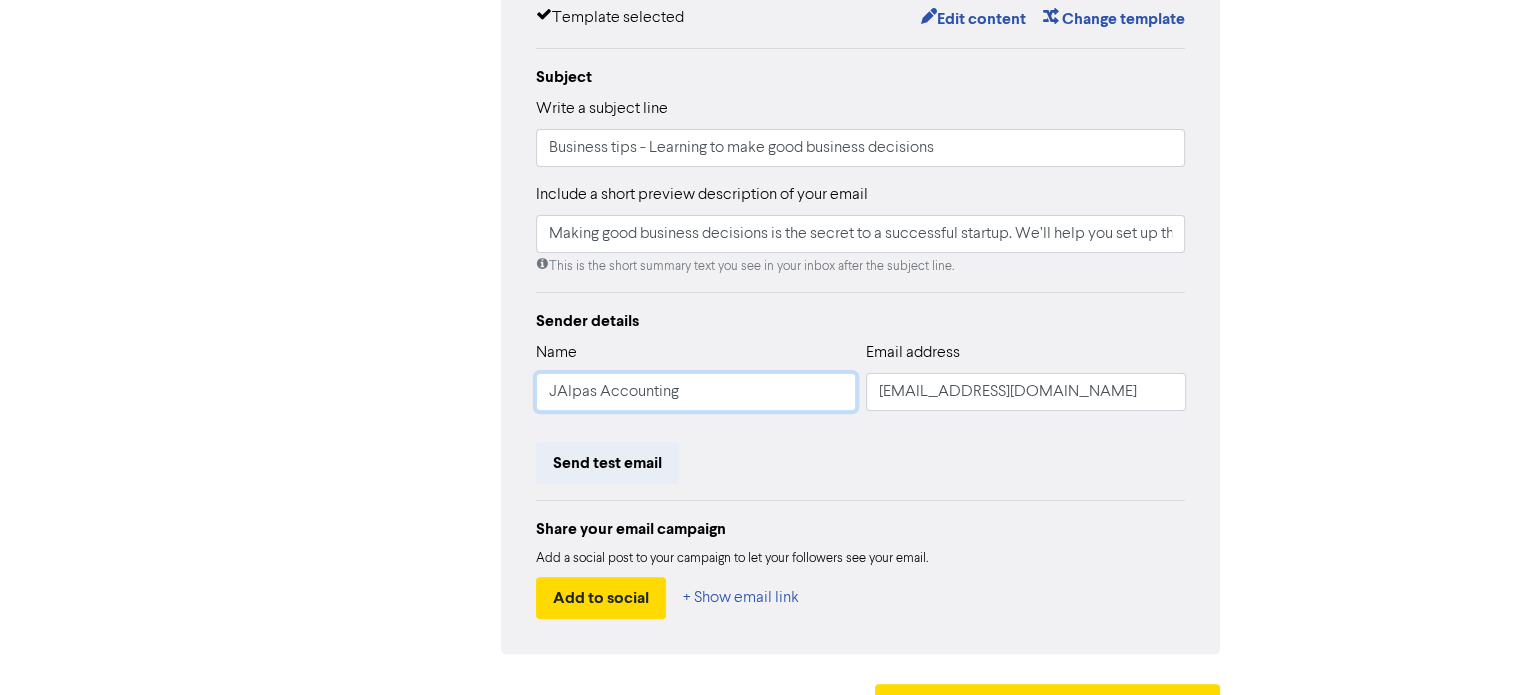 type on "Making good business decisions is the secret to a successful startup. We’ll help you set up the best possible management information and will guide each step of your startup journey.#businessadvice" 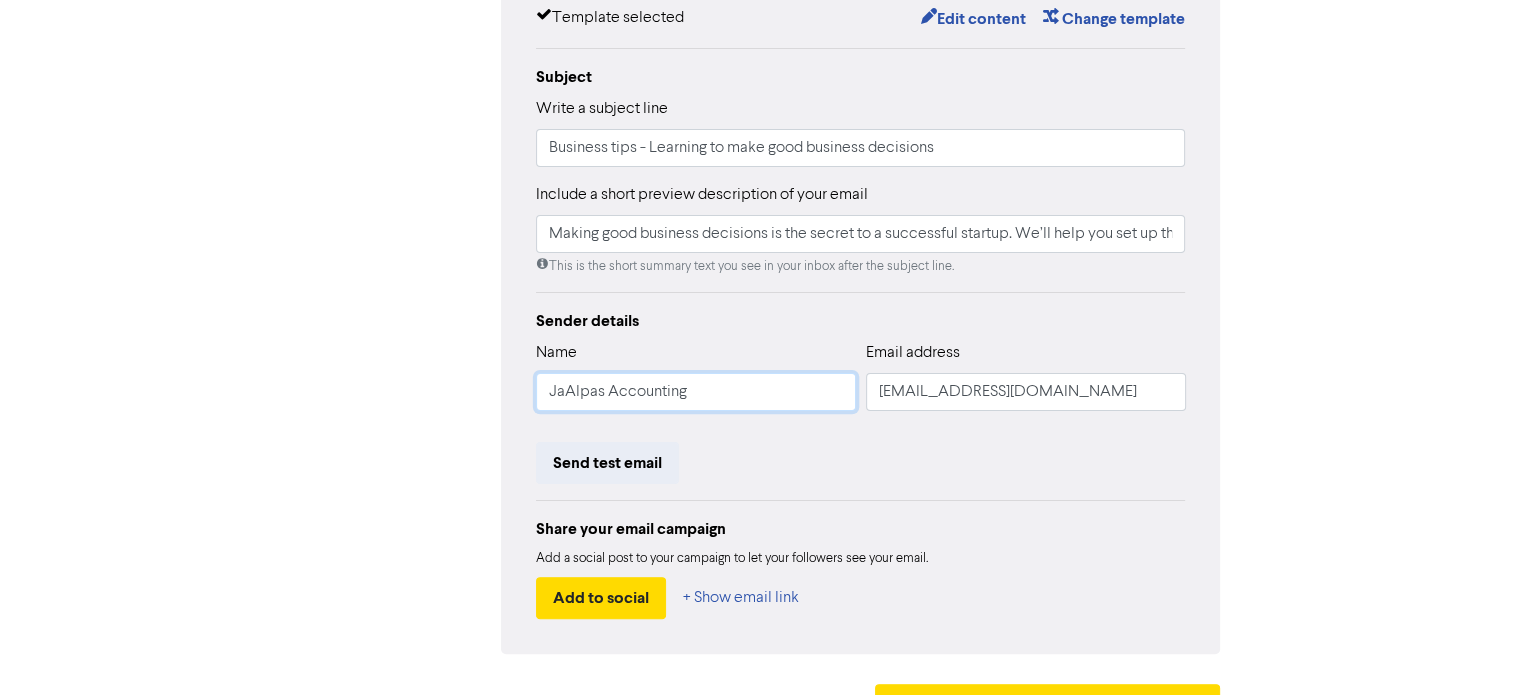 type on "Making good business decisions is the secret to a successful startup. We’ll help you set up the best possible management information and will guide each step of your startup journey.#businessadvice" 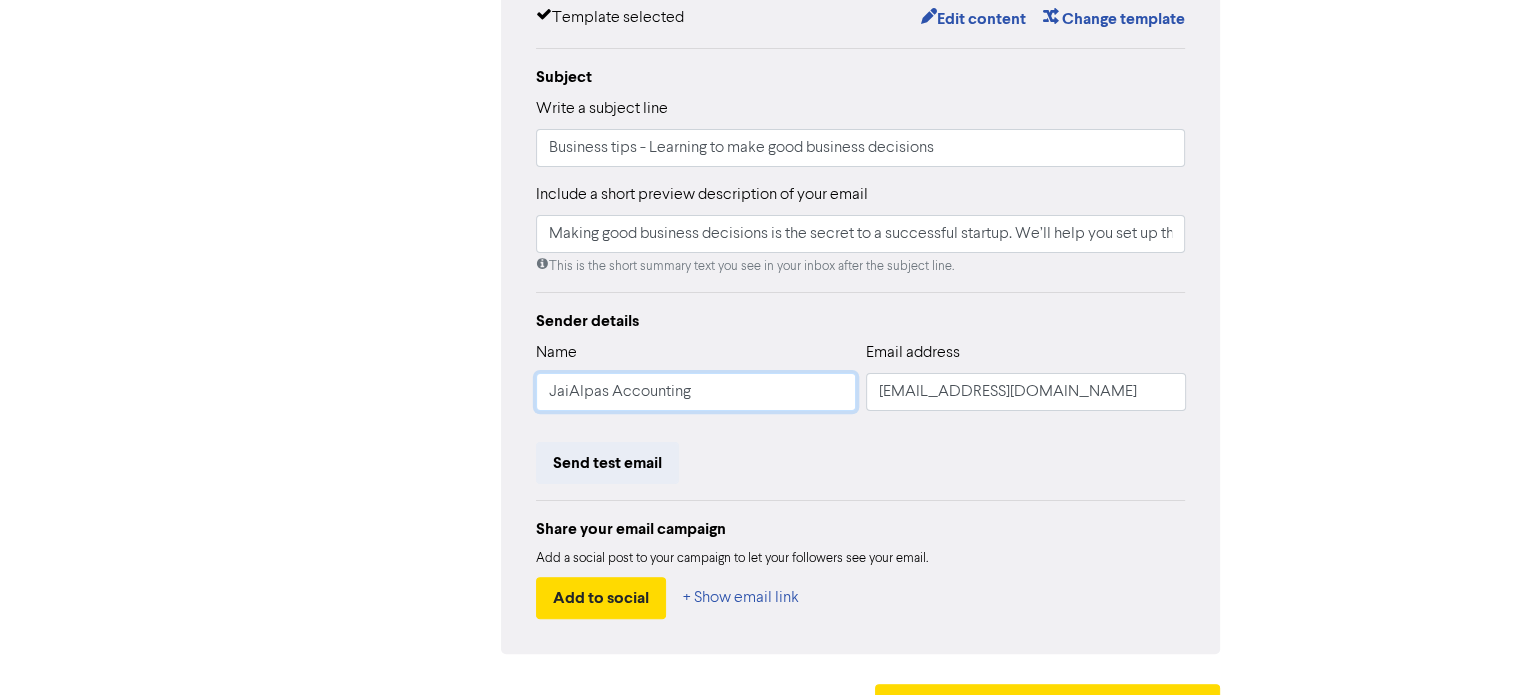 type on "Making good business decisions is the secret to a successful startup. We’ll help you set up the best possible management information and will guide each step of your startup journey.#businessadvice" 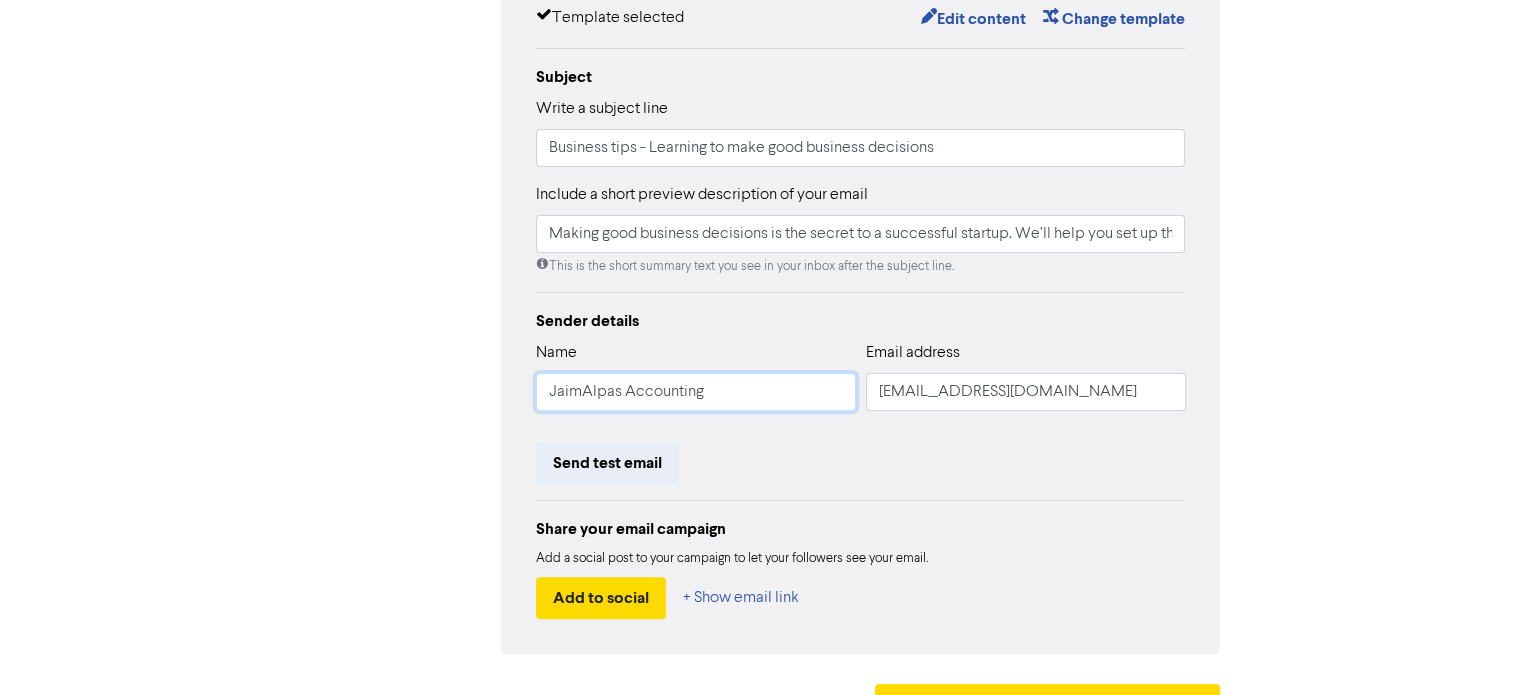 type on "Making good business decisions is the secret to a successful startup. We’ll help you set up the best possible management information and will guide each step of your startup journey.#businessadvice" 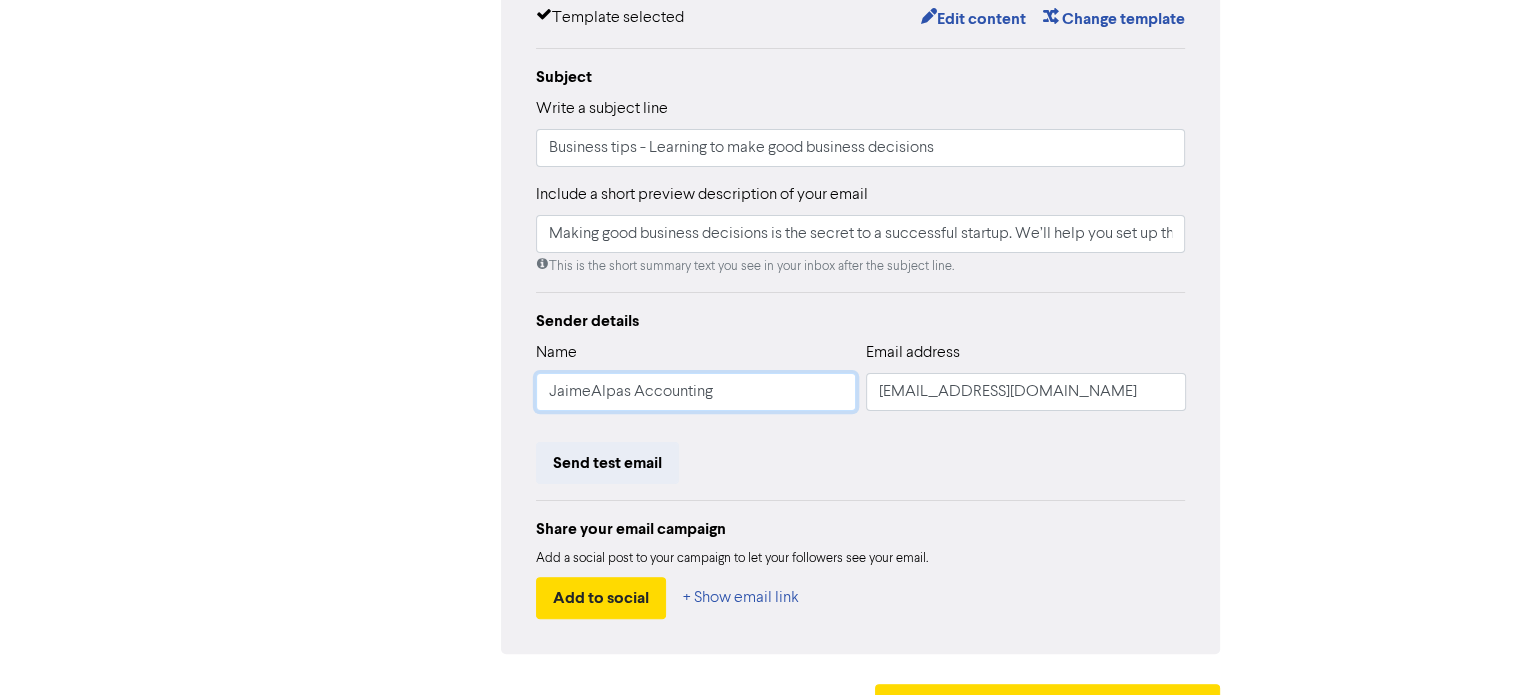type on "Making good business decisions is the secret to a successful startup. We’ll help you set up the best possible management information and will guide each step of your startup journey.#businessadvice" 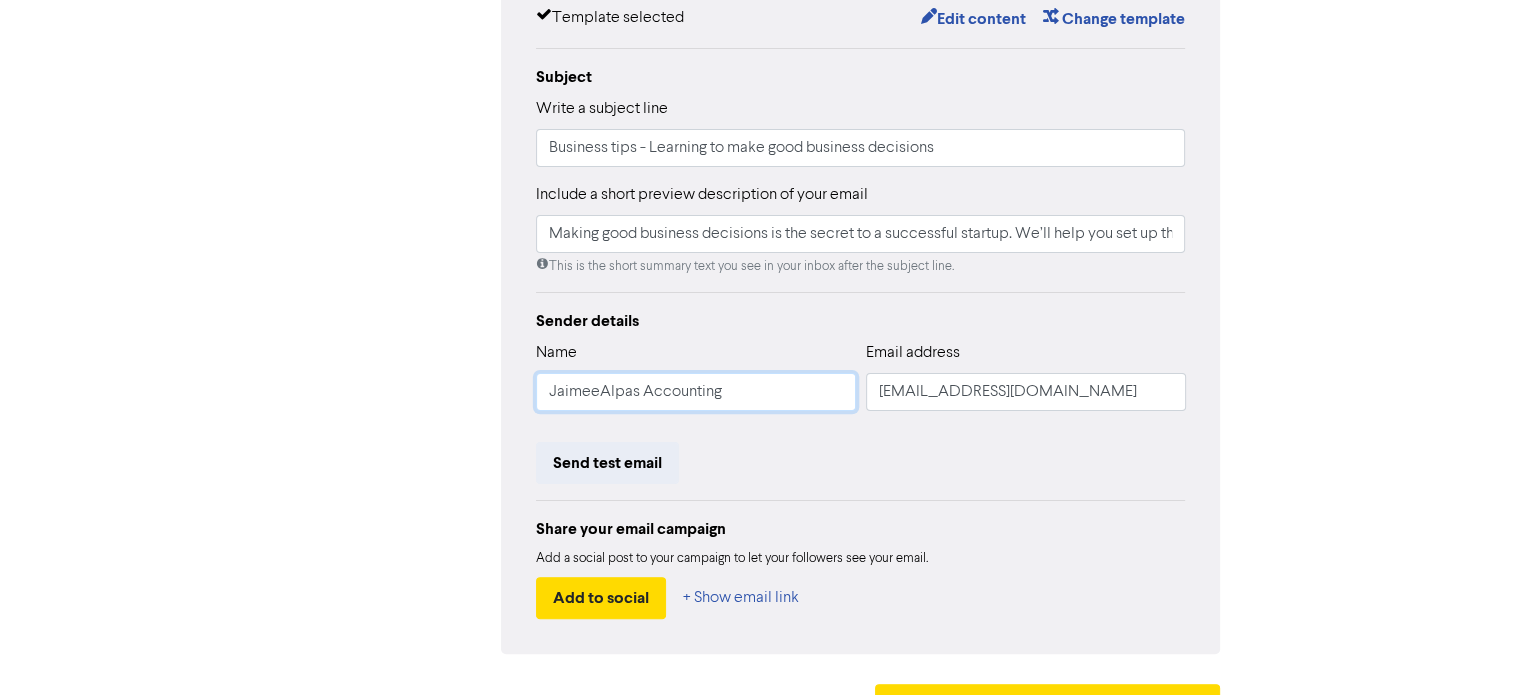 type on "Making good business decisions is the secret to a successful startup. We’ll help you set up the best possible management information and will guide each step of your startup journey.#businessadvice" 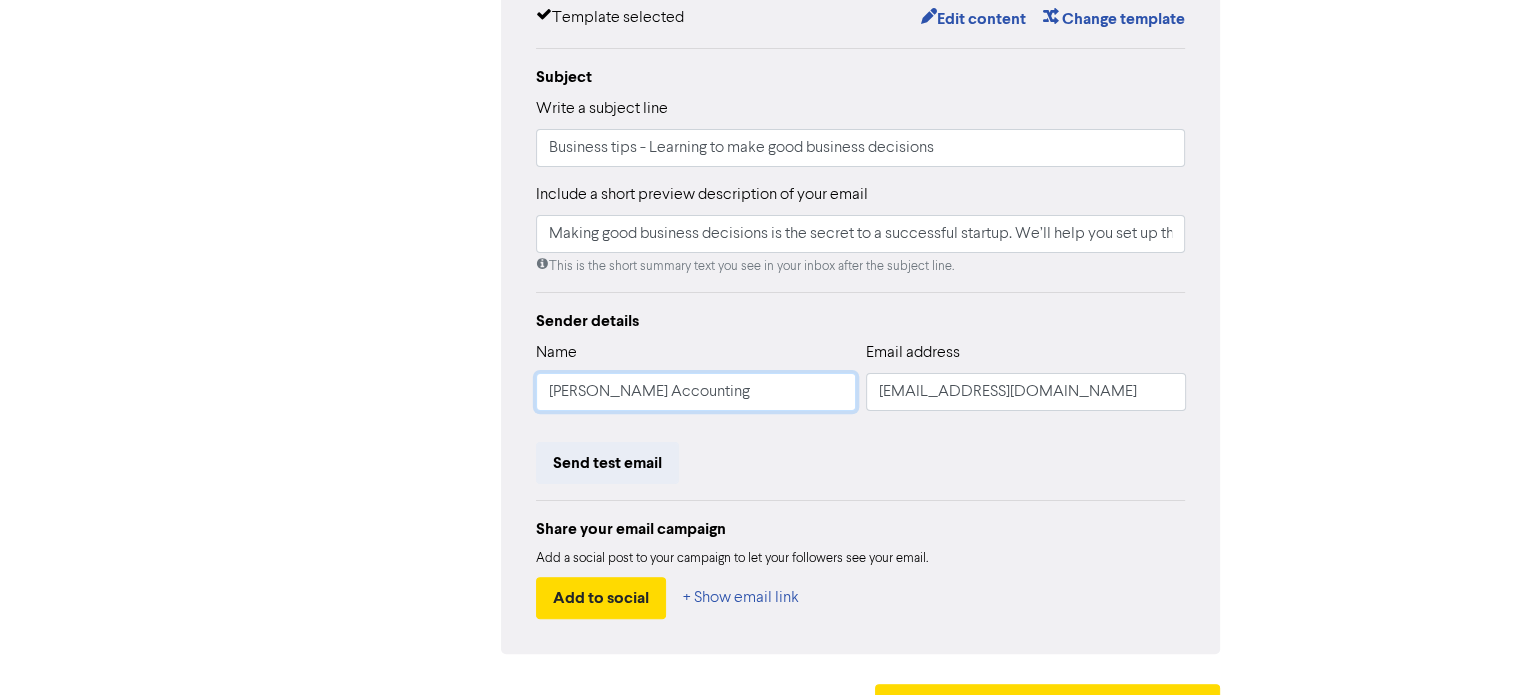 type on "Making good business decisions is the secret to a successful startup. We’ll help you set up the best possible management information and will guide each step of your startup journey.#businessadvice" 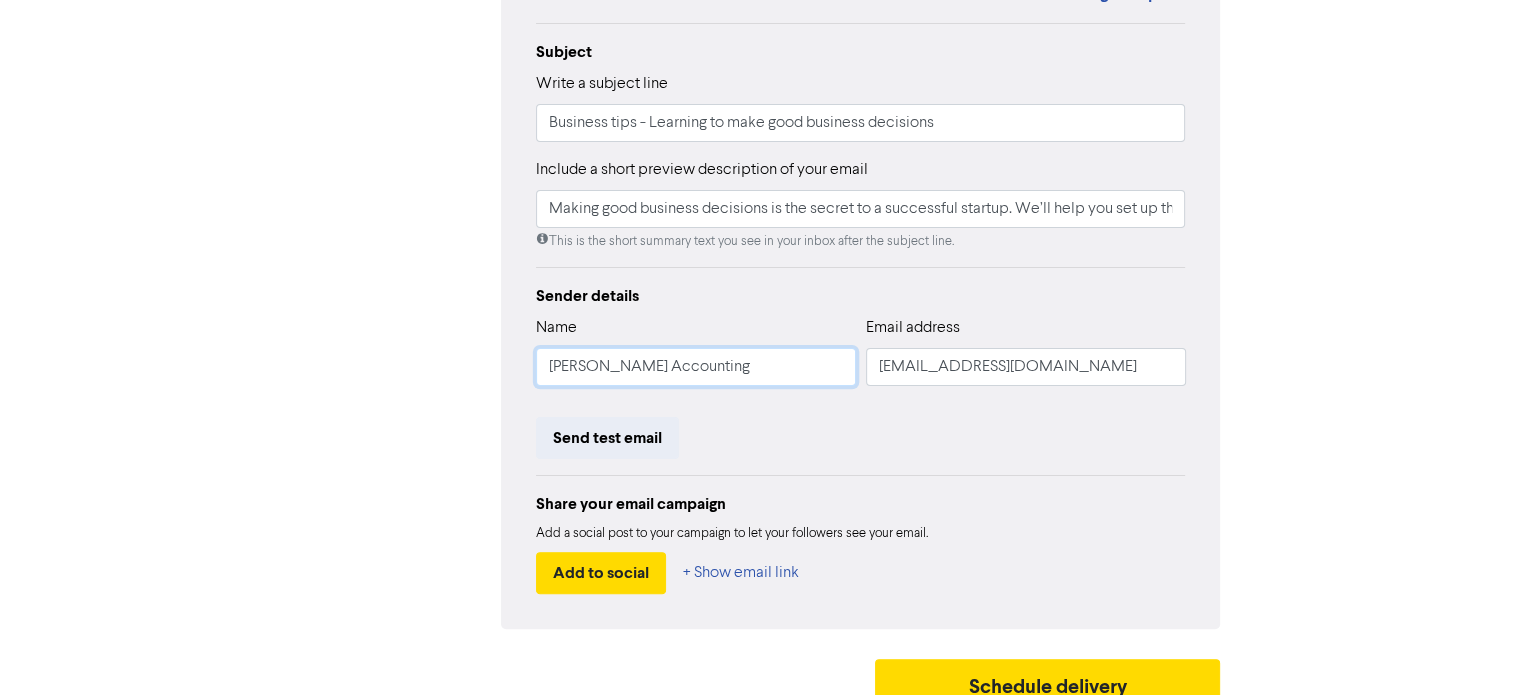scroll, scrollTop: 448, scrollLeft: 0, axis: vertical 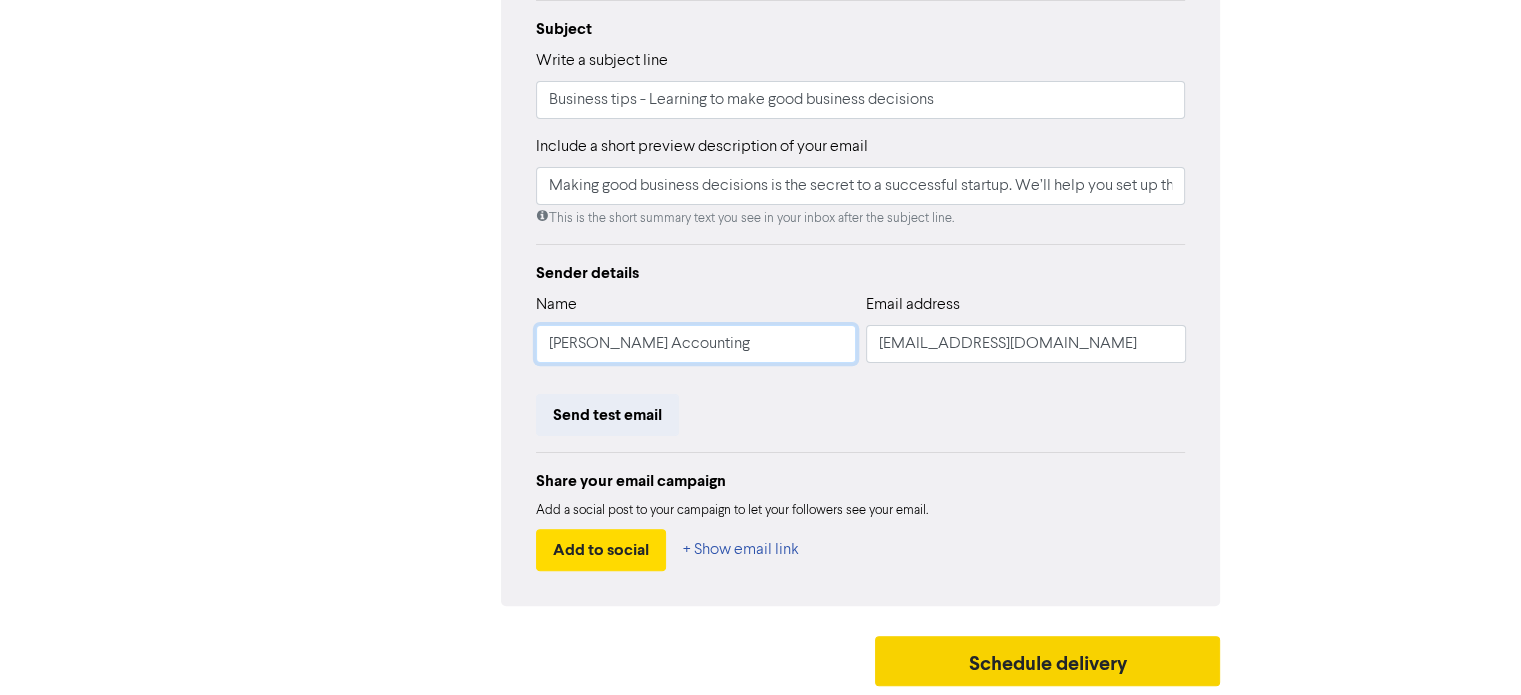 type on "Making good business decisions is the secret to a successful startup. We’ll help you set up the best possible management information and will guide each step of your startup journey.#businessadvice" 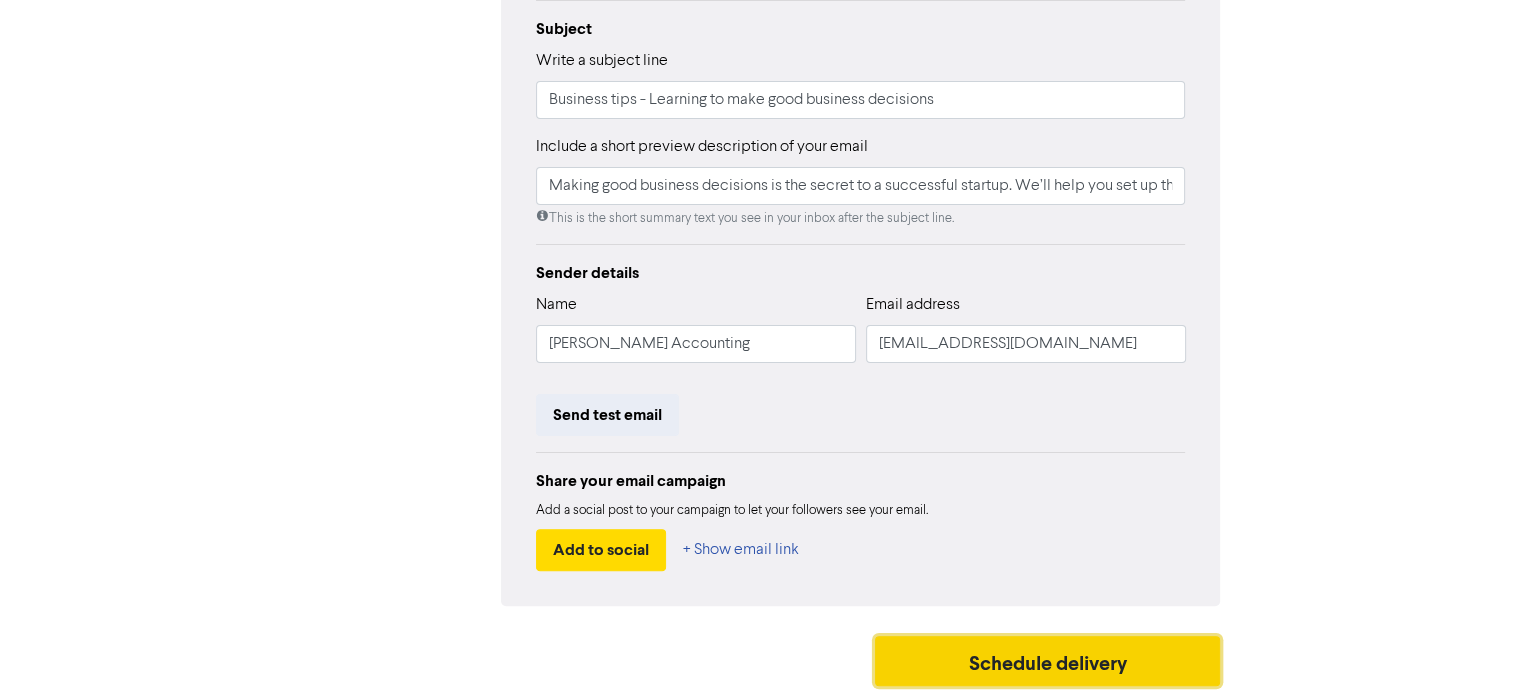 click on "Schedule delivery" at bounding box center (1048, 661) 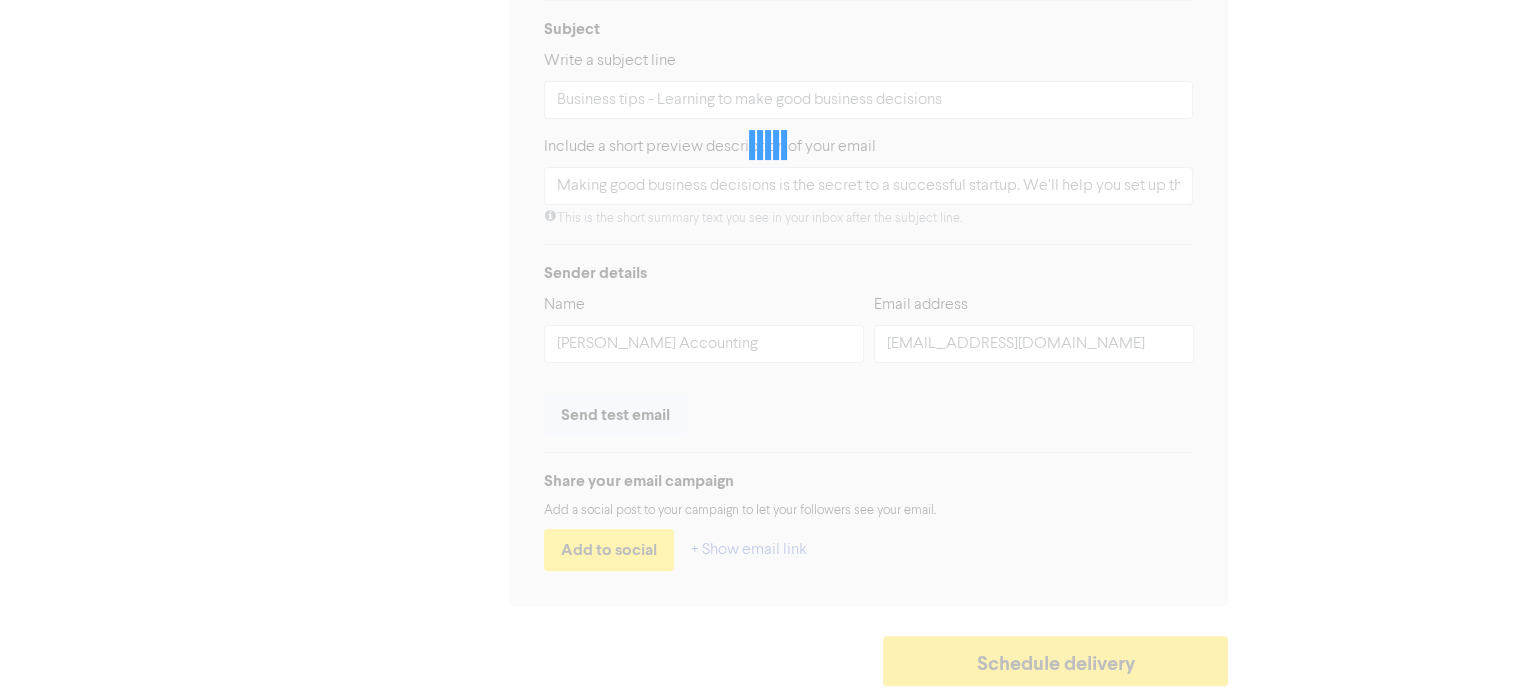 scroll, scrollTop: 0, scrollLeft: 0, axis: both 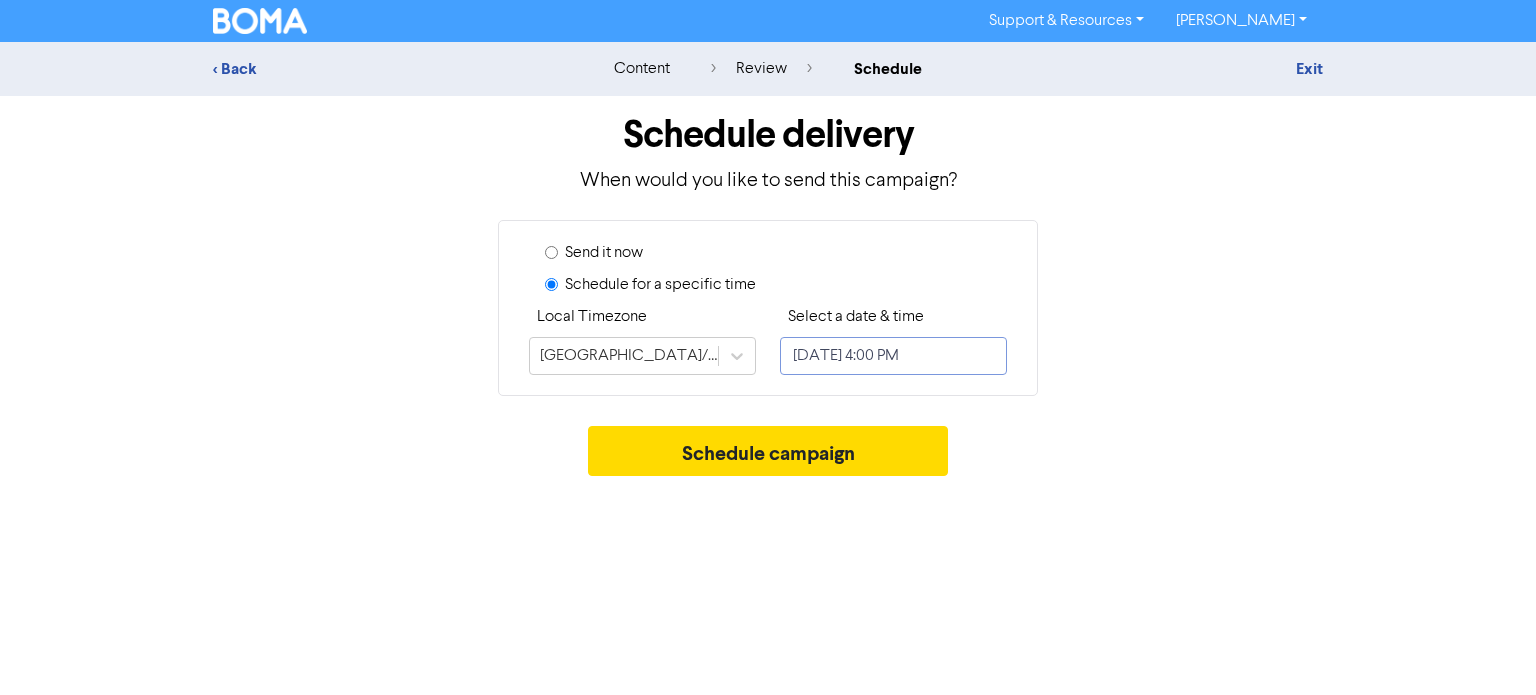 click on "[DATE] 4:00 PM" at bounding box center (893, 356) 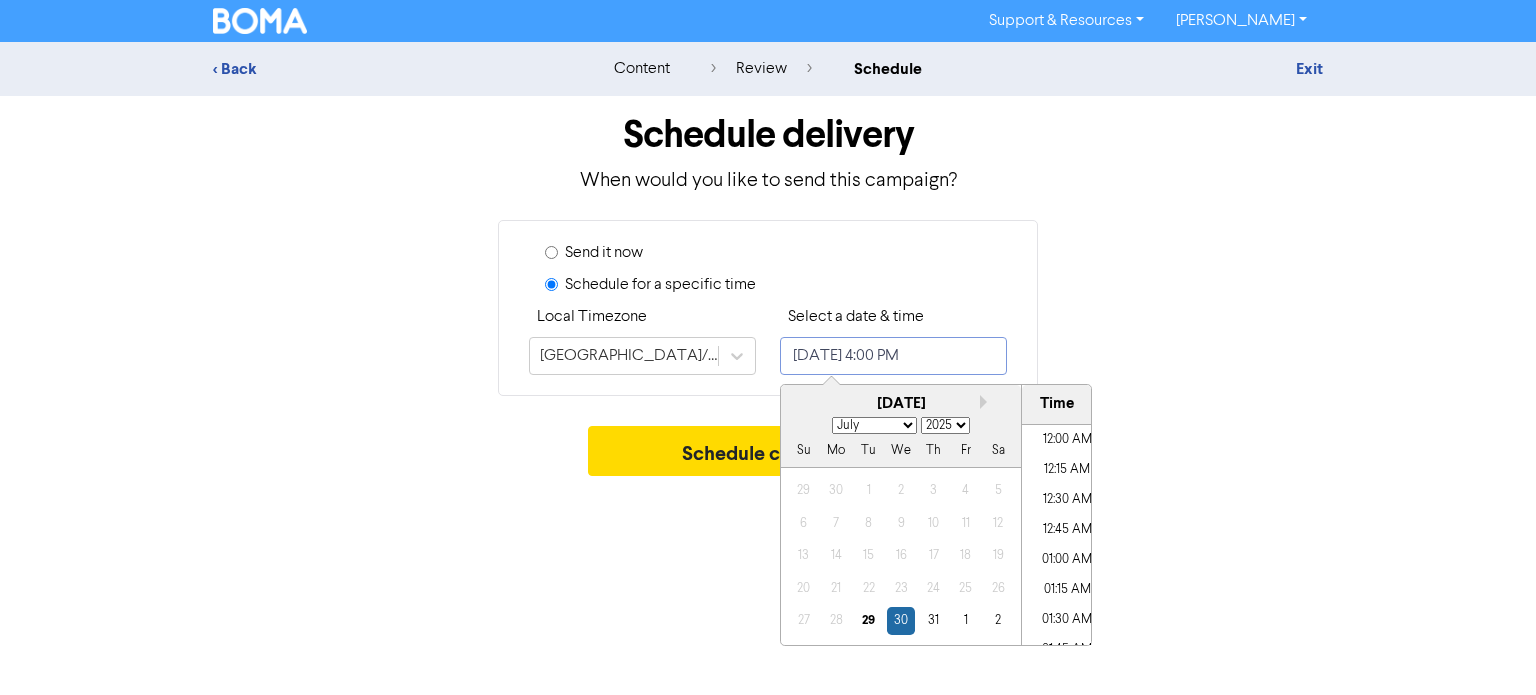 scroll, scrollTop: 1824, scrollLeft: 0, axis: vertical 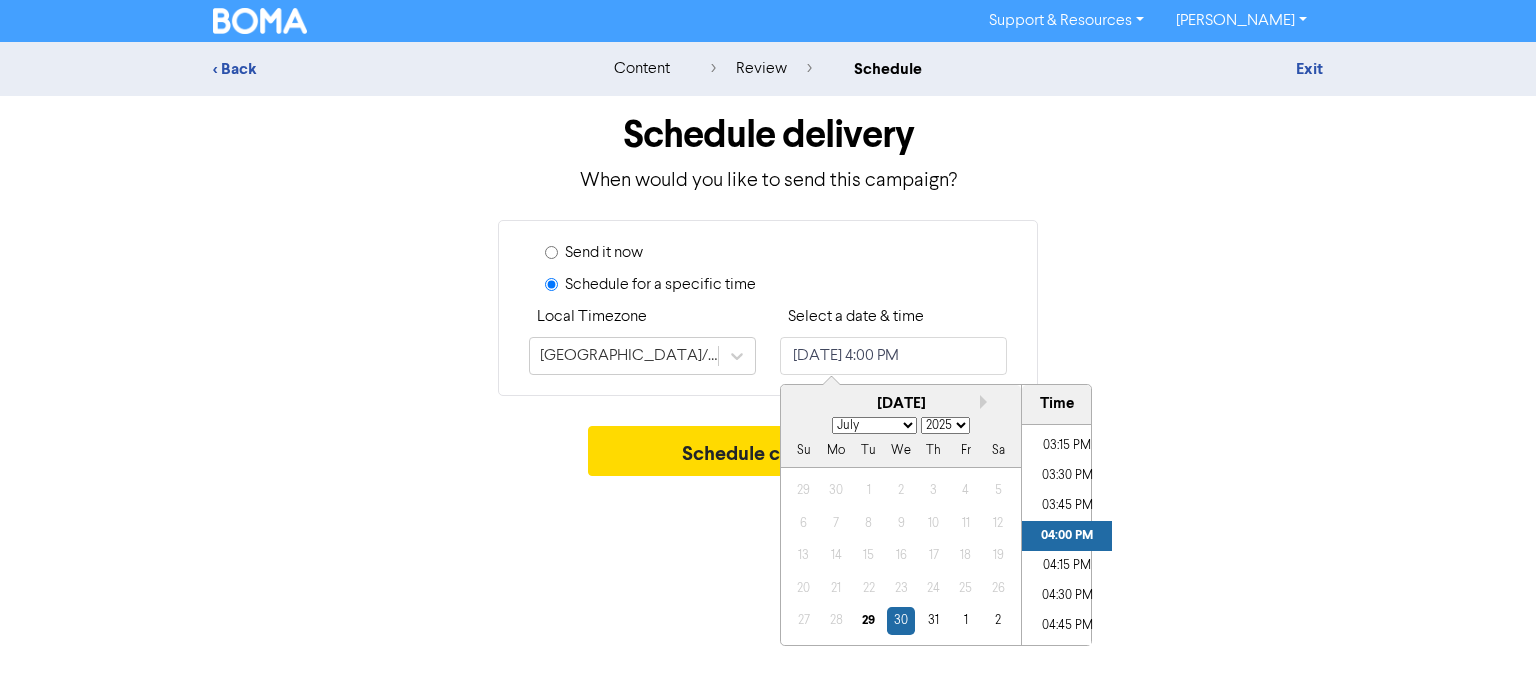 click on "January February March April May June July August September October November December" at bounding box center [874, 425] 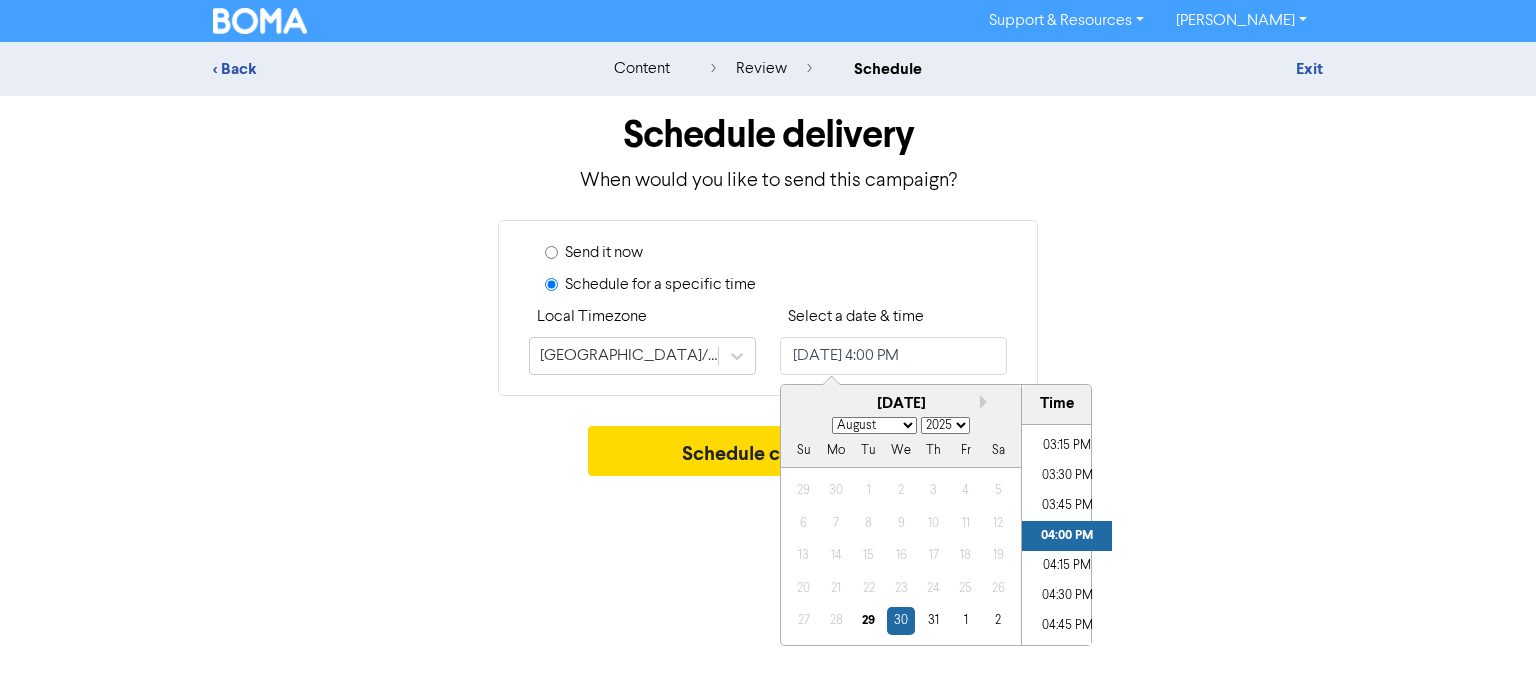 click on "January February March April May June July August September October November December" at bounding box center (874, 425) 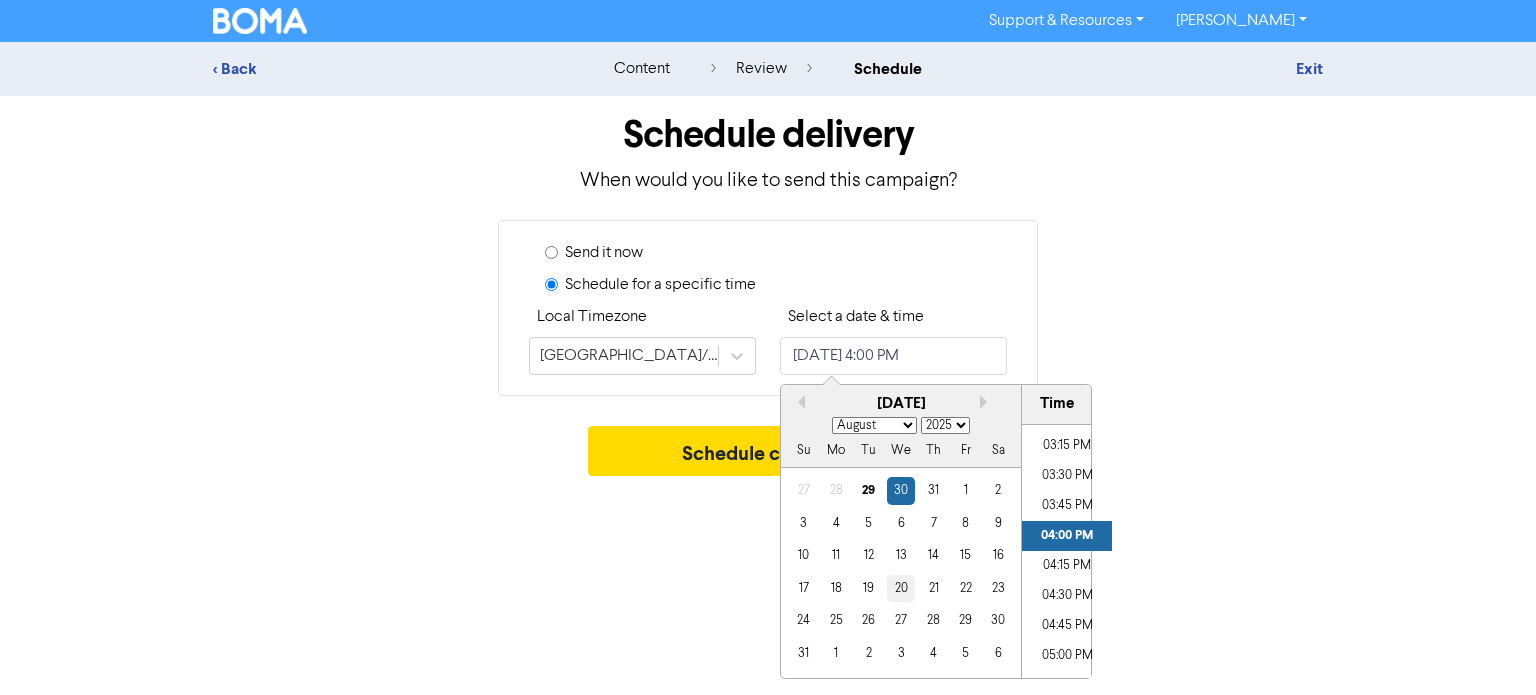 click on "20" at bounding box center (900, 588) 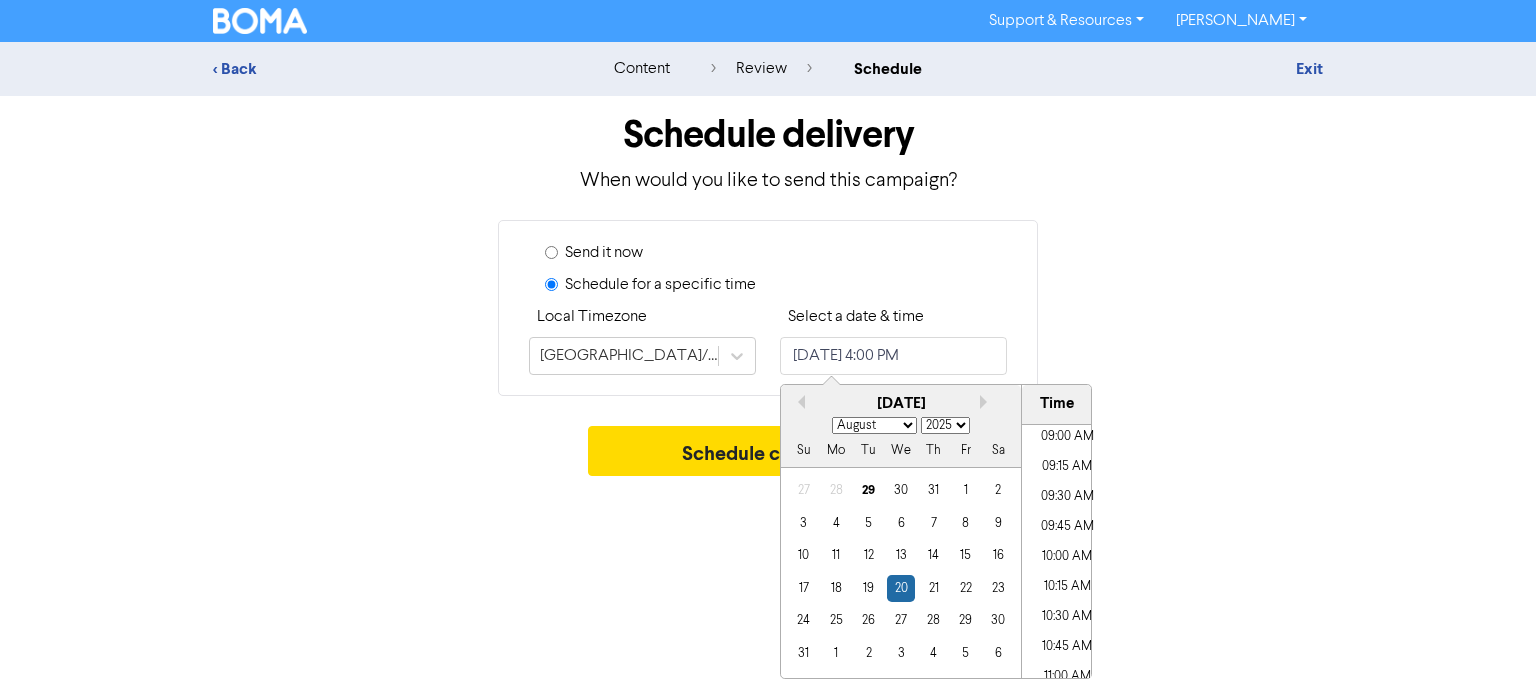 scroll, scrollTop: 924, scrollLeft: 0, axis: vertical 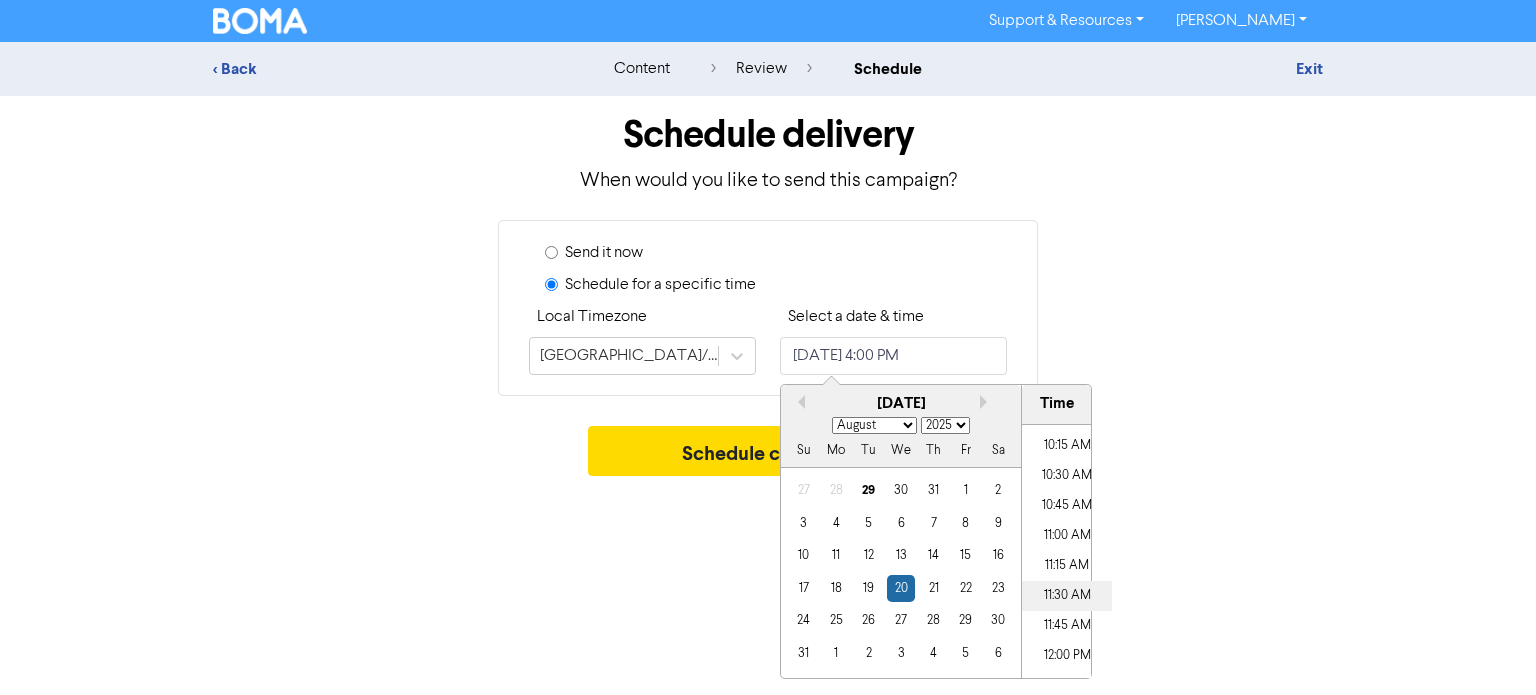 click on "11:30 AM" at bounding box center [1067, 596] 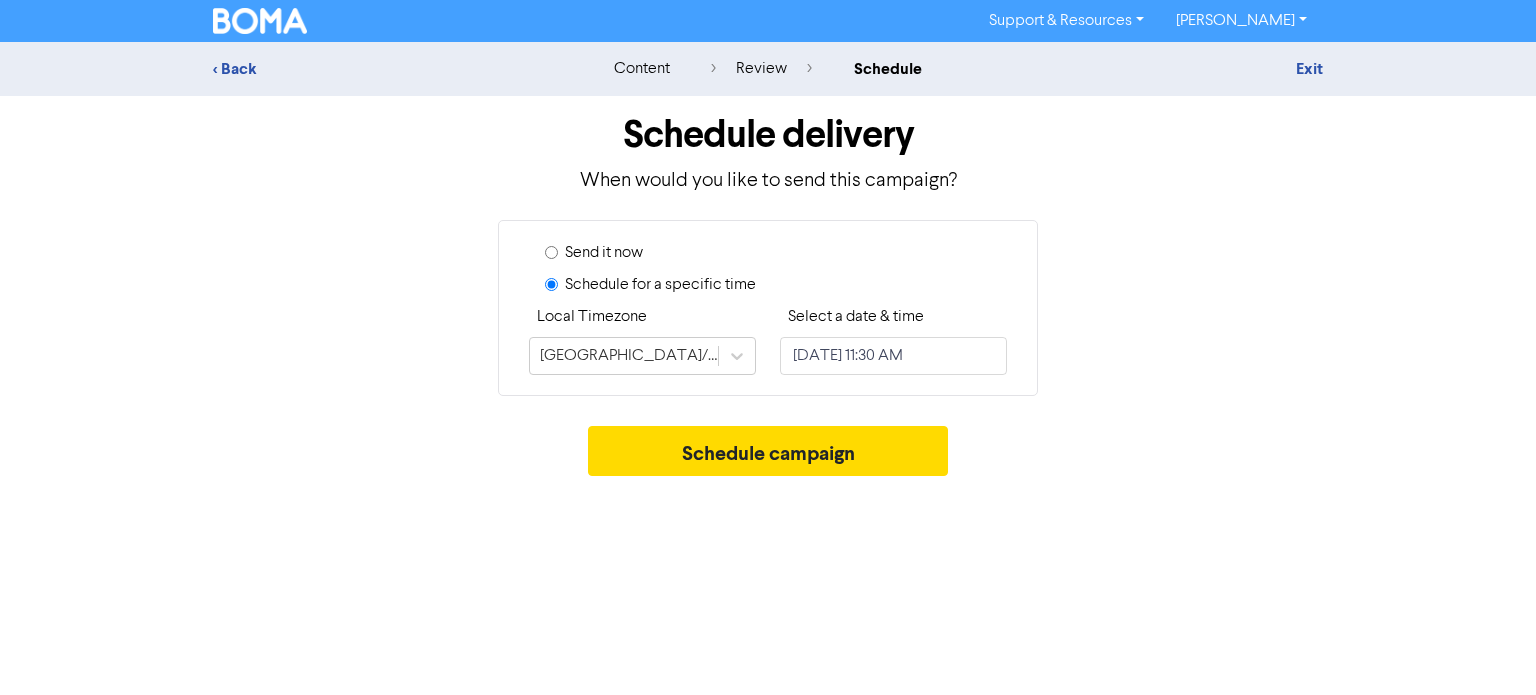 click on "Support & Resources Video Tutorials FAQ & Guides Marketing Education [PERSON_NAME] Log Out < Back content review schedule Exit Schedule delivery When would you like to send this campaign?   Send it now   Schedule for a specific time Local Timezone [GEOGRAPHIC_DATA]/[GEOGRAPHIC_DATA] Select a date & time [DATE] 11:30 AM Schedule campaign" at bounding box center [768, 347] 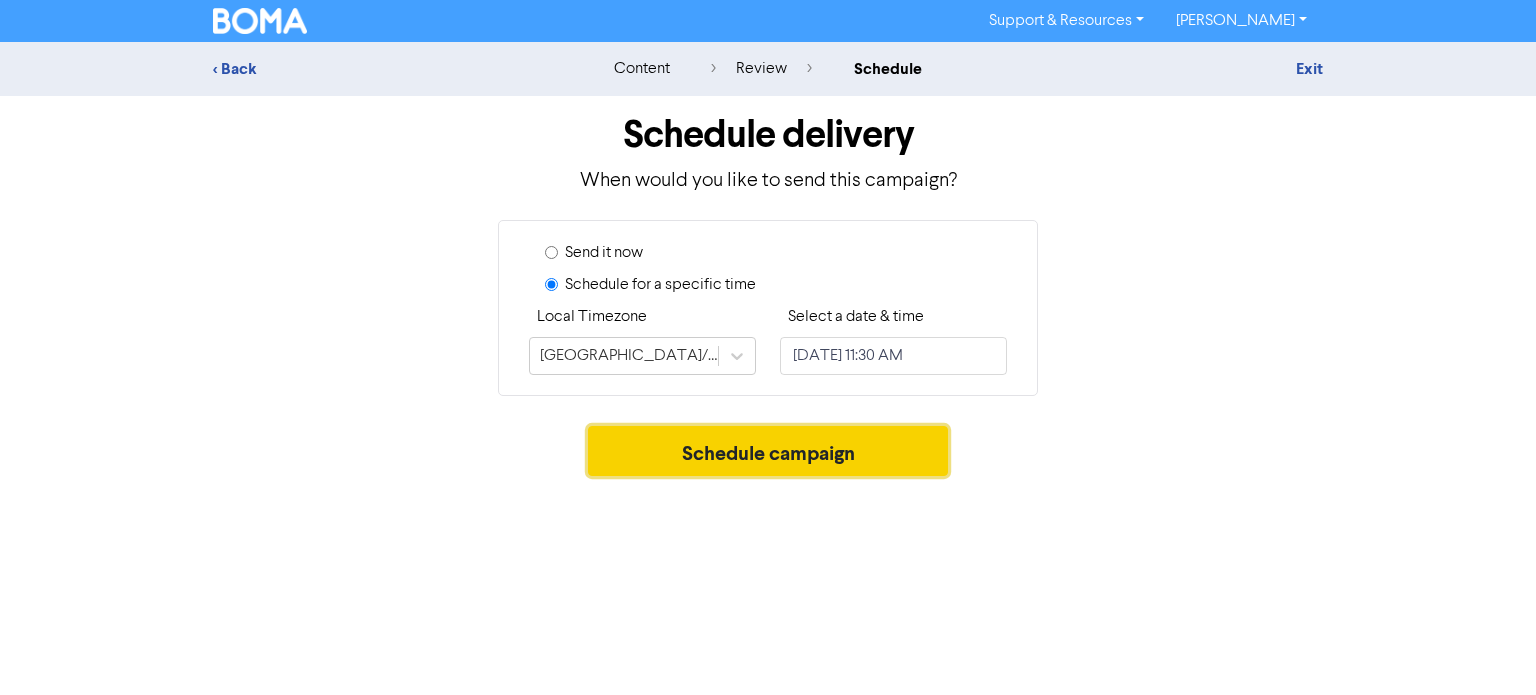 click on "Schedule campaign" at bounding box center (768, 451) 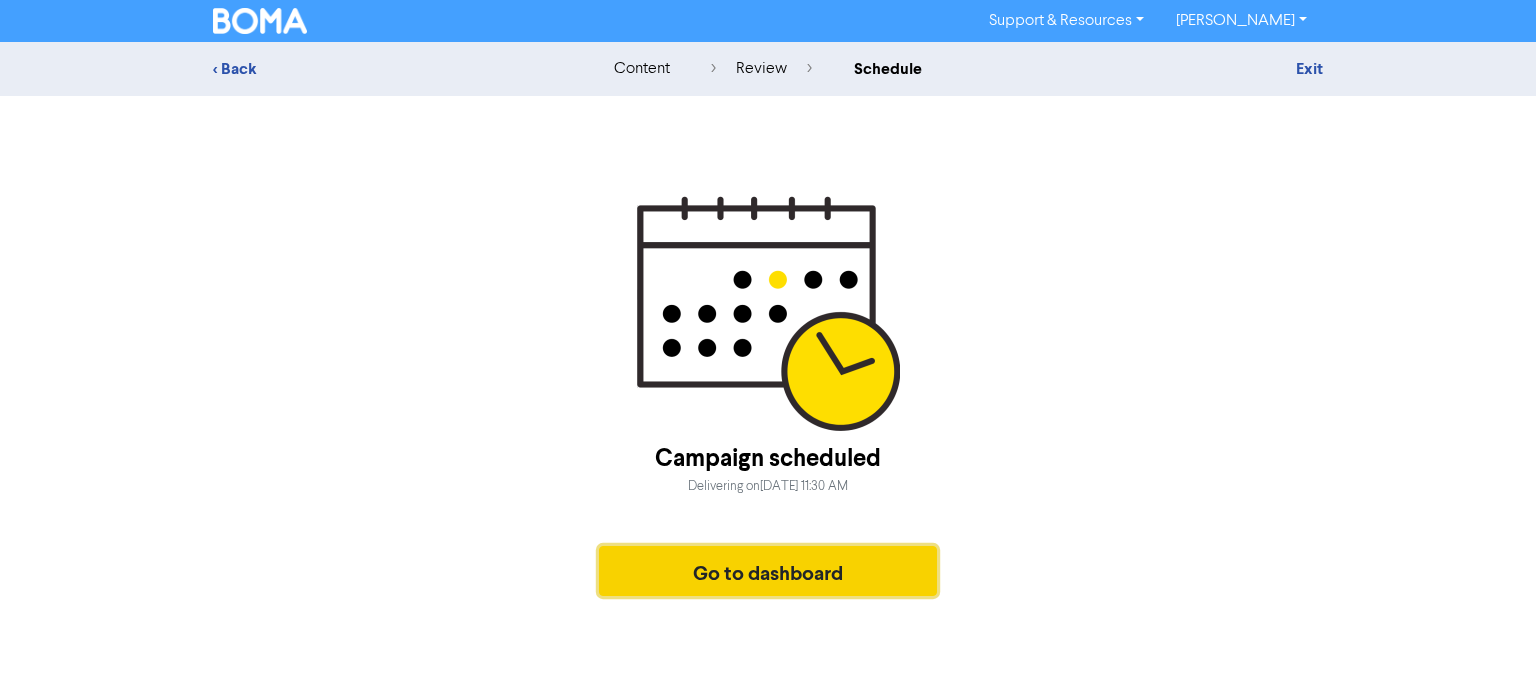 click on "Go to dashboard" at bounding box center [768, 571] 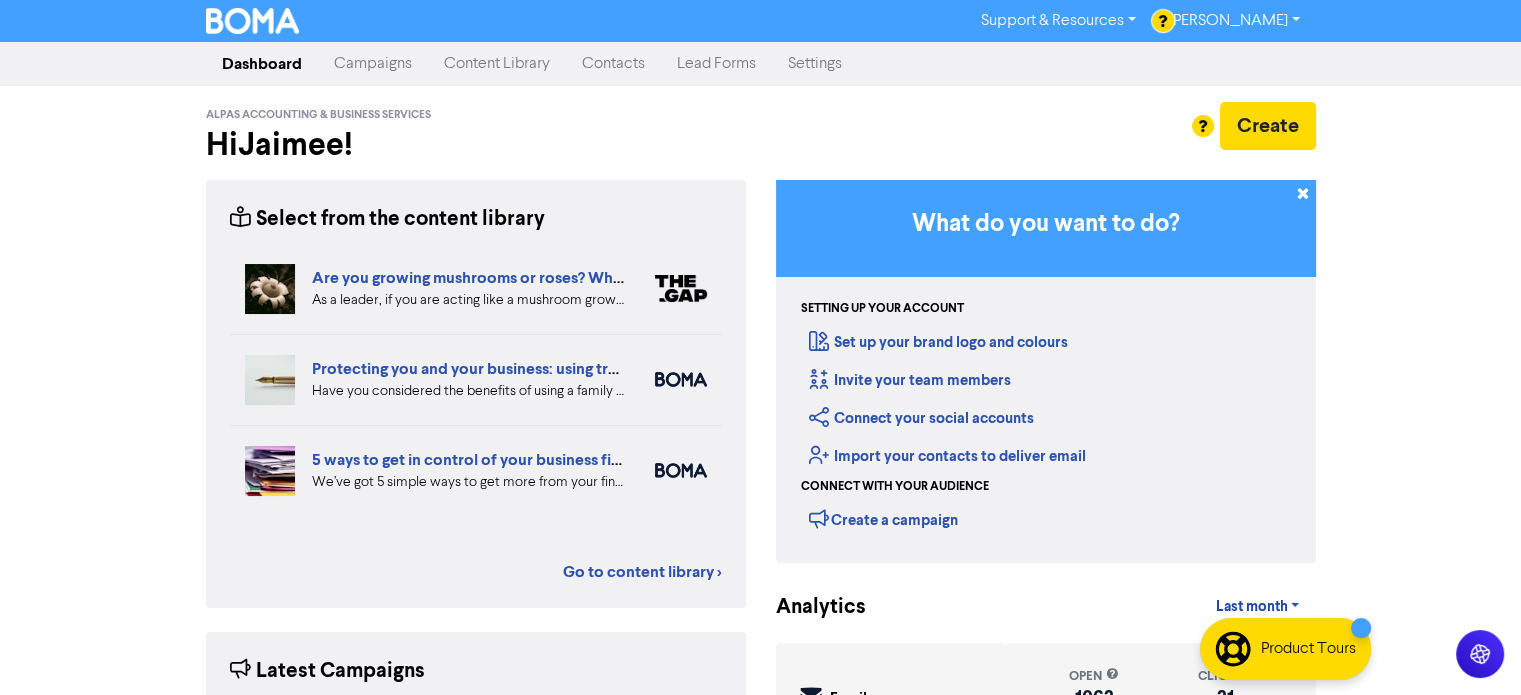 click on "Campaigns" at bounding box center (373, 64) 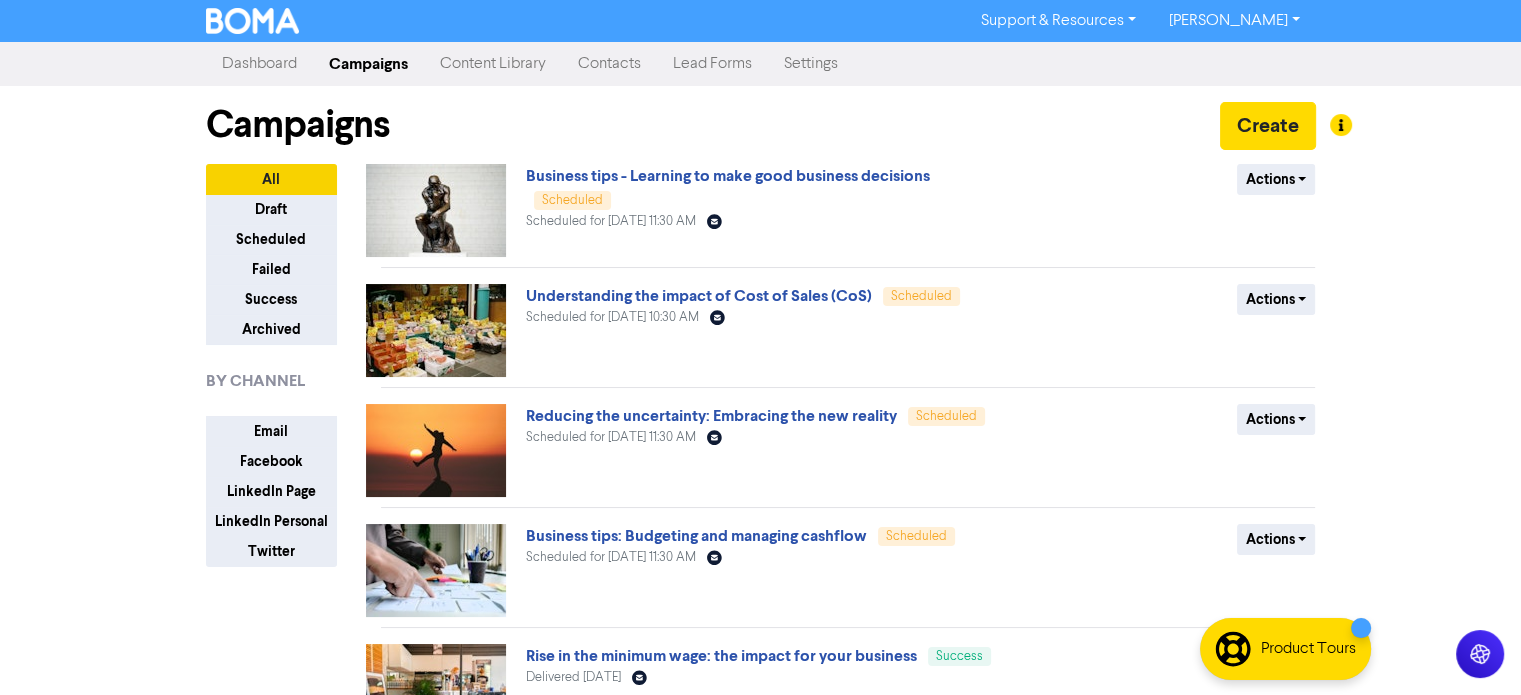 click on "Content Library" at bounding box center [493, 64] 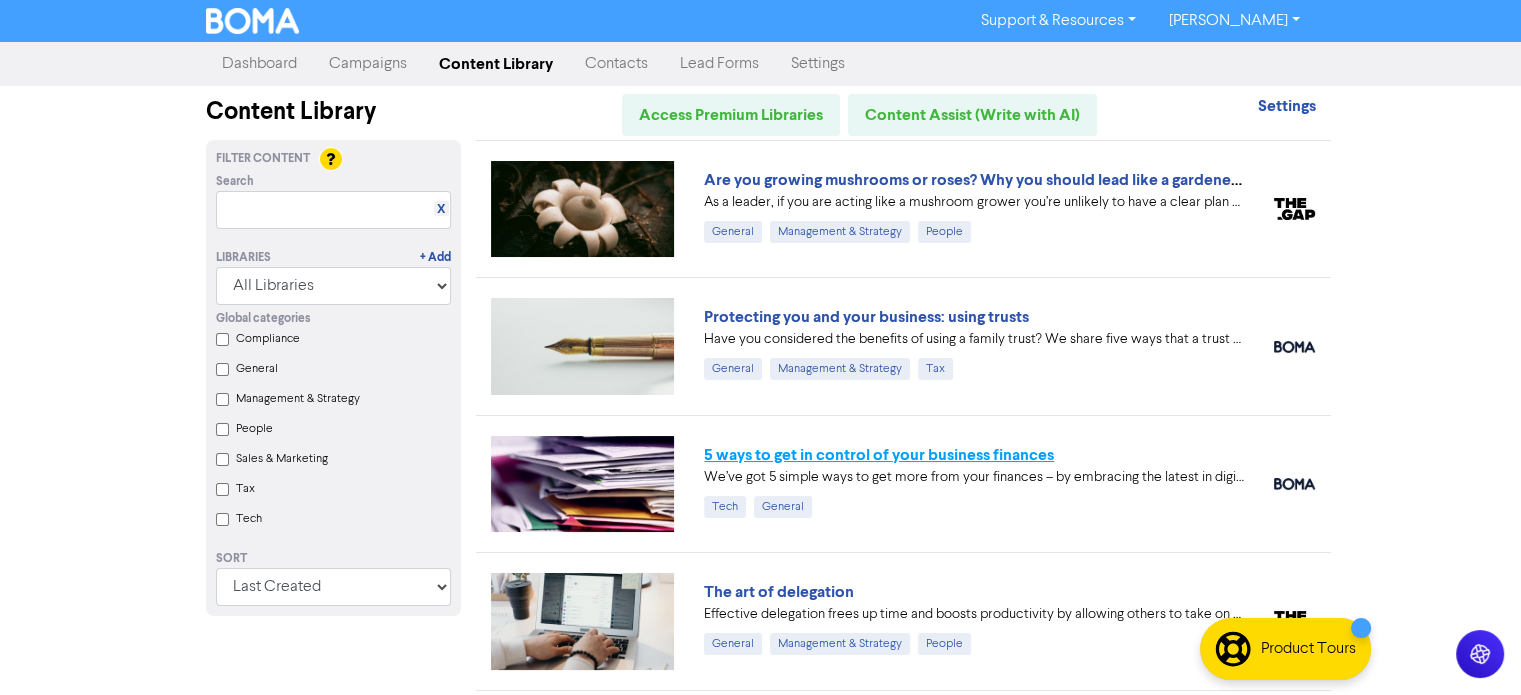 click on "5 ways to get in control of your business finances" at bounding box center (879, 455) 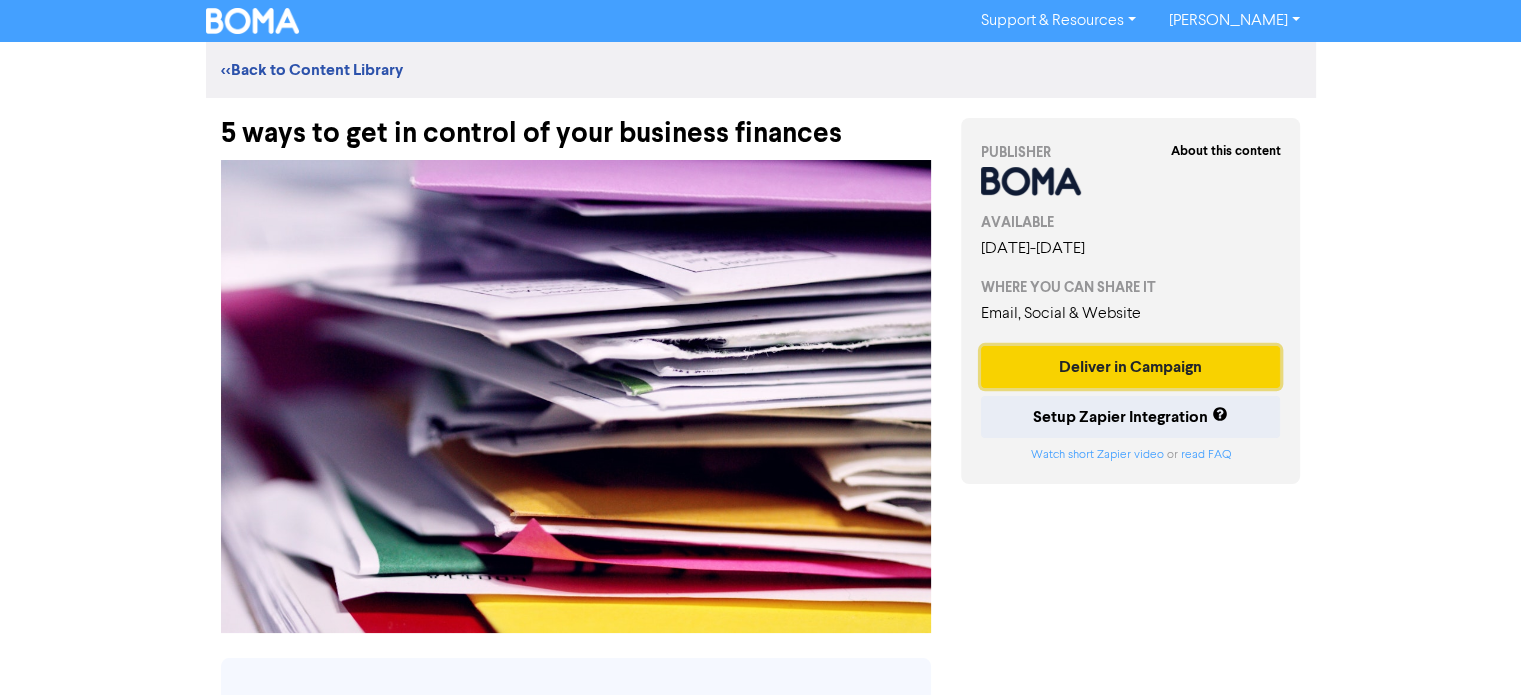 click on "Deliver in Campaign" at bounding box center (1131, 367) 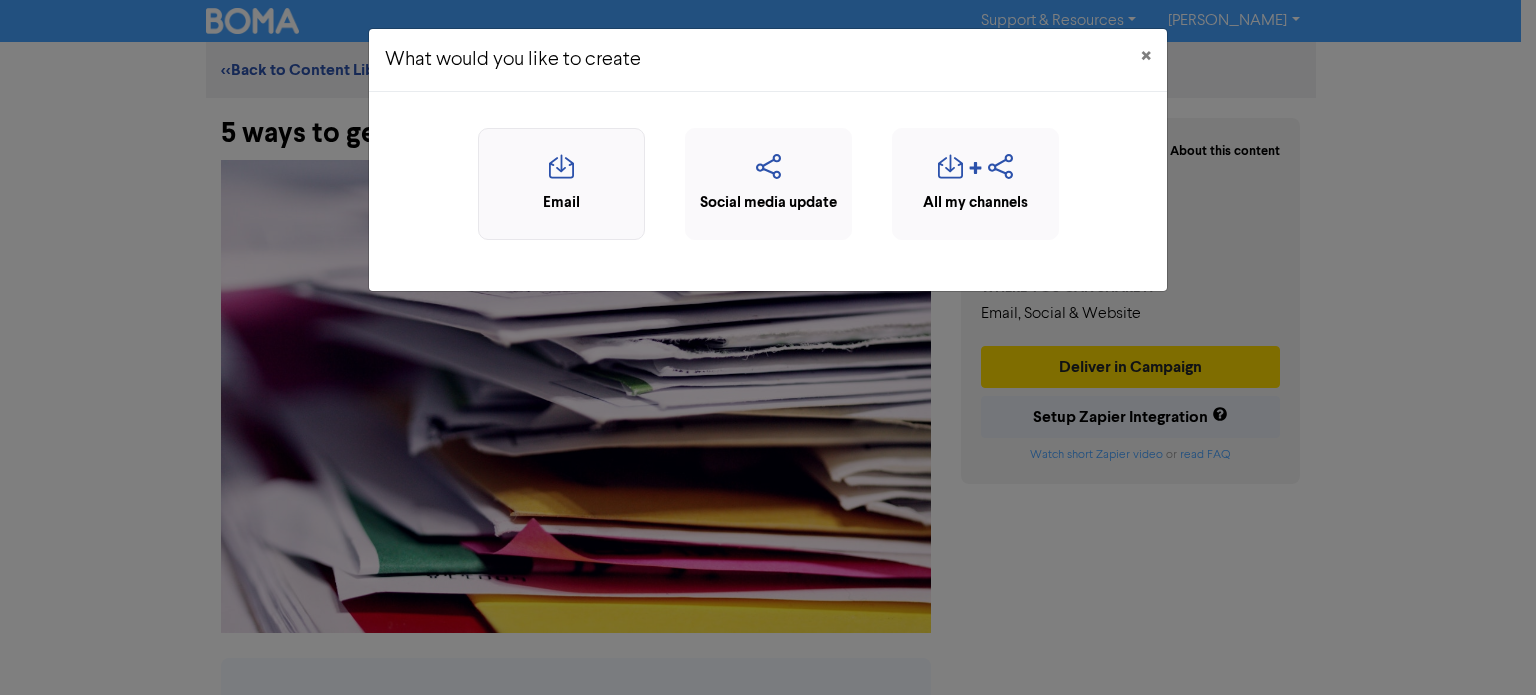 click on "Email" at bounding box center (561, 203) 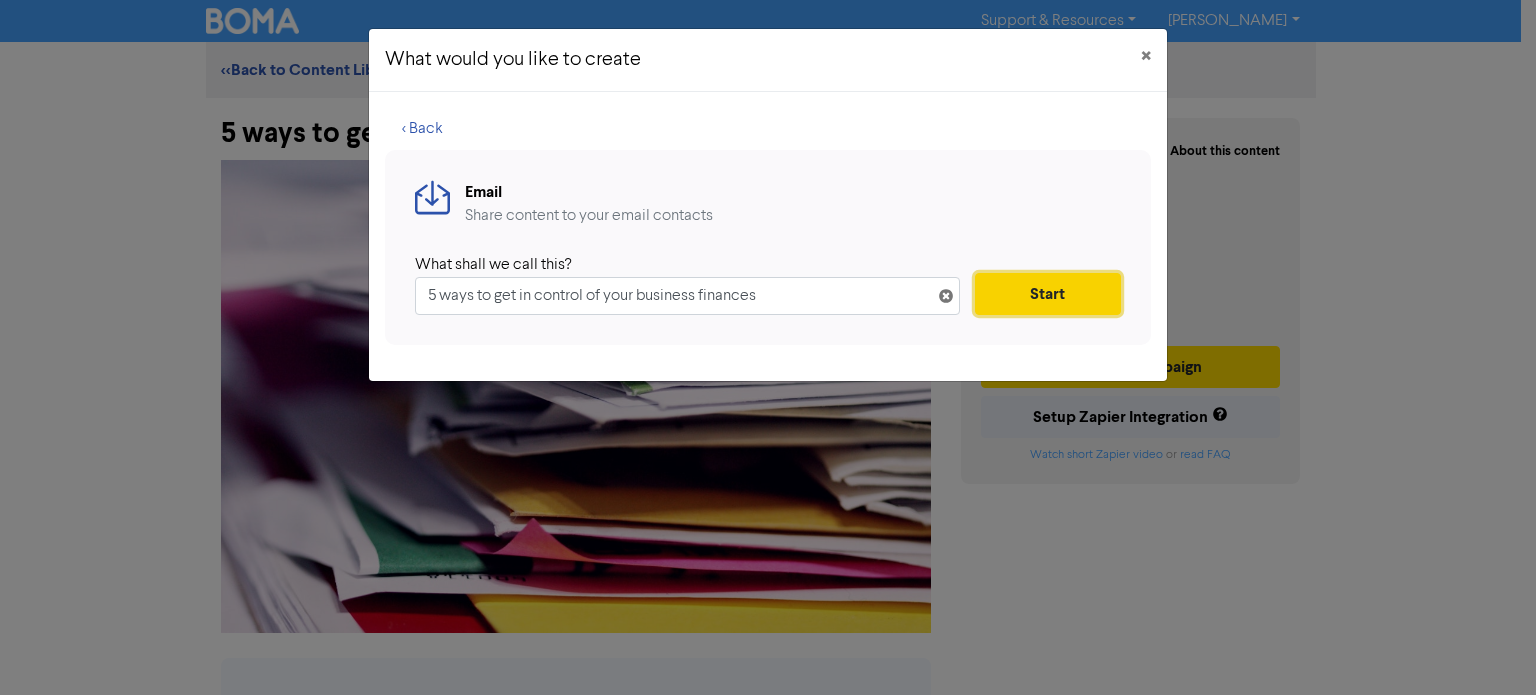 click on "Start" at bounding box center (1048, 294) 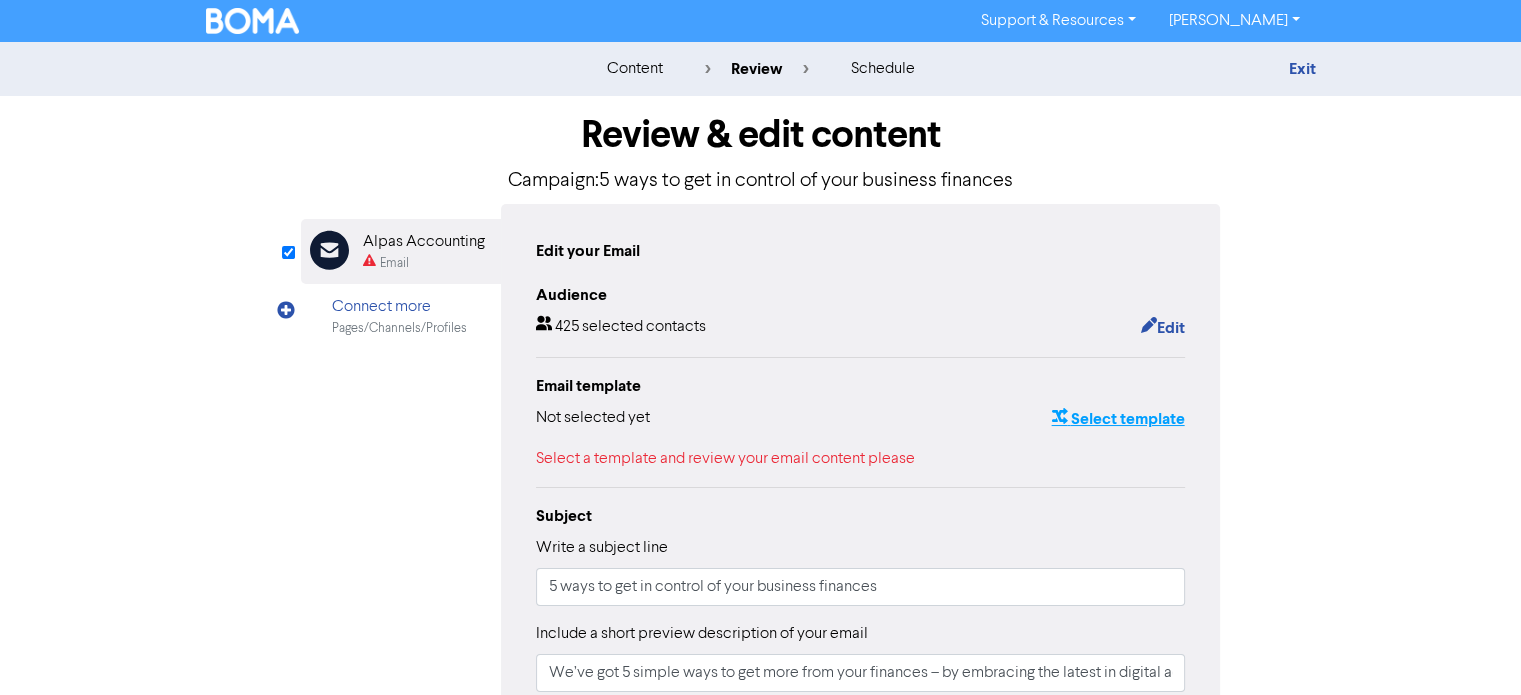 click on "Select template" at bounding box center (1117, 419) 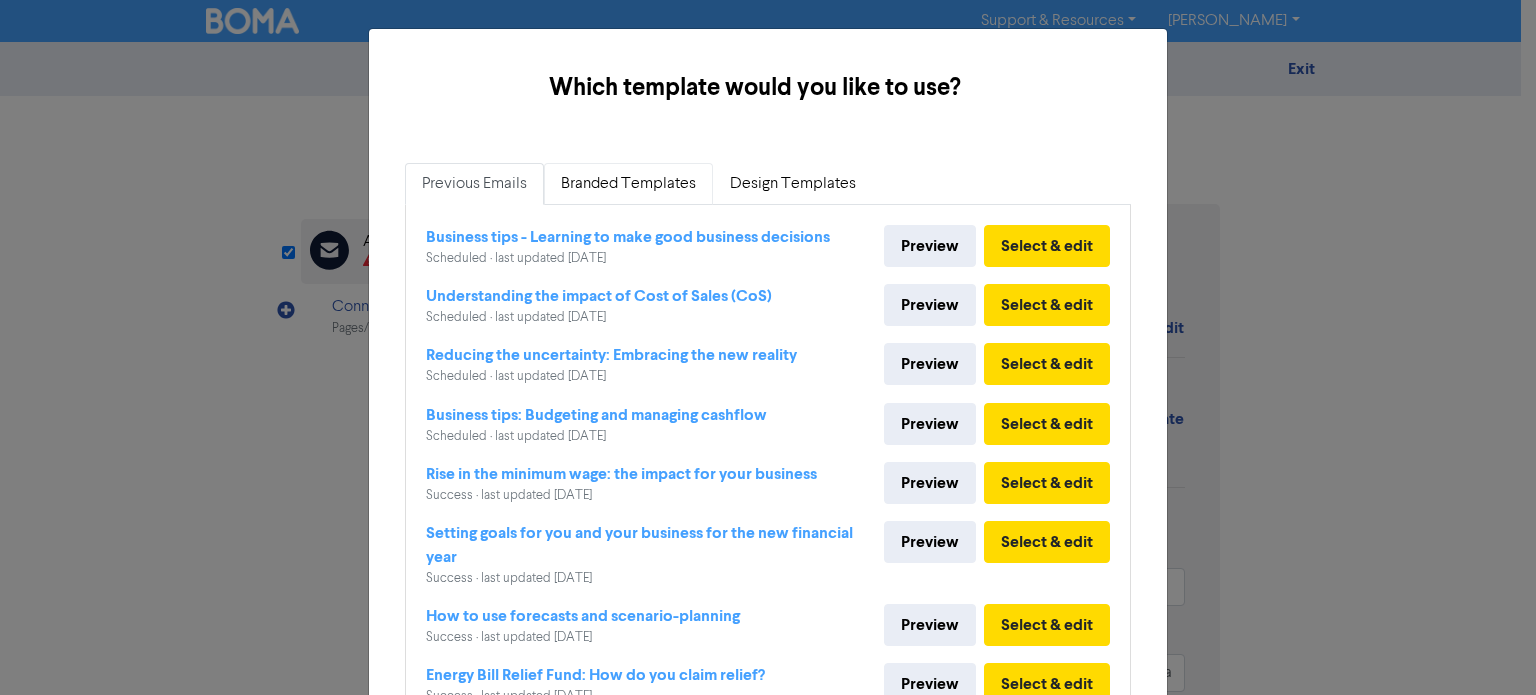 click on "Branded Templates" at bounding box center (628, 184) 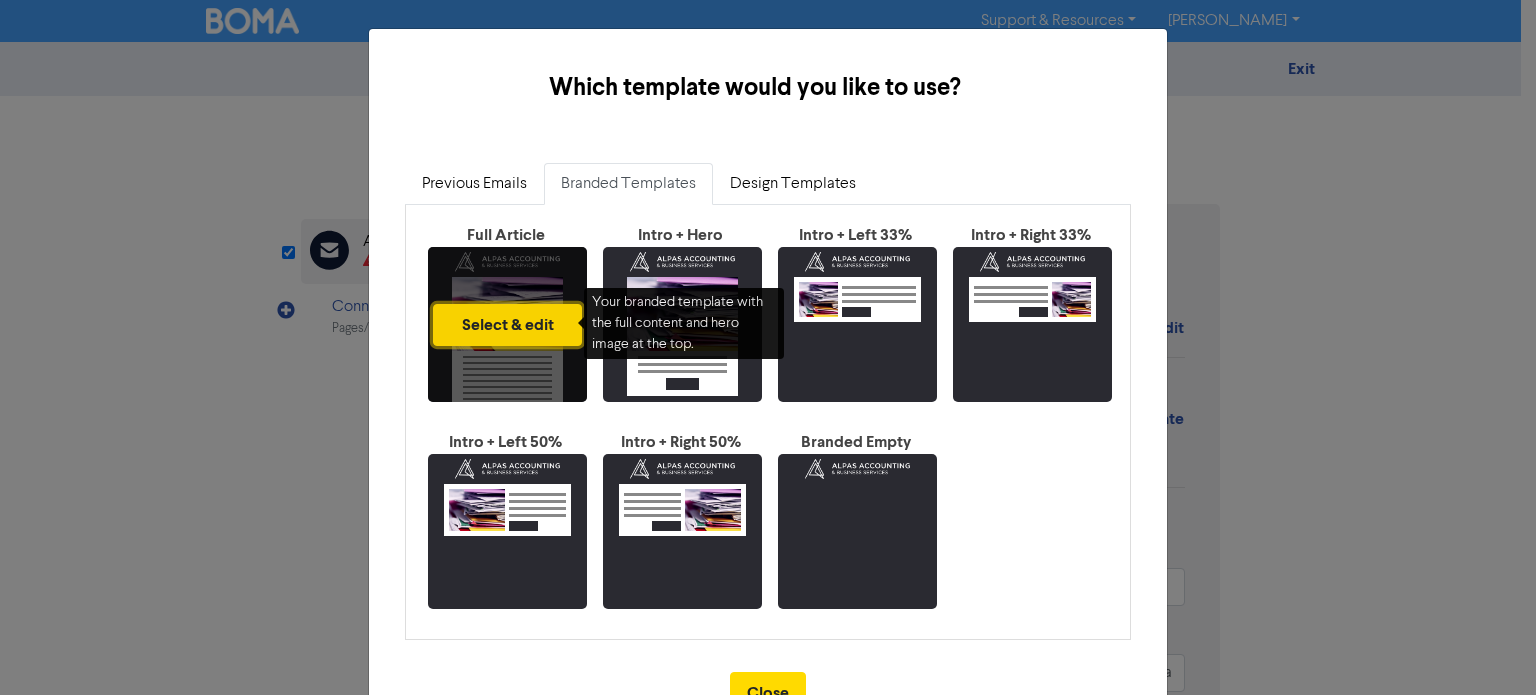 click on "Select & edit" at bounding box center (507, 325) 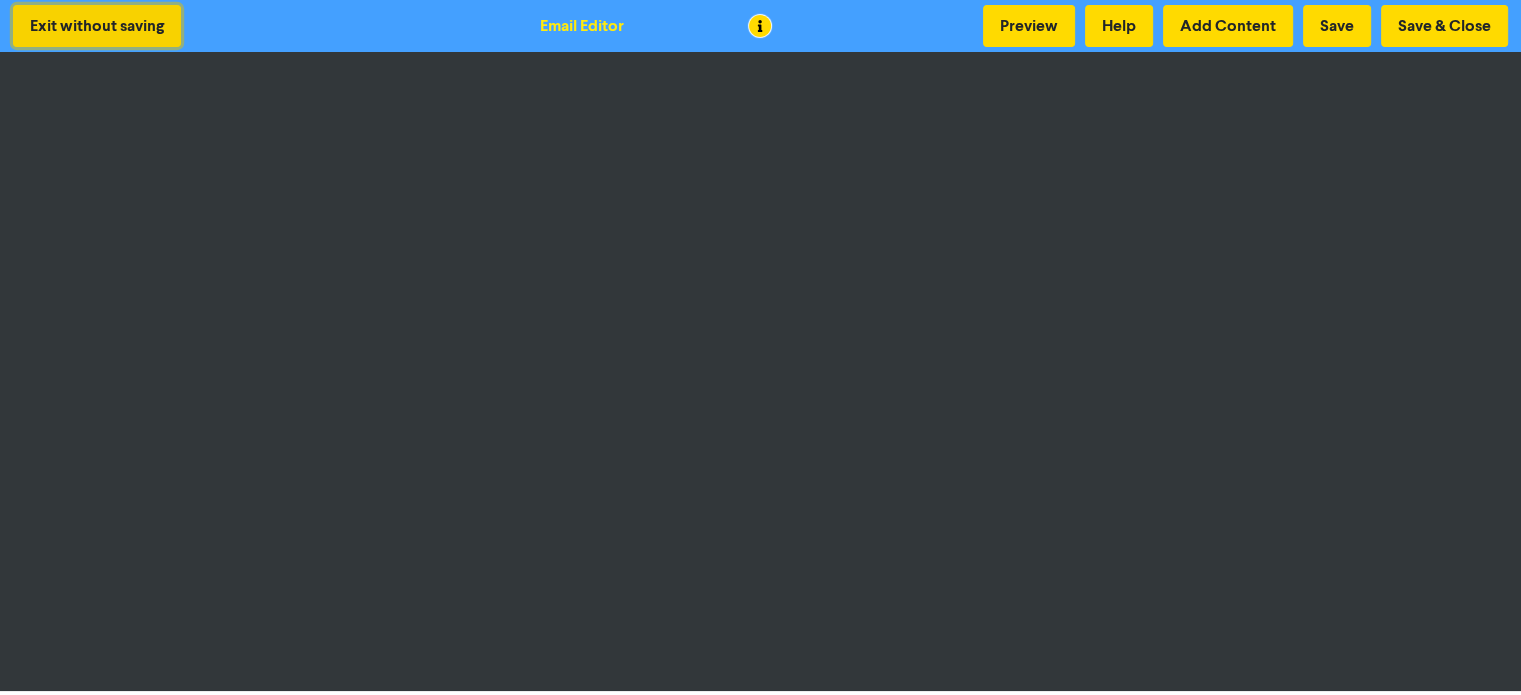 click on "Exit without saving" at bounding box center (97, 26) 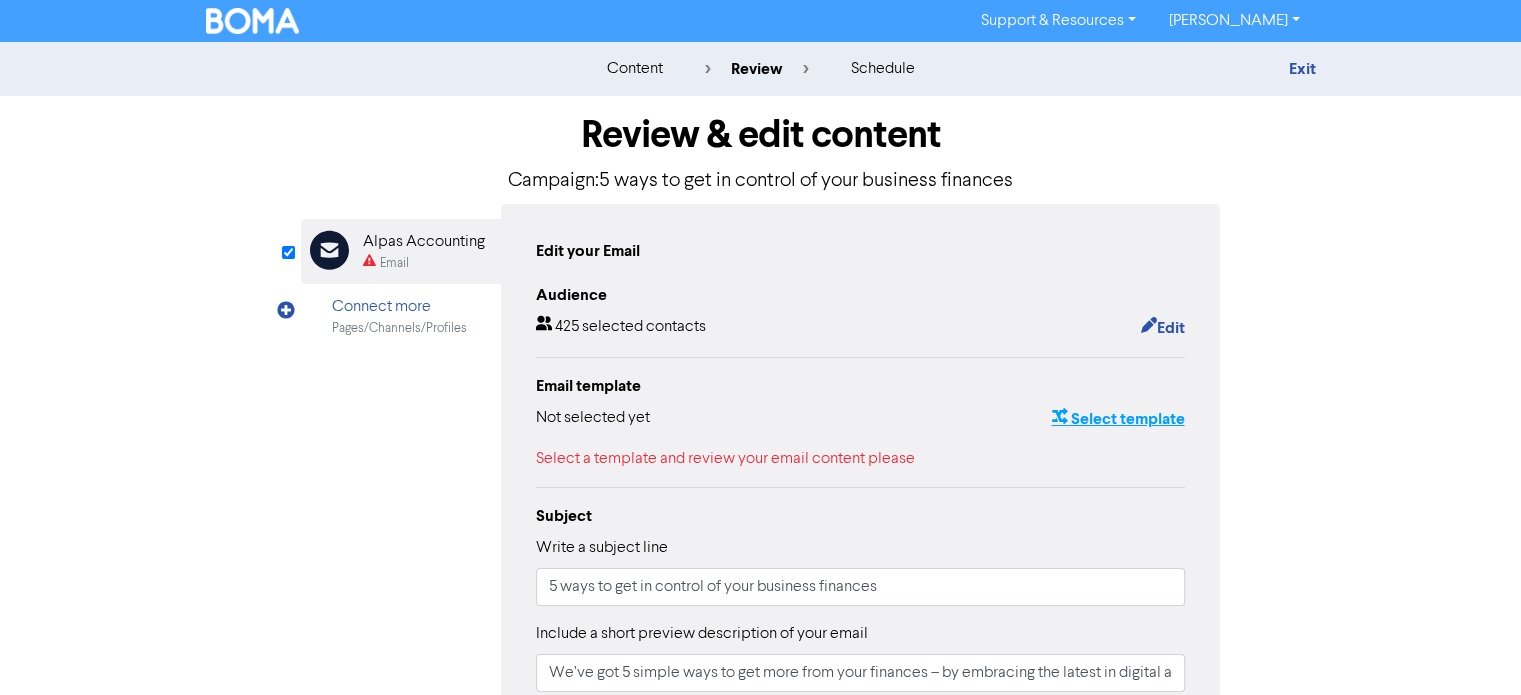 click on "Select template" at bounding box center [1117, 419] 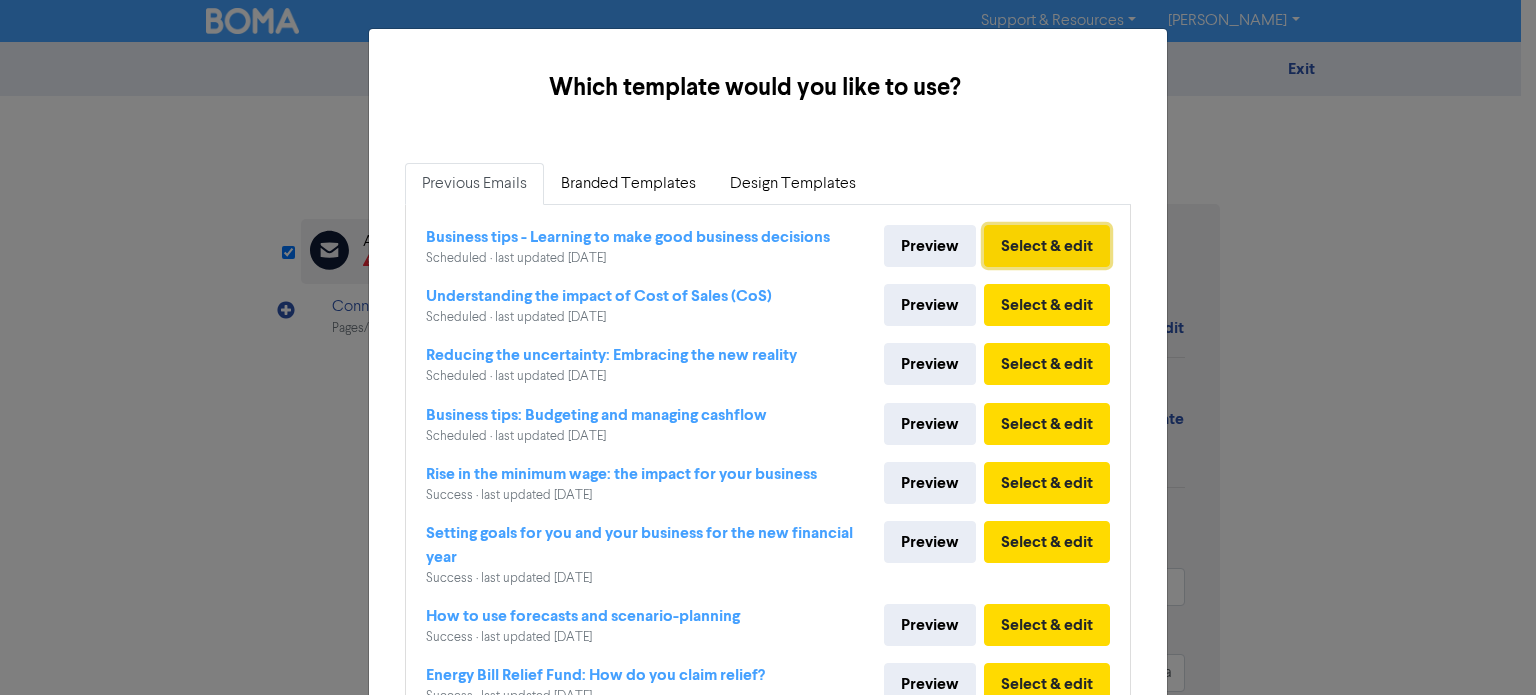 click on "Select & edit" at bounding box center [1047, 246] 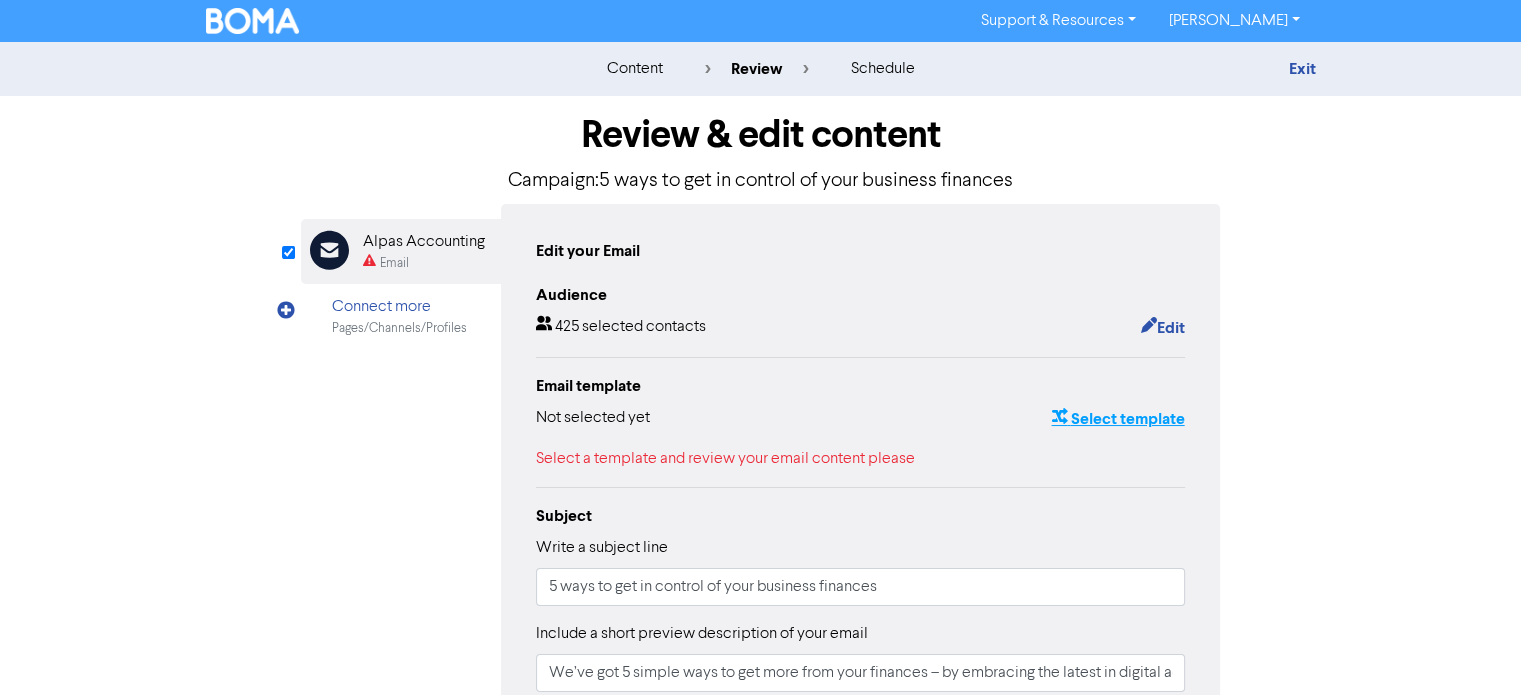 click on "Select template" at bounding box center [1117, 419] 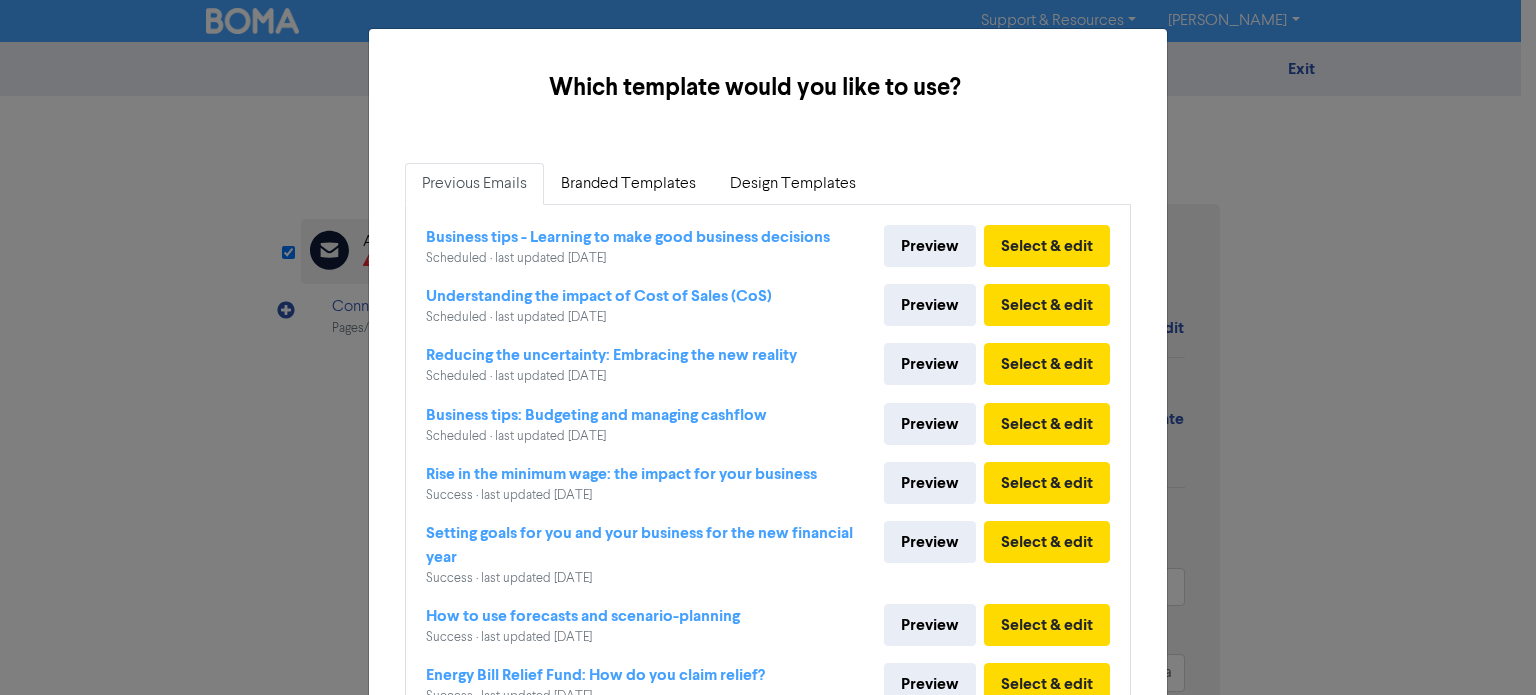 click on "Business tips - Learning to make good business decisions" at bounding box center (628, 237) 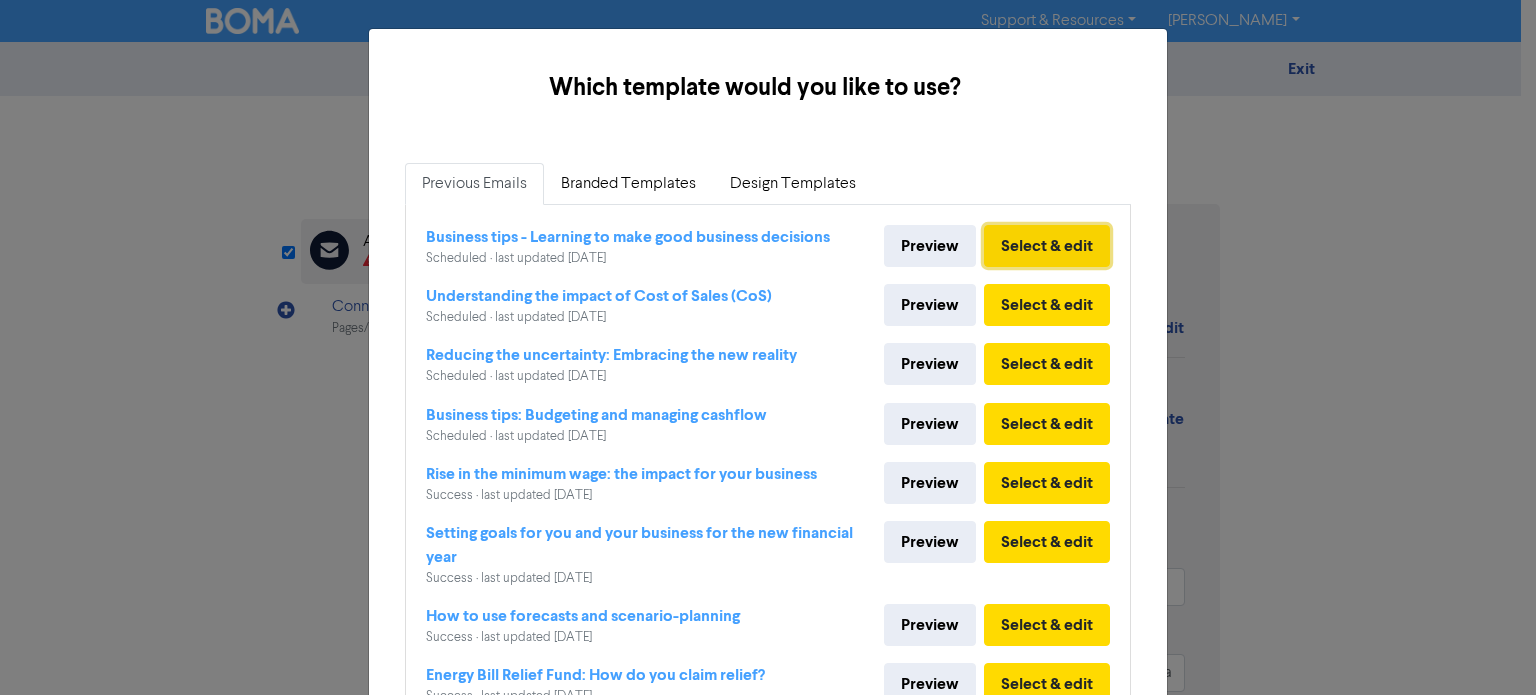 click on "Select & edit" at bounding box center [1047, 246] 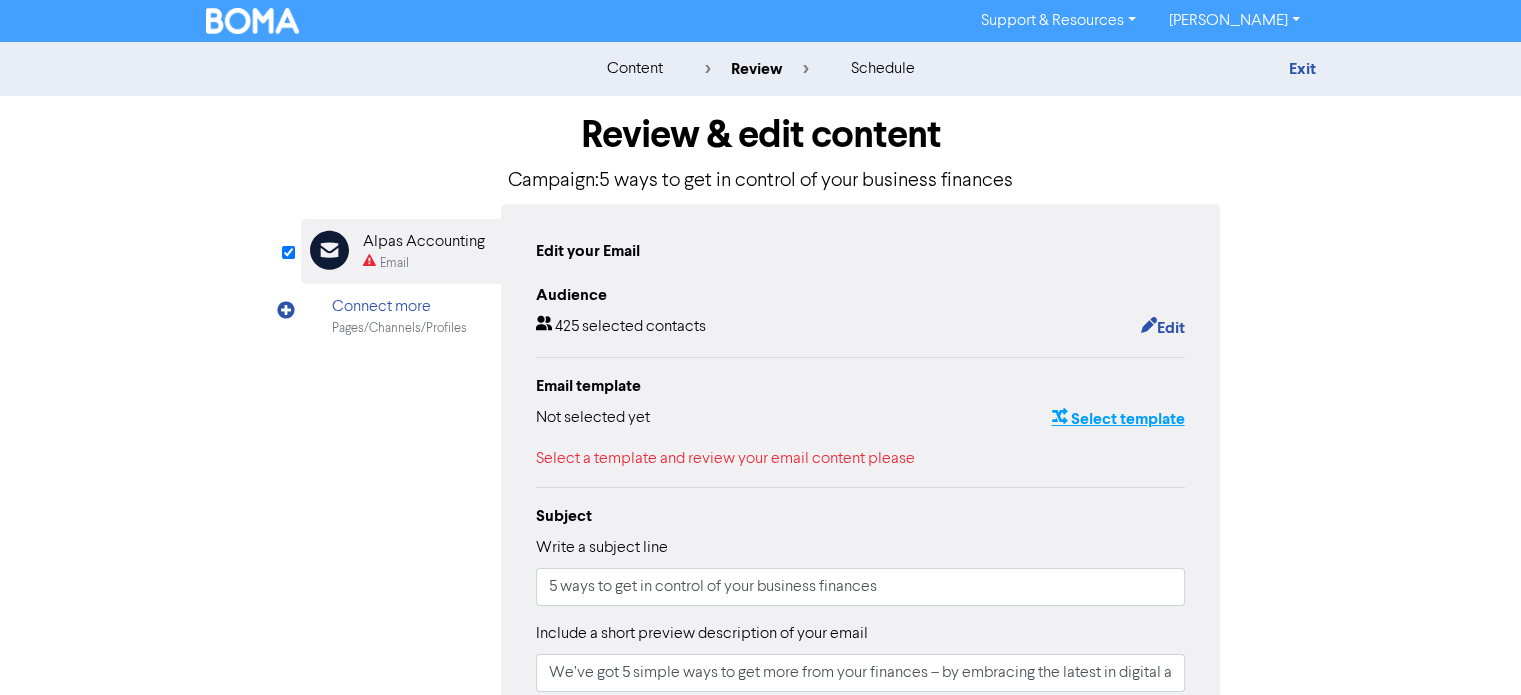click on "Select template" at bounding box center (1117, 419) 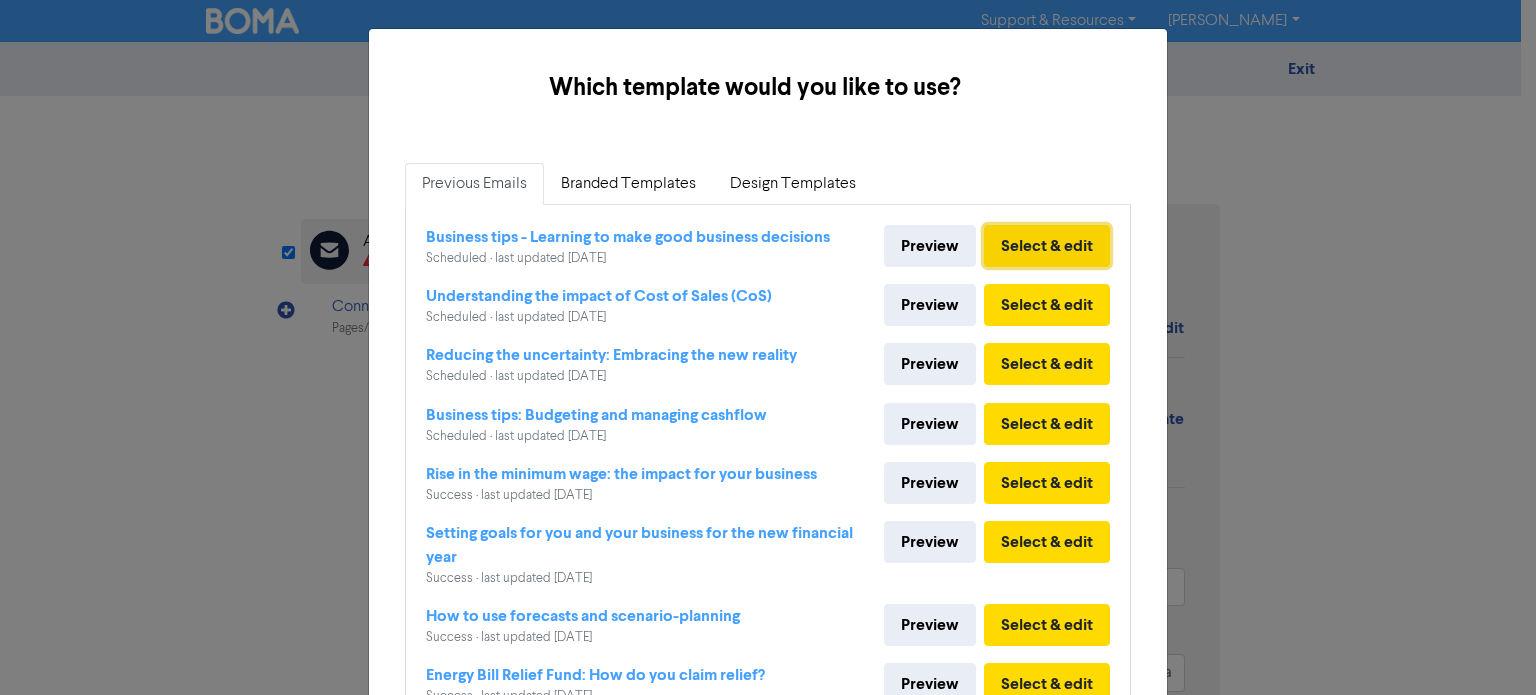 click on "Select & edit" at bounding box center (1047, 246) 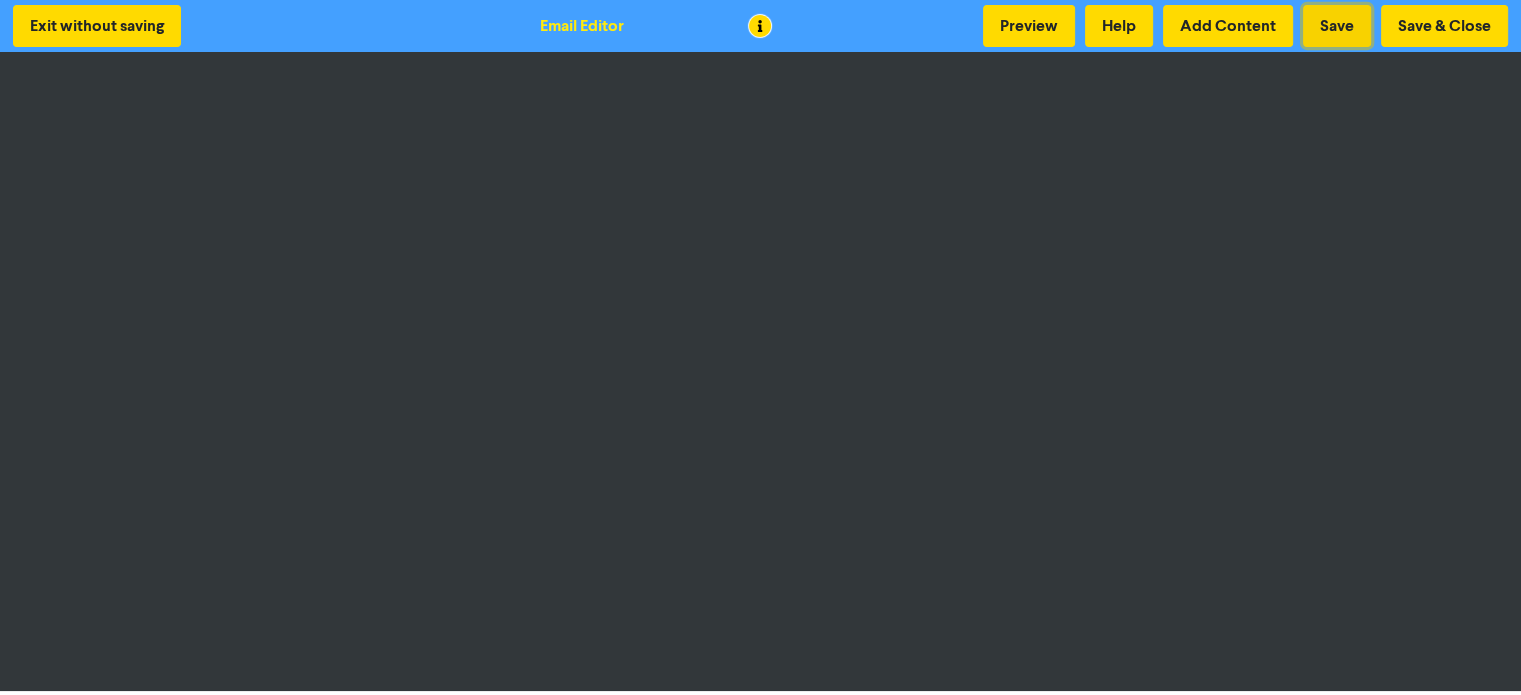 click on "Save" at bounding box center (1337, 26) 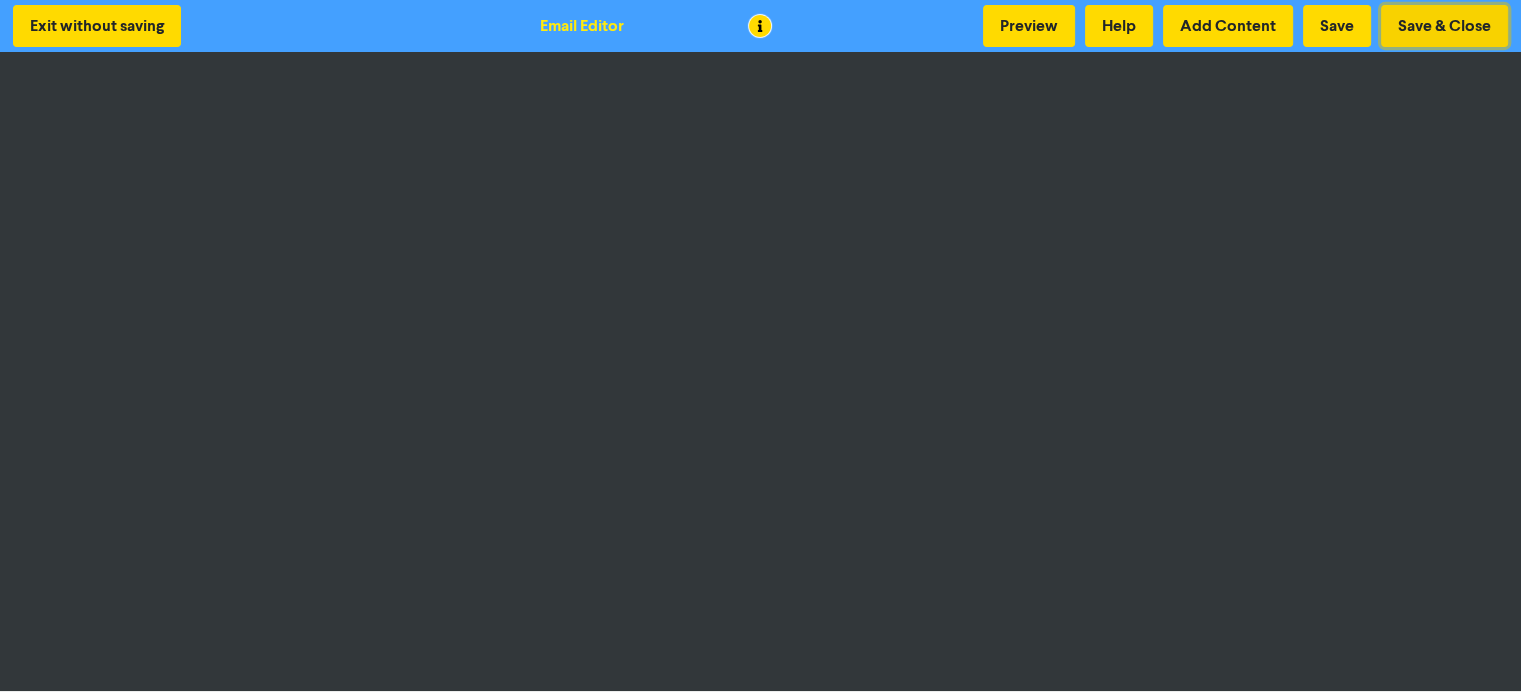 click on "Save & Close" at bounding box center (1444, 26) 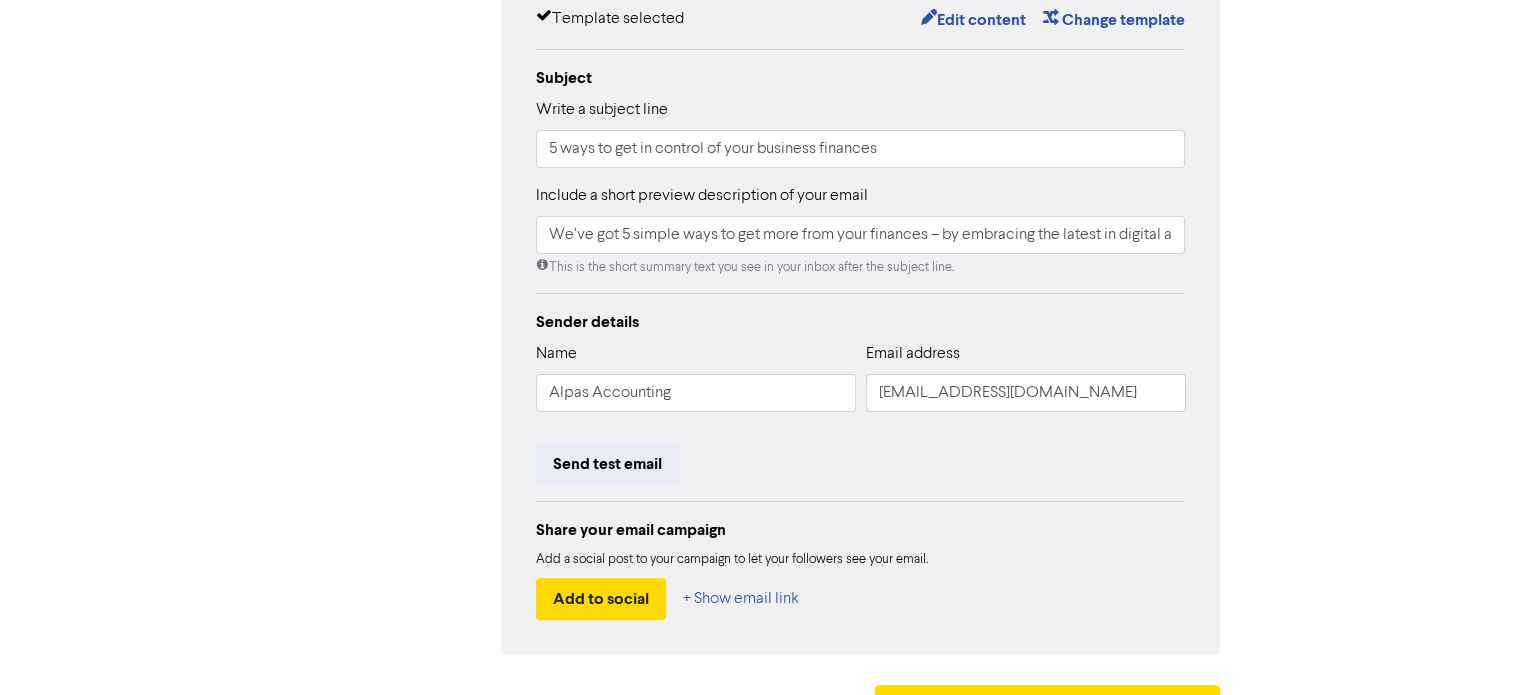 scroll, scrollTop: 400, scrollLeft: 0, axis: vertical 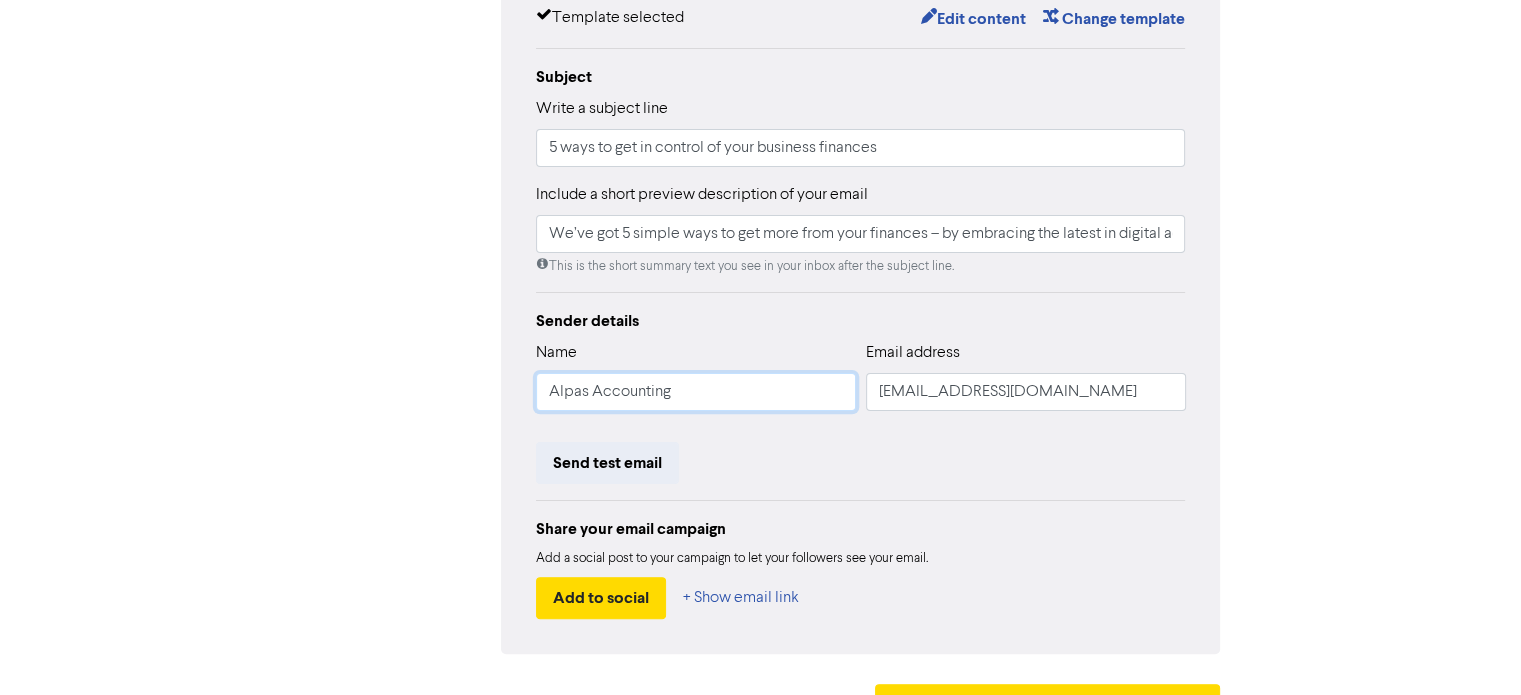 click on "Alpas Accounting" at bounding box center [696, 392] 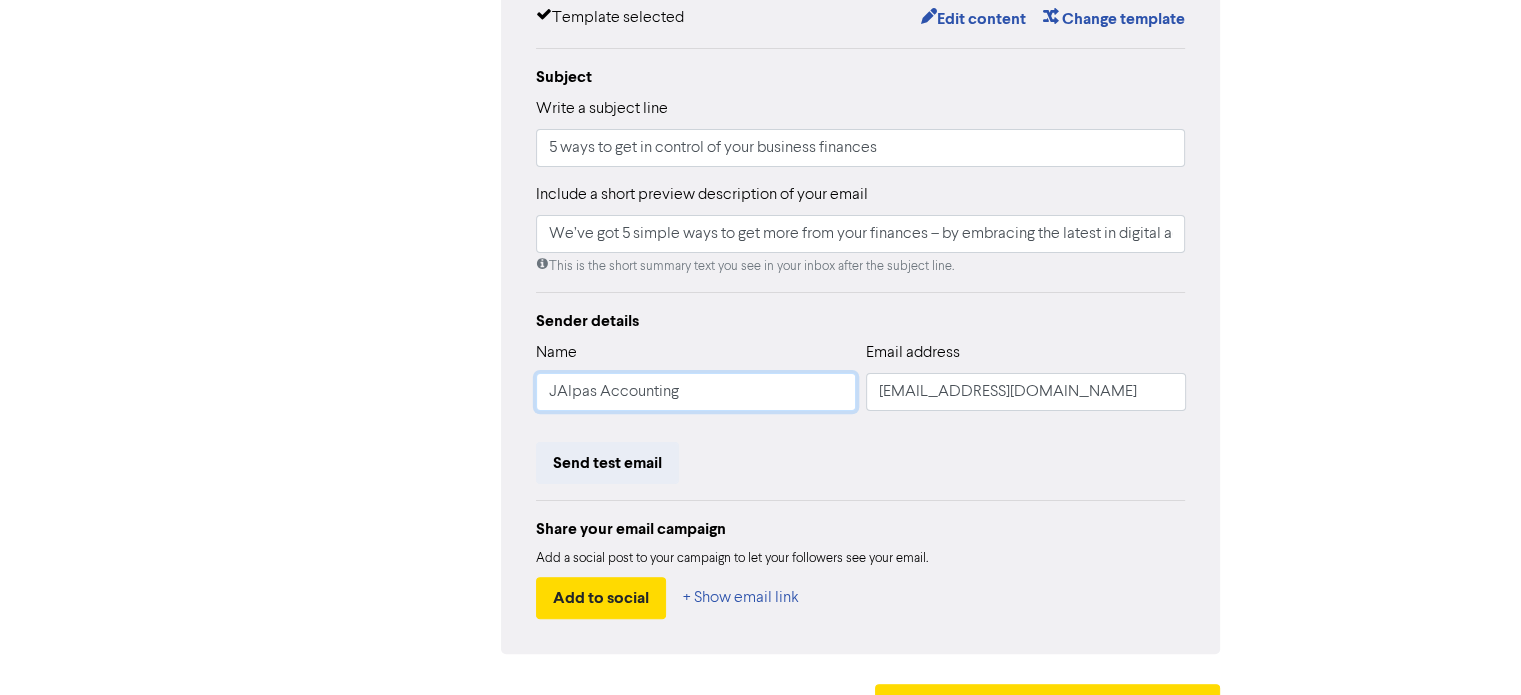 type on "We’ve got 5 simple ways to get more from your finances – by embracing the latest in digital accounting and finance apps.#finance #business" 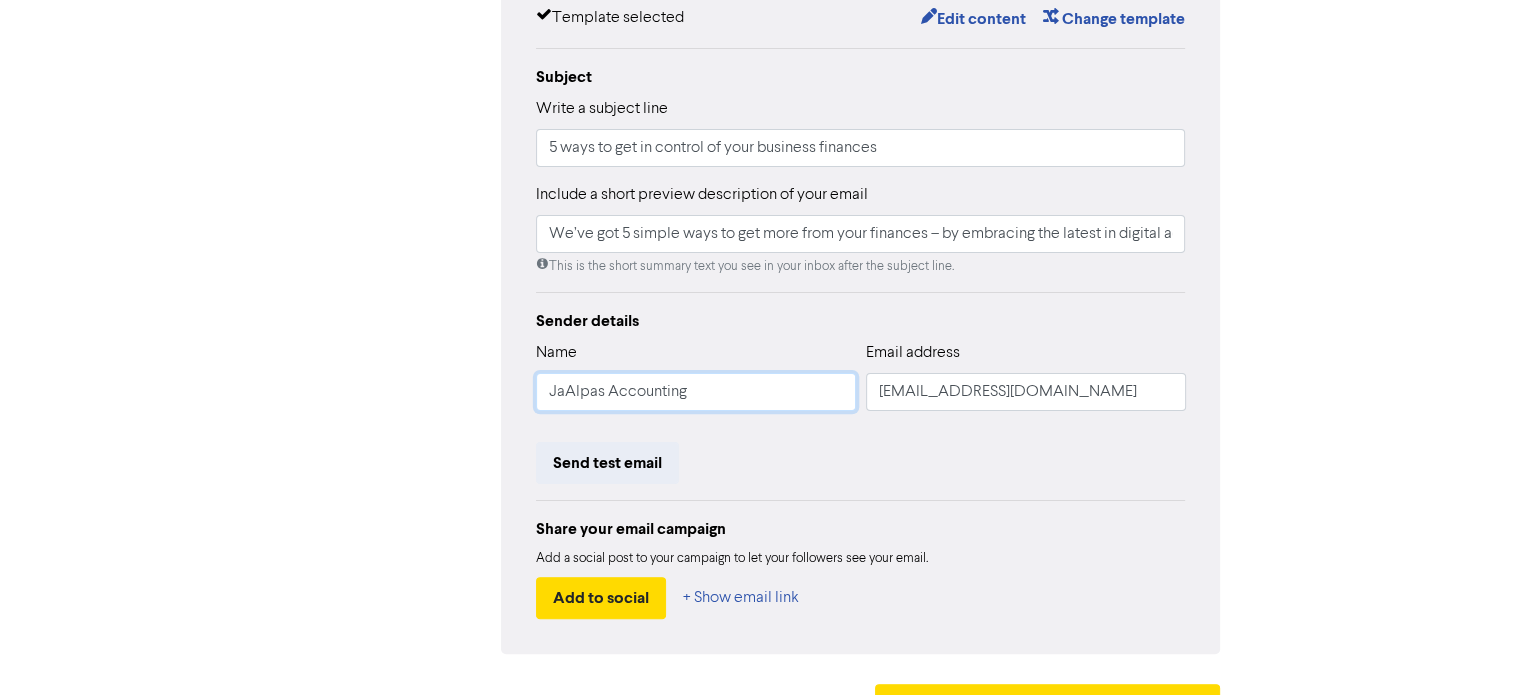 type on "We’ve got 5 simple ways to get more from your finances – by embracing the latest in digital accounting and finance apps.#finance #business" 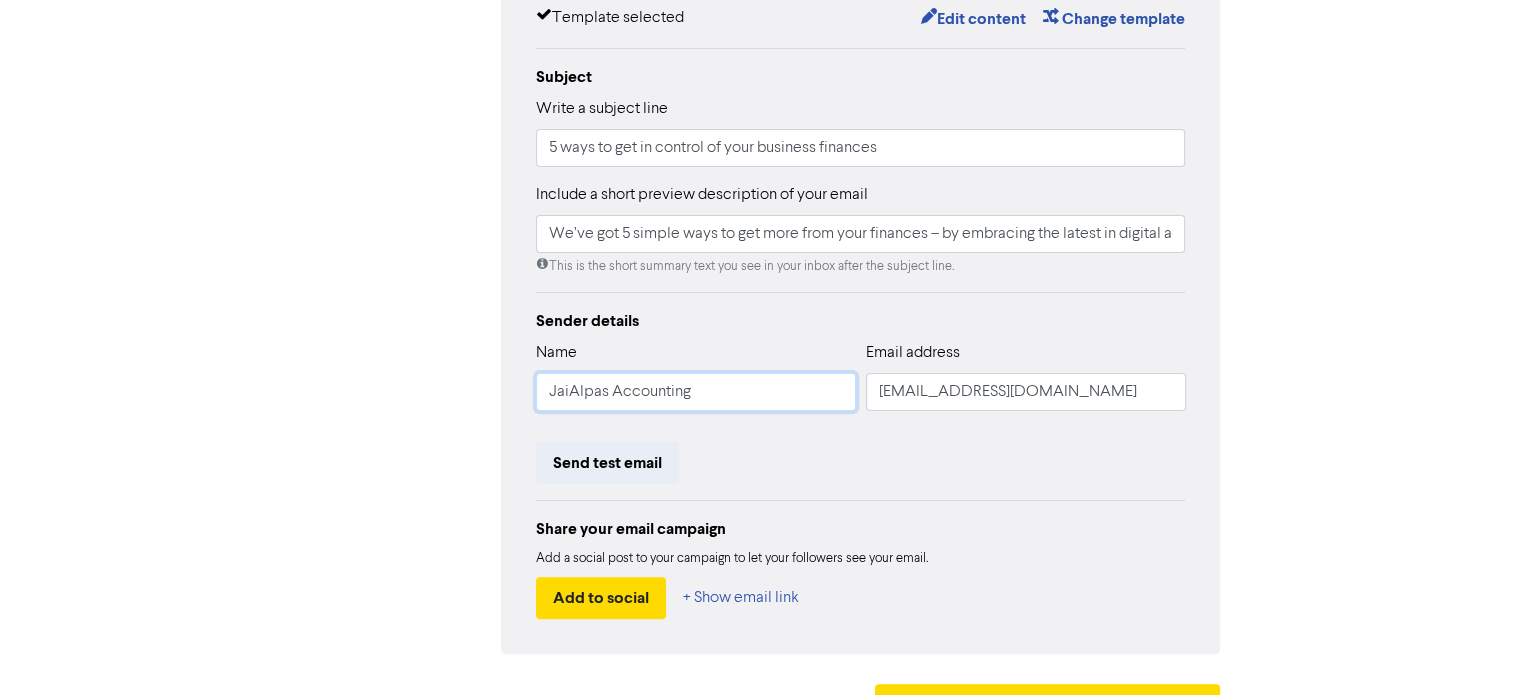 type on "We’ve got 5 simple ways to get more from your finances – by embracing the latest in digital accounting and finance apps.#finance #business" 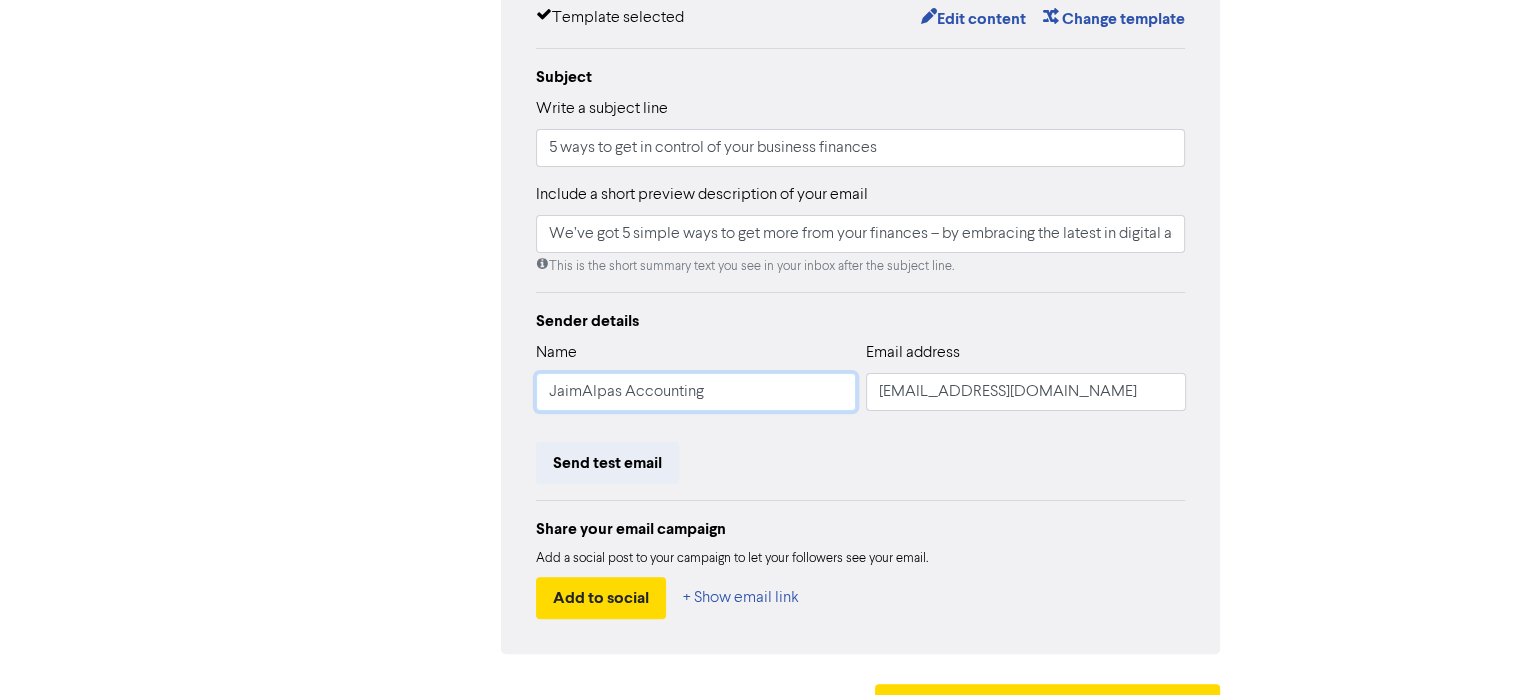 type on "We’ve got 5 simple ways to get more from your finances – by embracing the latest in digital accounting and finance apps.#finance #business" 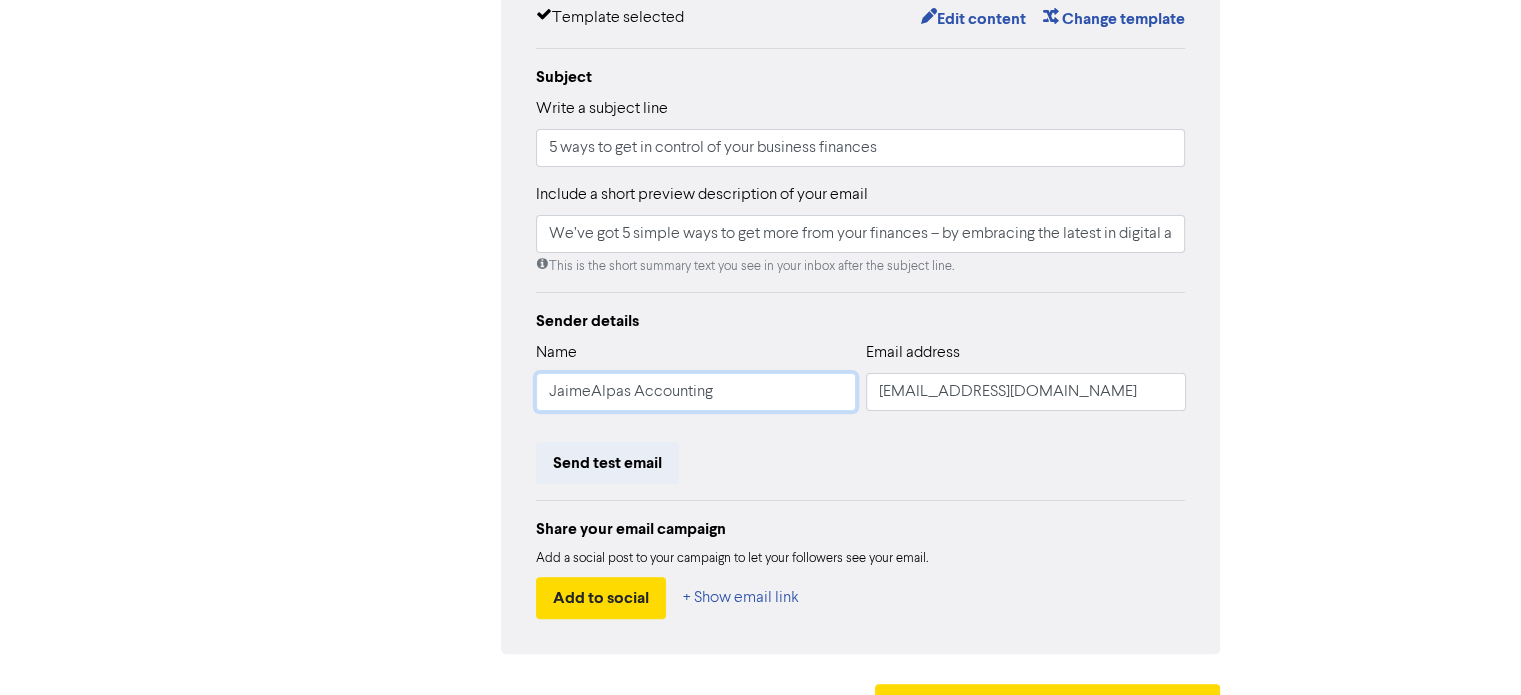 type on "We’ve got 5 simple ways to get more from your finances – by embracing the latest in digital accounting and finance apps.#finance #business" 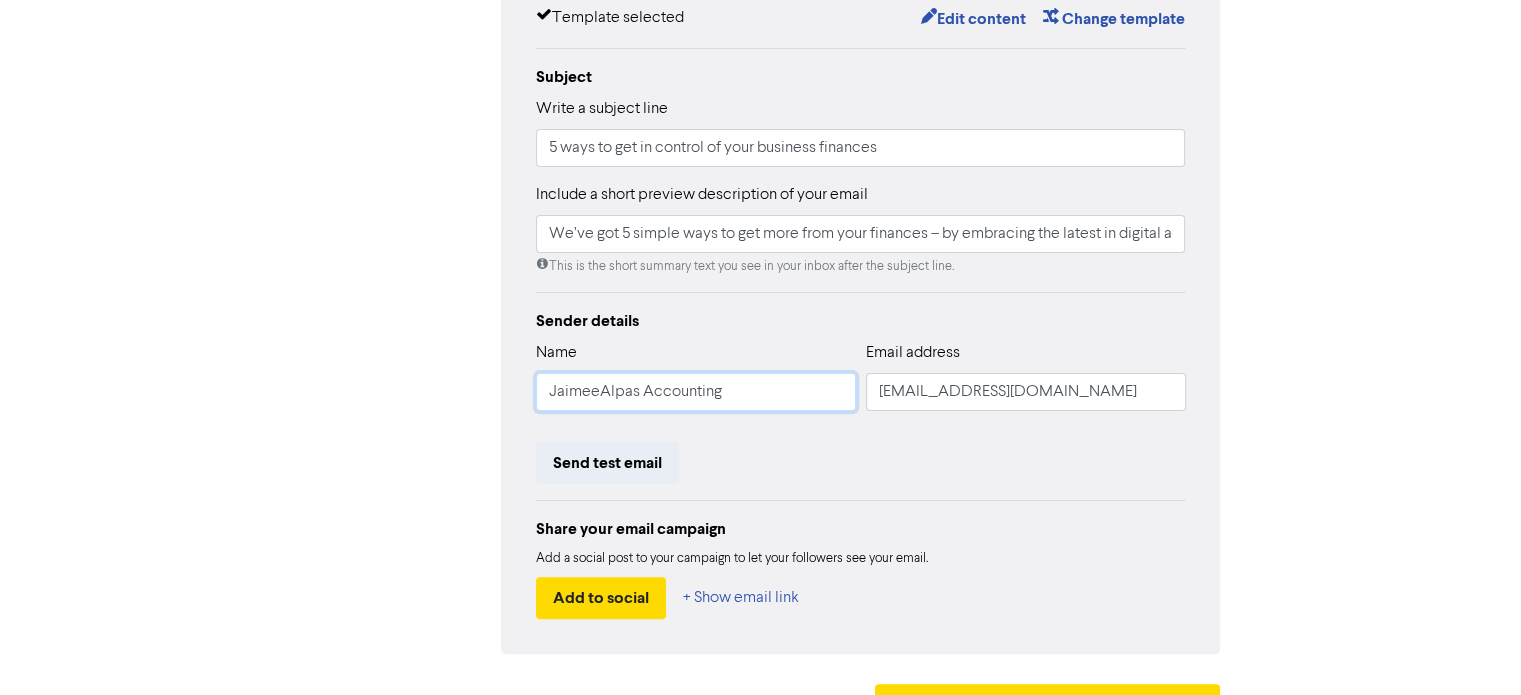 type on "We’ve got 5 simple ways to get more from your finances – by embracing the latest in digital accounting and finance apps.#finance #business" 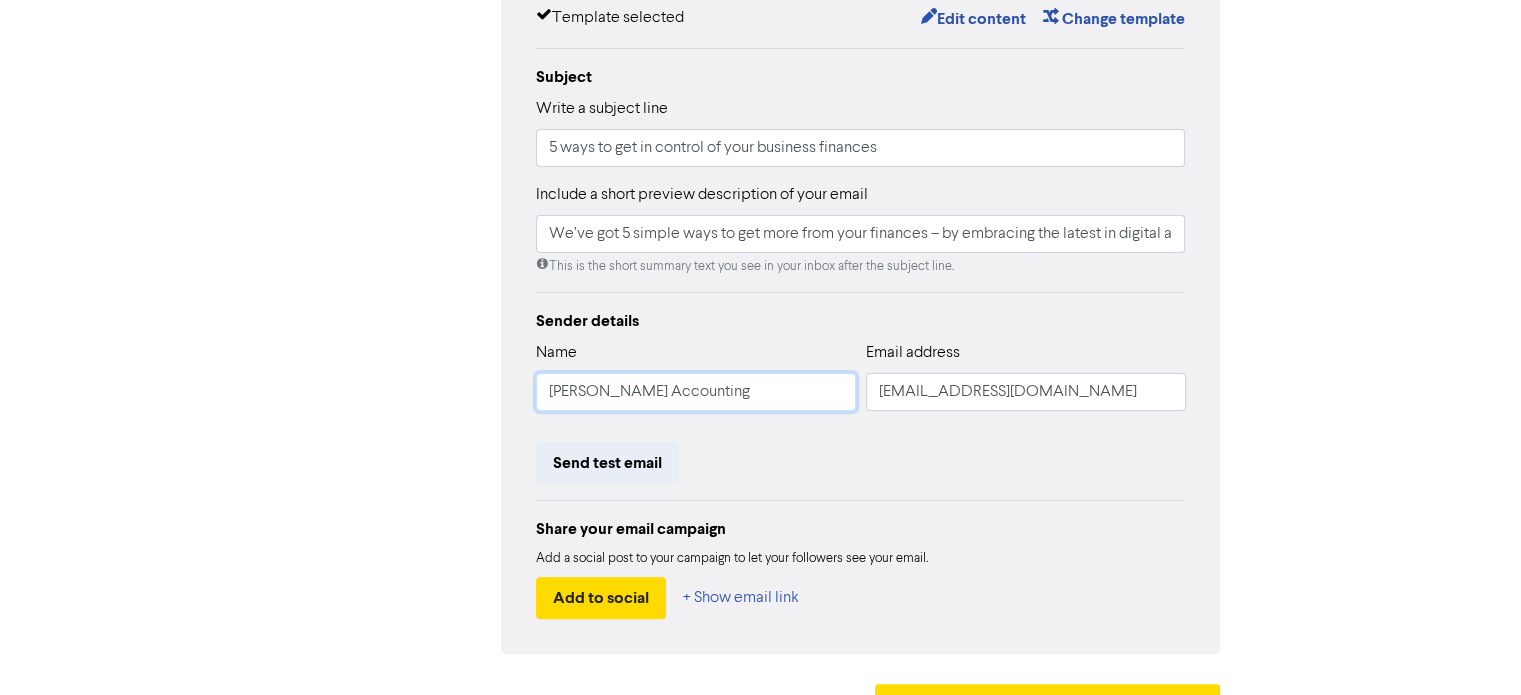 type on "We’ve got 5 simple ways to get more from your finances – by embracing the latest in digital accounting and finance apps.#finance #business" 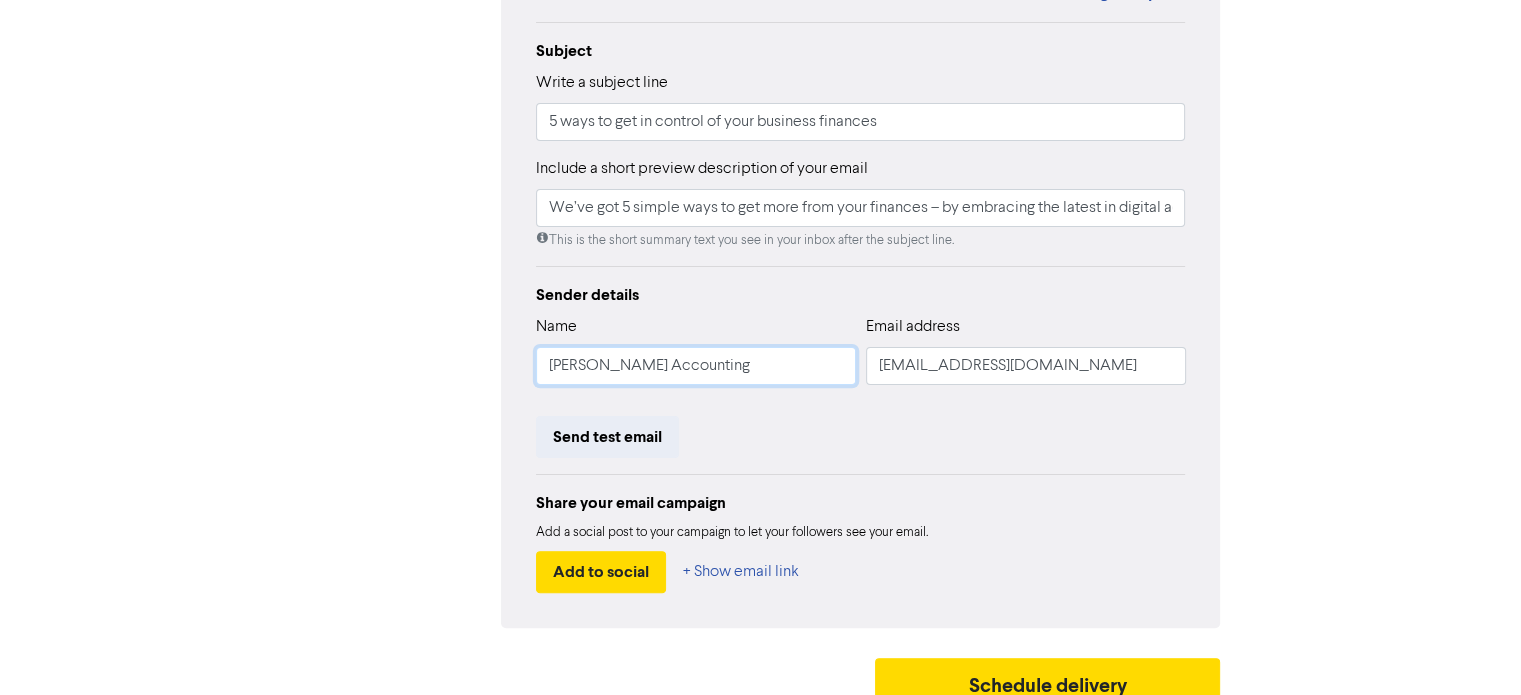 scroll, scrollTop: 448, scrollLeft: 0, axis: vertical 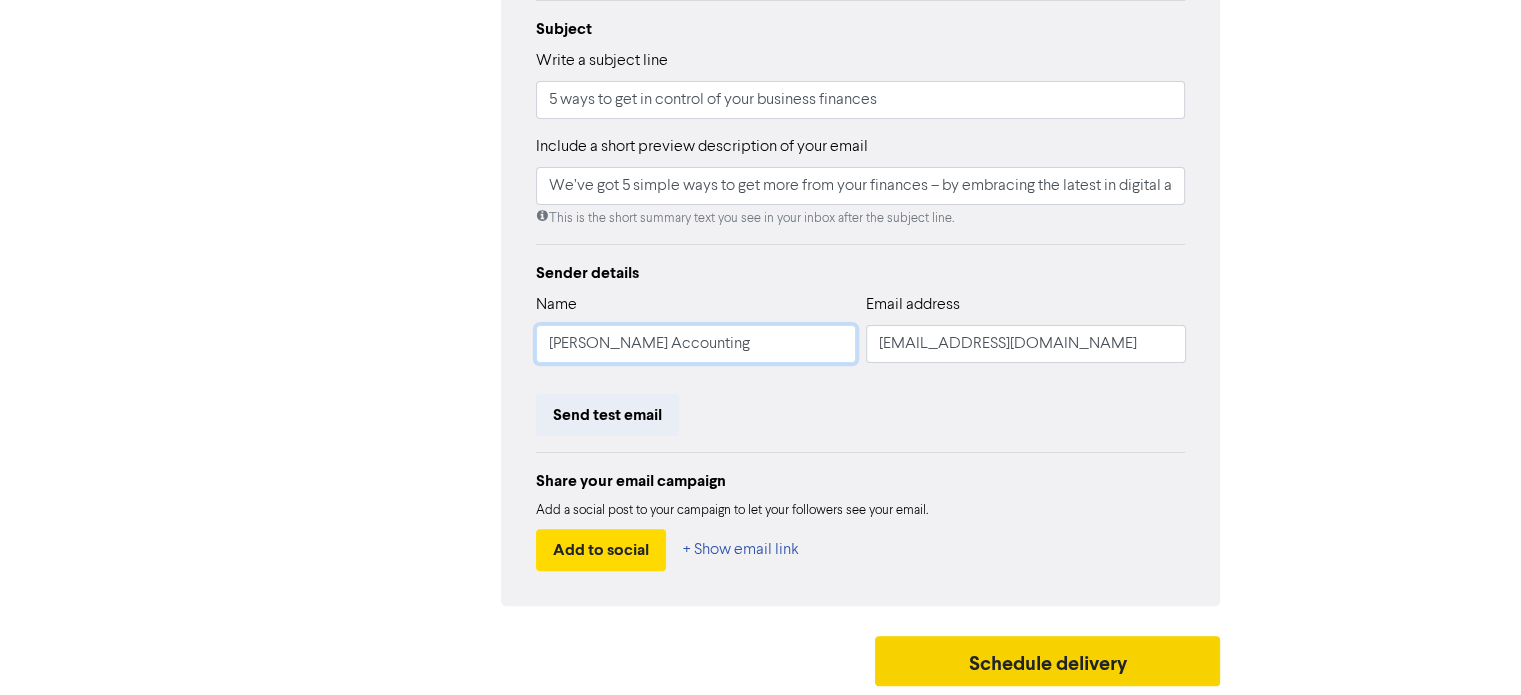 type on "[PERSON_NAME] Accounting" 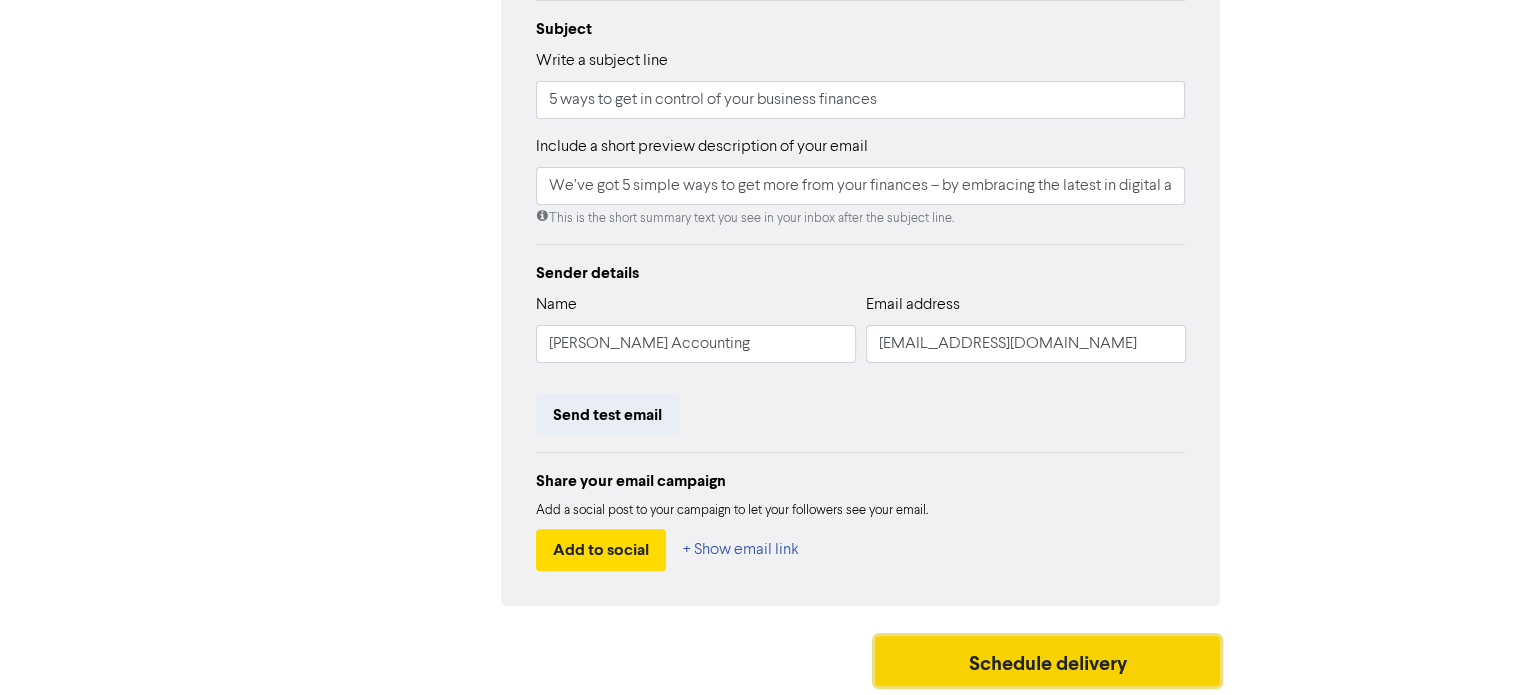 click on "Schedule delivery" at bounding box center [1048, 661] 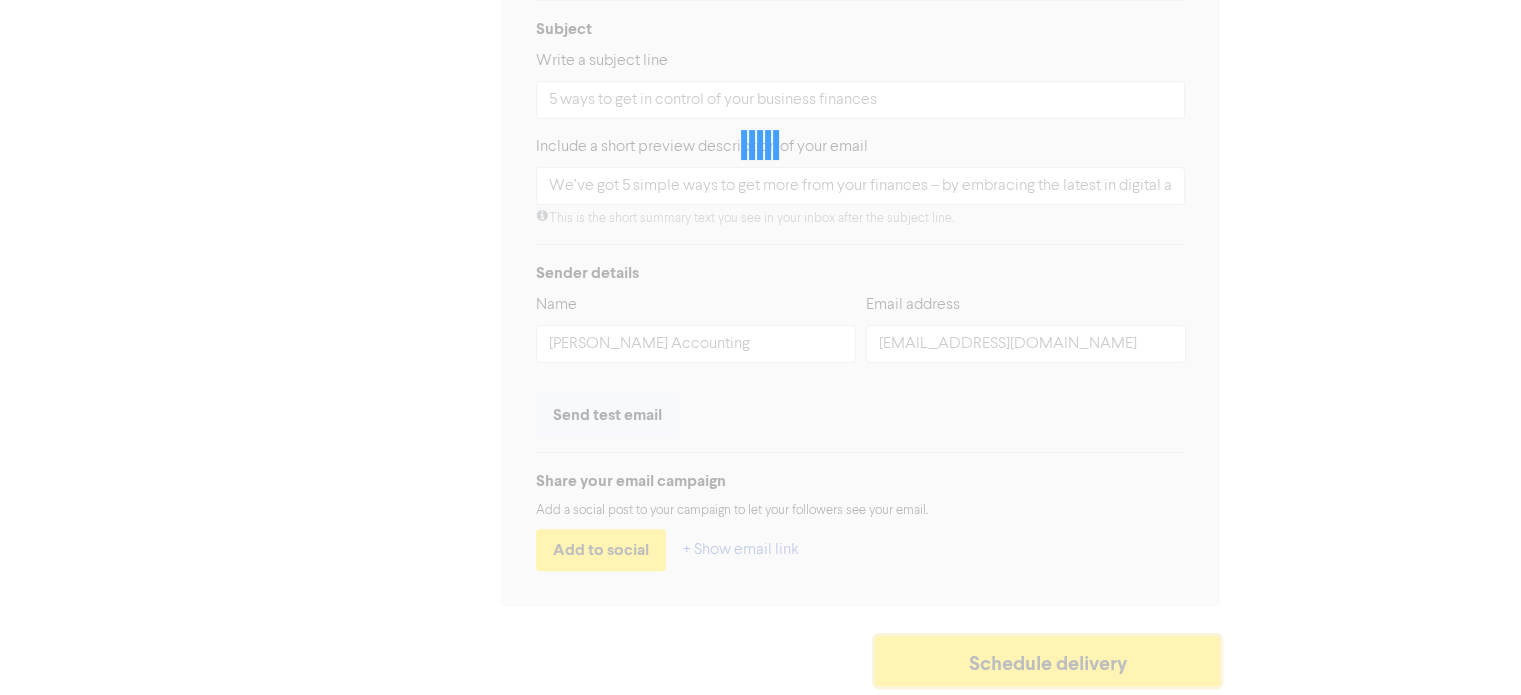 type on "We’ve got 5 simple ways to get more from your finances – by embracing the latest in digital accounting and finance apps.#finance #business" 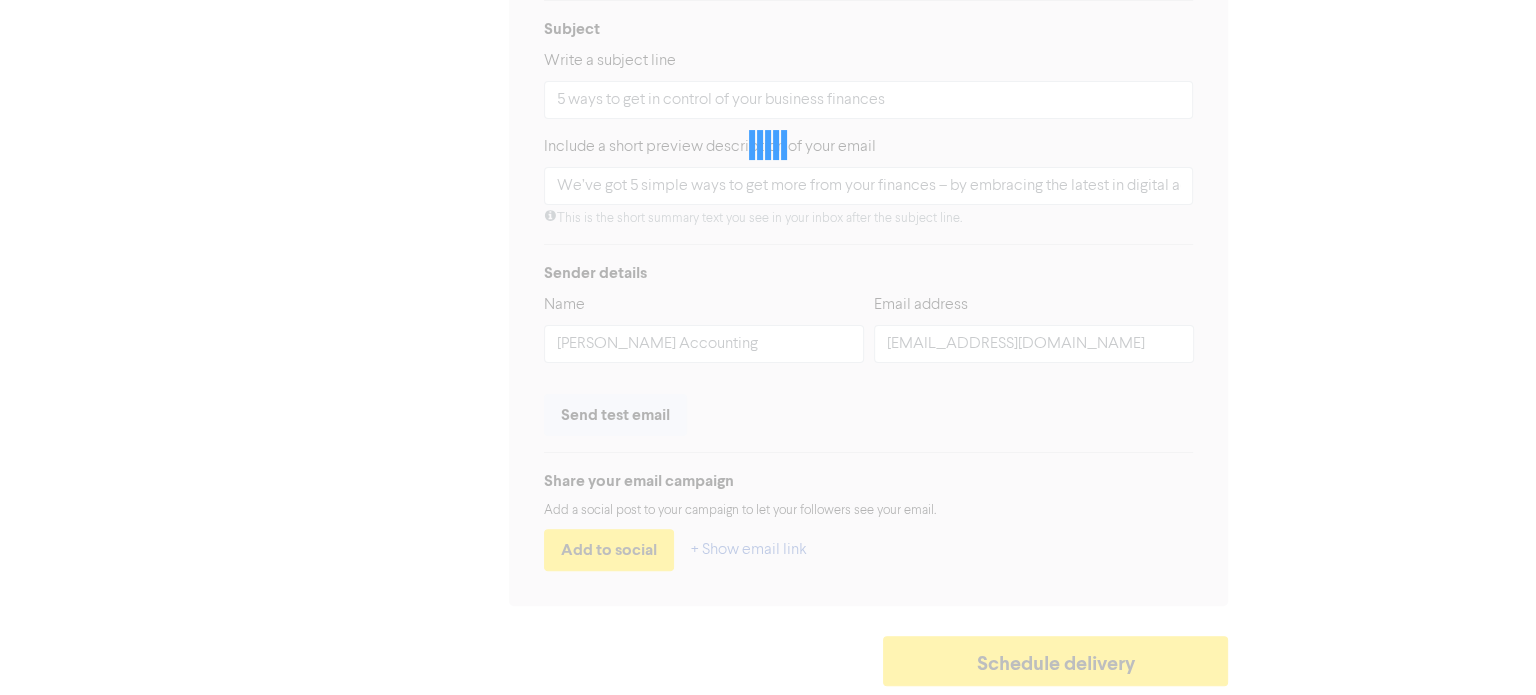 scroll, scrollTop: 0, scrollLeft: 0, axis: both 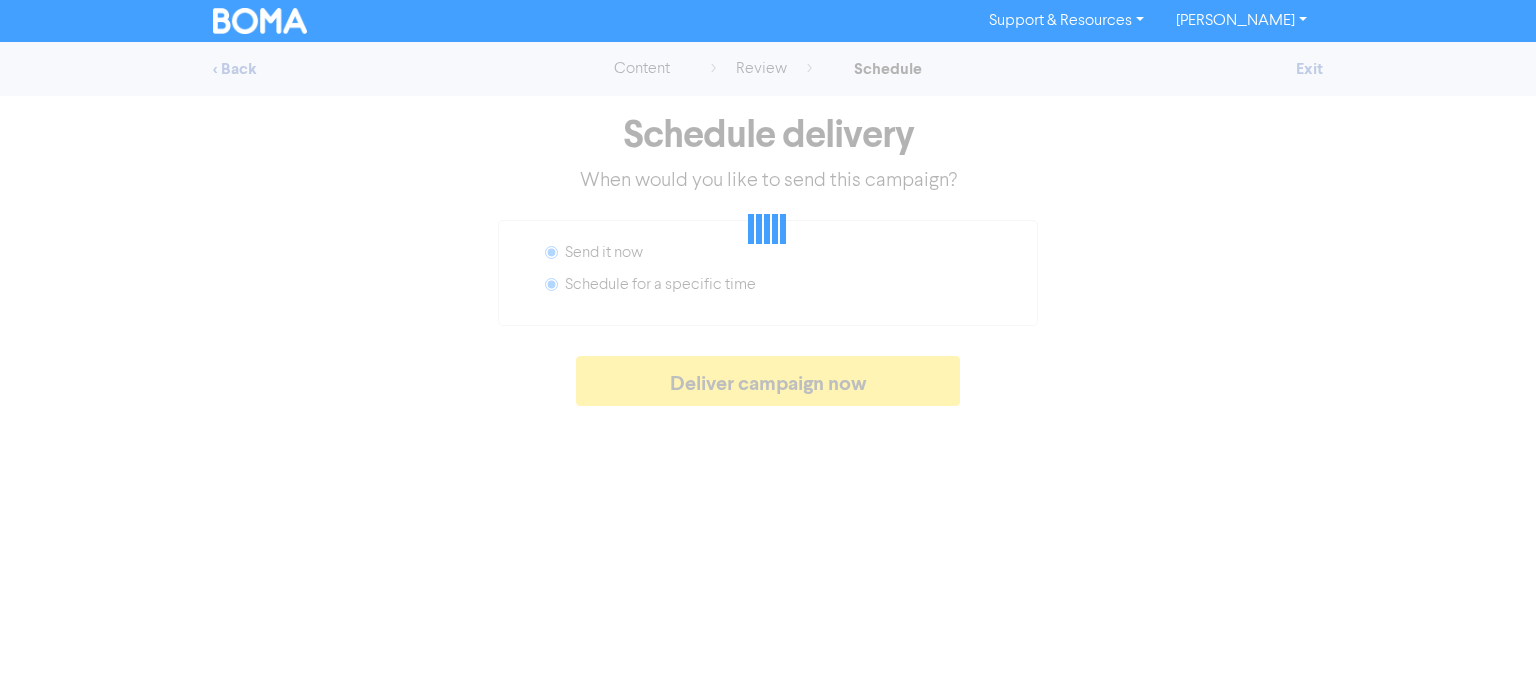 radio on "false" 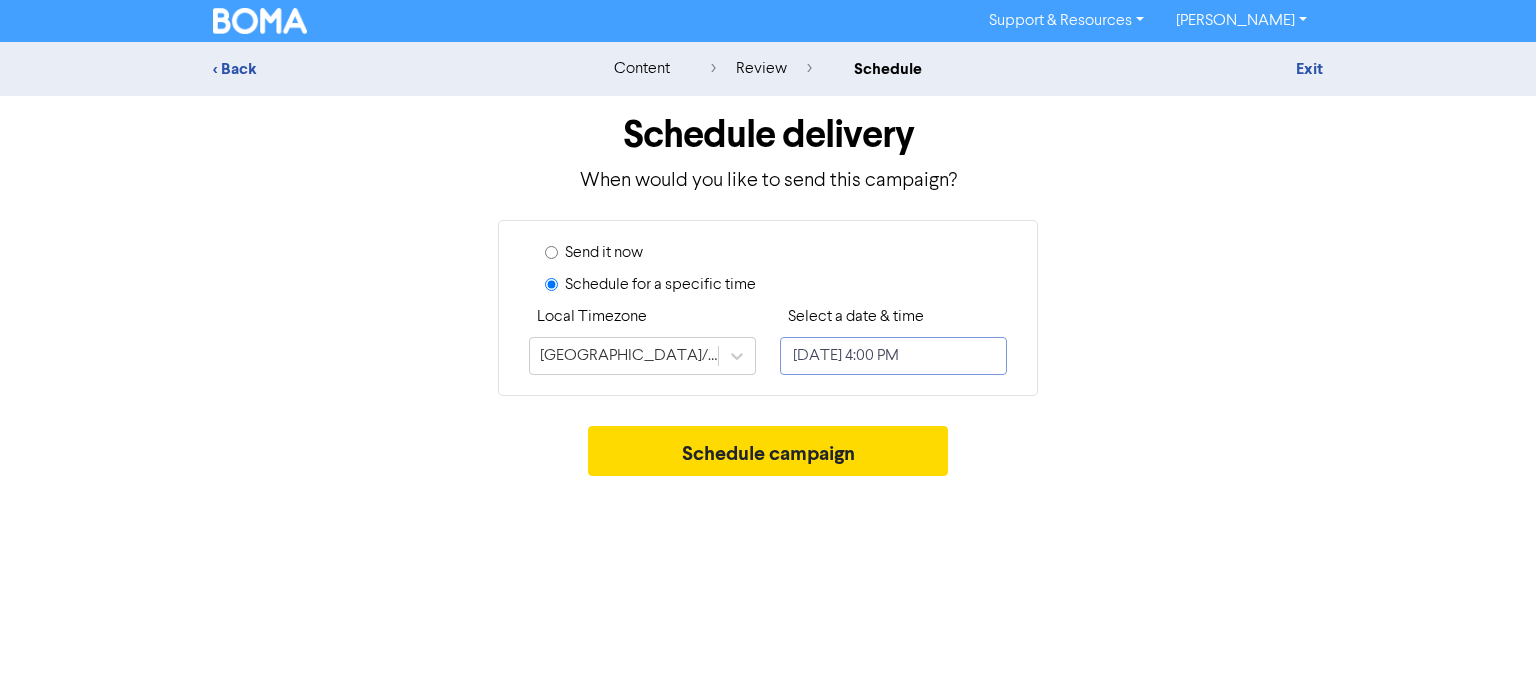 click on "[DATE] 4:00 PM" at bounding box center [893, 356] 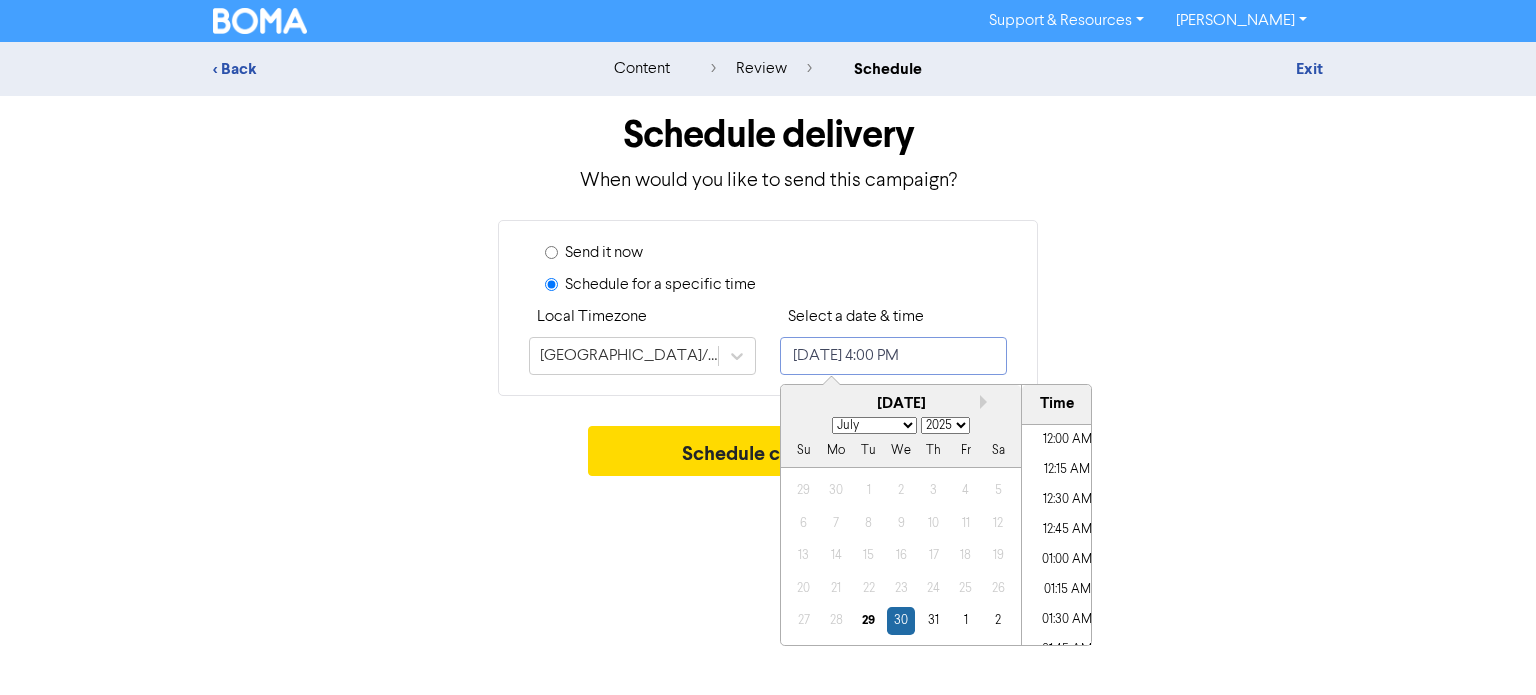 scroll, scrollTop: 1824, scrollLeft: 0, axis: vertical 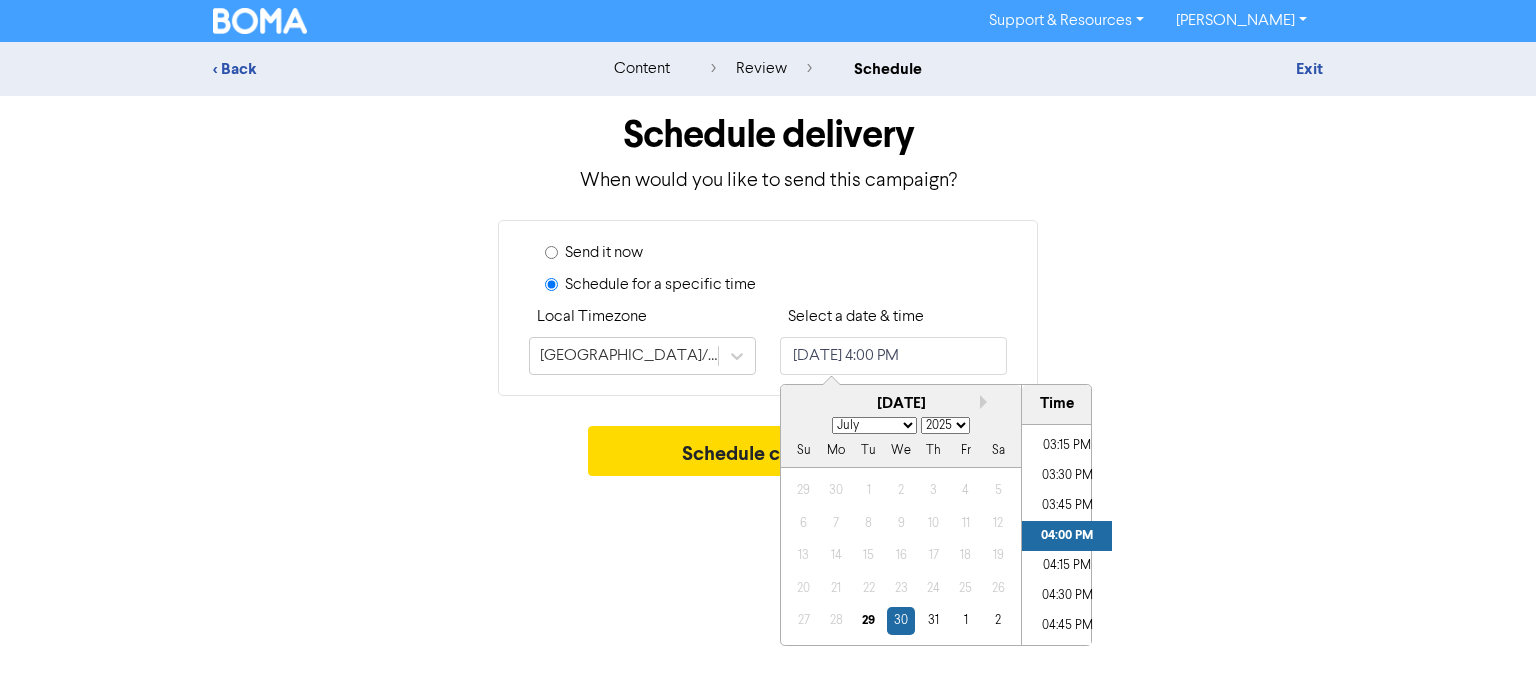 click on "January February March April May June July August September October November December" at bounding box center (874, 425) 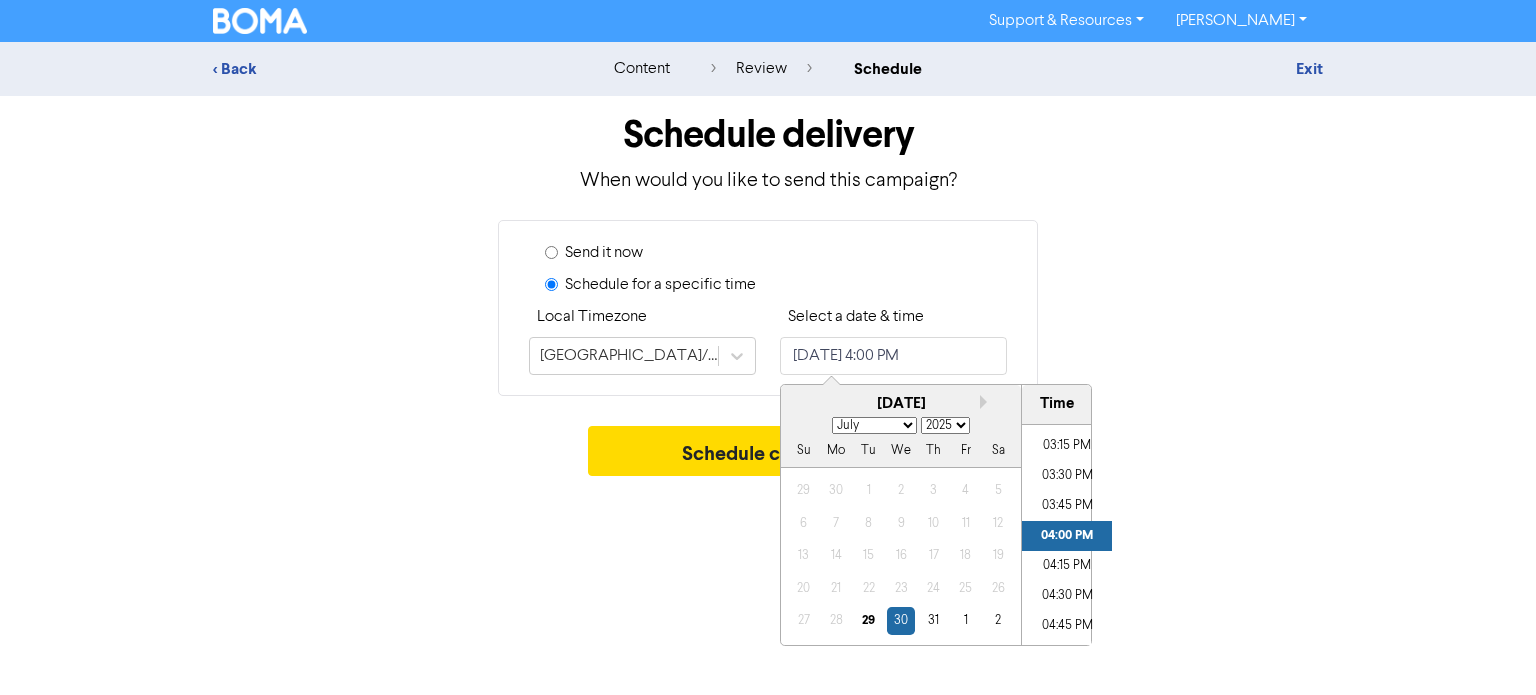 select on "7" 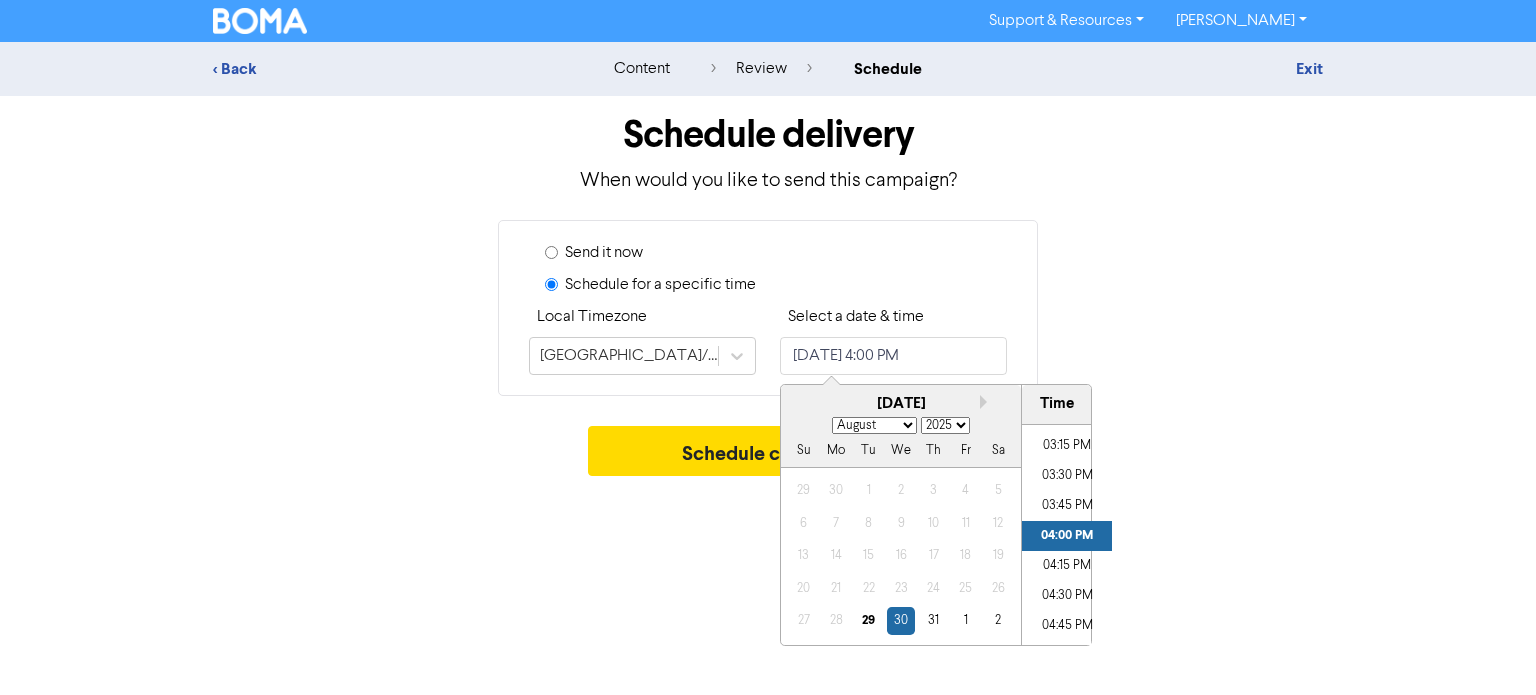 click on "January February March April May June July August September October November December" at bounding box center [874, 425] 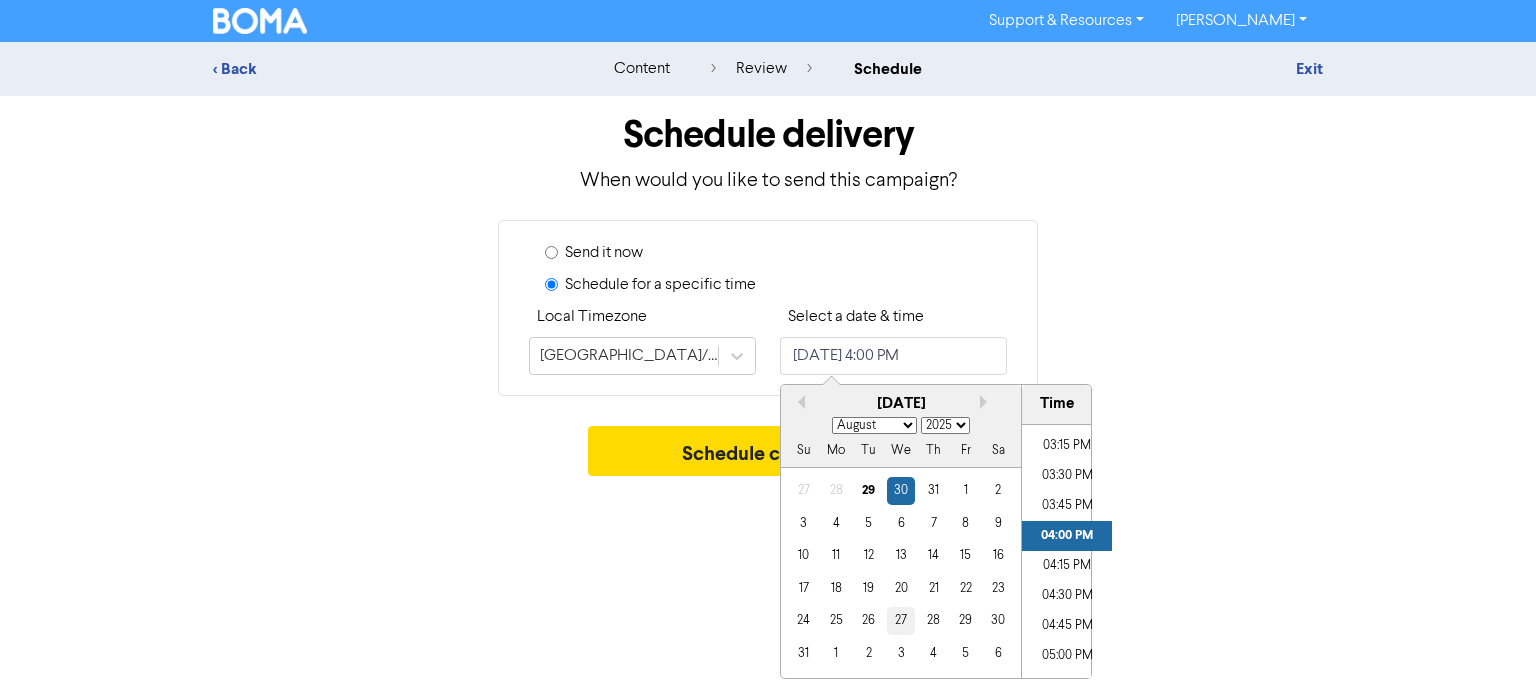 click on "27" at bounding box center [900, 620] 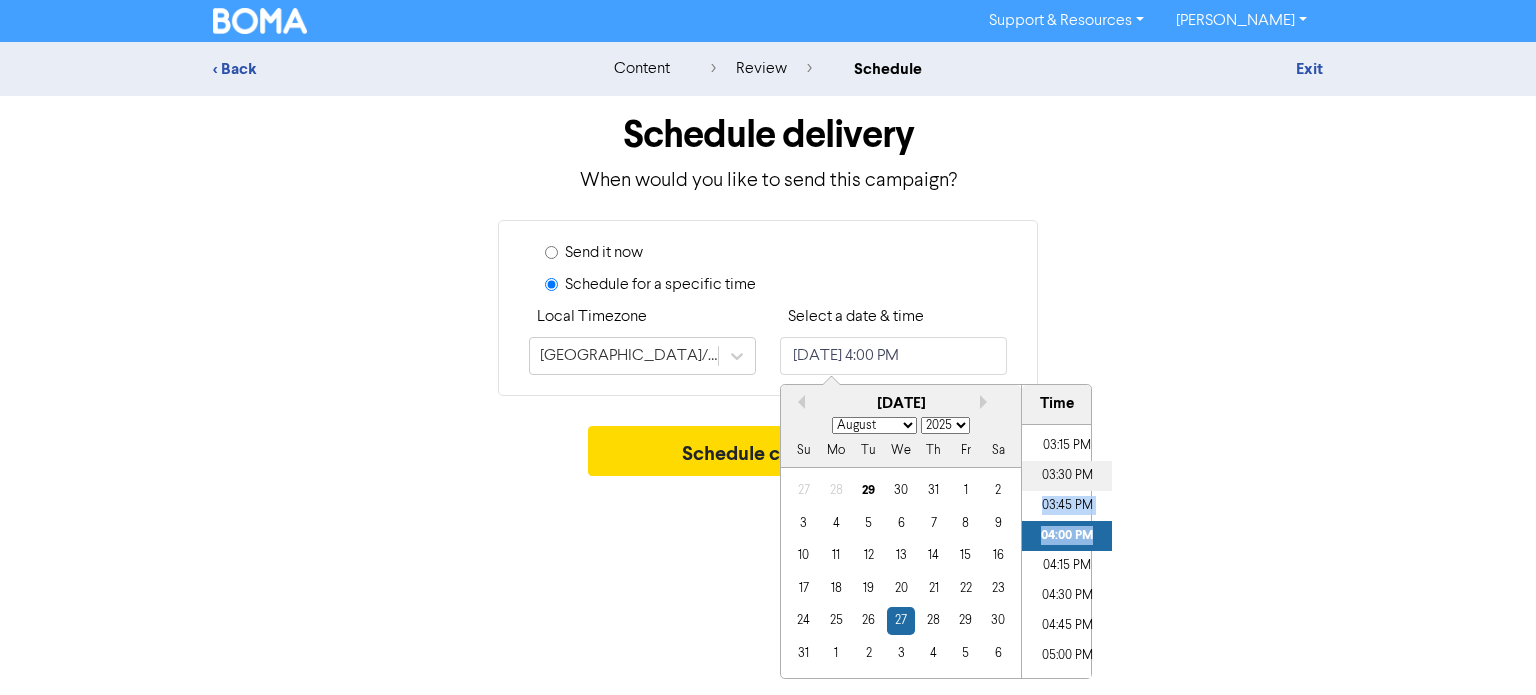 drag, startPoint x: 1092, startPoint y: 526, endPoint x: 1091, endPoint y: 467, distance: 59.008472 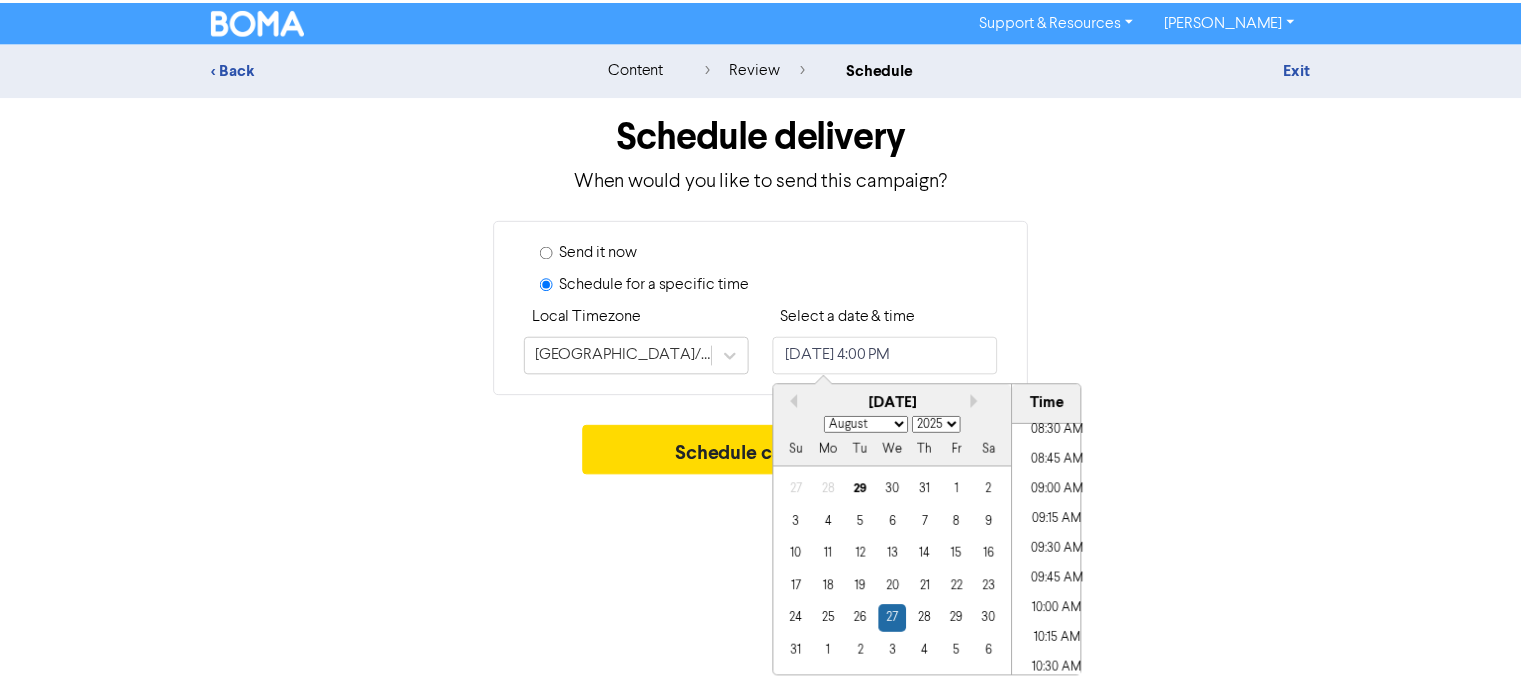 scroll, scrollTop: 1168, scrollLeft: 0, axis: vertical 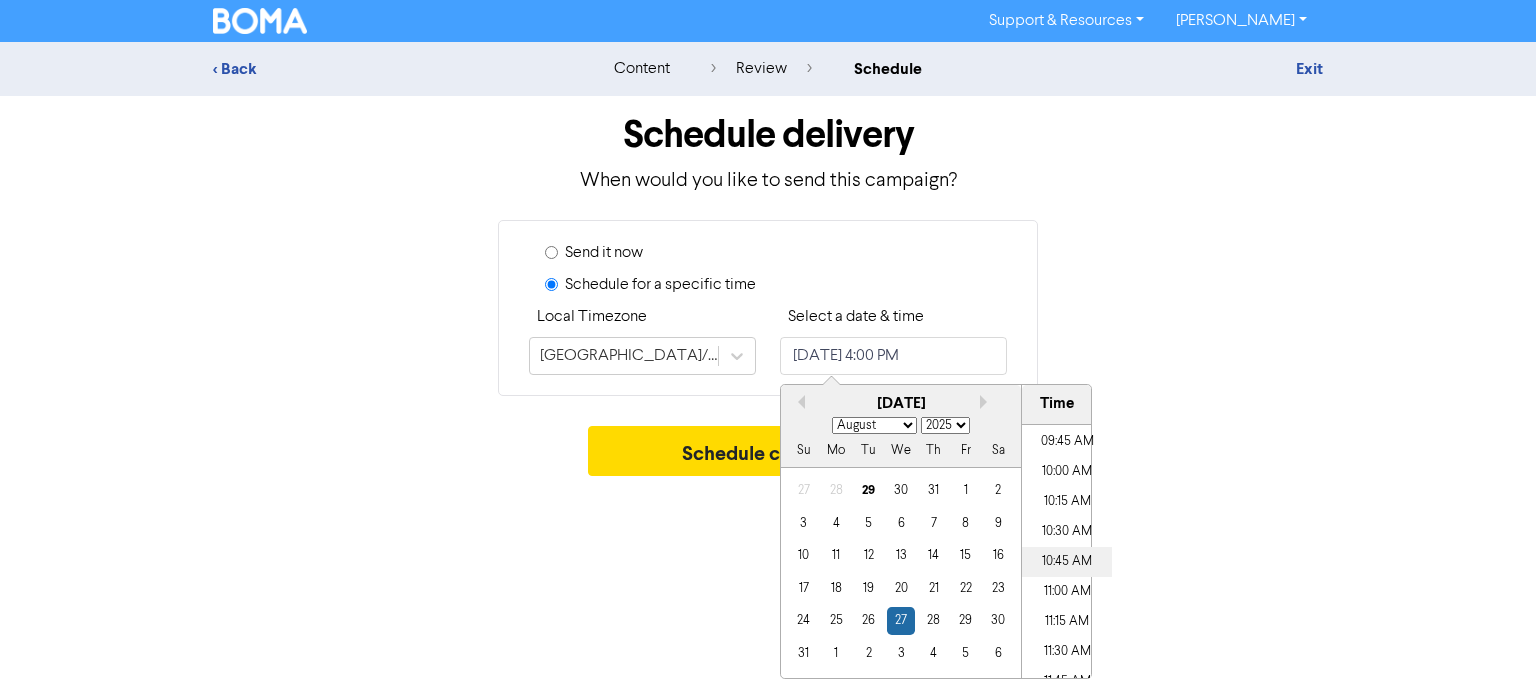 click on "10:45 AM" at bounding box center [1067, 562] 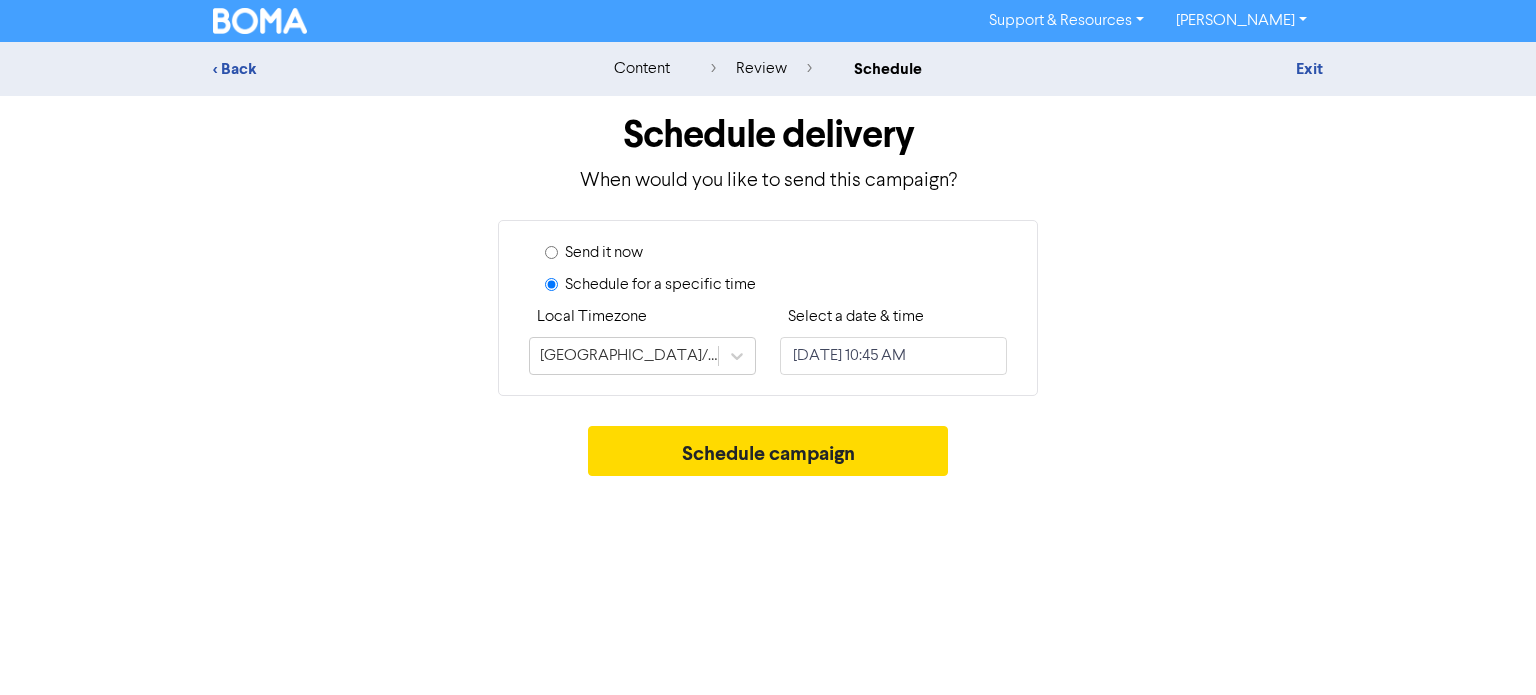 click on "Support & Resources Video Tutorials FAQ & Guides Marketing Education [PERSON_NAME] Log Out < Back content review schedule Exit Schedule delivery When would you like to send this campaign?   Send it now   Schedule for a specific time Local Timezone [GEOGRAPHIC_DATA]/[GEOGRAPHIC_DATA] Select a date & time [DATE] 10:45 AM Schedule campaign" at bounding box center (768, 347) 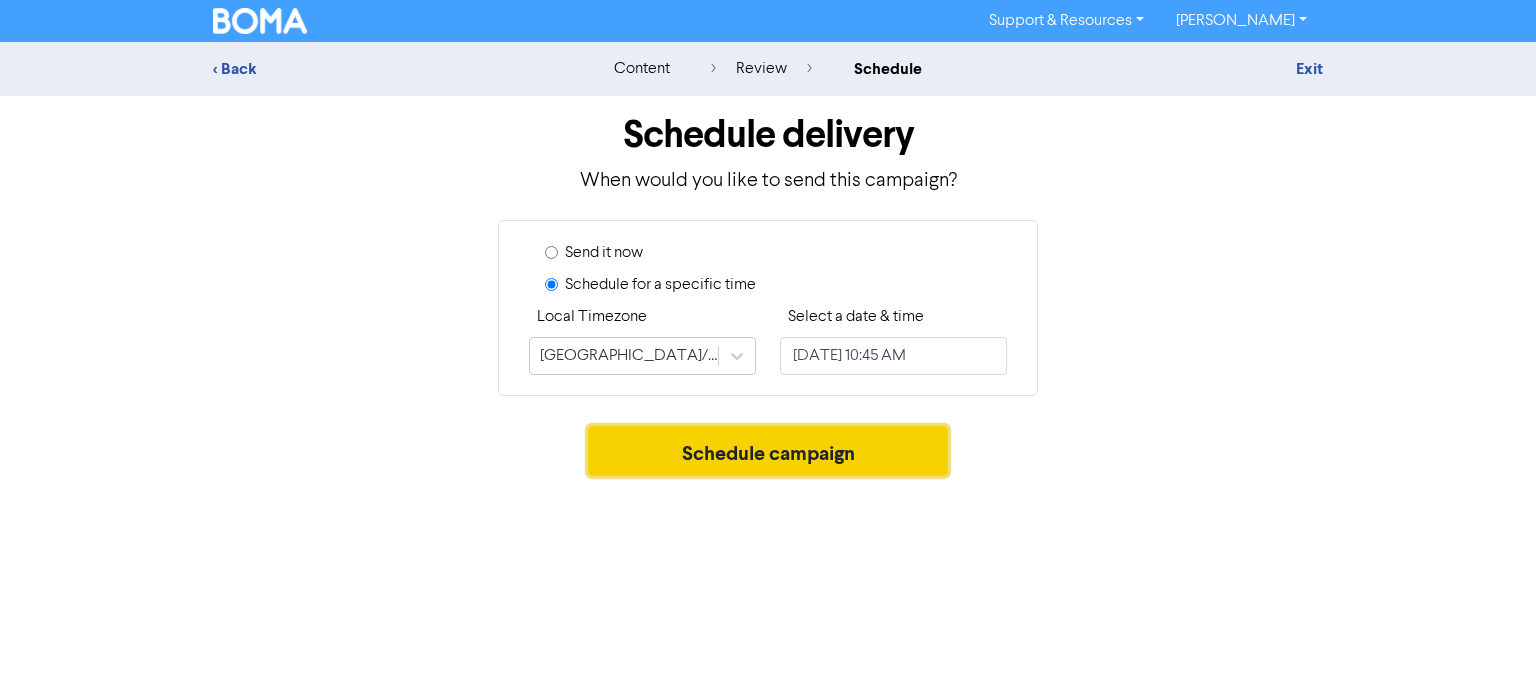 click on "Schedule campaign" at bounding box center [768, 451] 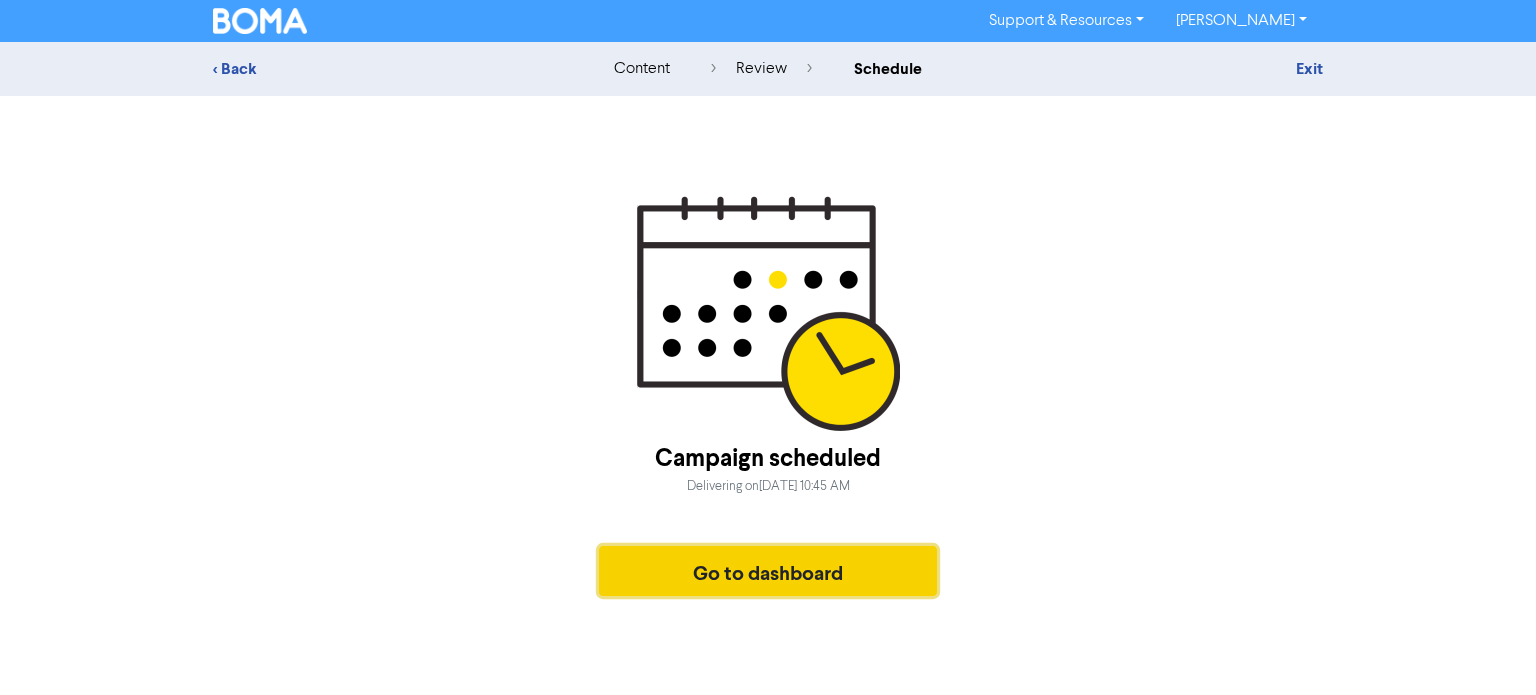 click on "Go to dashboard" at bounding box center [768, 571] 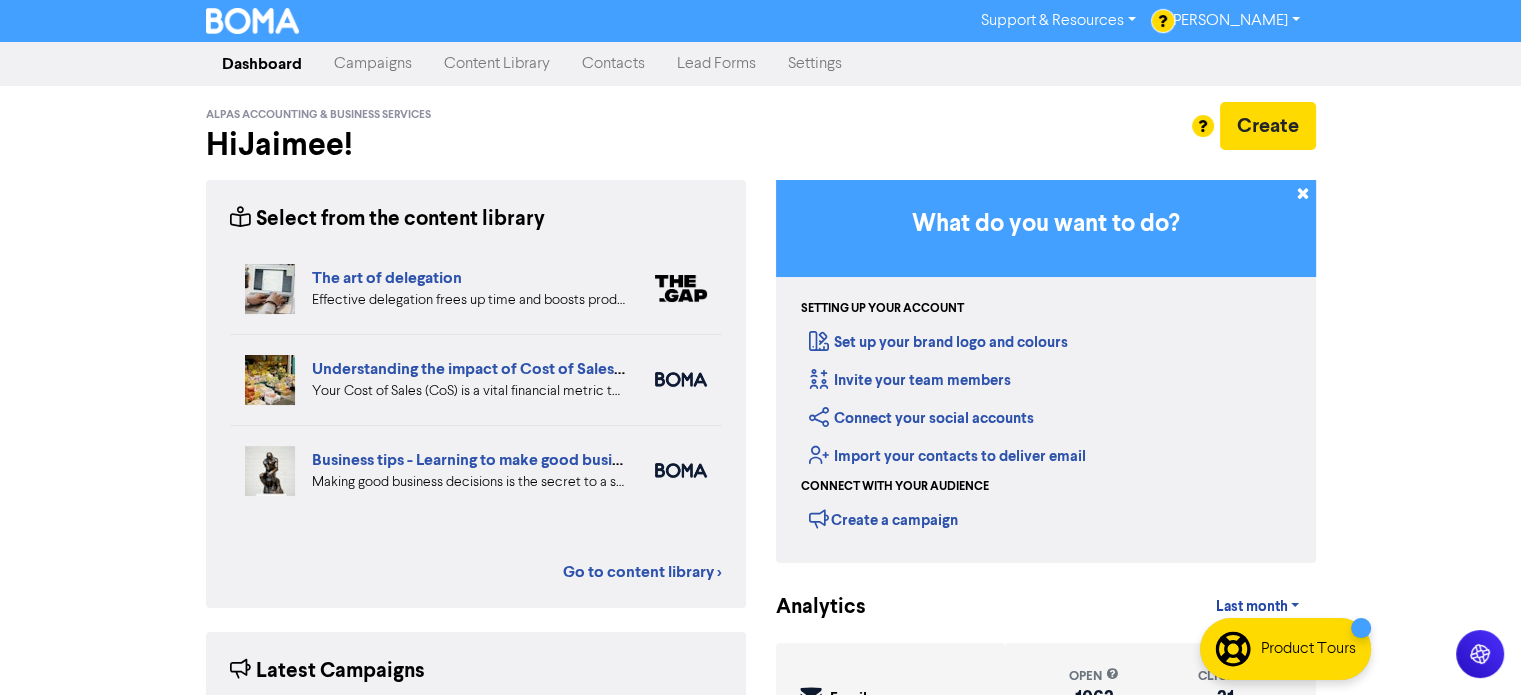 click on "Campaigns" at bounding box center [373, 64] 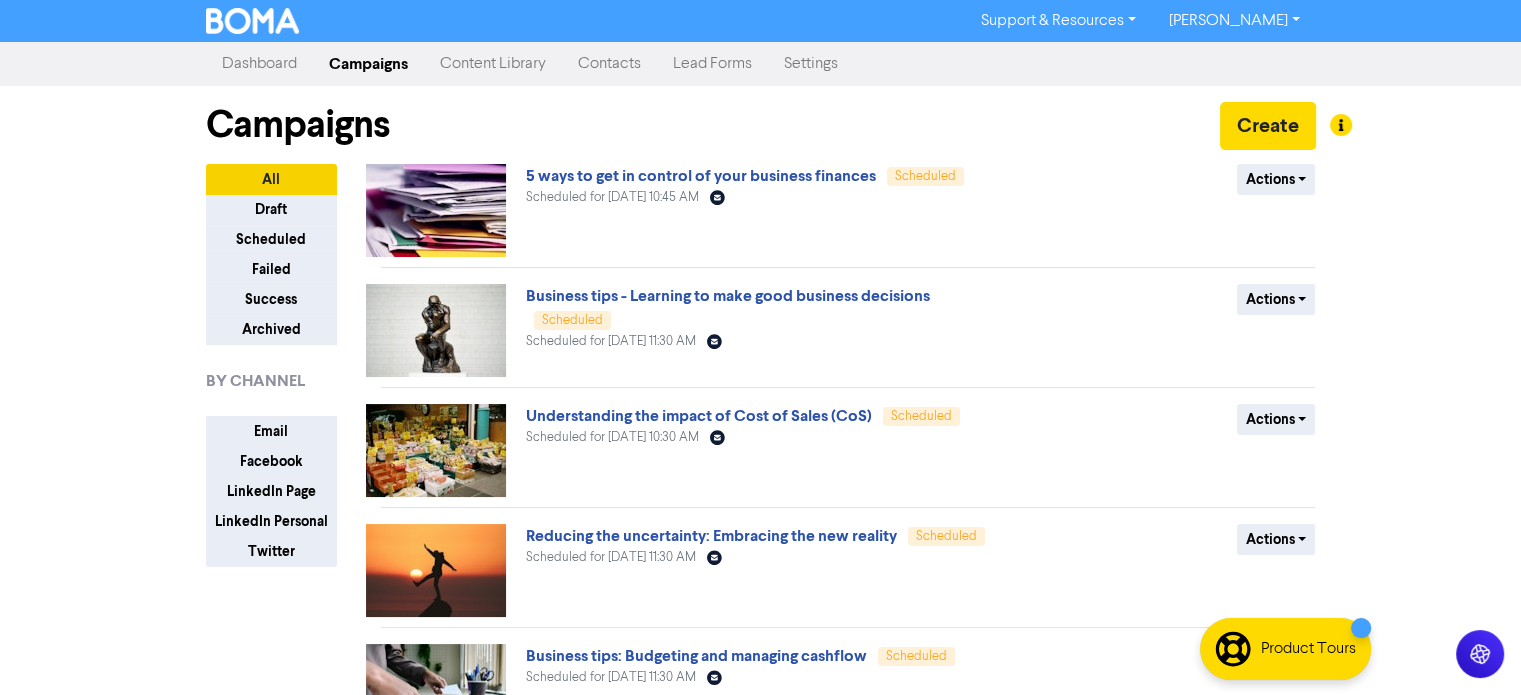 click on "Content Library" at bounding box center (493, 64) 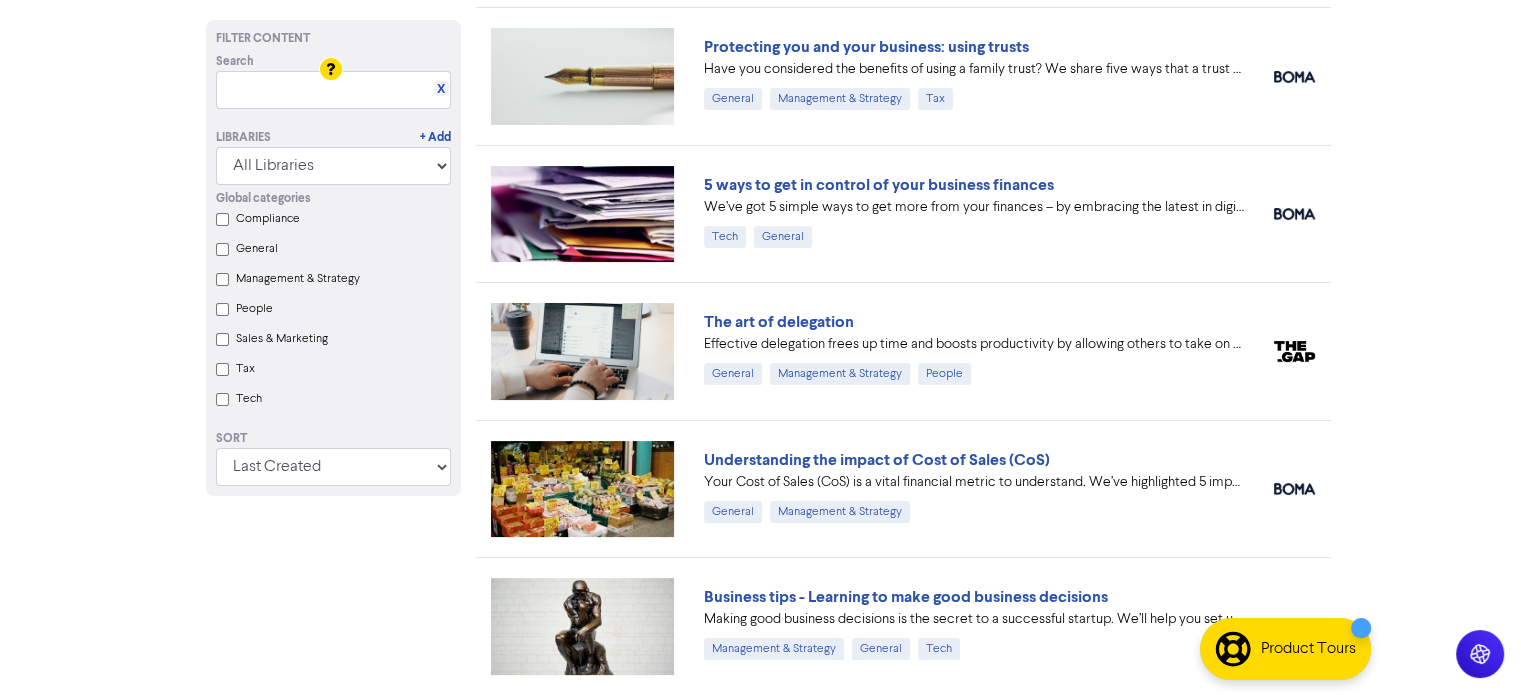 scroll, scrollTop: 300, scrollLeft: 0, axis: vertical 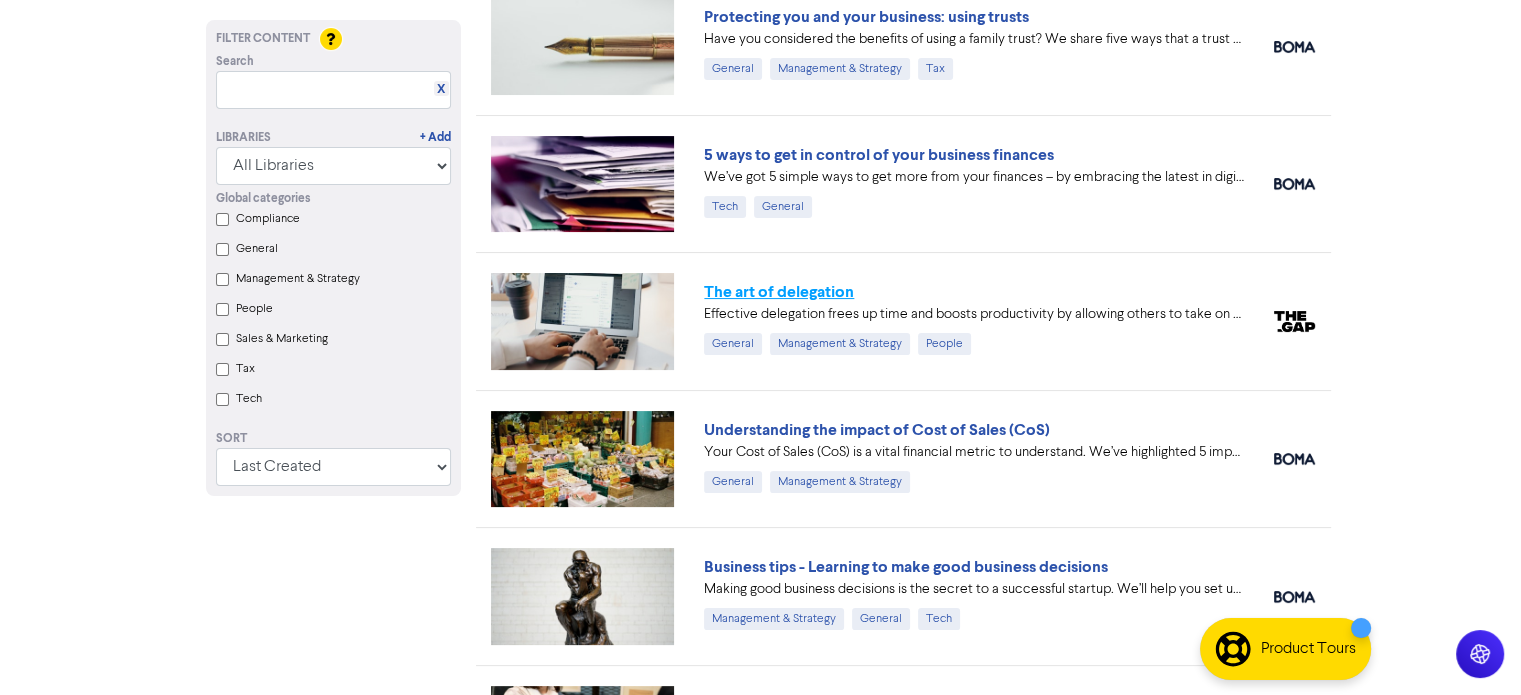 click on "The art of delegation" at bounding box center [779, 292] 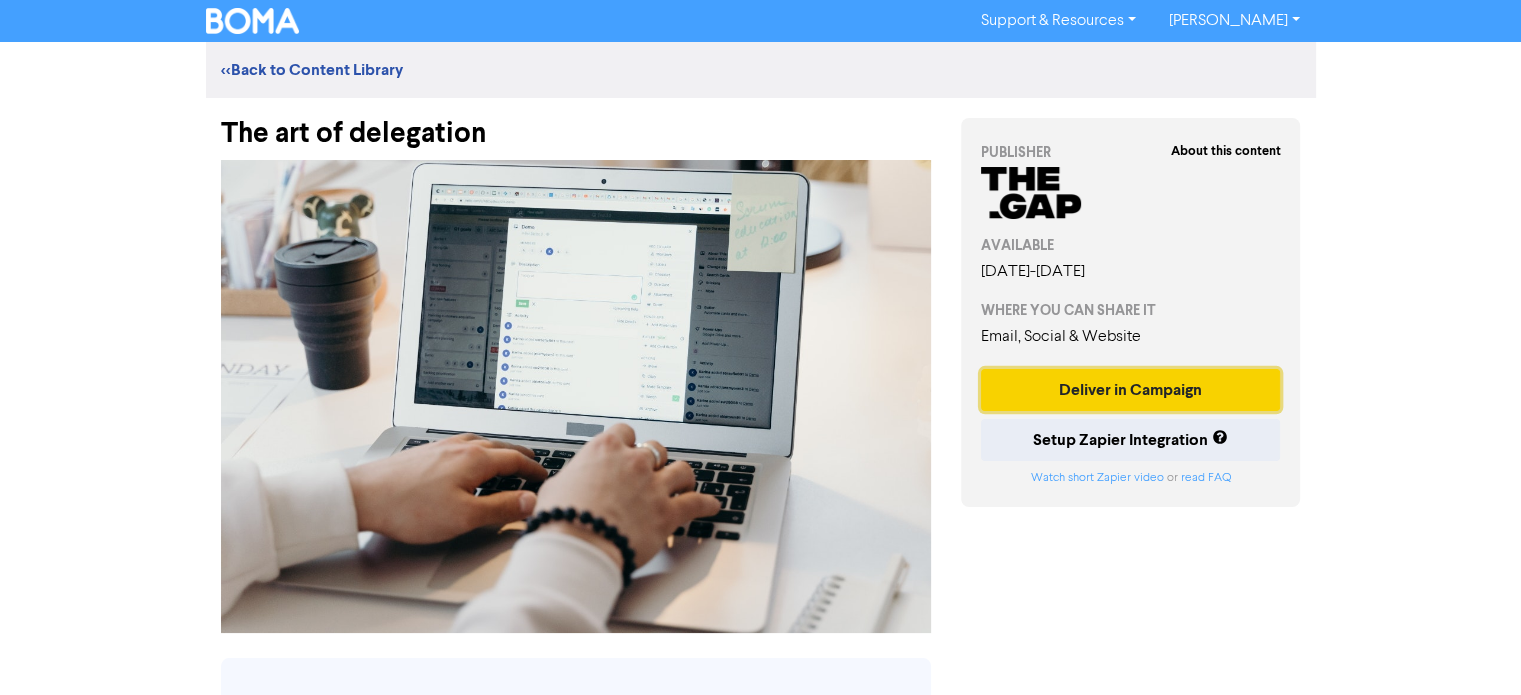 click on "Deliver in Campaign" at bounding box center [1131, 390] 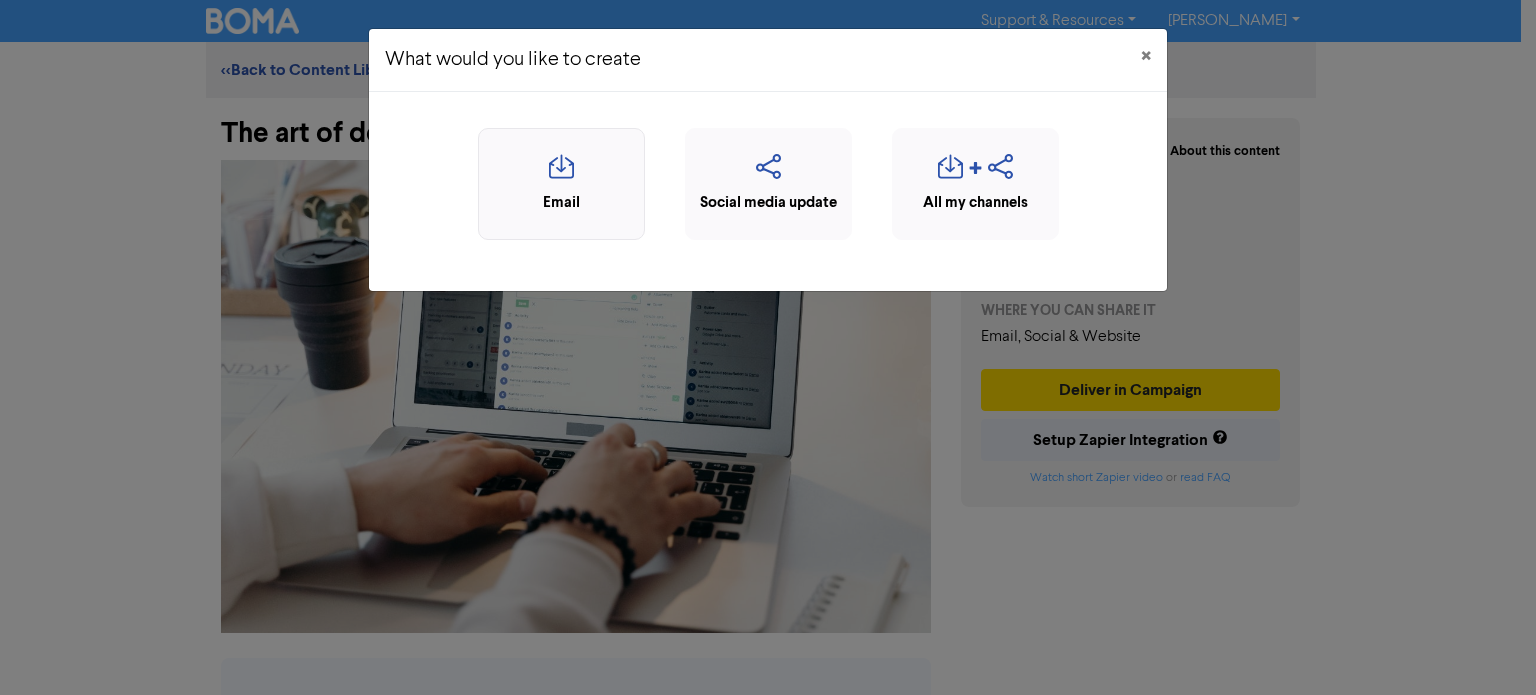 click at bounding box center [561, 173] 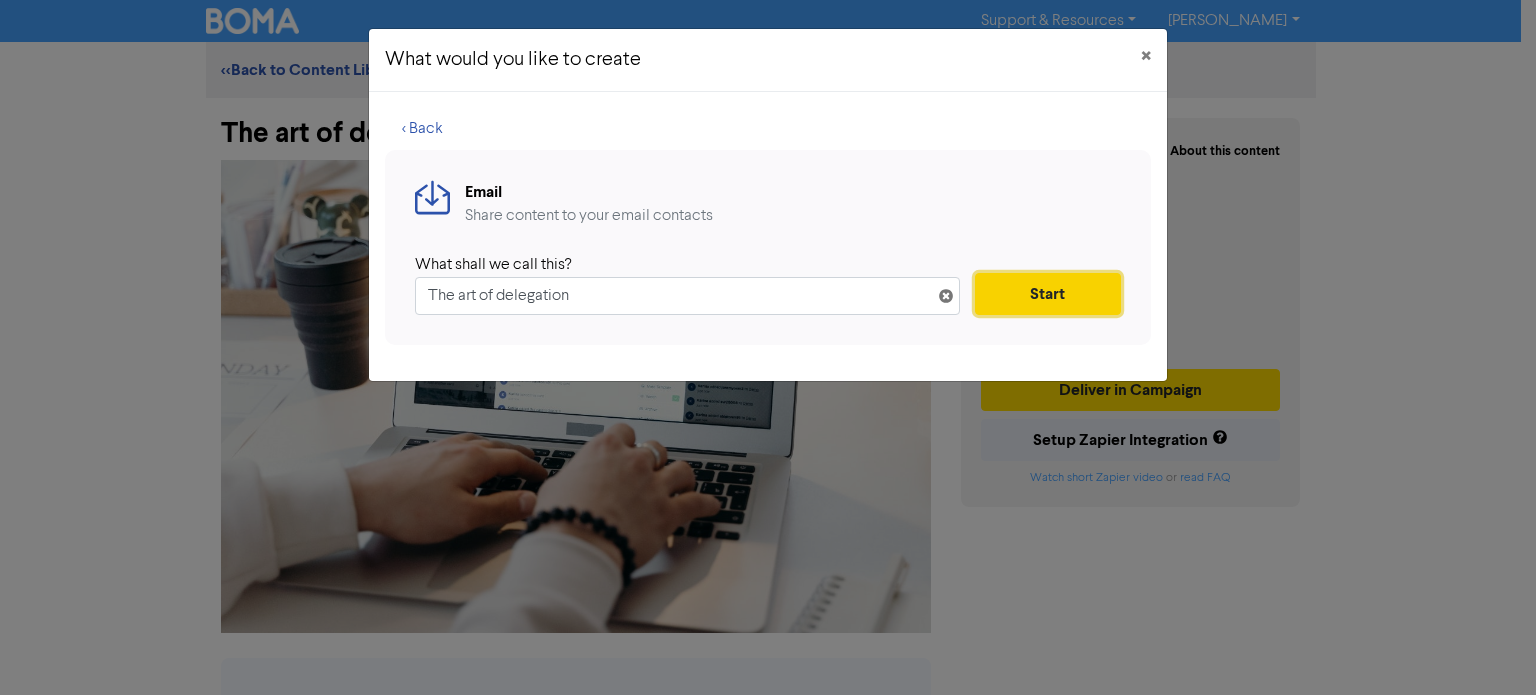 click on "Start" at bounding box center [1048, 294] 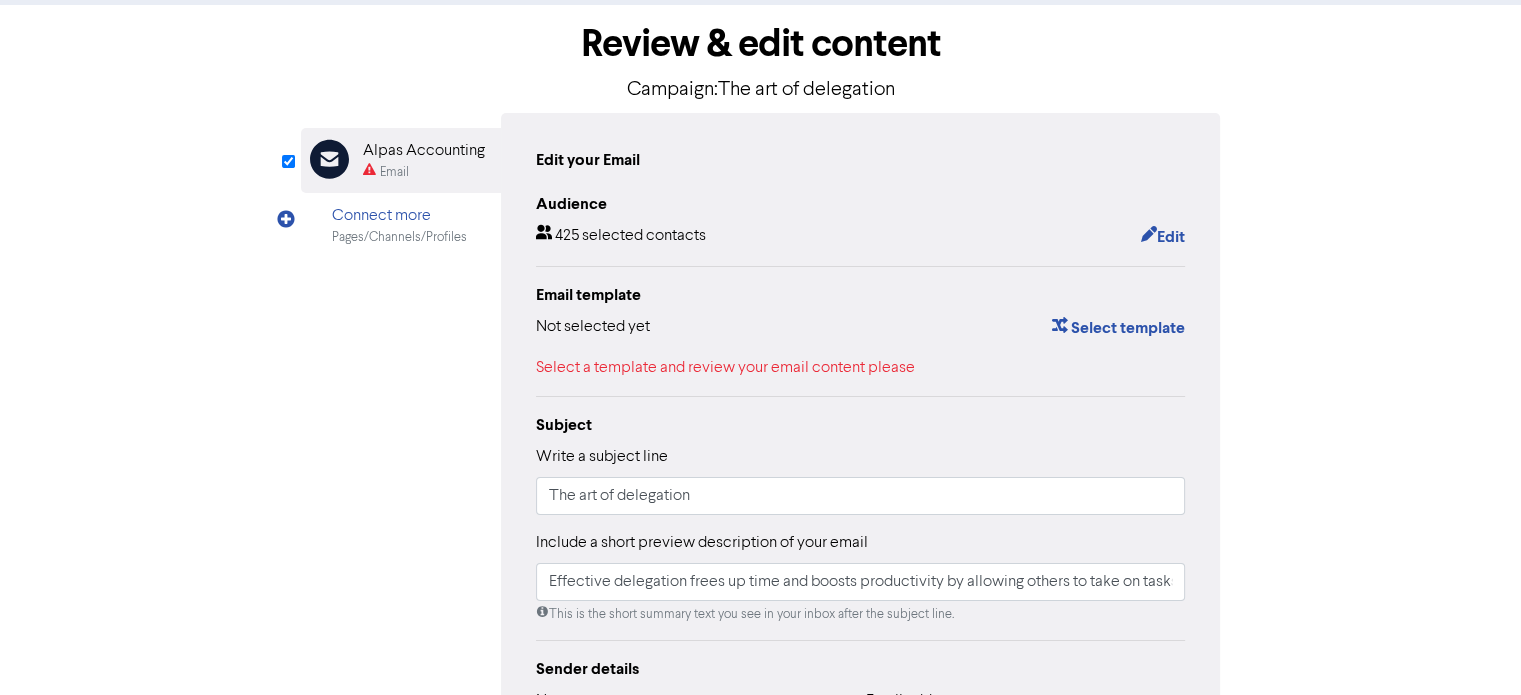 scroll, scrollTop: 200, scrollLeft: 0, axis: vertical 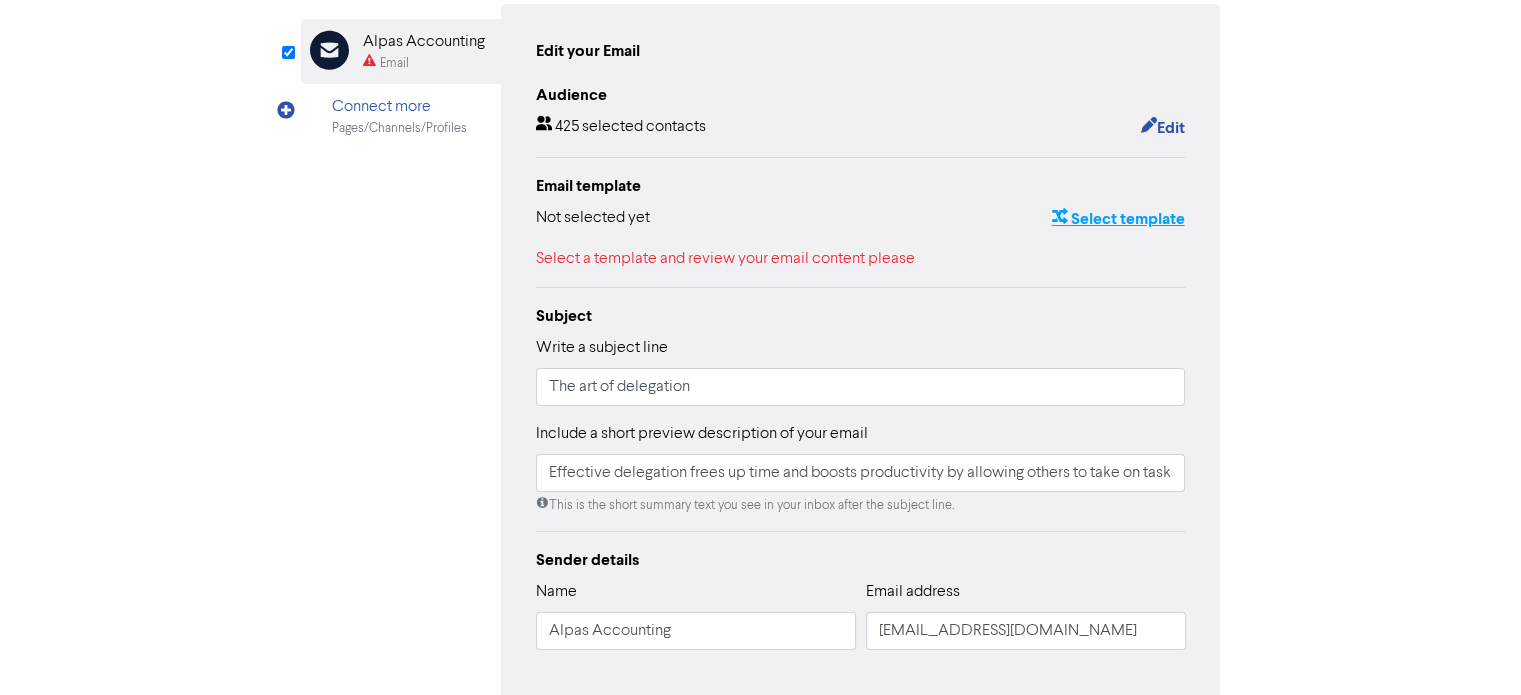 click on "Select template" at bounding box center (1117, 219) 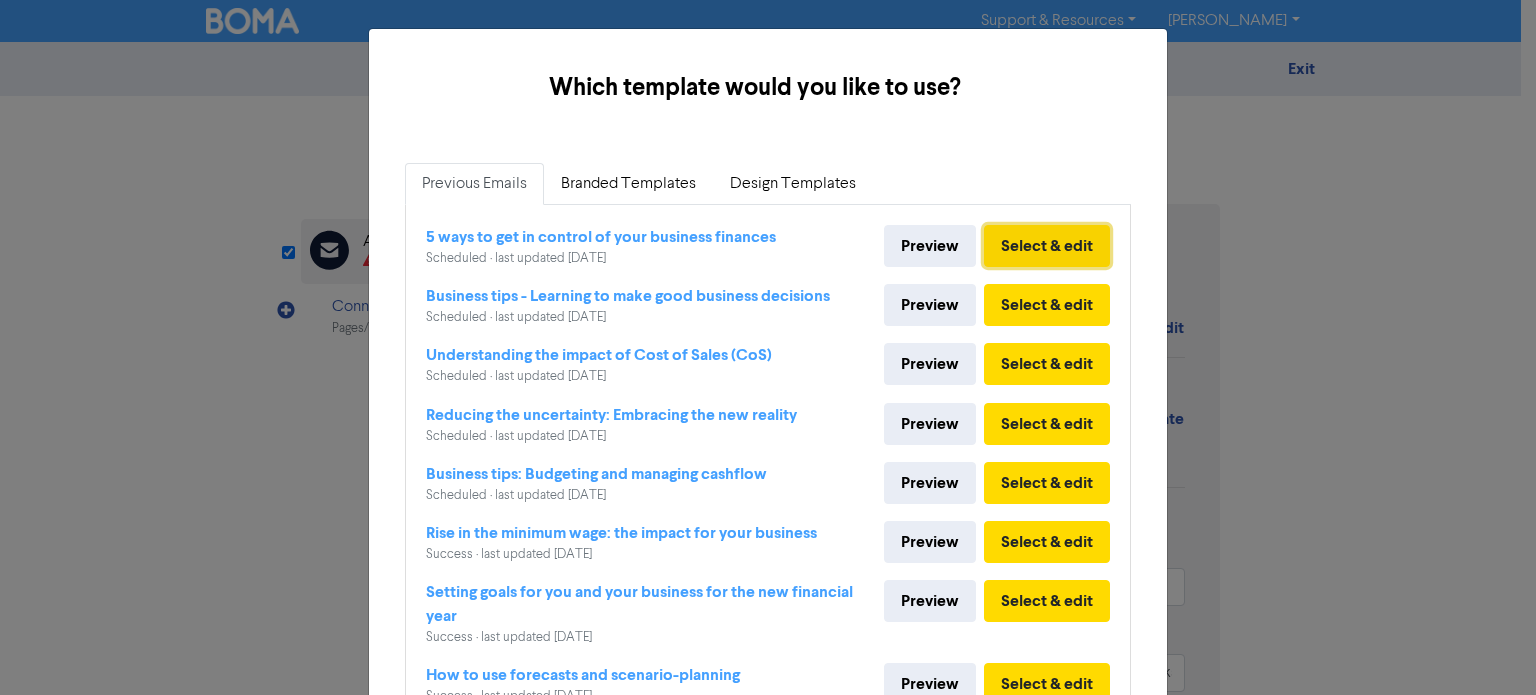 click on "Select & edit" at bounding box center [1047, 246] 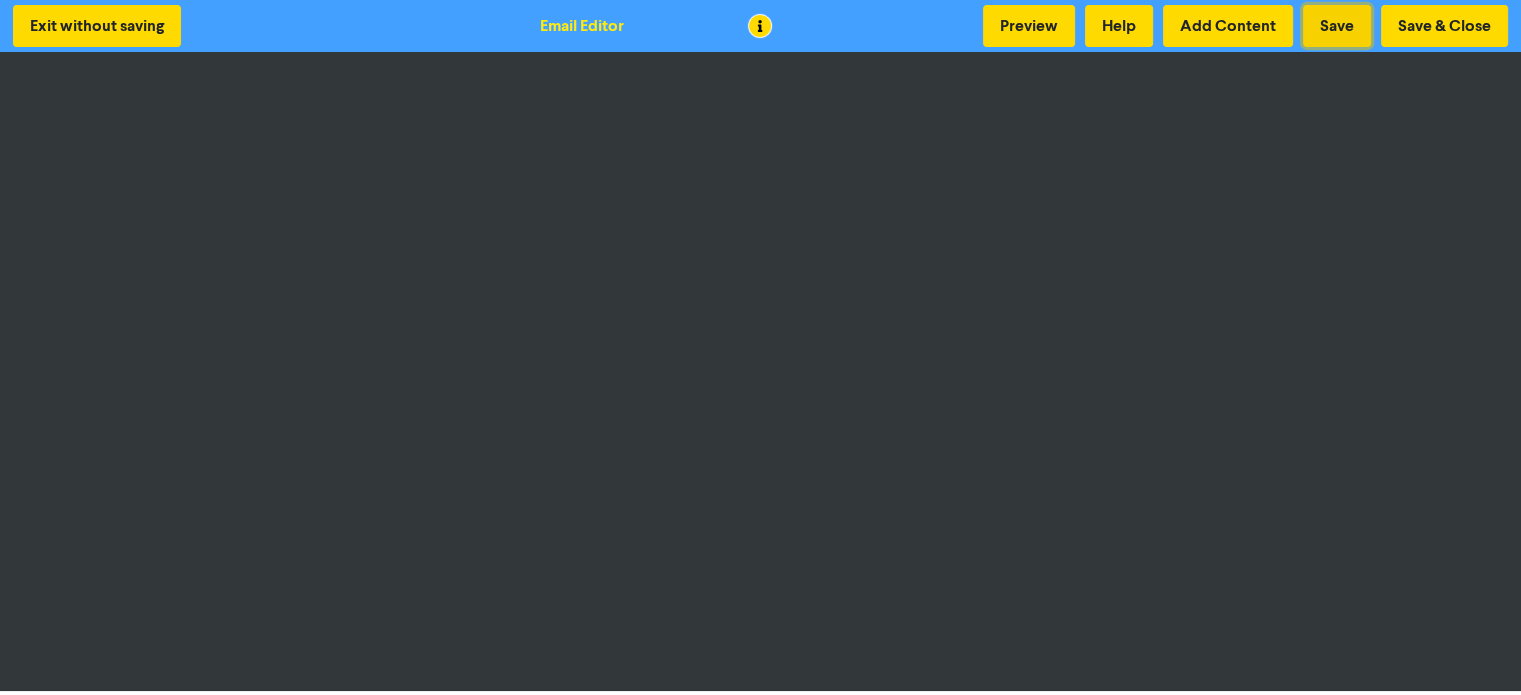 click on "Save" at bounding box center [1337, 26] 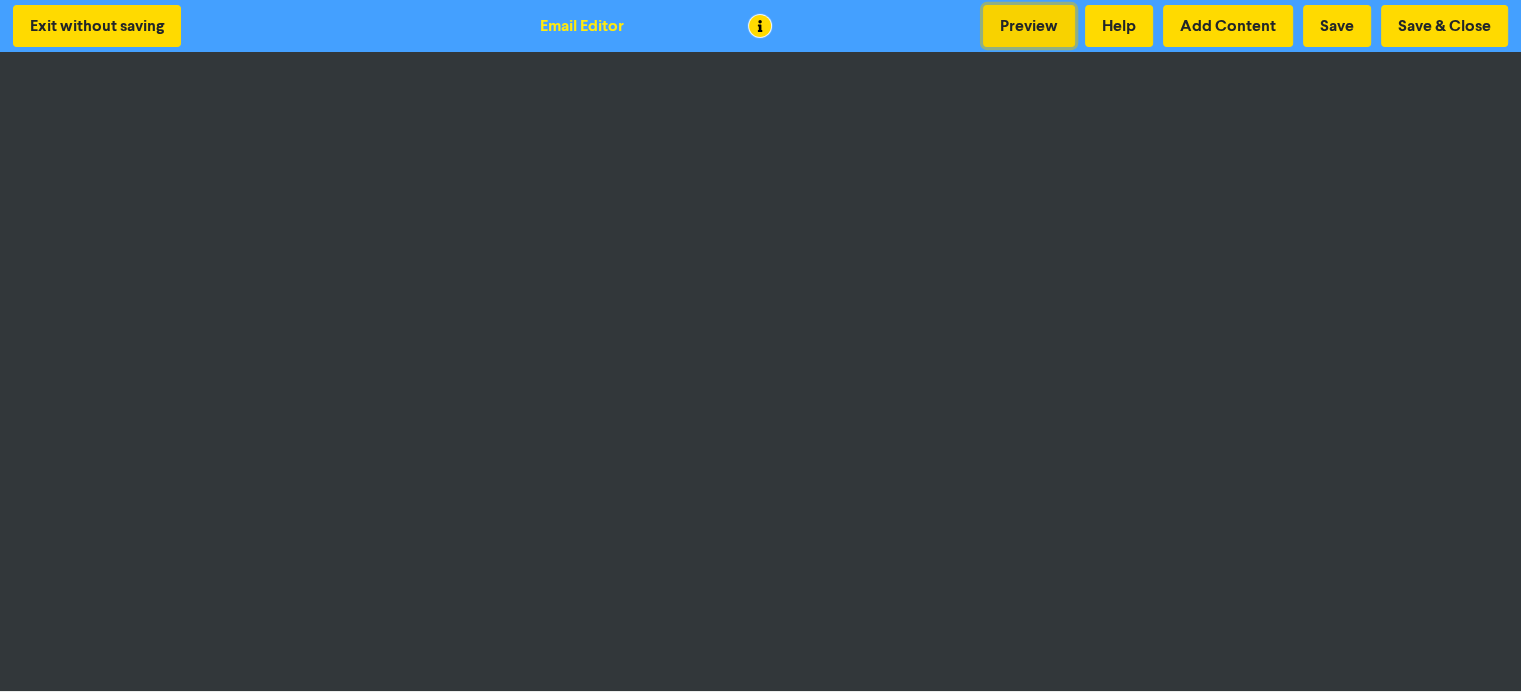 click on "Preview" at bounding box center (1029, 26) 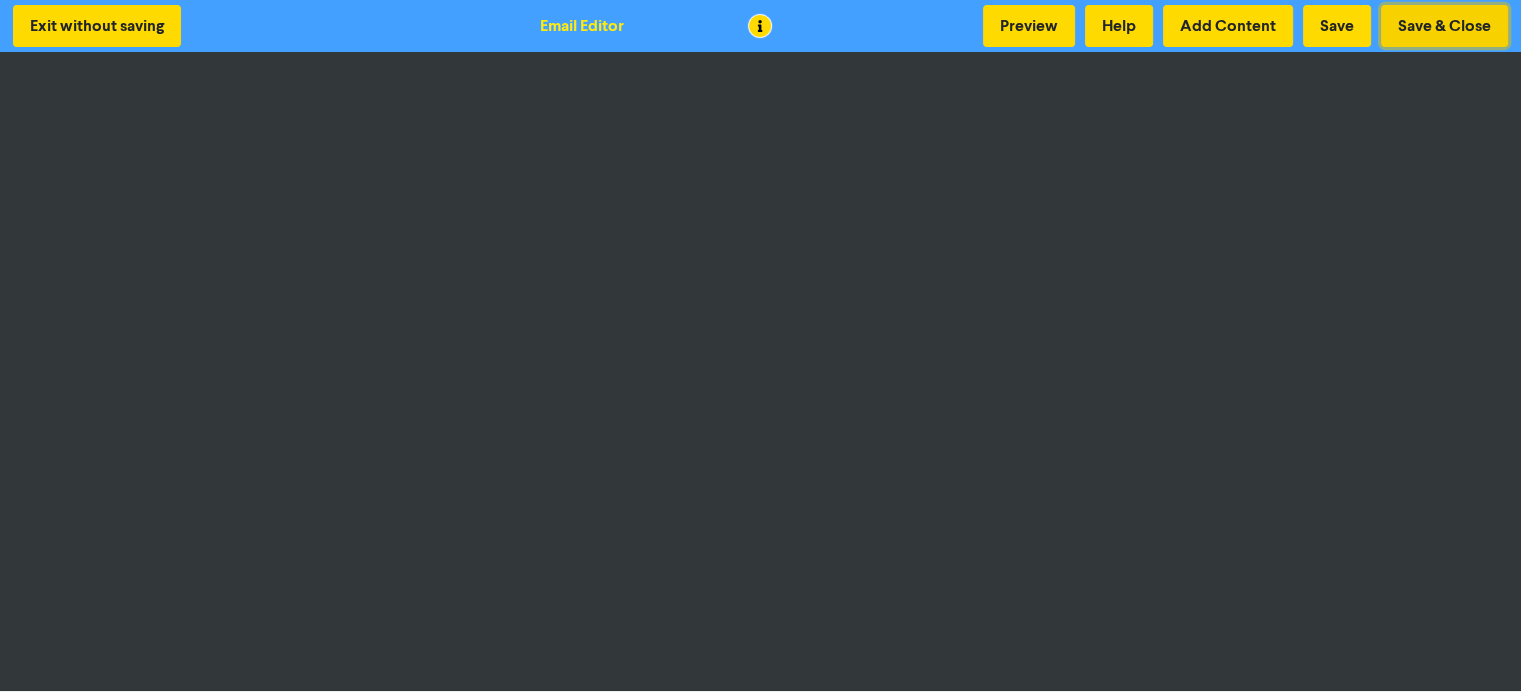 click on "Save & Close" at bounding box center (1444, 26) 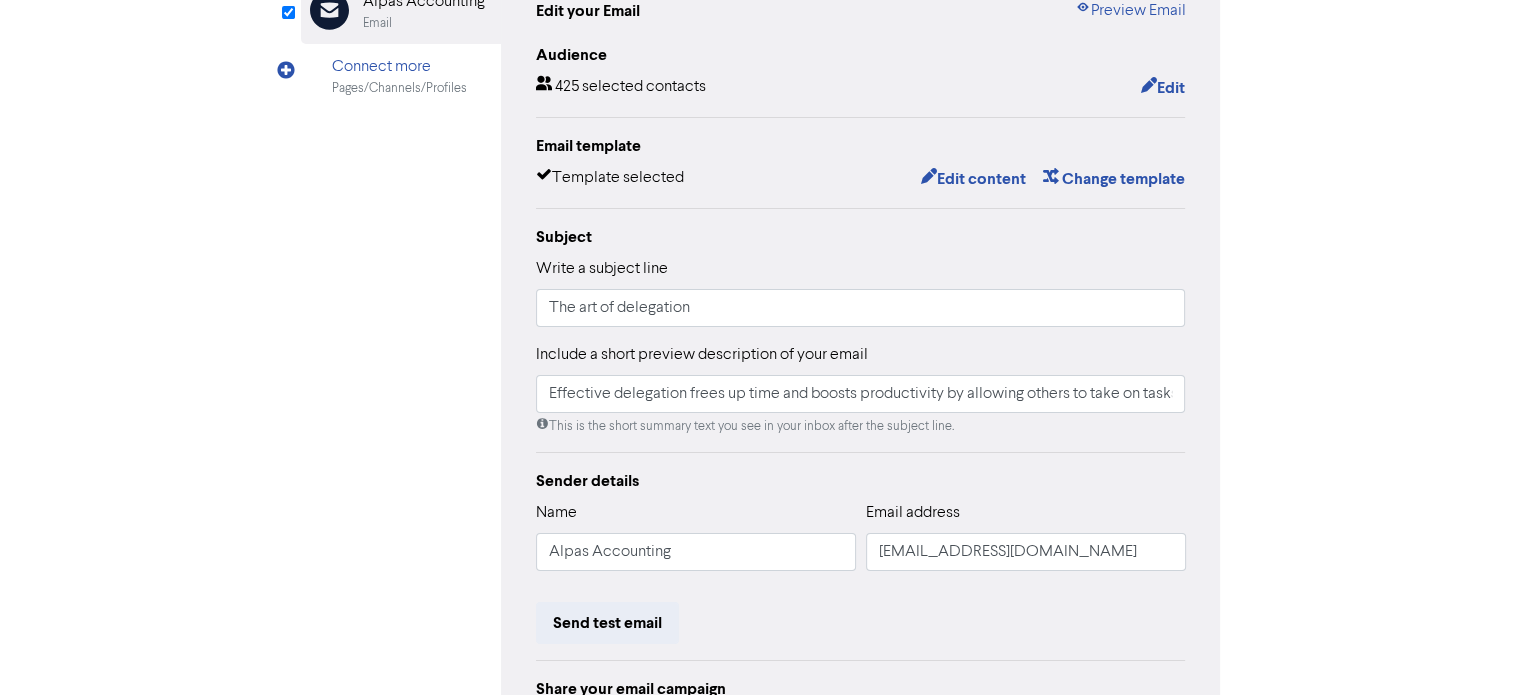 scroll, scrollTop: 300, scrollLeft: 0, axis: vertical 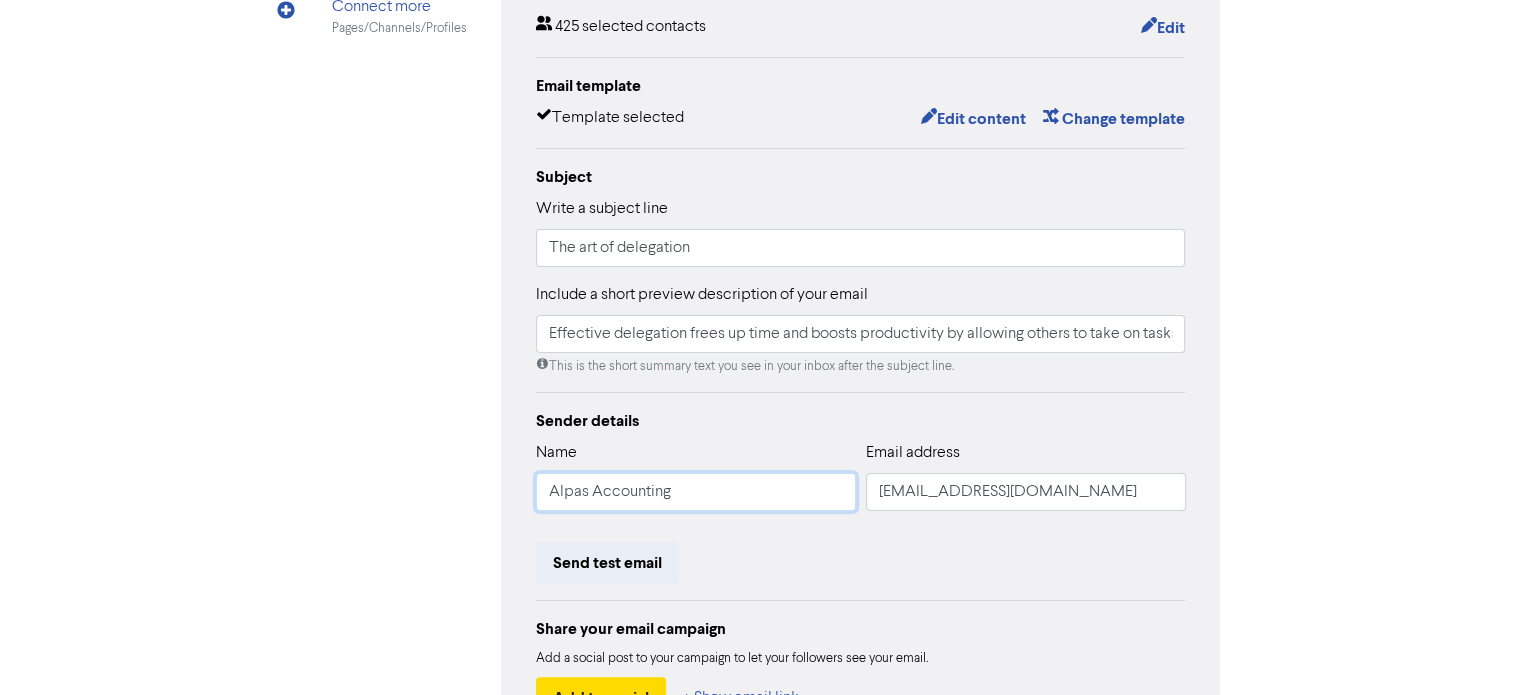 click on "Alpas Accounting" at bounding box center [696, 492] 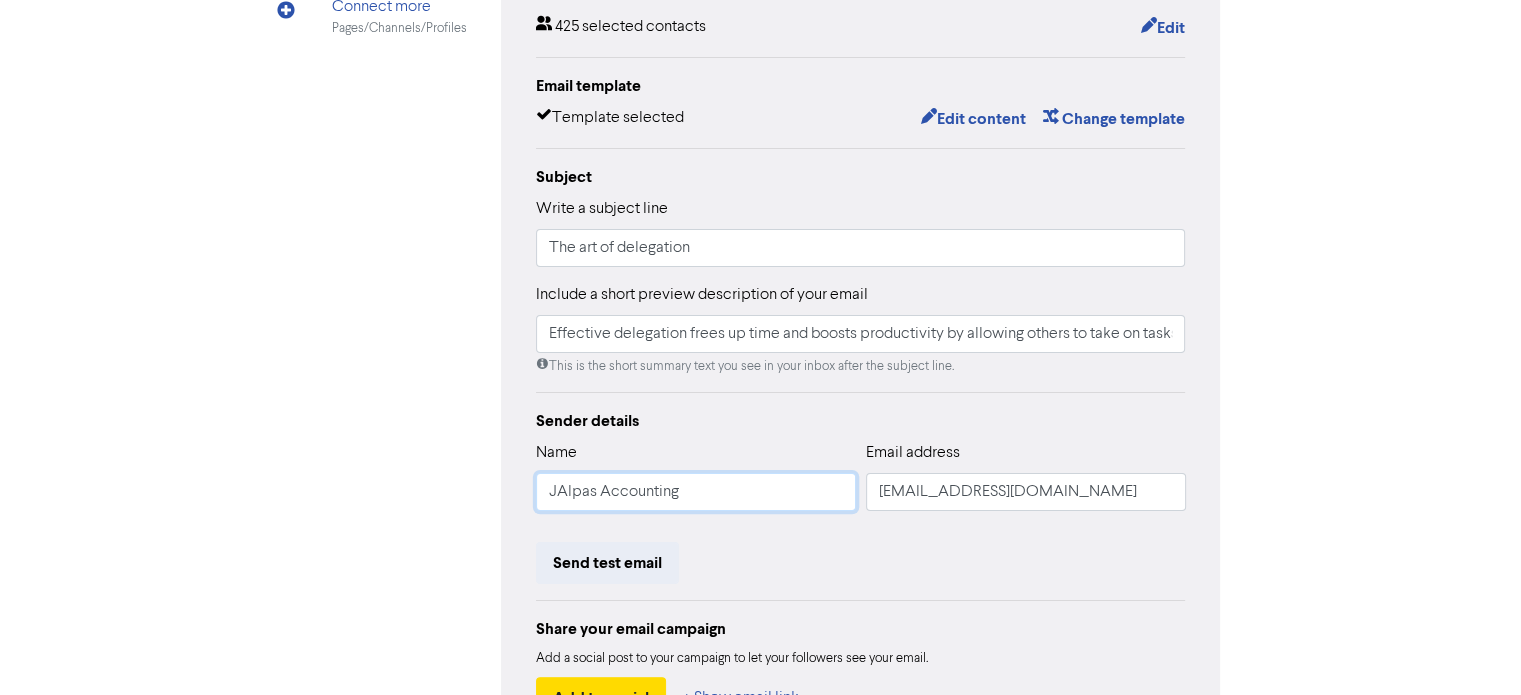 type on "Effective delegation frees up time and boosts productivity by allowing others to take on tasks. Assessing the right person, providing clear instructions and setting timeframes results in enhanced team skills, better outcomes and higher productivity." 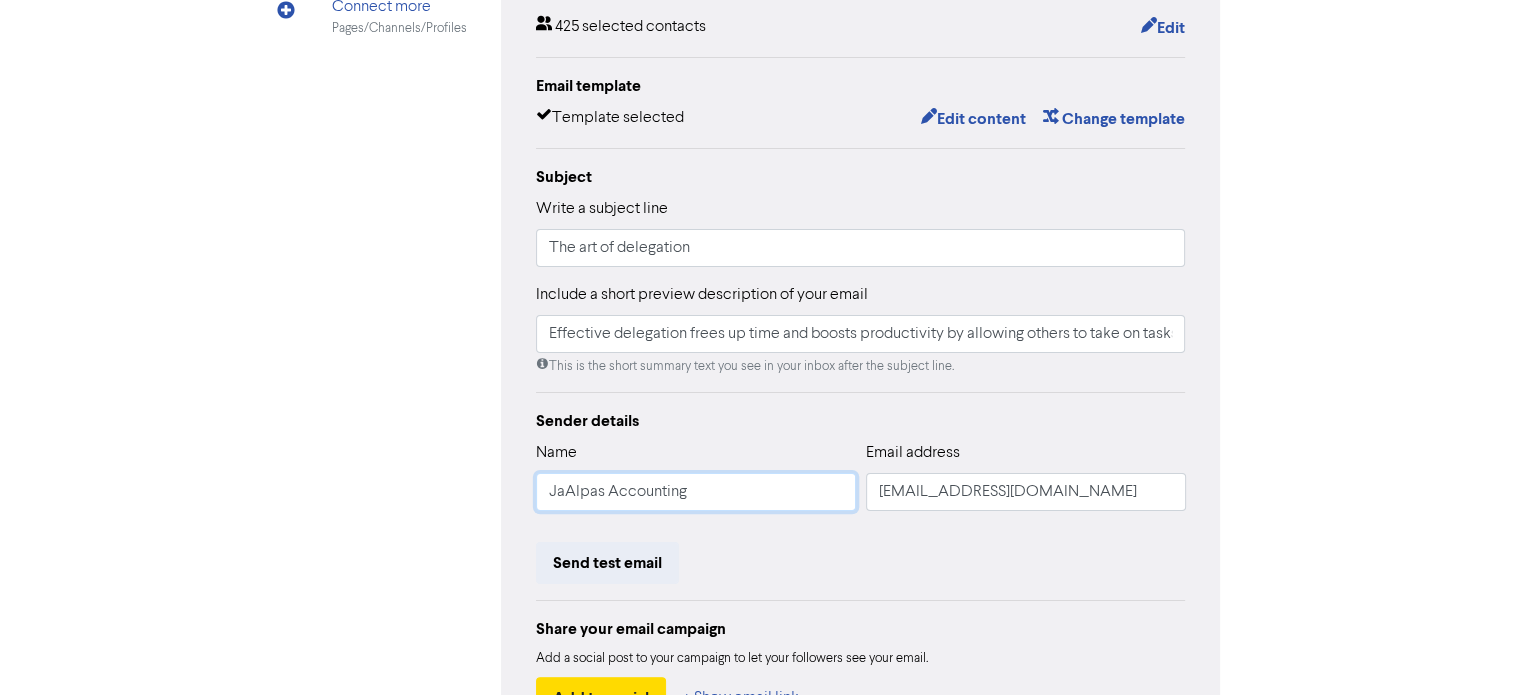 type on "Effective delegation frees up time and boosts productivity by allowing others to take on tasks. Assessing the right person, providing clear instructions and setting timeframes results in enhanced team skills, better outcomes and higher productivity." 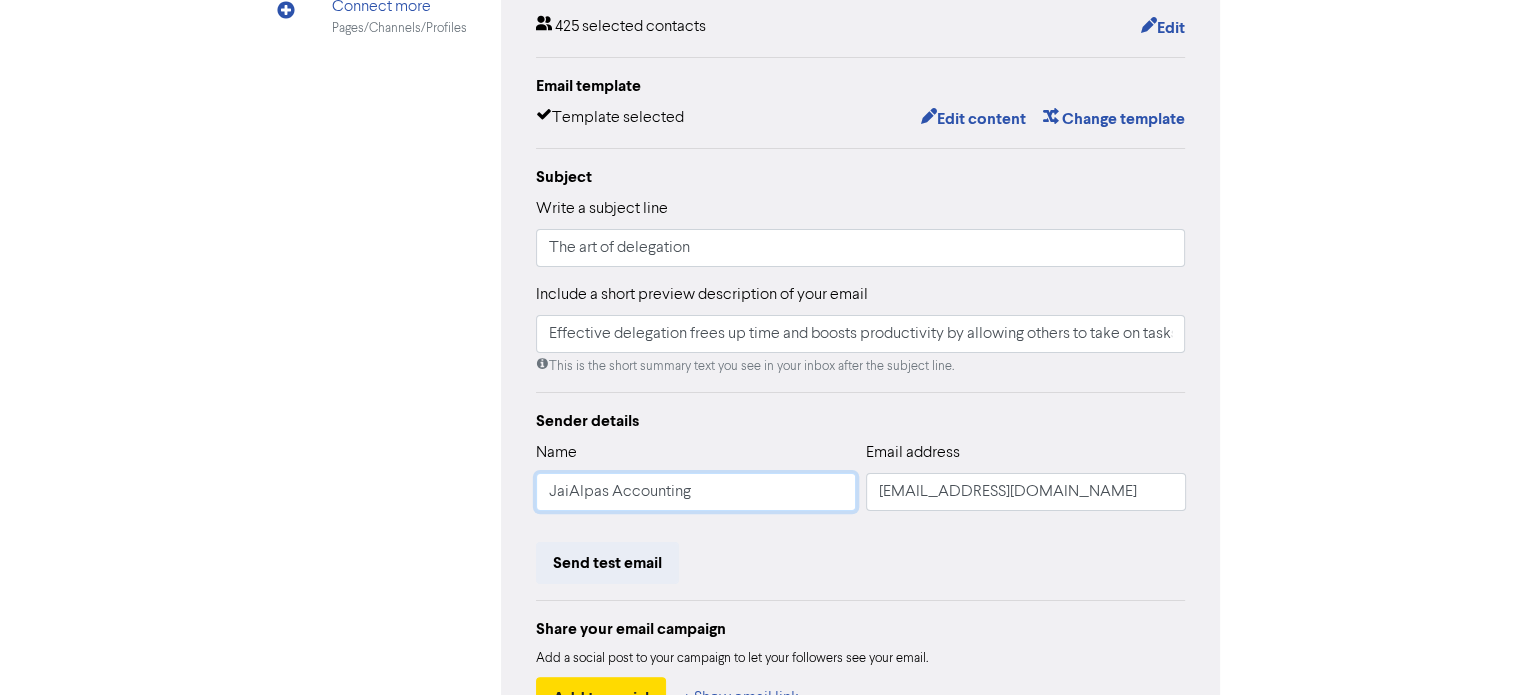 type on "Effective delegation frees up time and boosts productivity by allowing others to take on tasks. Assessing the right person, providing clear instructions and setting timeframes results in enhanced team skills, better outcomes and higher productivity." 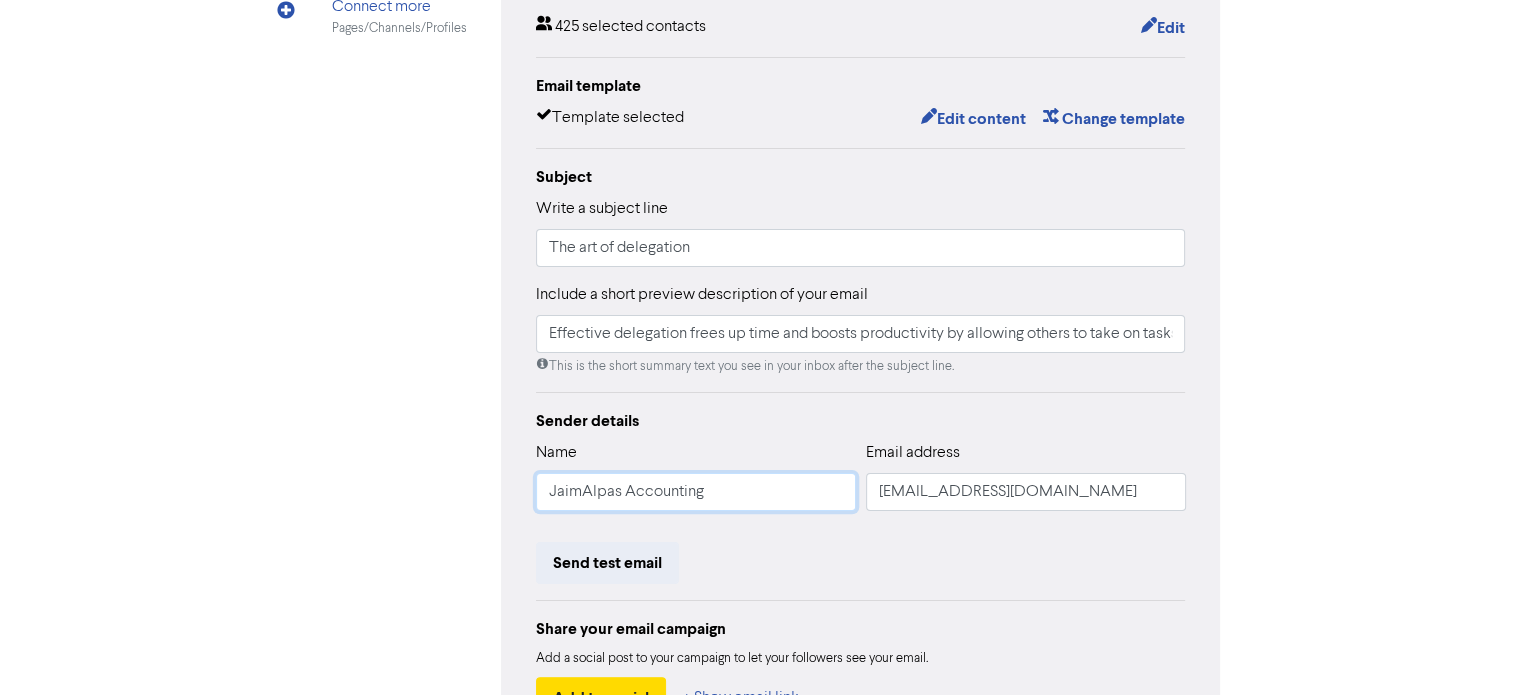 type on "Effective delegation frees up time and boosts productivity by allowing others to take on tasks. Assessing the right person, providing clear instructions and setting timeframes results in enhanced team skills, better outcomes and higher productivity." 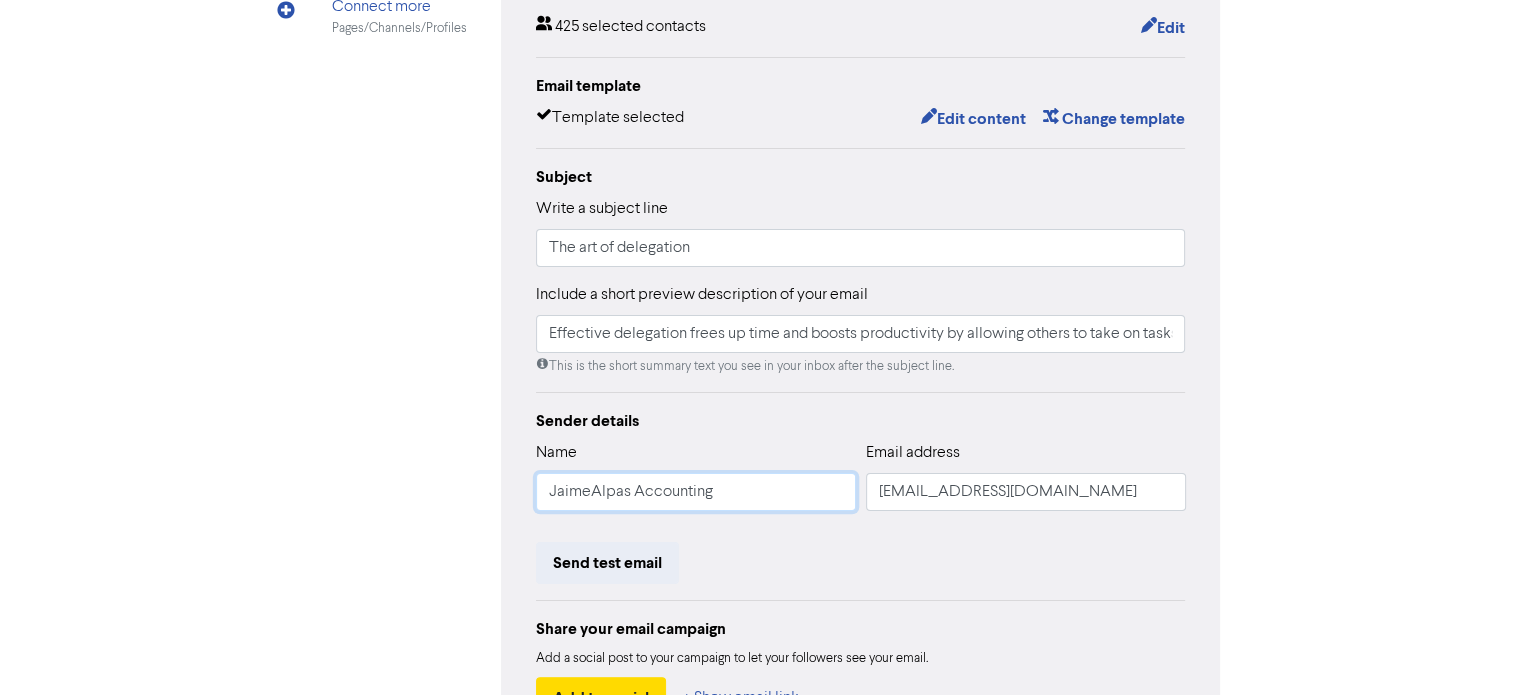type on "Effective delegation frees up time and boosts productivity by allowing others to take on tasks. Assessing the right person, providing clear instructions and setting timeframes results in enhanced team skills, better outcomes and higher productivity." 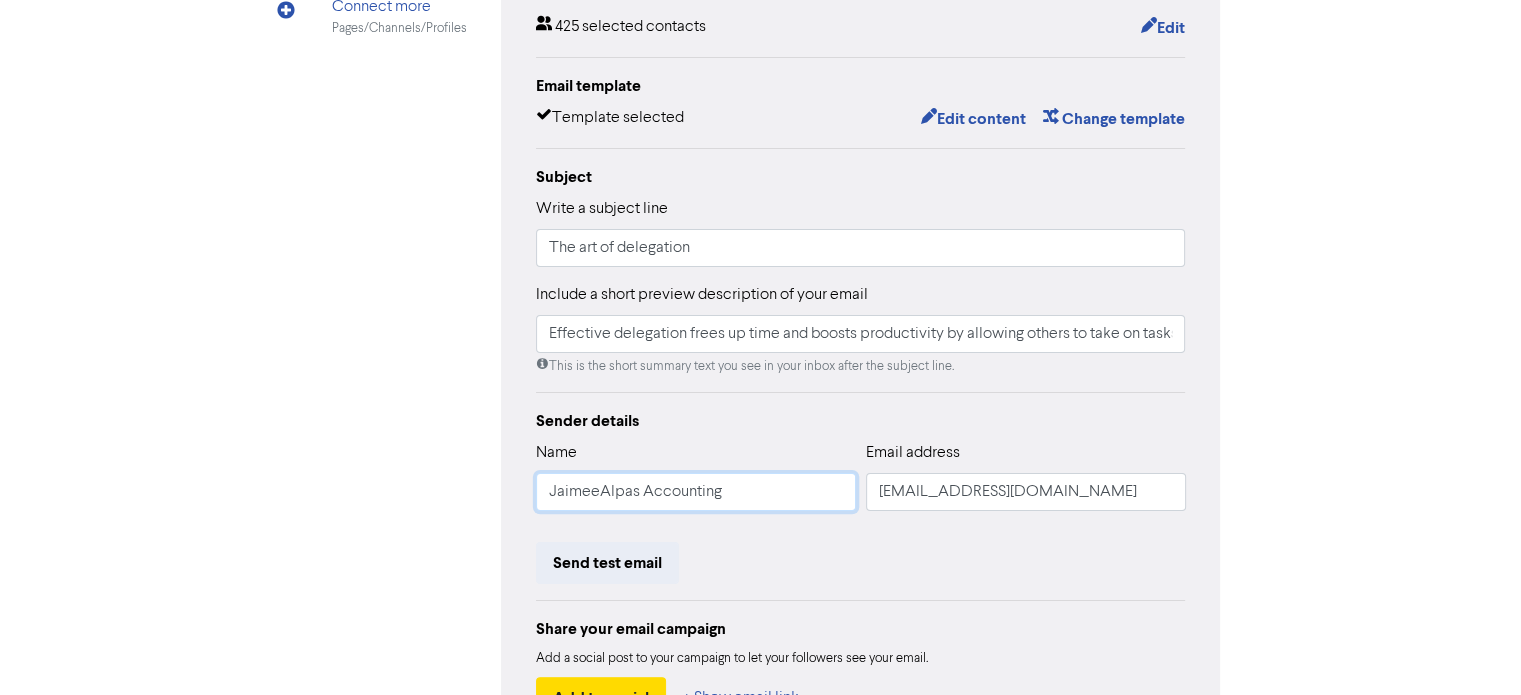 type on "Effective delegation frees up time and boosts productivity by allowing others to take on tasks. Assessing the right person, providing clear instructions and setting timeframes results in enhanced team skills, better outcomes and higher productivity." 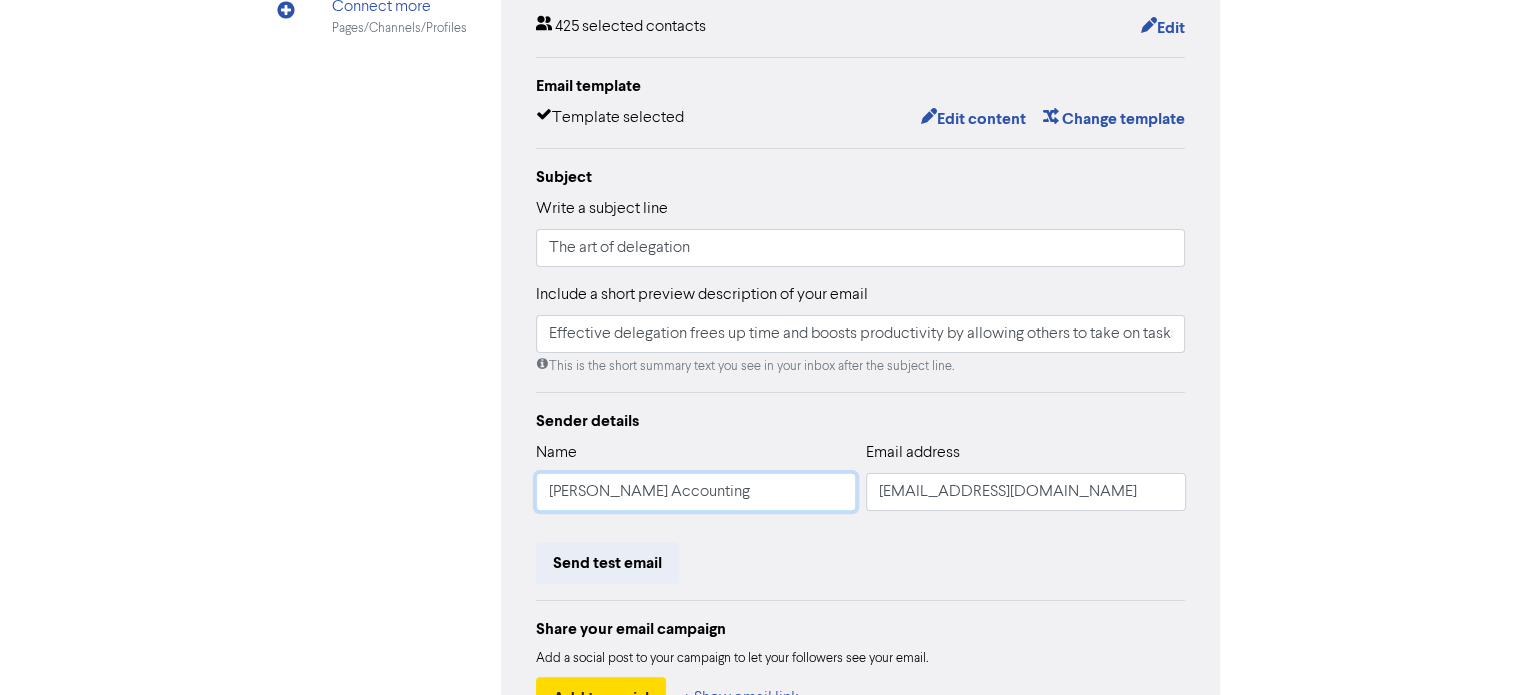 type on "Effective delegation frees up time and boosts productivity by allowing others to take on tasks. Assessing the right person, providing clear instructions and setting timeframes results in enhanced team skills, better outcomes and higher productivity." 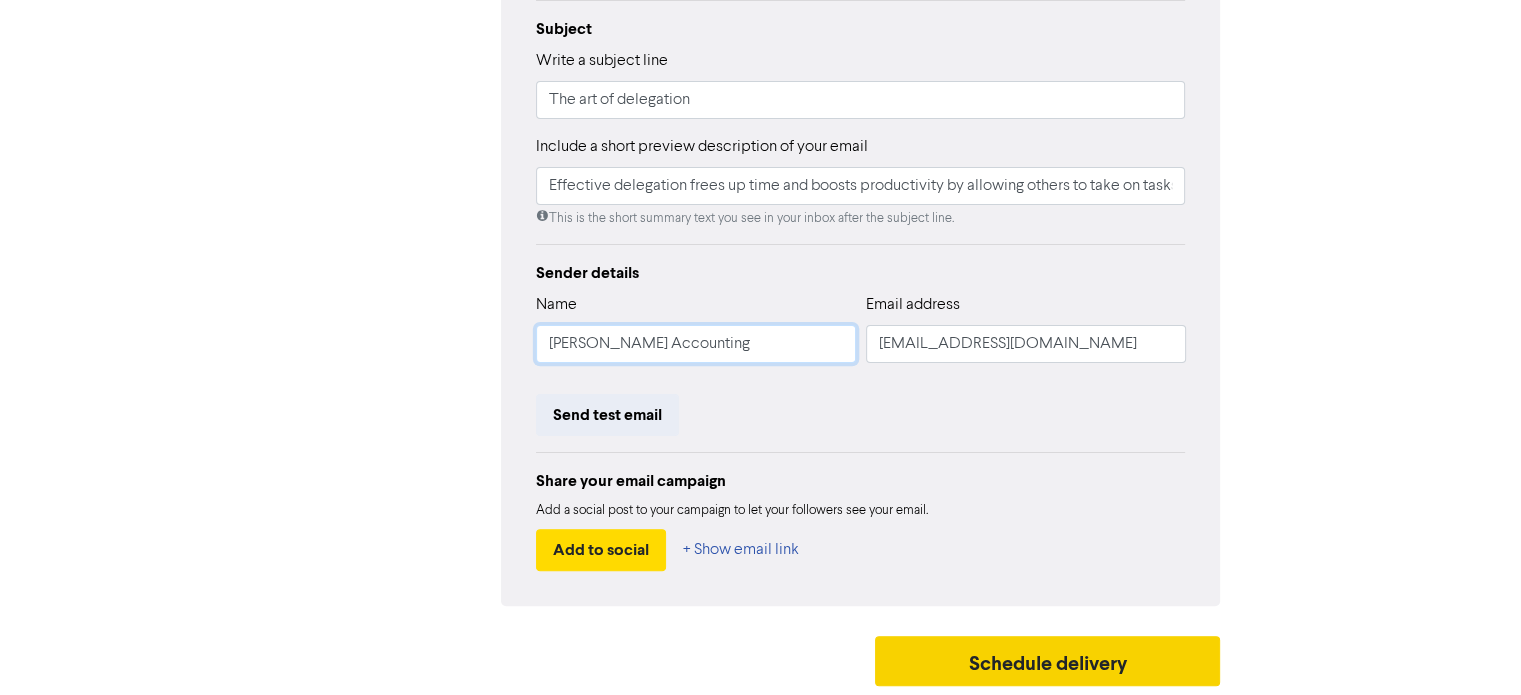 type on "[PERSON_NAME] Accounting" 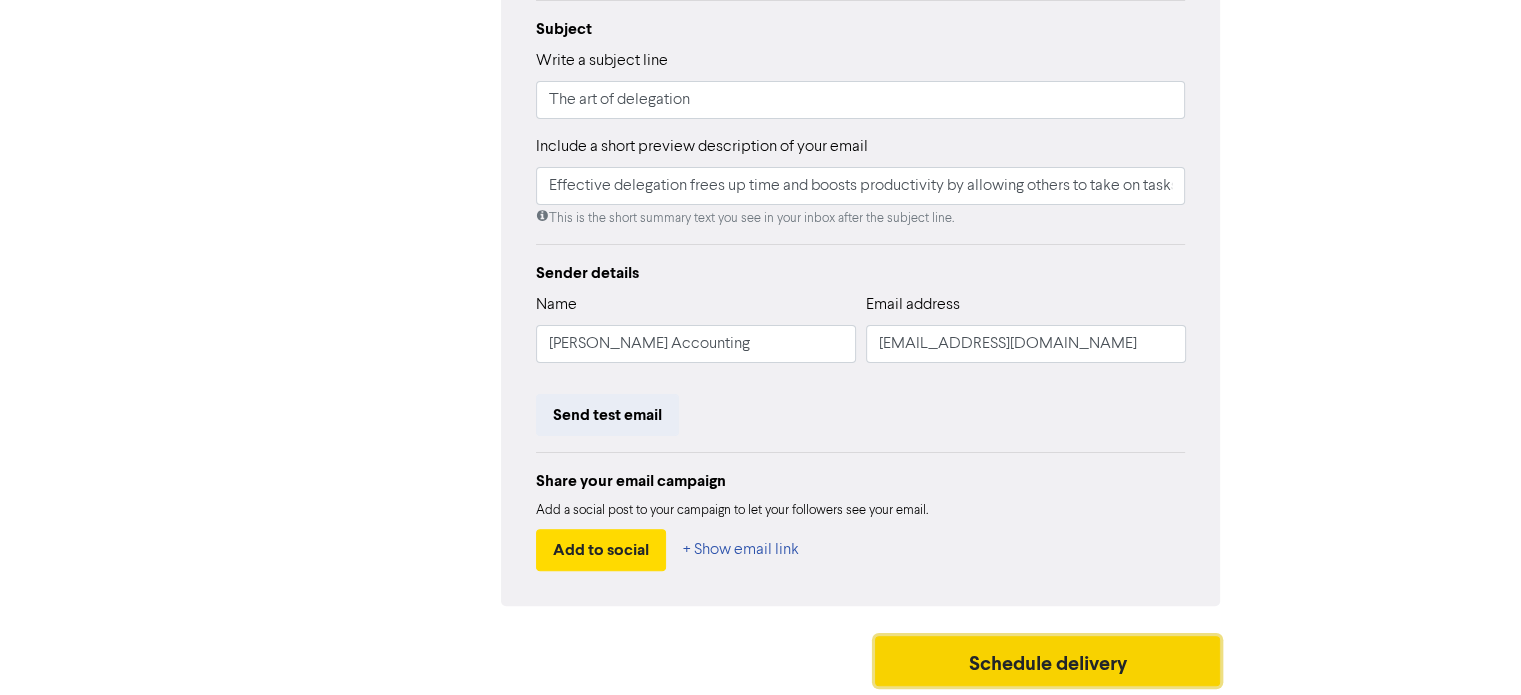 click on "Schedule delivery" at bounding box center (1048, 661) 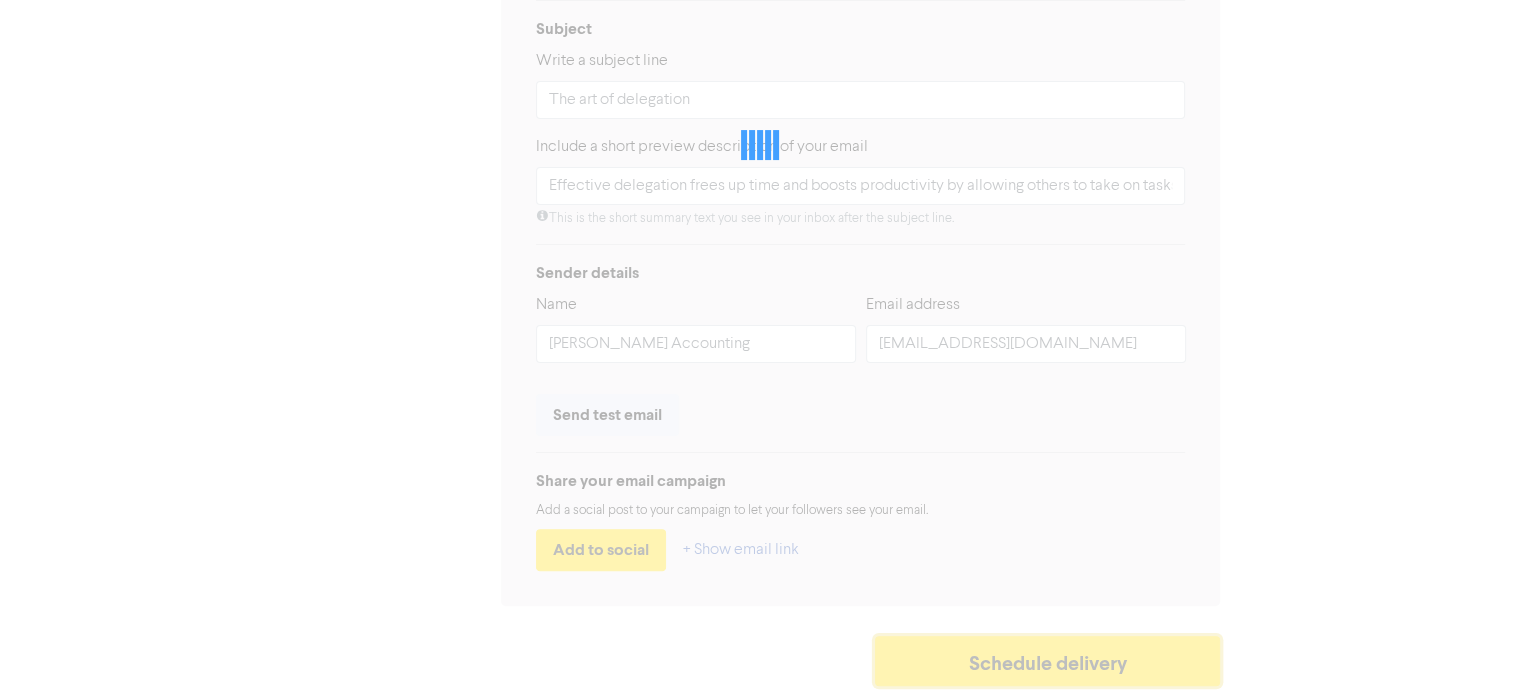 type on "Effective delegation frees up time and boosts productivity by allowing others to take on tasks. Assessing the right person, providing clear instructions and setting timeframes results in enhanced team skills, better outcomes and higher productivity." 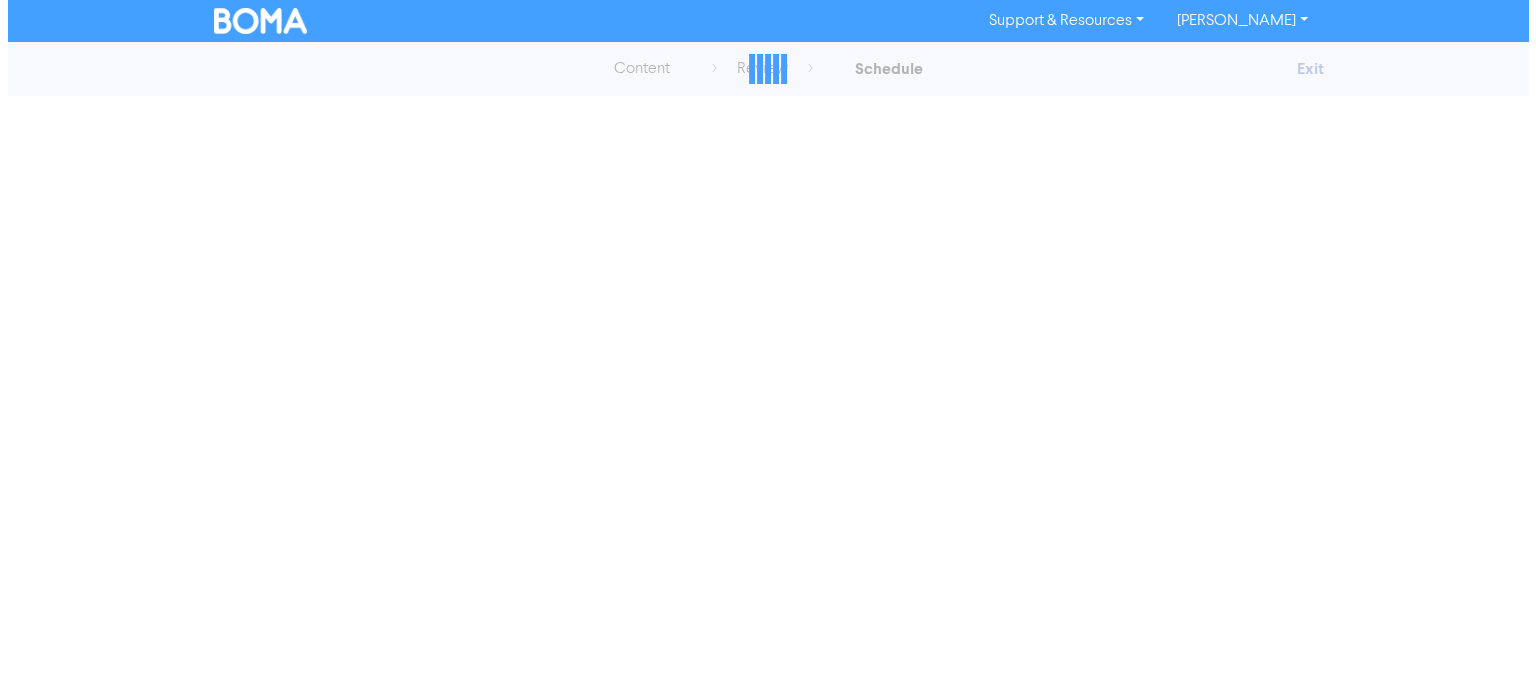 scroll, scrollTop: 0, scrollLeft: 0, axis: both 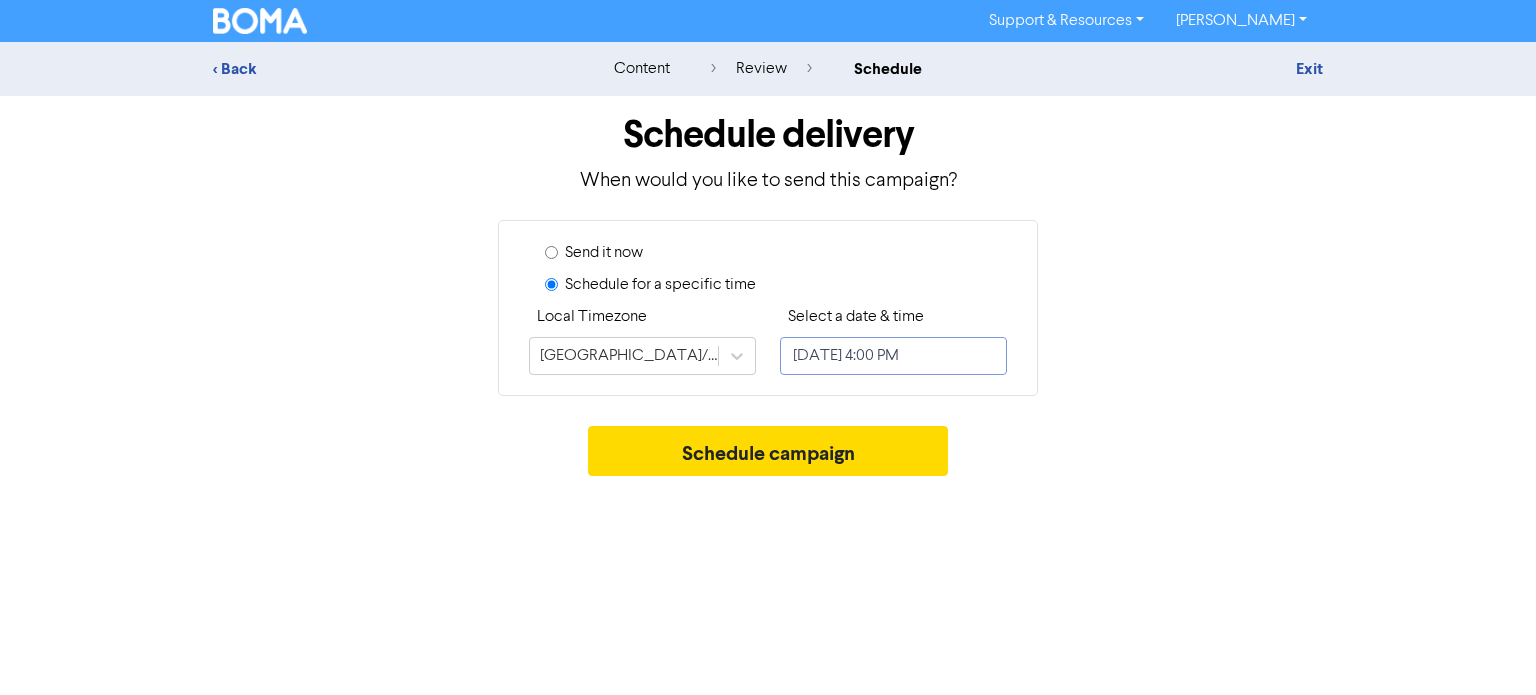click on "[DATE] 4:00 PM" at bounding box center (893, 356) 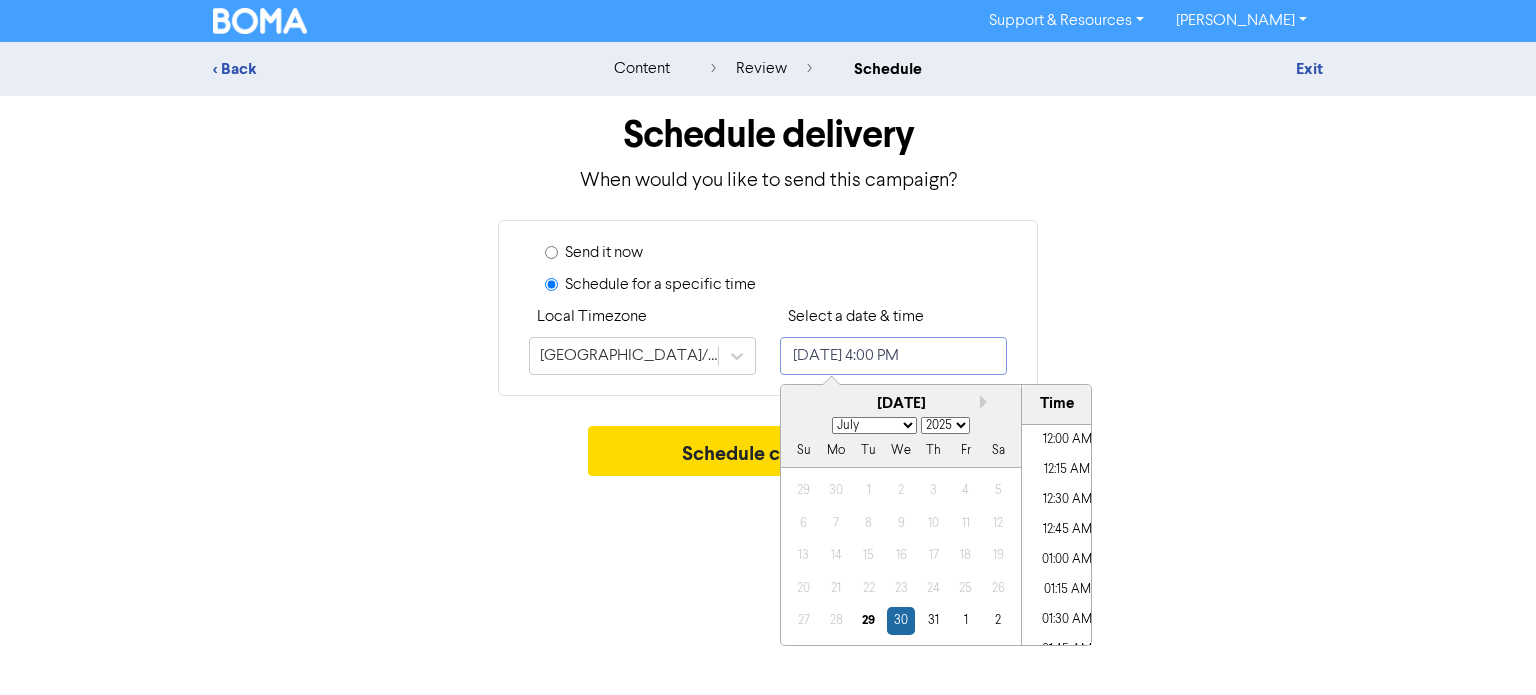 scroll, scrollTop: 1824, scrollLeft: 0, axis: vertical 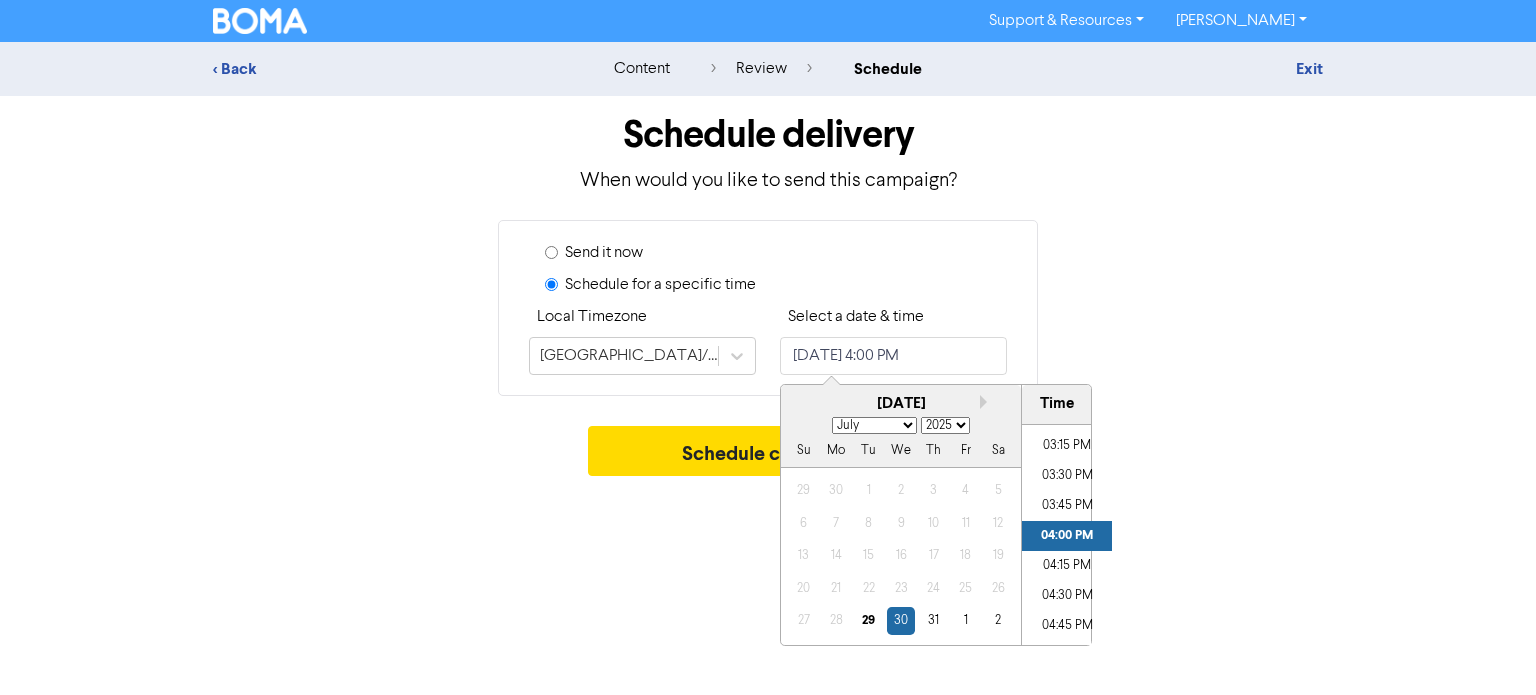 click on "January February March April May June July August September October November December" at bounding box center [874, 425] 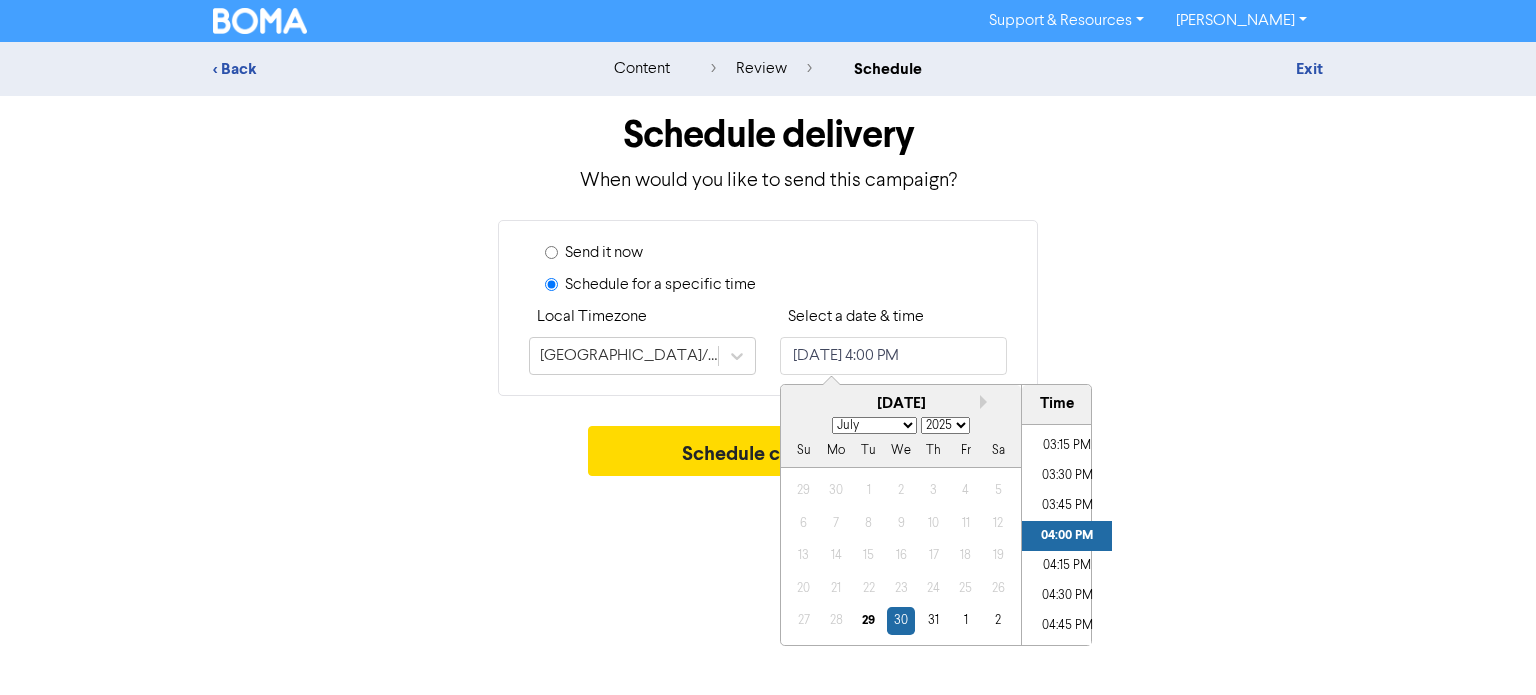 select on "7" 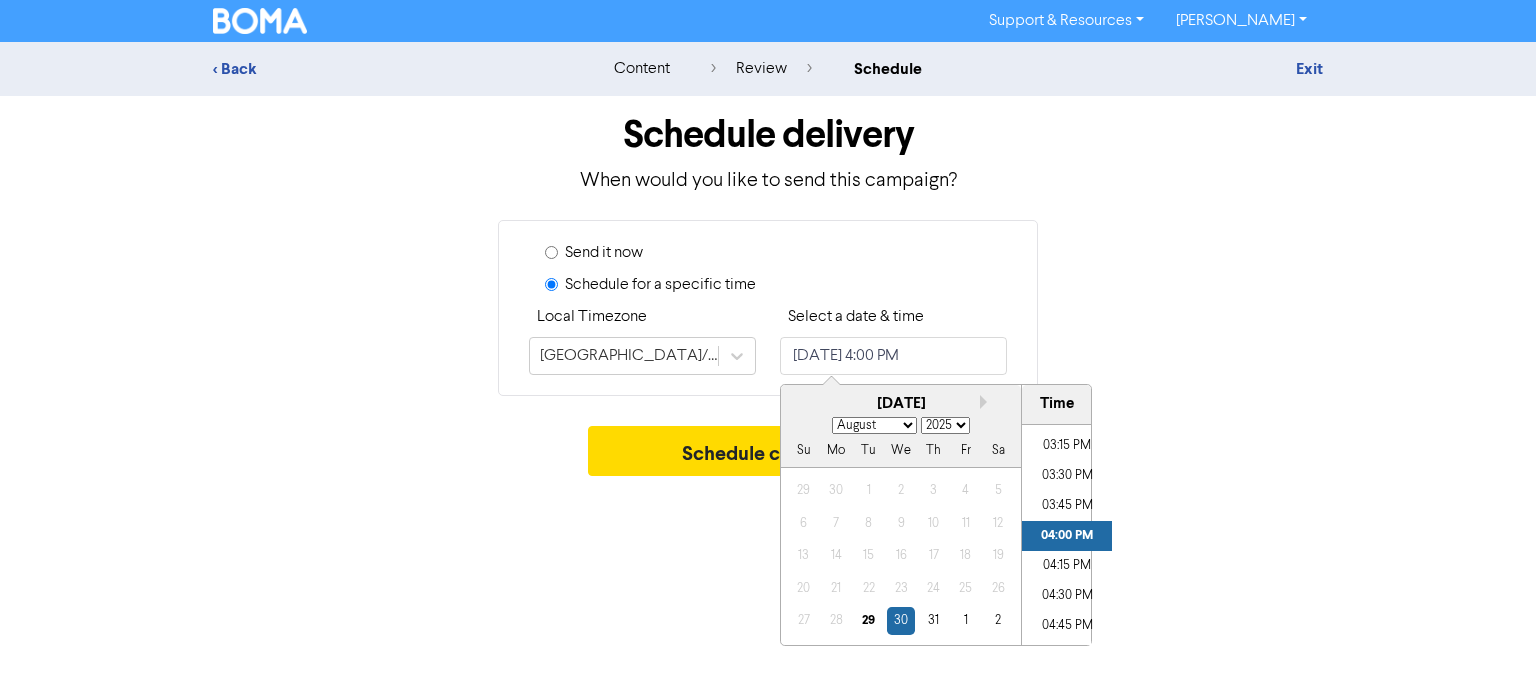 click on "January February March April May June July August September October November December" at bounding box center [874, 425] 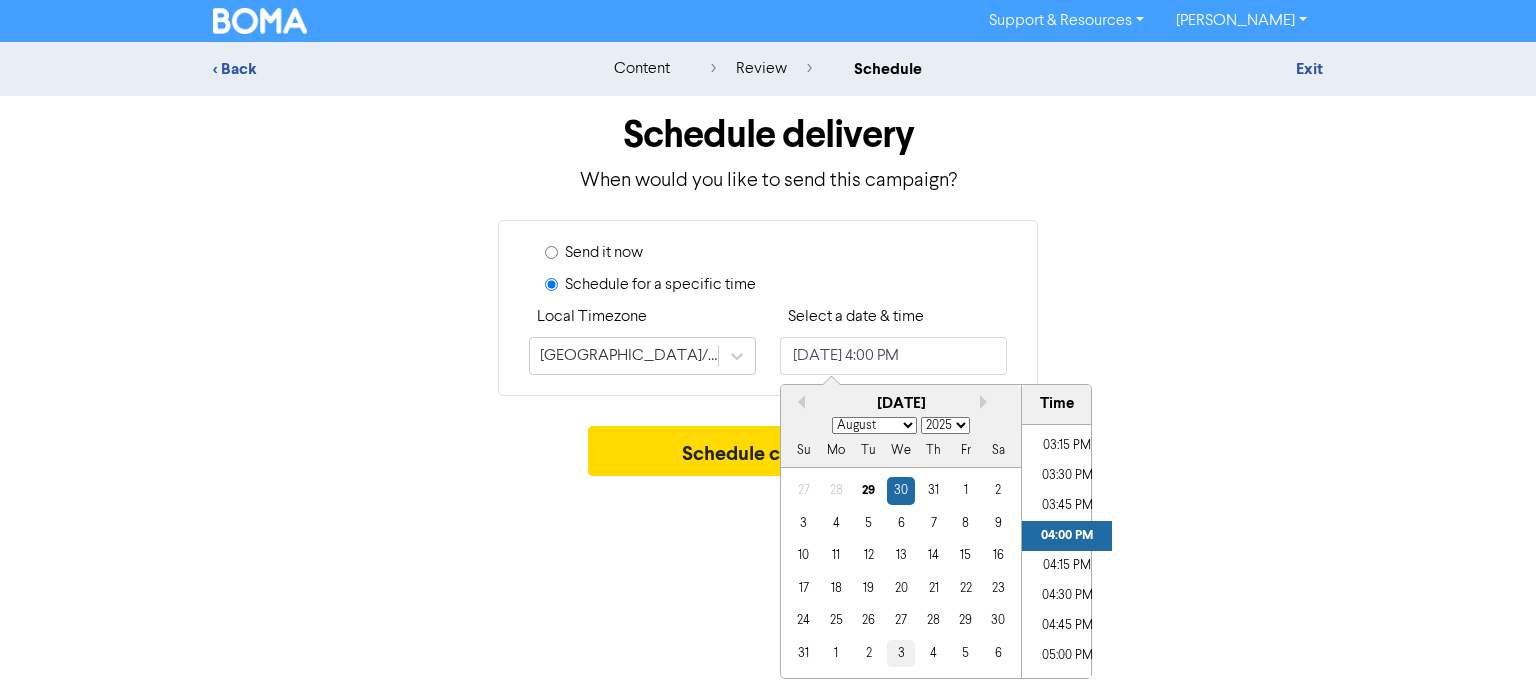 click on "3" at bounding box center [900, 653] 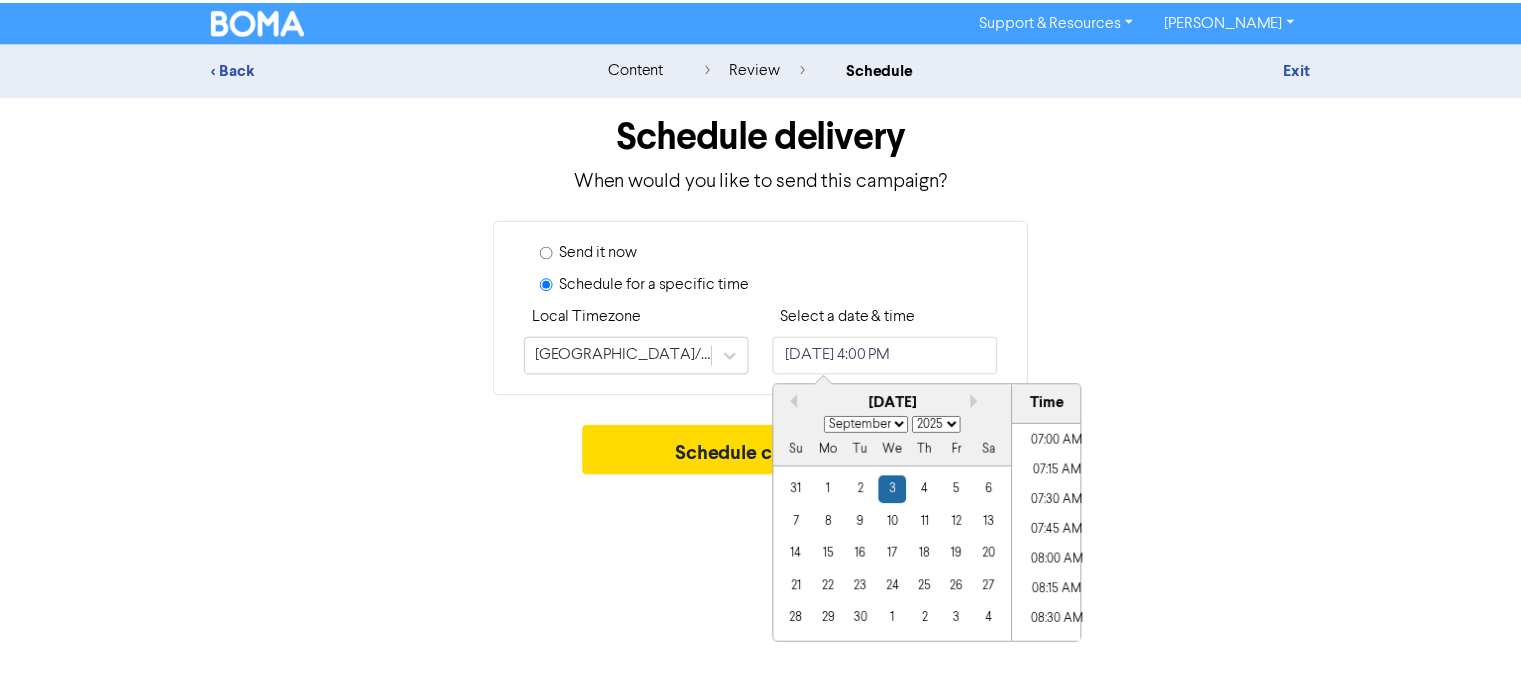 scroll, scrollTop: 1005, scrollLeft: 0, axis: vertical 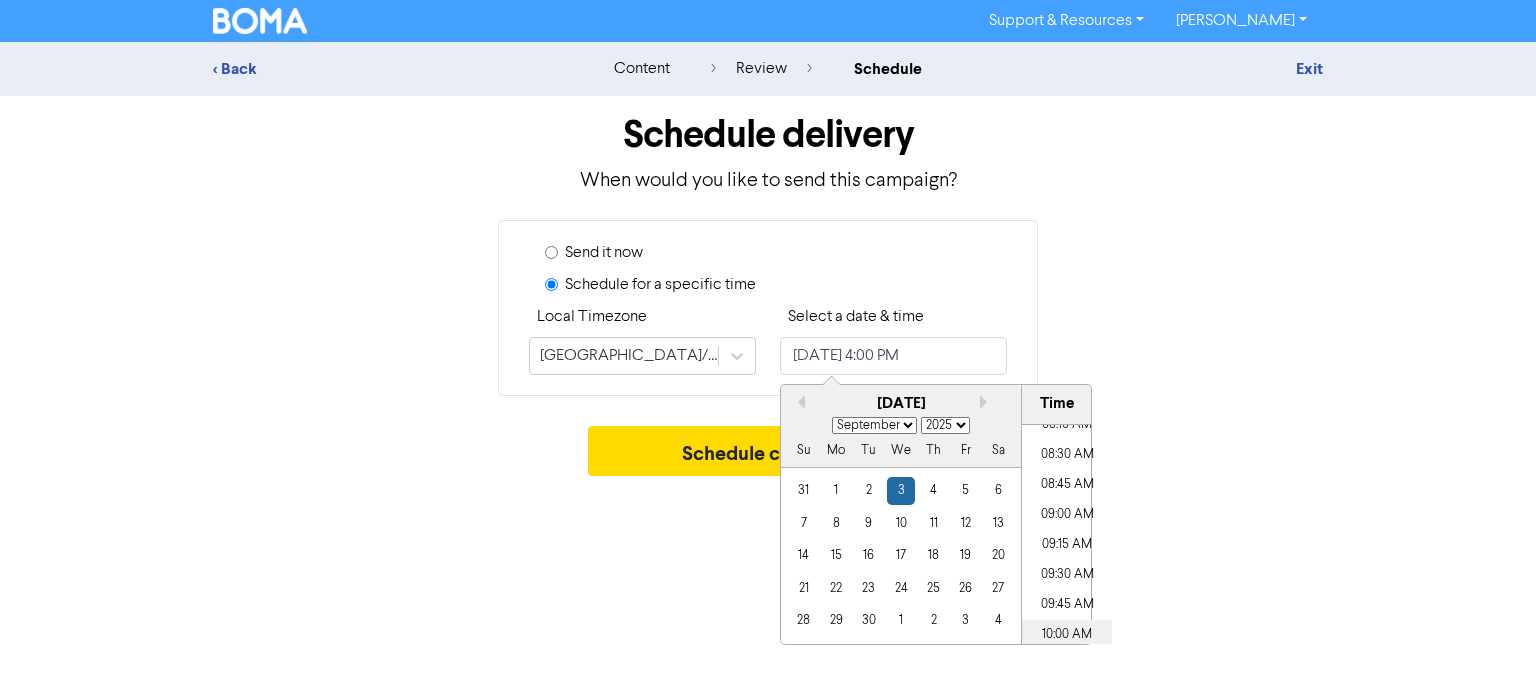 click on "10:00 AM" at bounding box center (1067, 635) 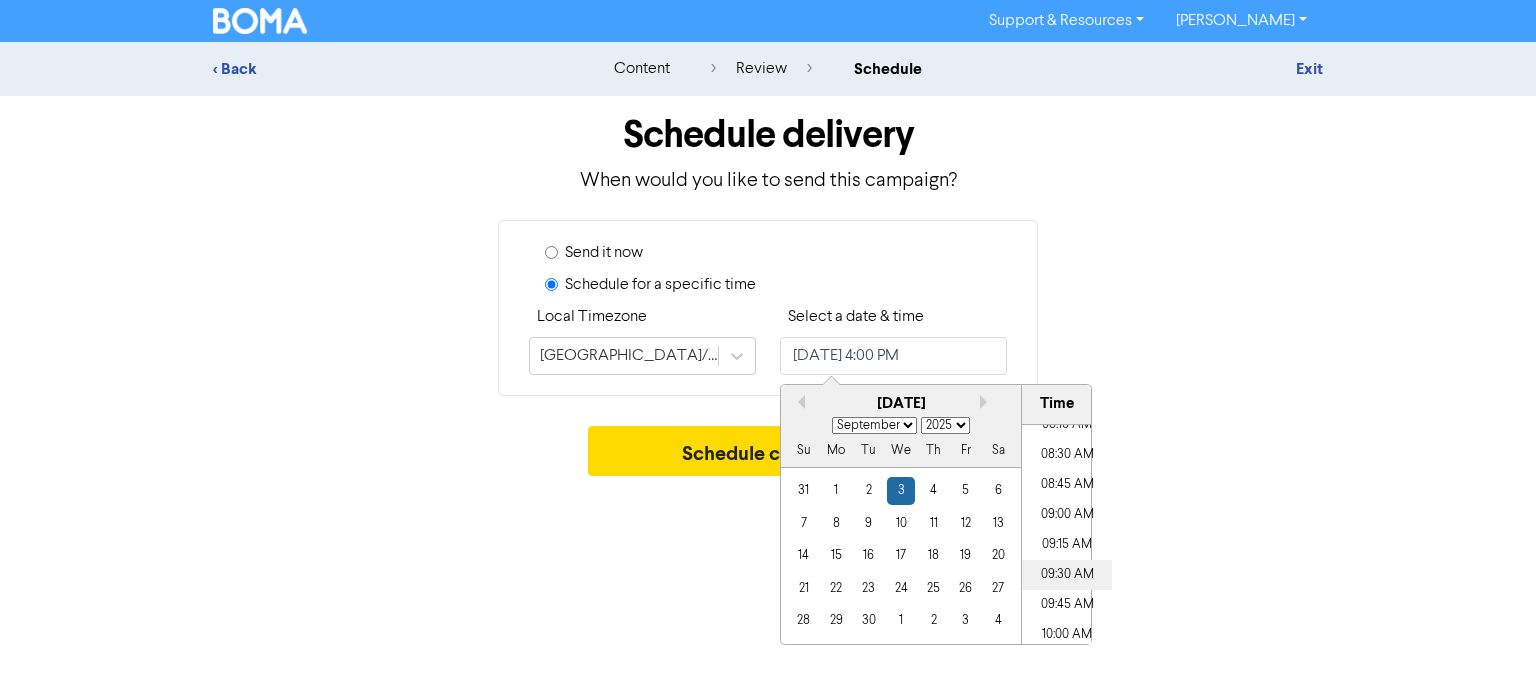 type on "[DATE] 10:00 AM" 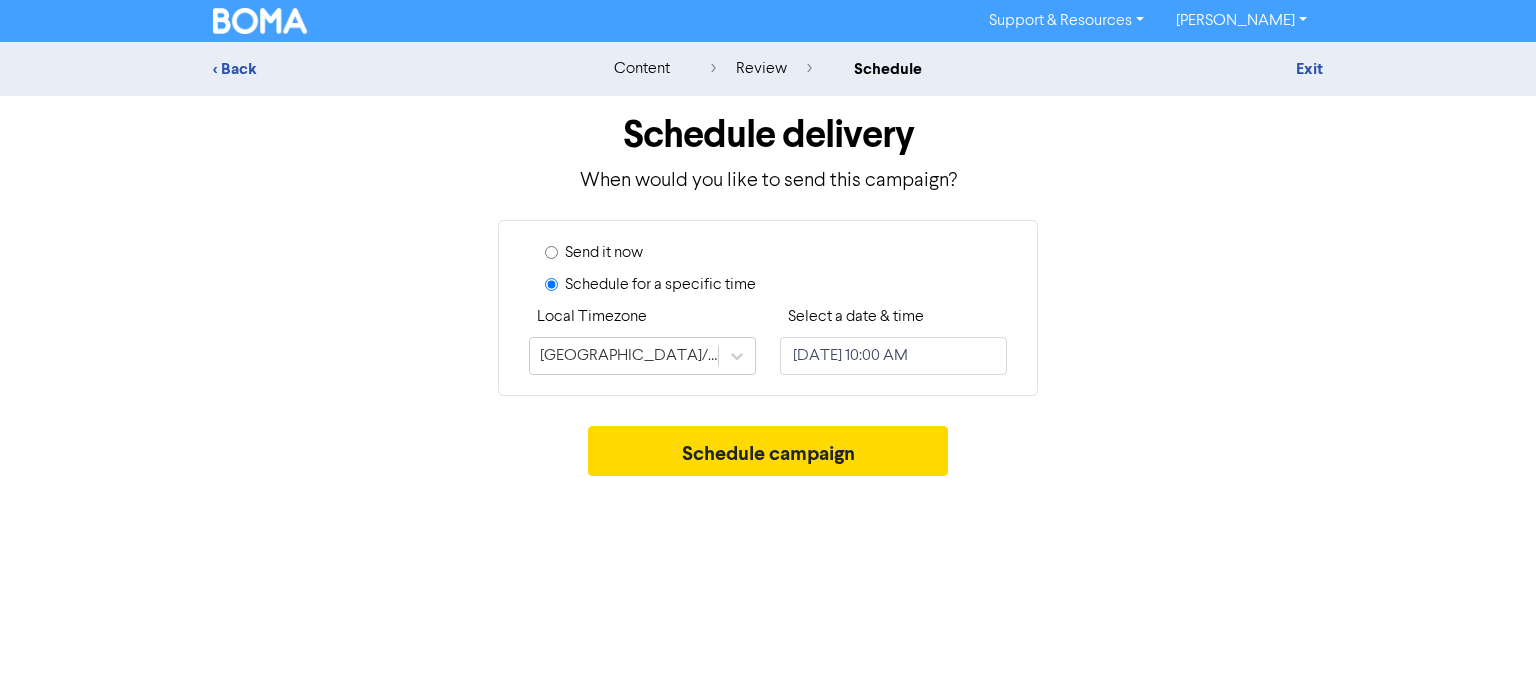click on "Support & Resources Video Tutorials FAQ & Guides Marketing Education [PERSON_NAME] Log Out < Back content review schedule Exit Schedule delivery When would you like to send this campaign?   Send it now   Schedule for a specific time Local Timezone [GEOGRAPHIC_DATA]/[GEOGRAPHIC_DATA] Select a date & time [DATE] 10:00 AM Schedule campaign" at bounding box center (768, 347) 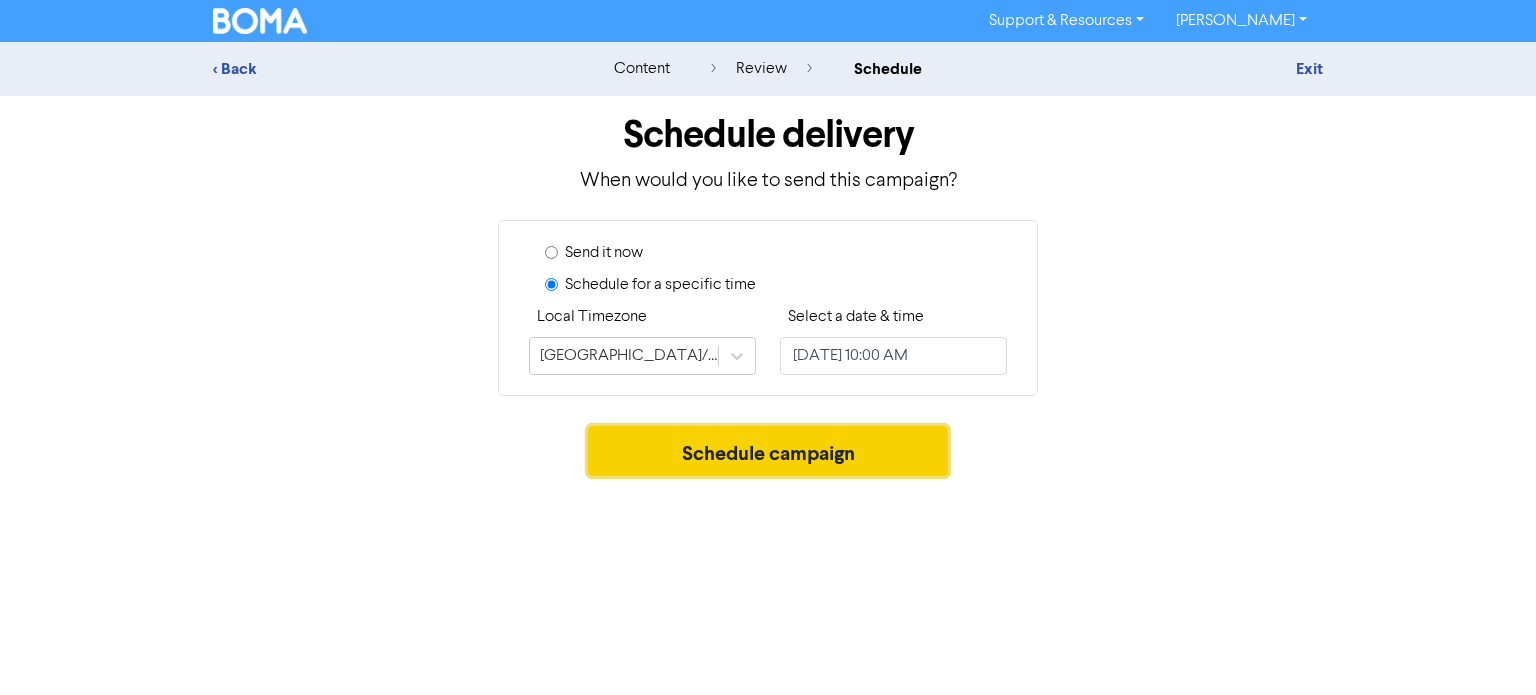 click on "Schedule campaign" at bounding box center (768, 451) 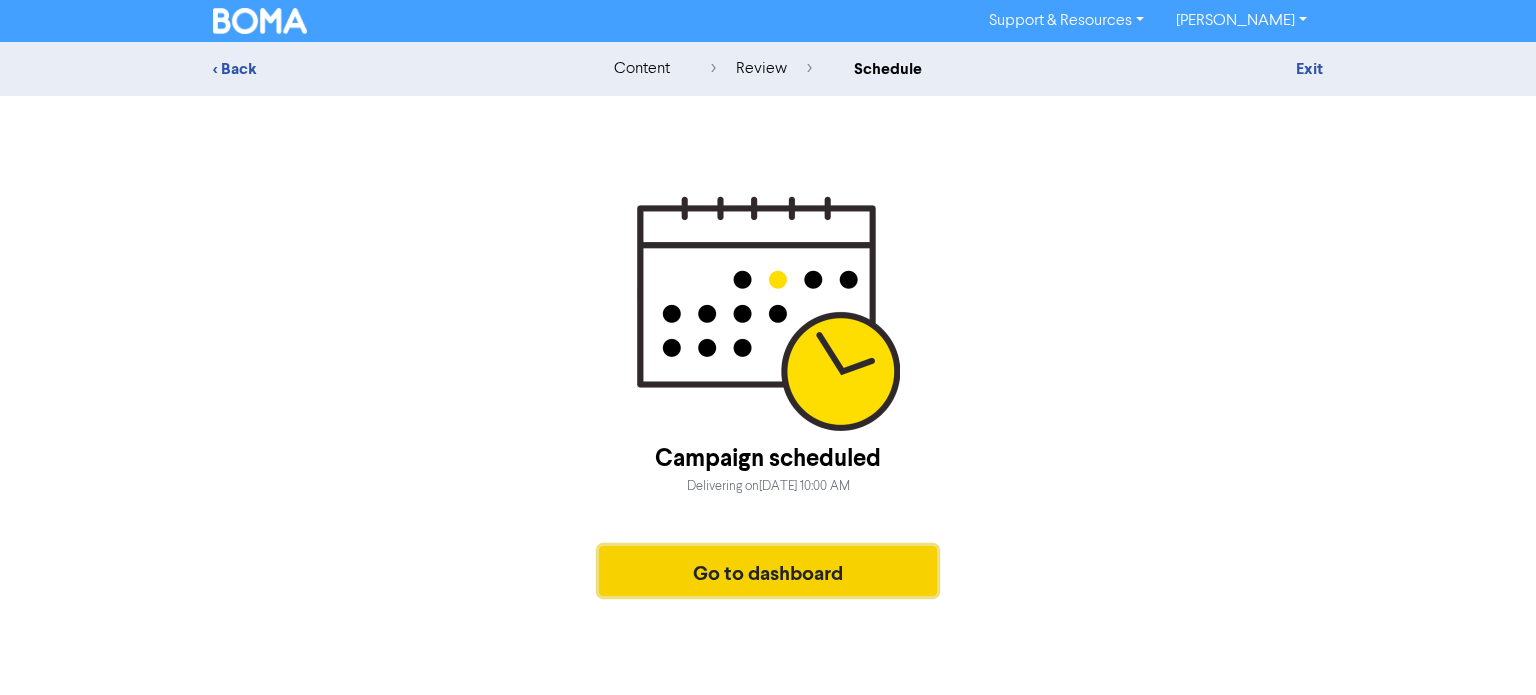 click on "Go to dashboard" at bounding box center (768, 571) 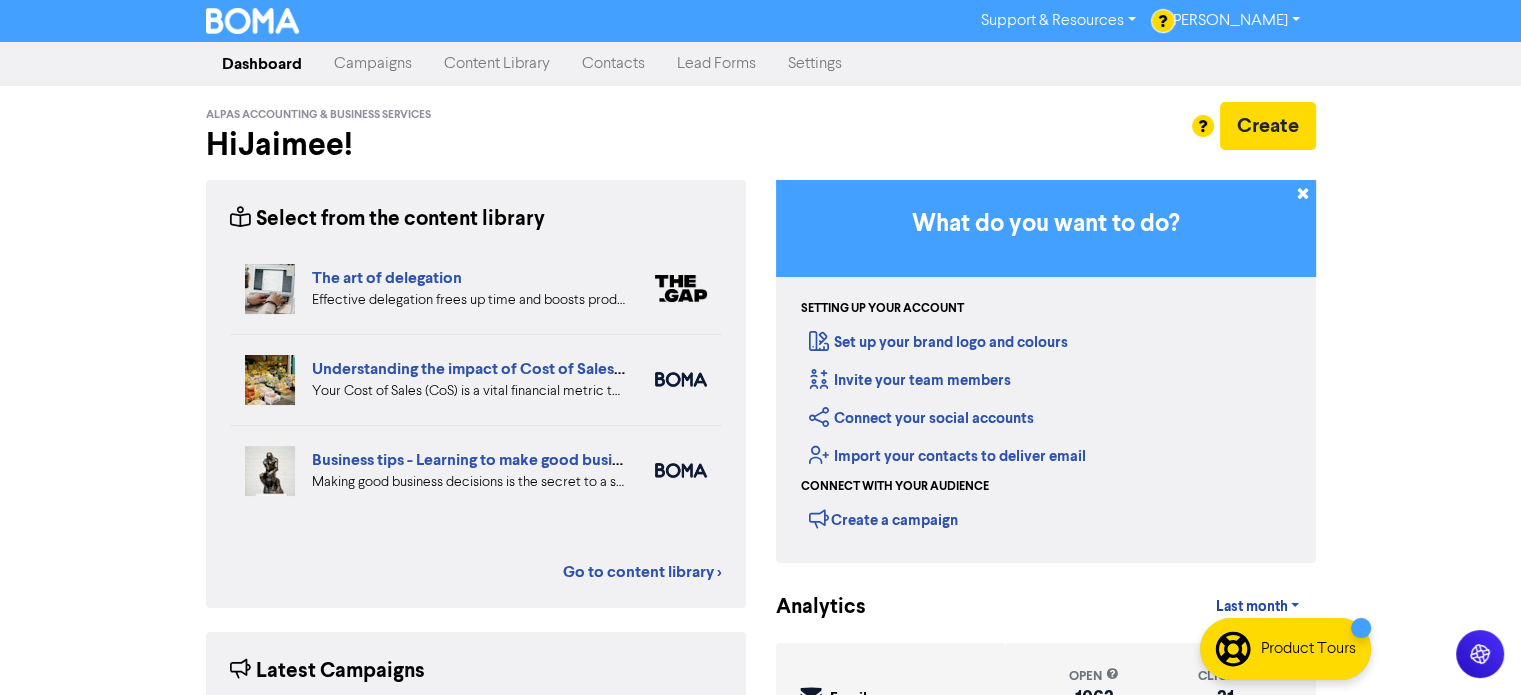 click on "Campaigns" at bounding box center (373, 64) 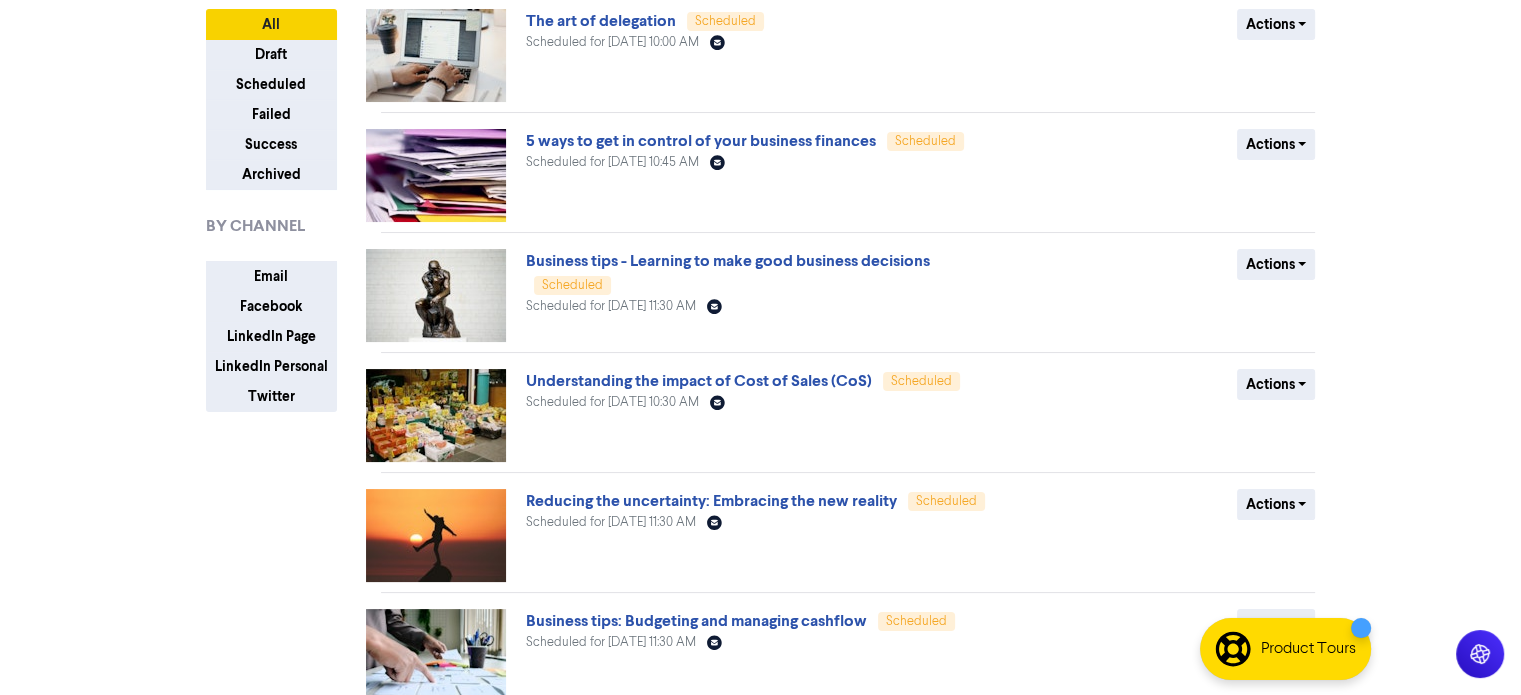 scroll, scrollTop: 0, scrollLeft: 0, axis: both 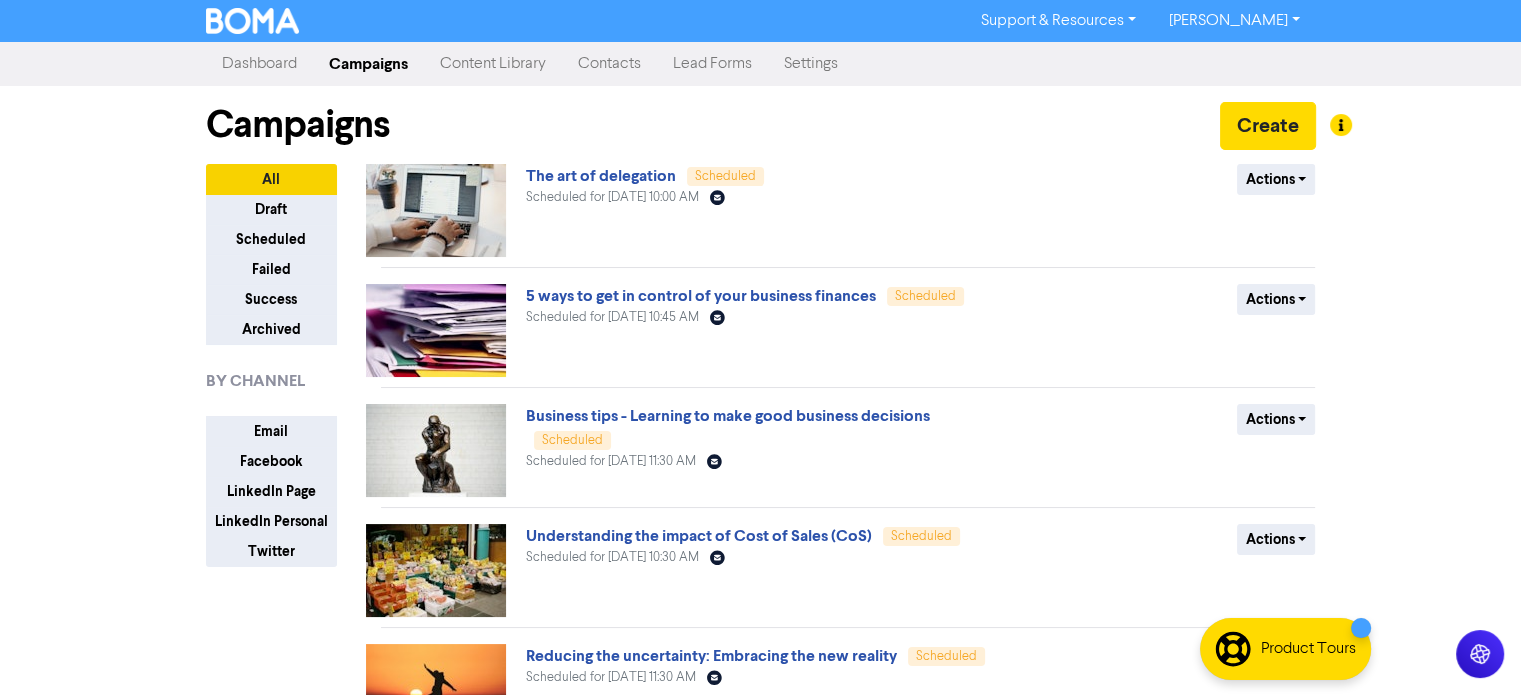 click on "Content Library" at bounding box center [493, 64] 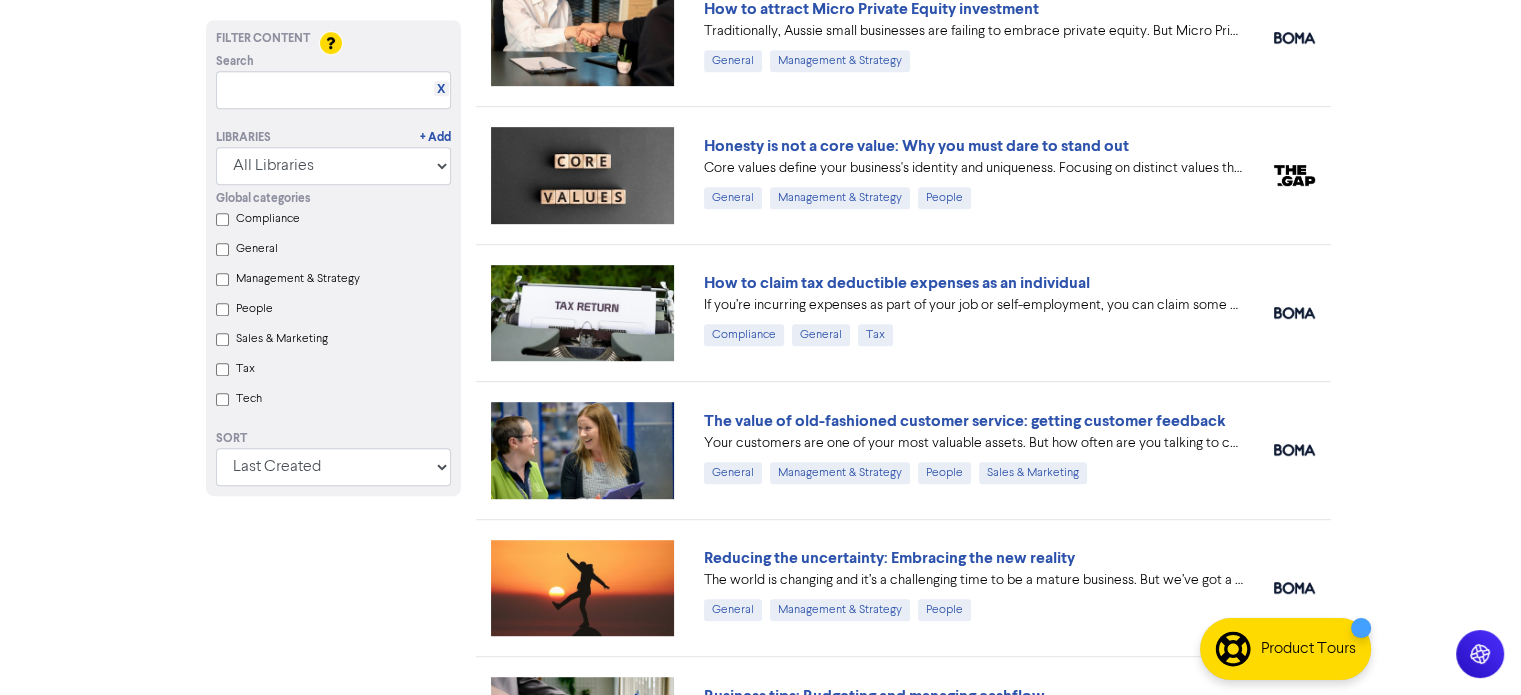 scroll, scrollTop: 1000, scrollLeft: 0, axis: vertical 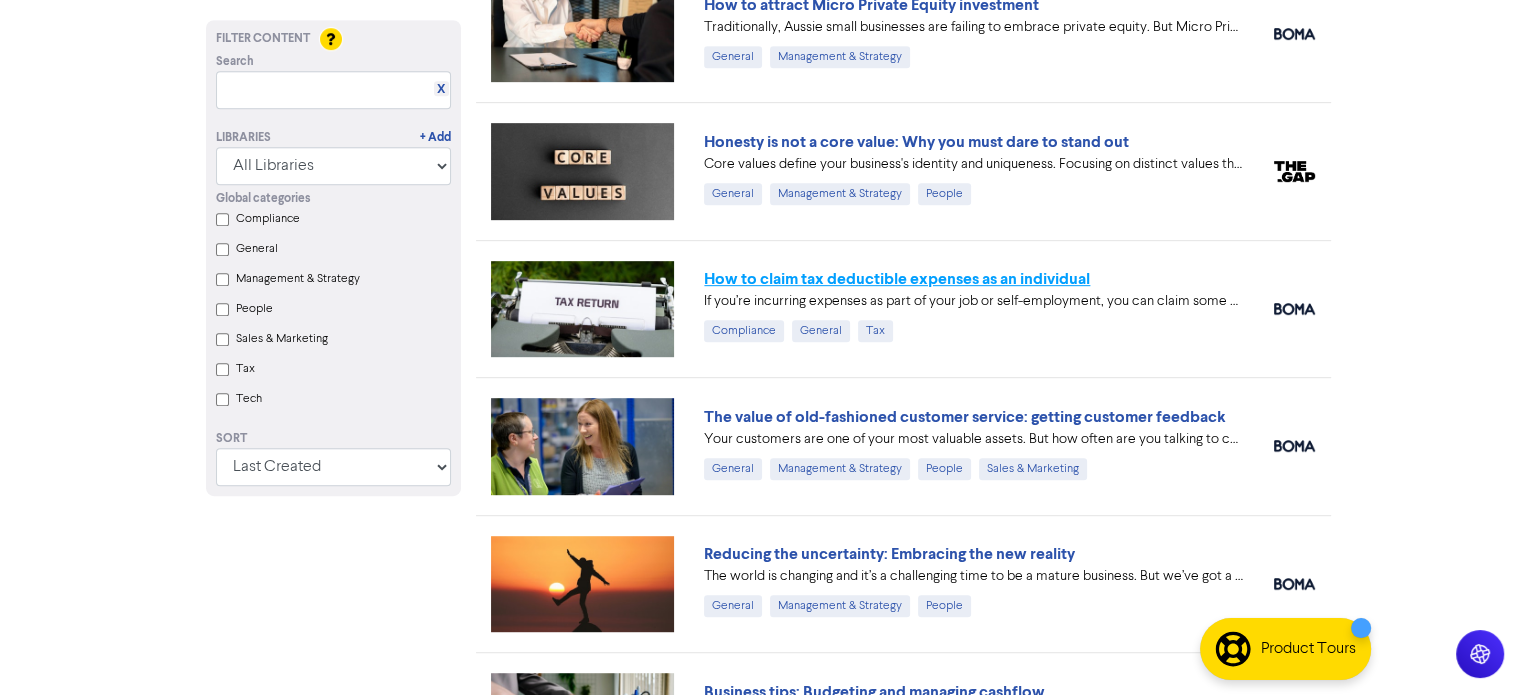 click on "How to claim tax deductible expenses as an individual" at bounding box center (897, 279) 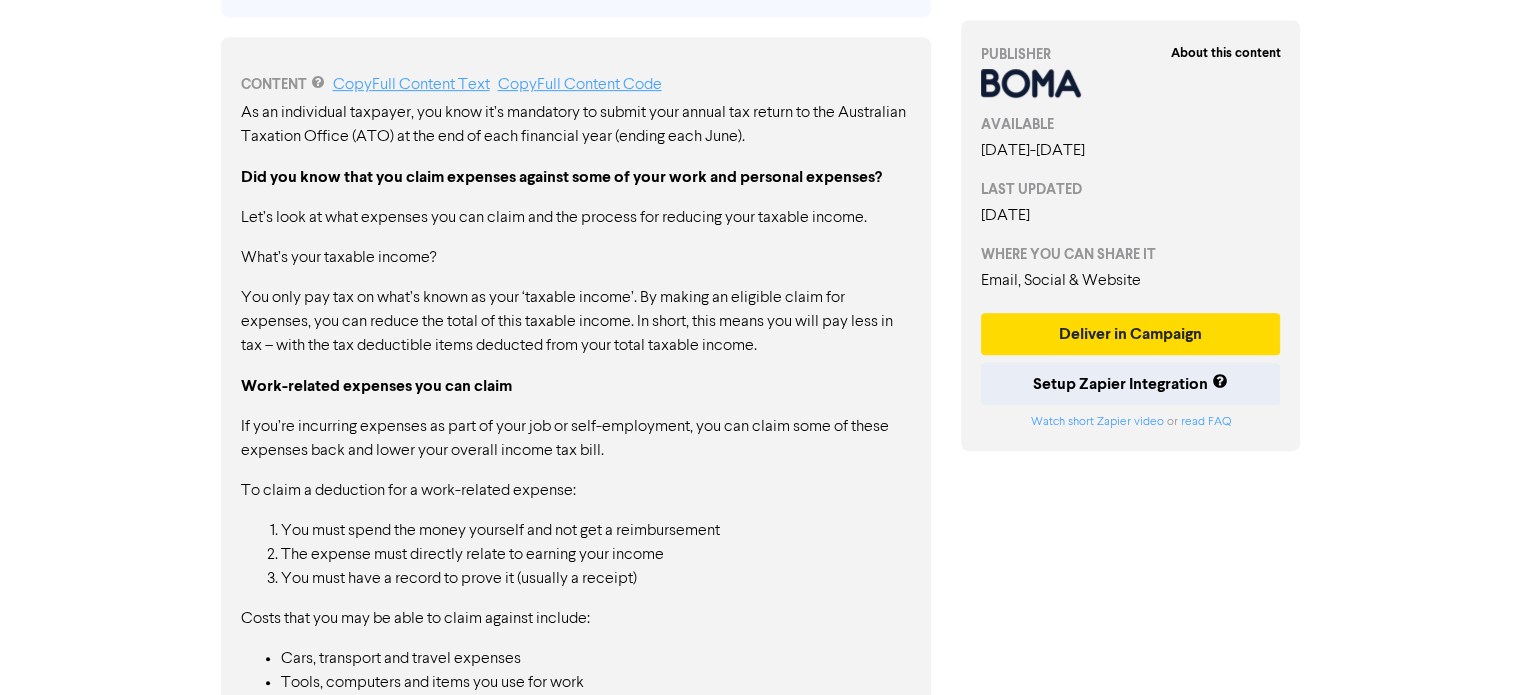 scroll, scrollTop: 0, scrollLeft: 0, axis: both 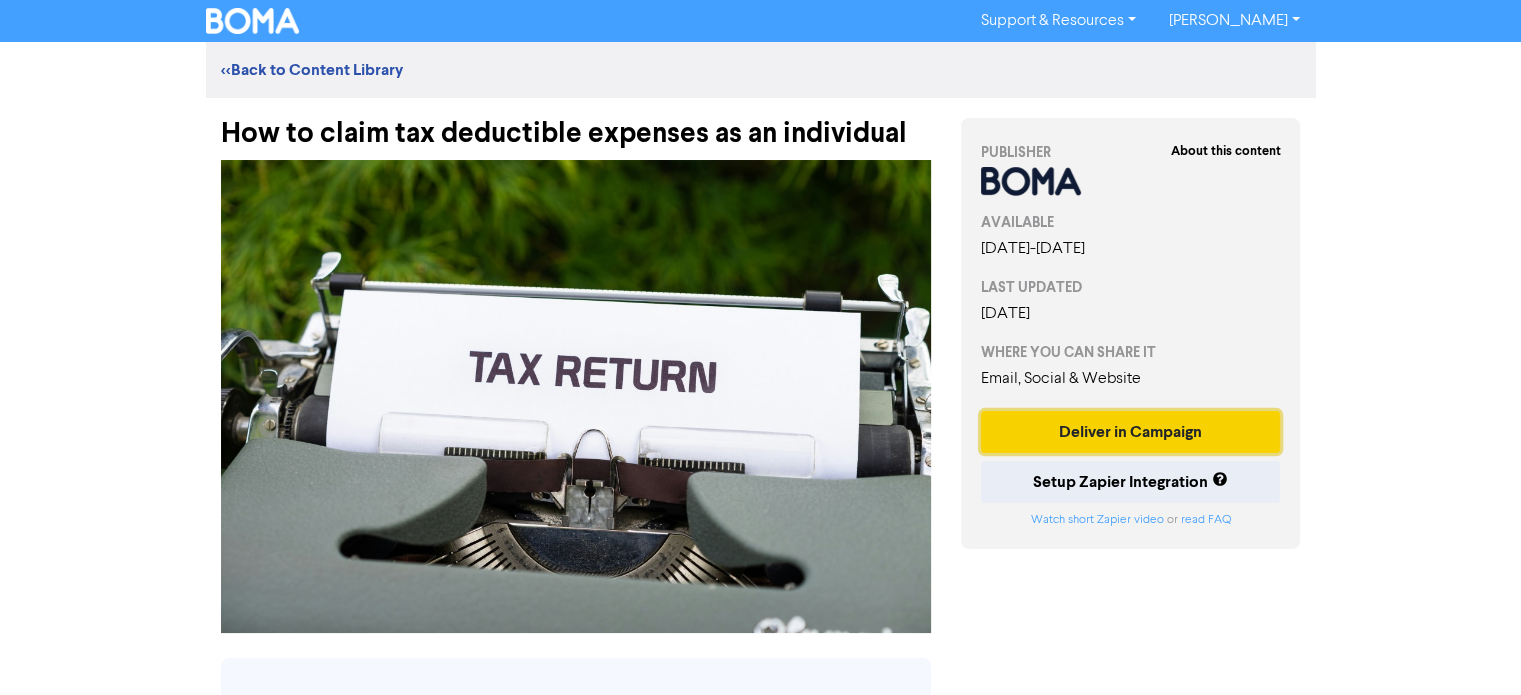 click on "Deliver in Campaign" at bounding box center (1131, 432) 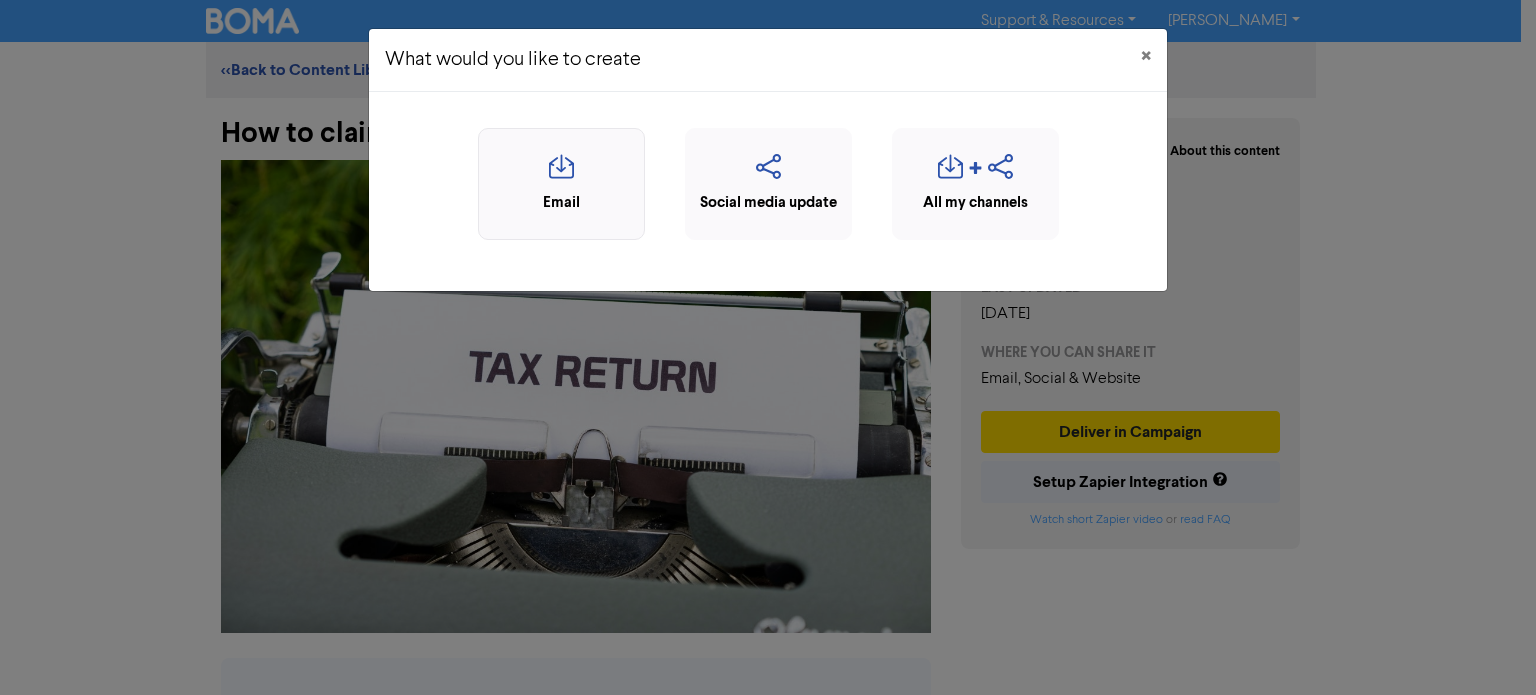click at bounding box center (561, 173) 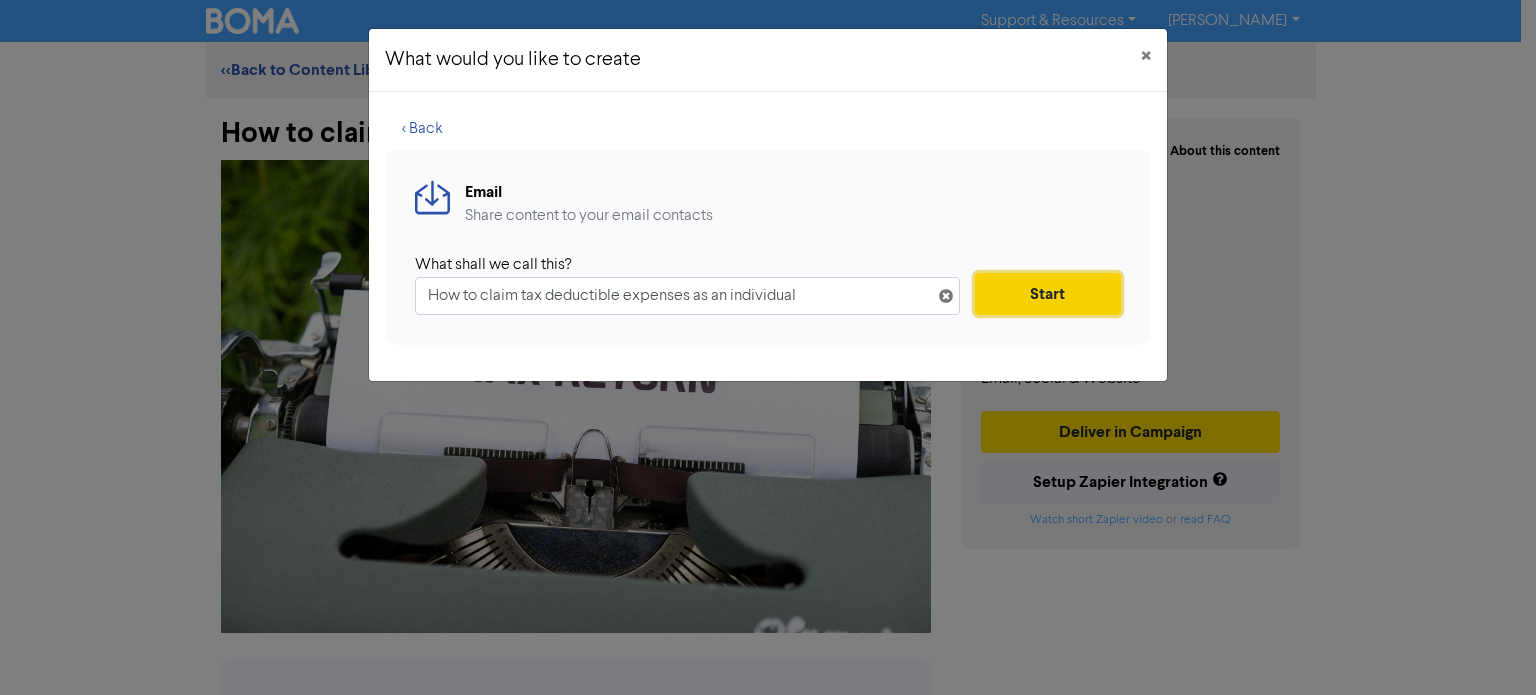 click on "Start" at bounding box center (1048, 294) 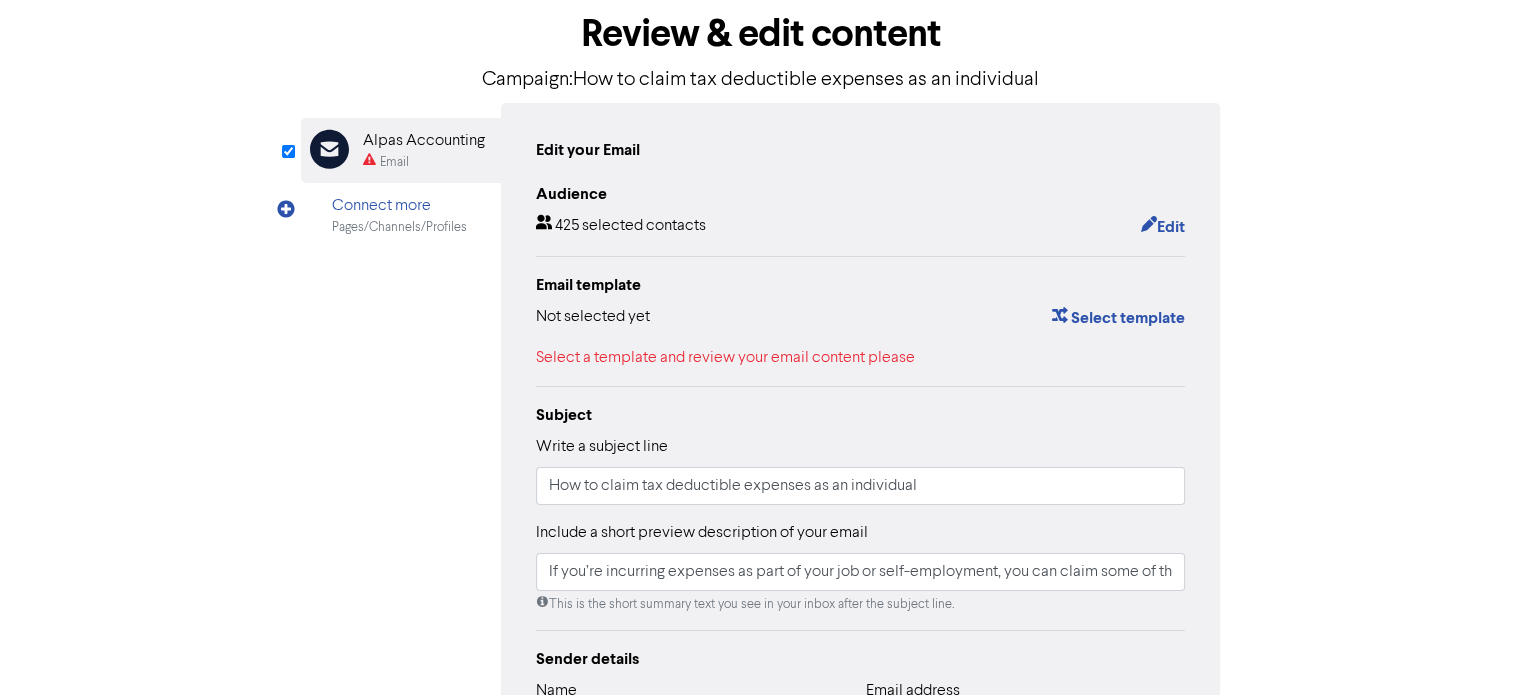 scroll, scrollTop: 100, scrollLeft: 0, axis: vertical 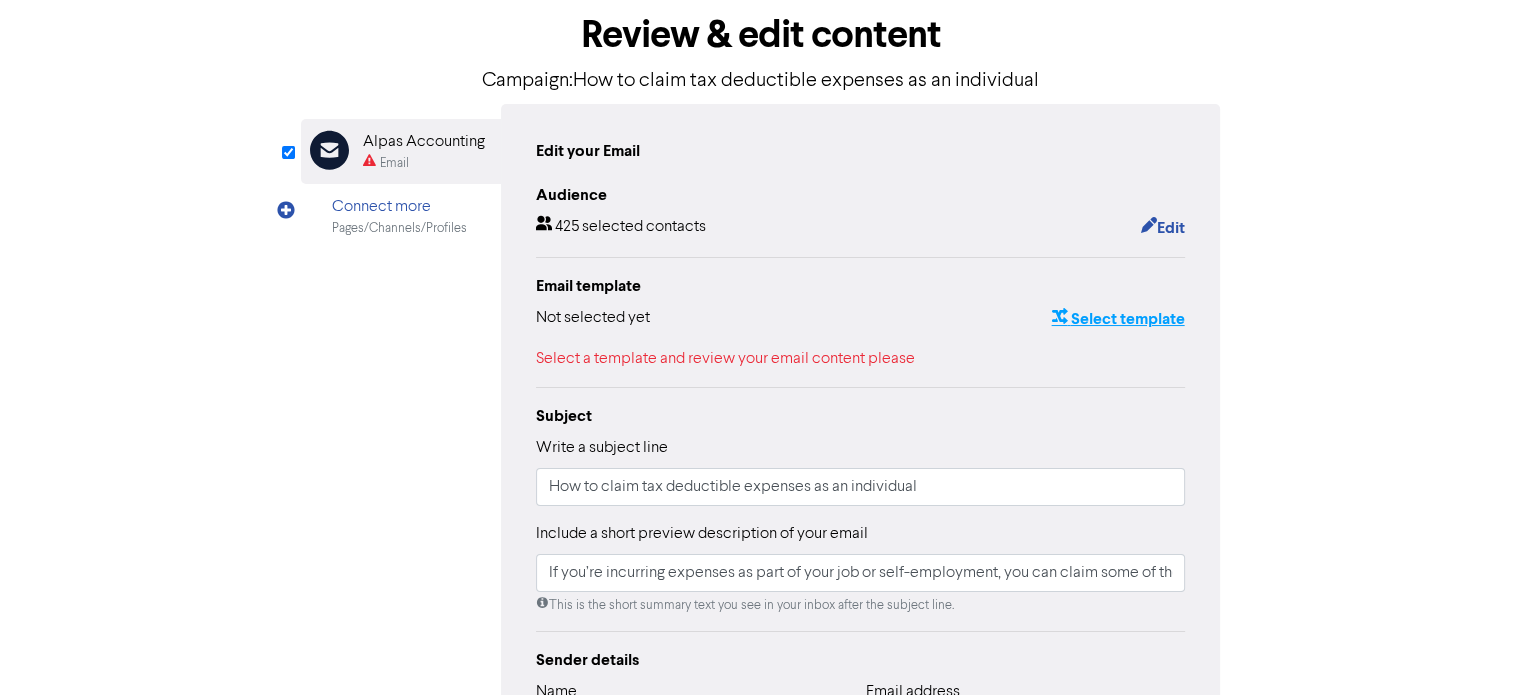 click on "Select template" at bounding box center [1117, 319] 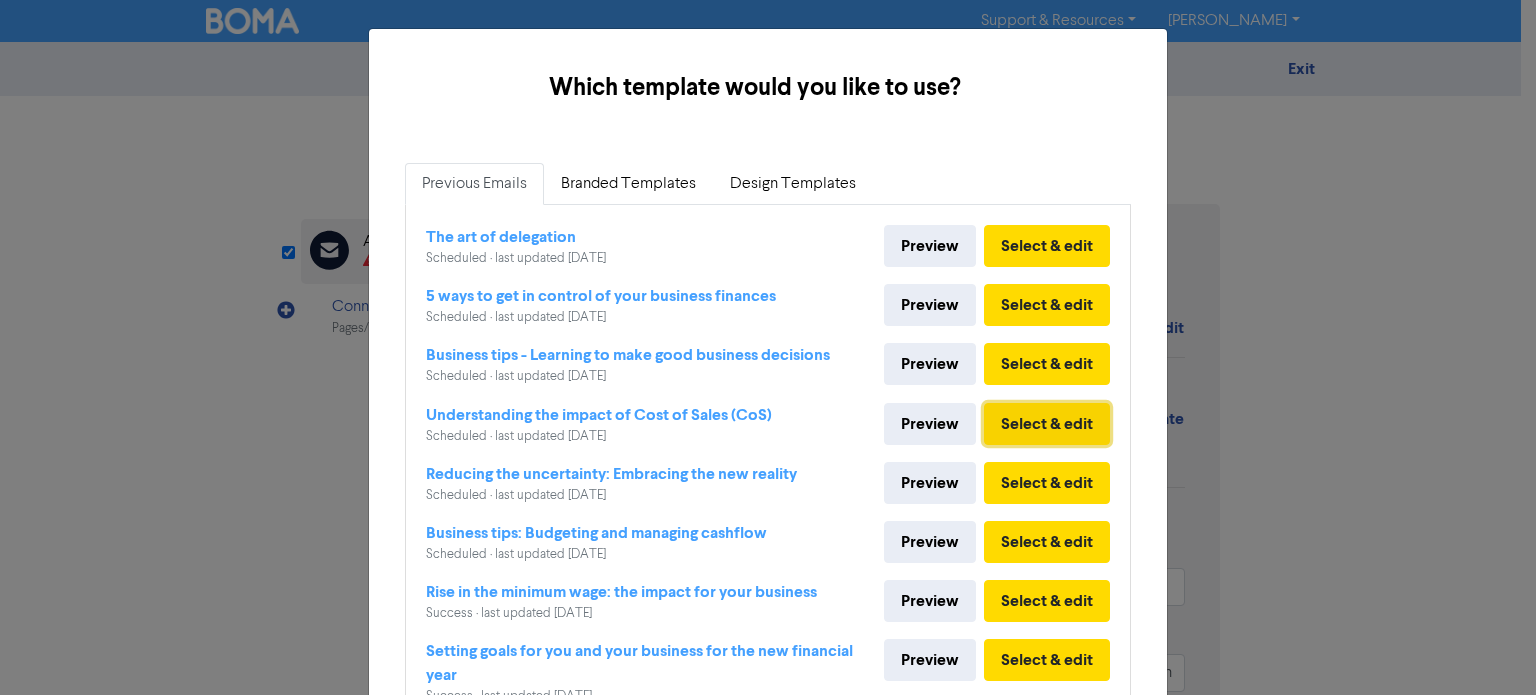 click on "Select & edit" at bounding box center [1047, 424] 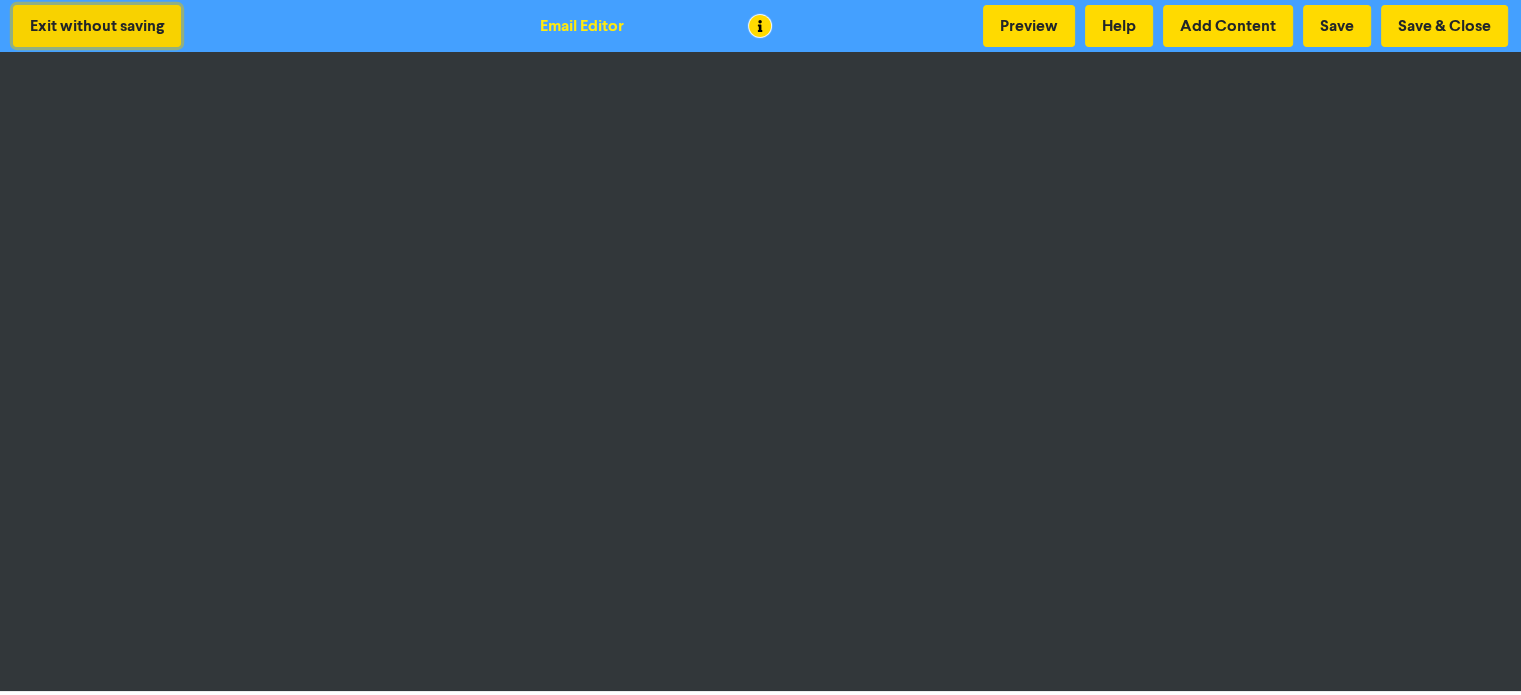 click on "Exit without saving" at bounding box center (97, 26) 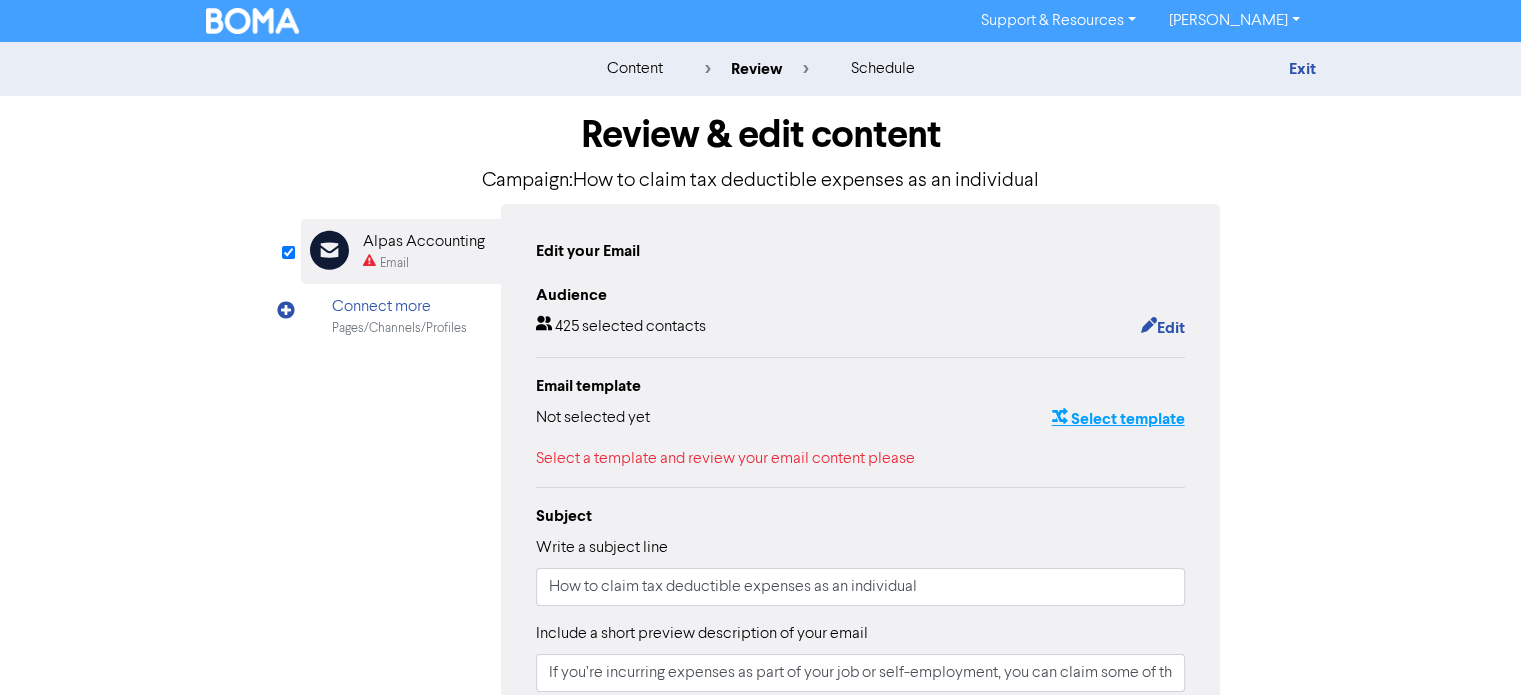 click on "Select template" at bounding box center [1117, 419] 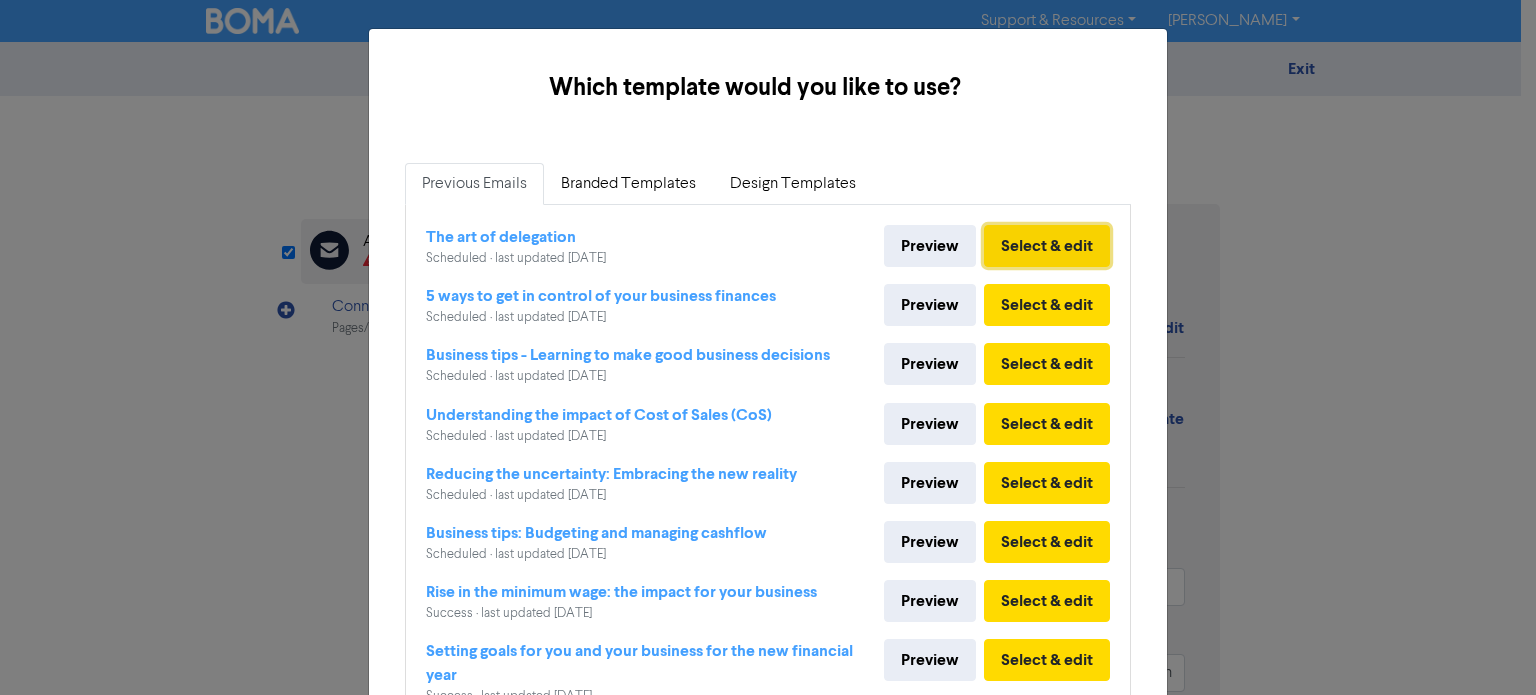 click on "Select & edit" at bounding box center [1047, 246] 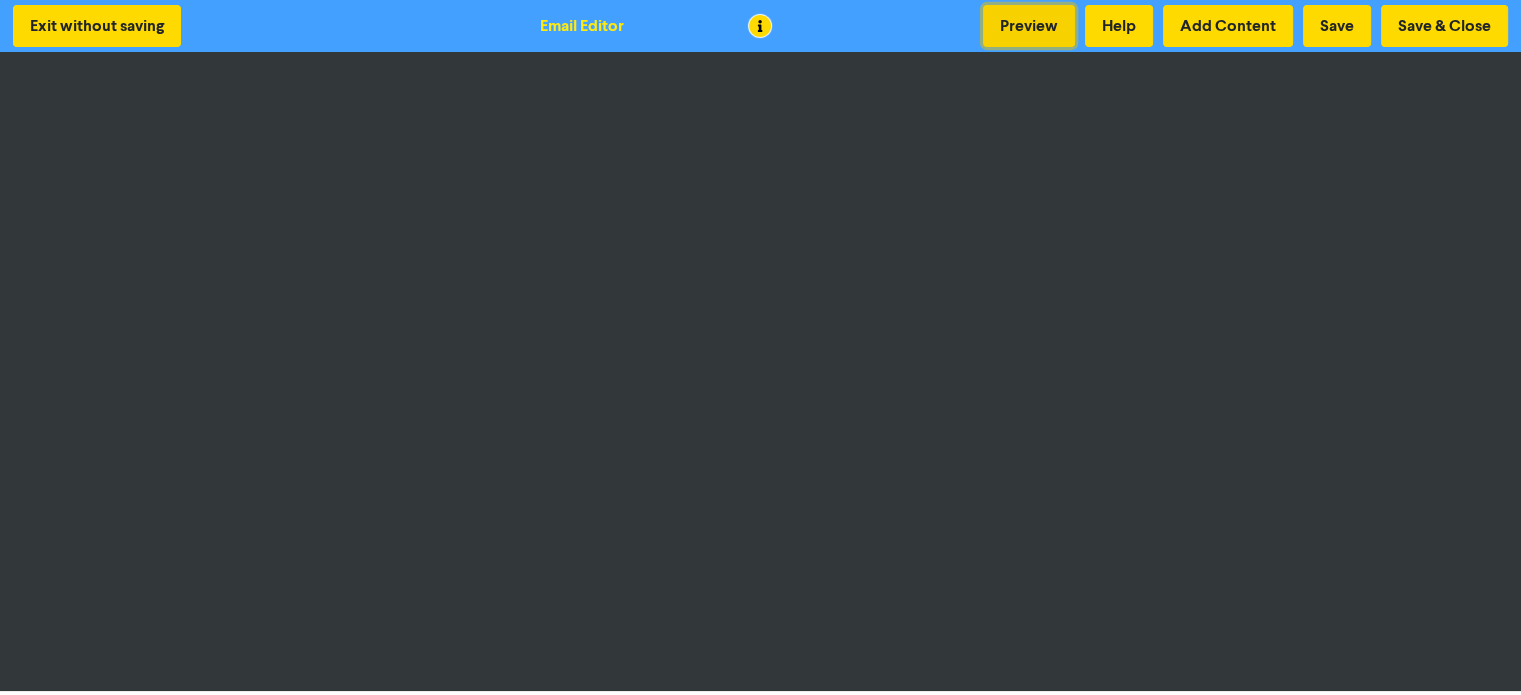 click on "Preview" at bounding box center [1029, 26] 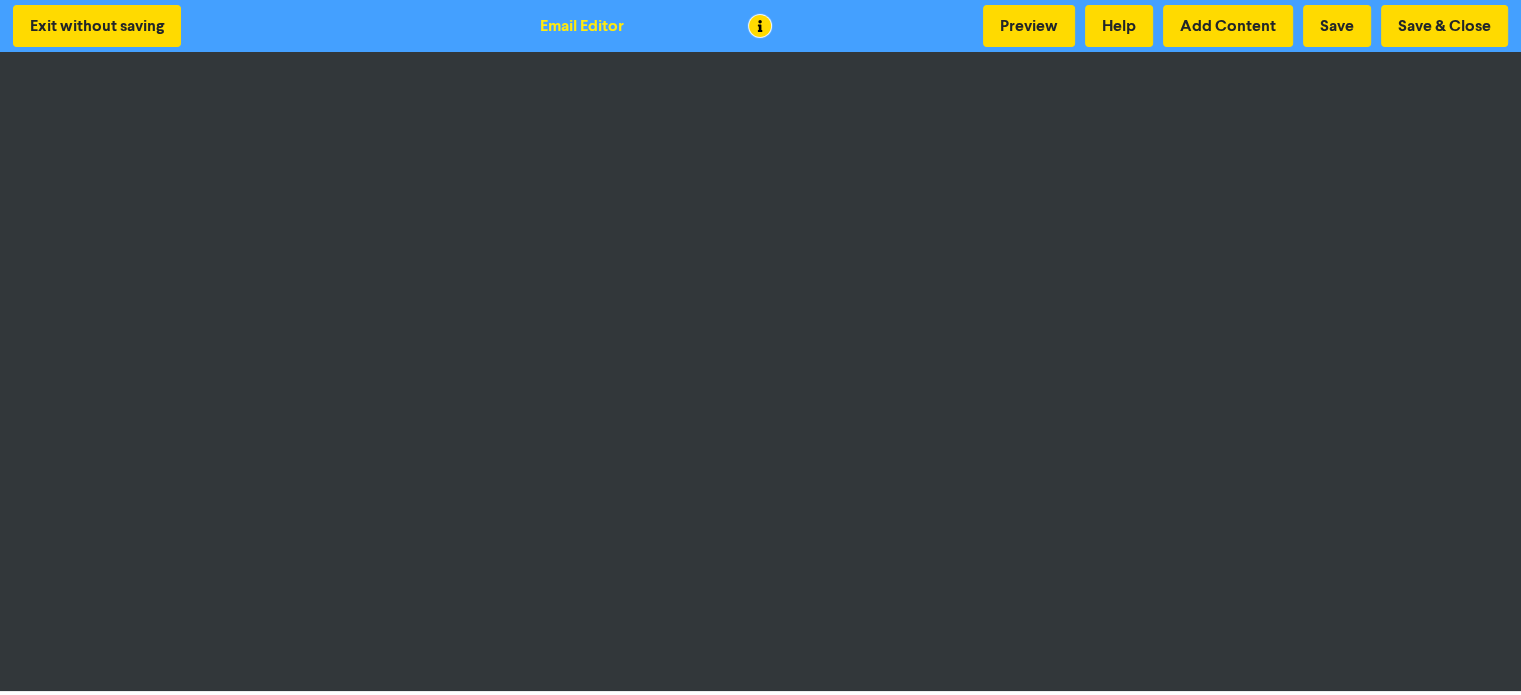 scroll, scrollTop: 2, scrollLeft: 0, axis: vertical 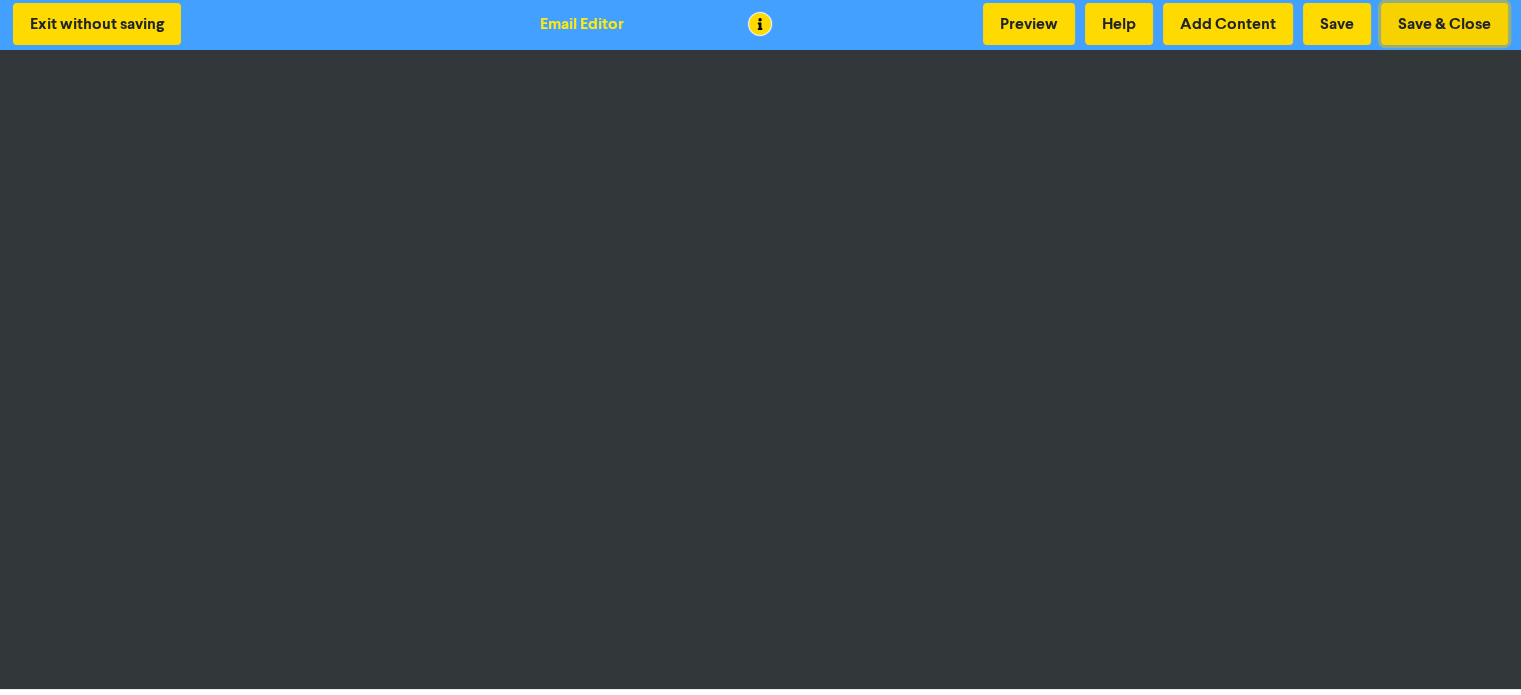 click on "Save & Close" at bounding box center (1444, 24) 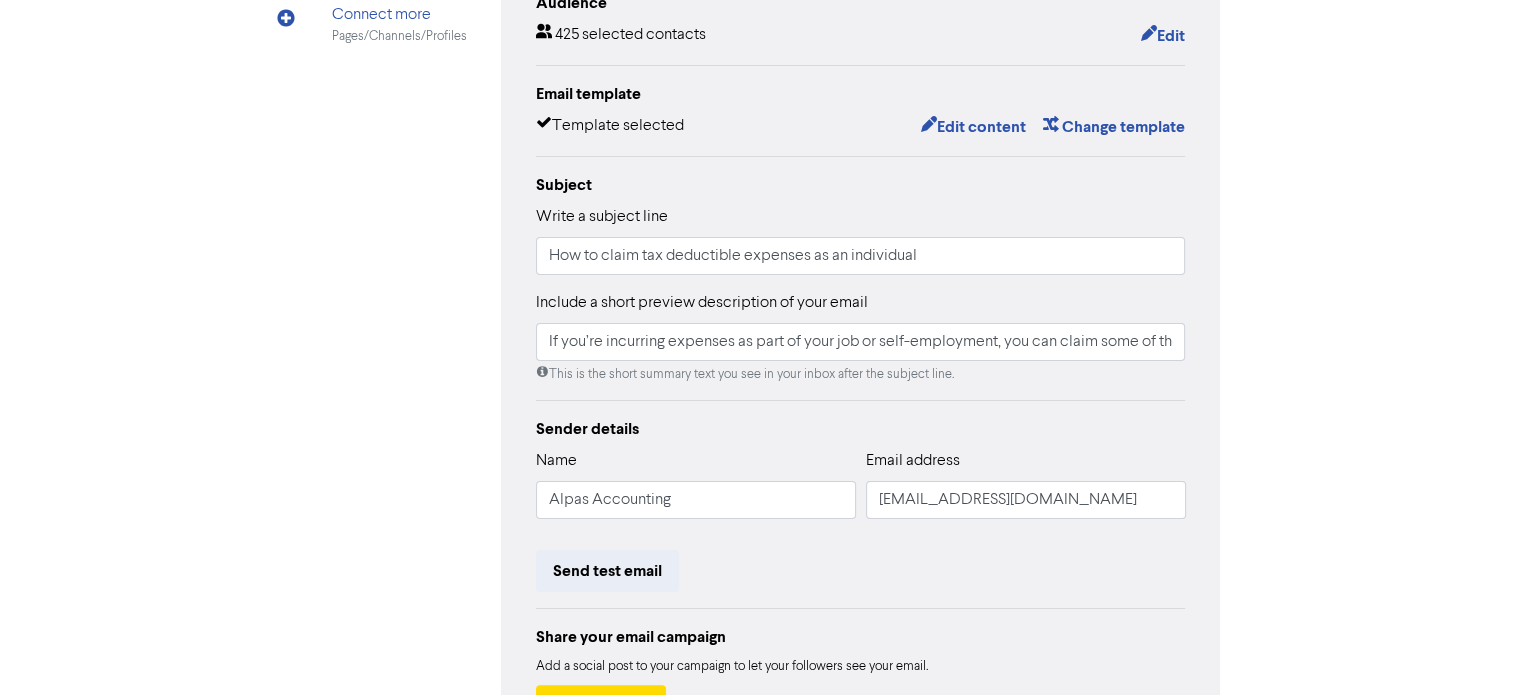 scroll, scrollTop: 300, scrollLeft: 0, axis: vertical 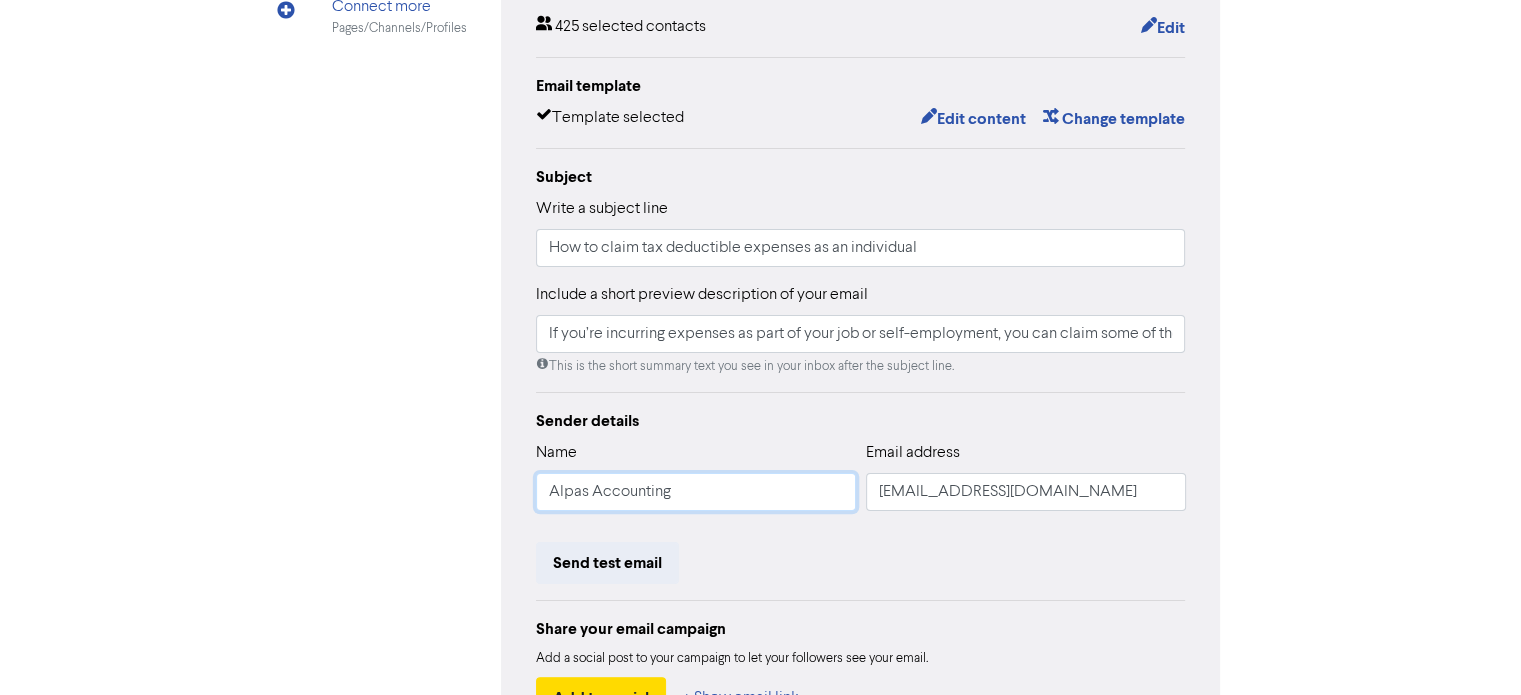 click on "Alpas Accounting" at bounding box center (696, 492) 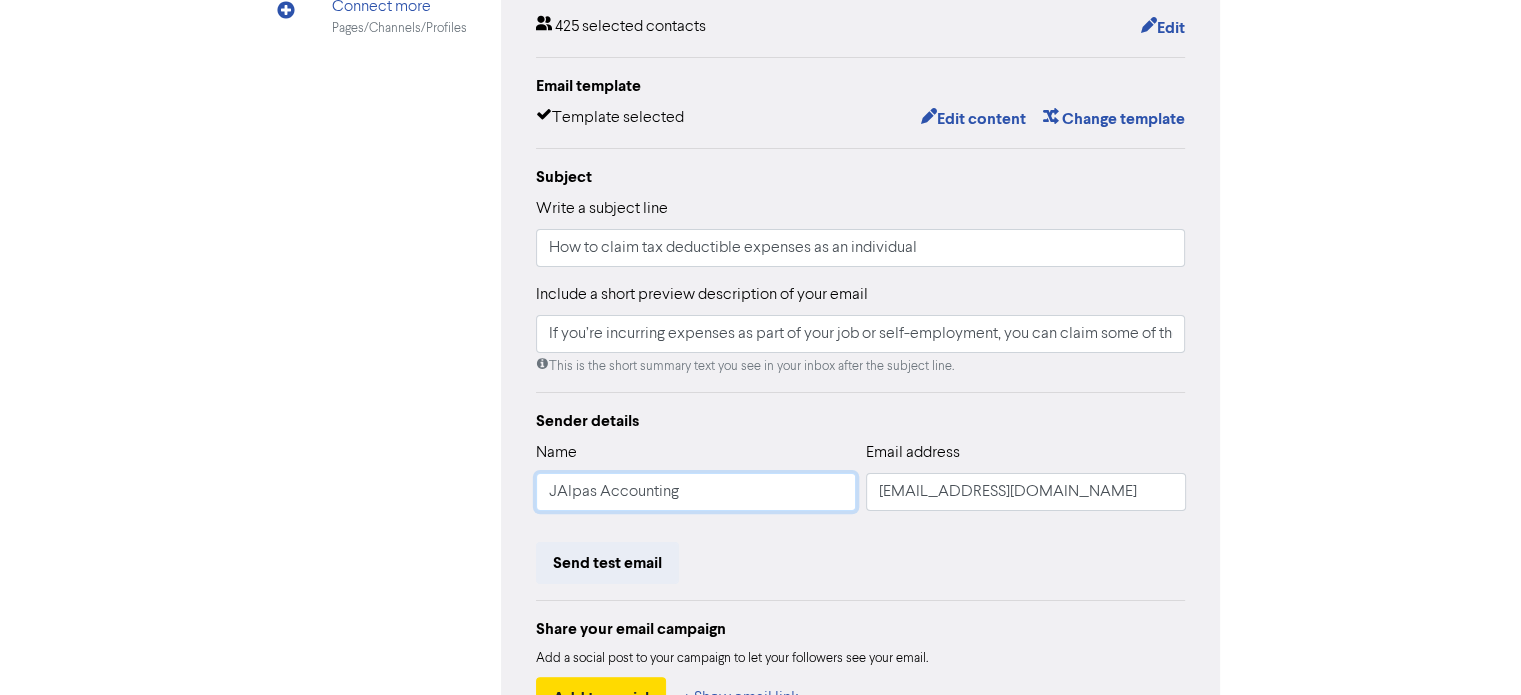 type on "If you’re incurring expenses as part of your job or self-employment, you can claim some of these expenses back and lower your overall income tax bill.#taxreturn" 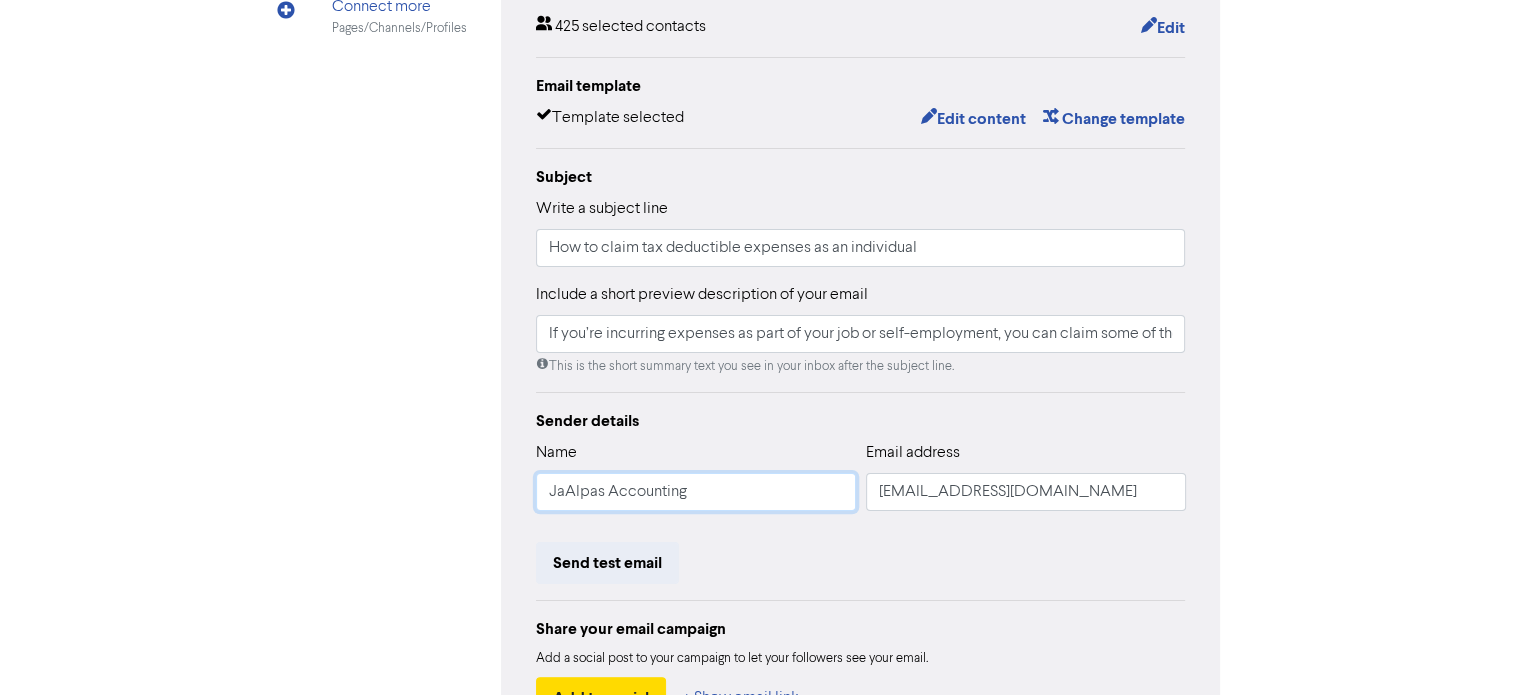 type on "If you’re incurring expenses as part of your job or self-employment, you can claim some of these expenses back and lower your overall income tax bill.#taxreturn" 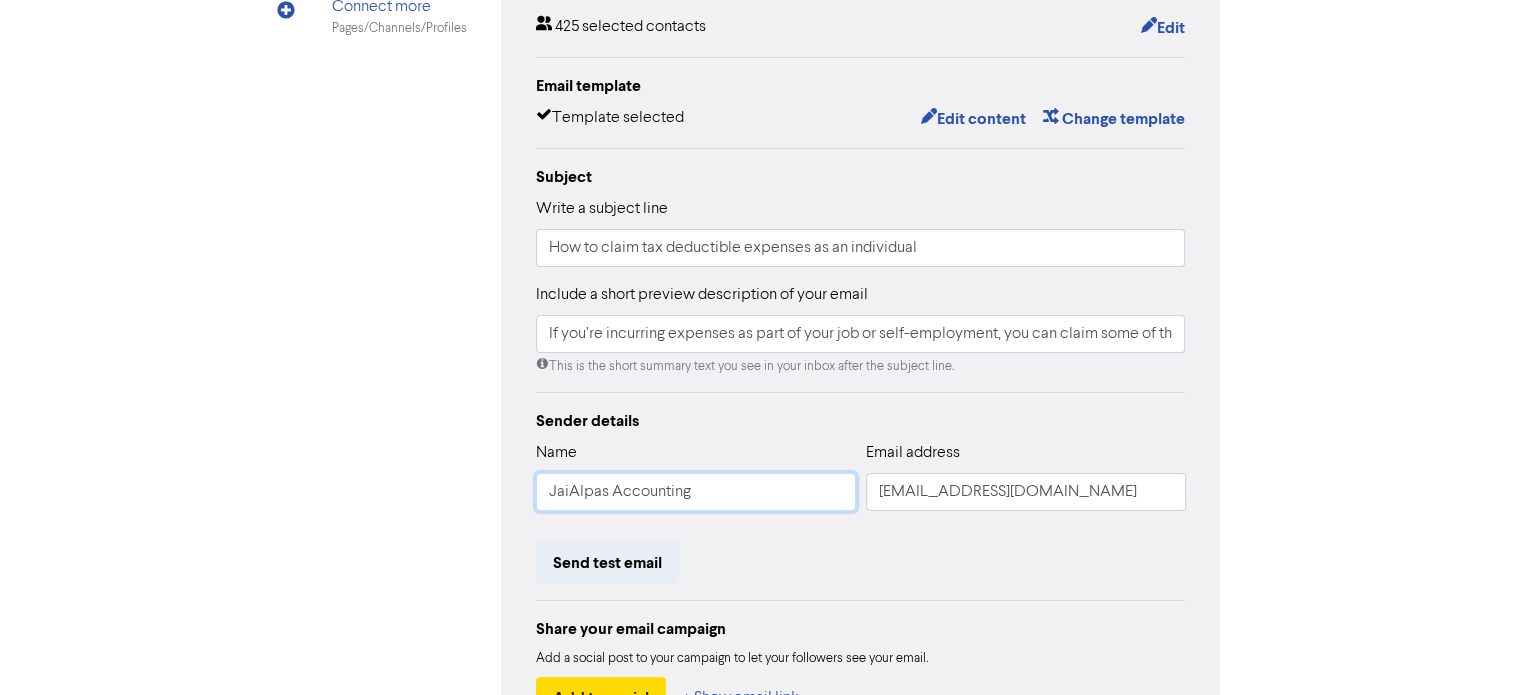 type on "If you’re incurring expenses as part of your job or self-employment, you can claim some of these expenses back and lower your overall income tax bill.#taxreturn" 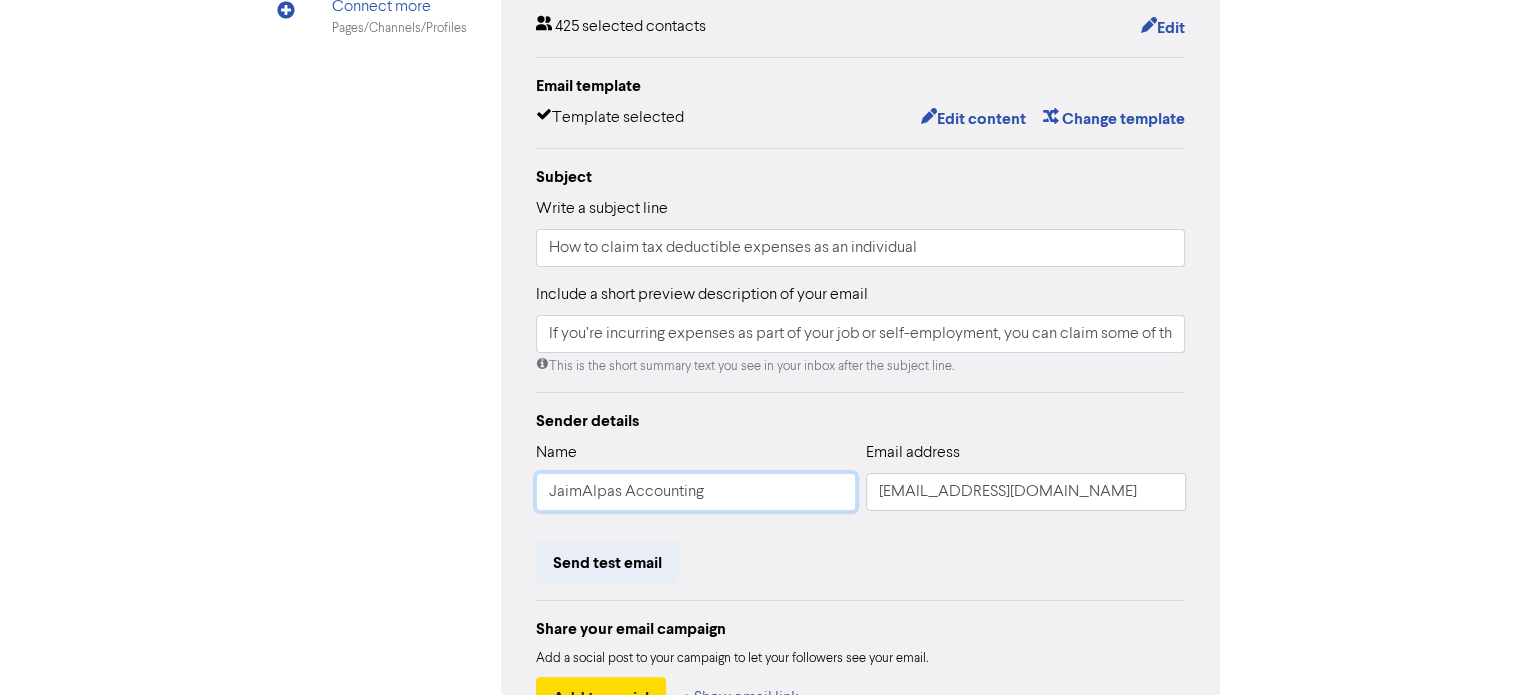 type on "If you’re incurring expenses as part of your job or self-employment, you can claim some of these expenses back and lower your overall income tax bill.#taxreturn" 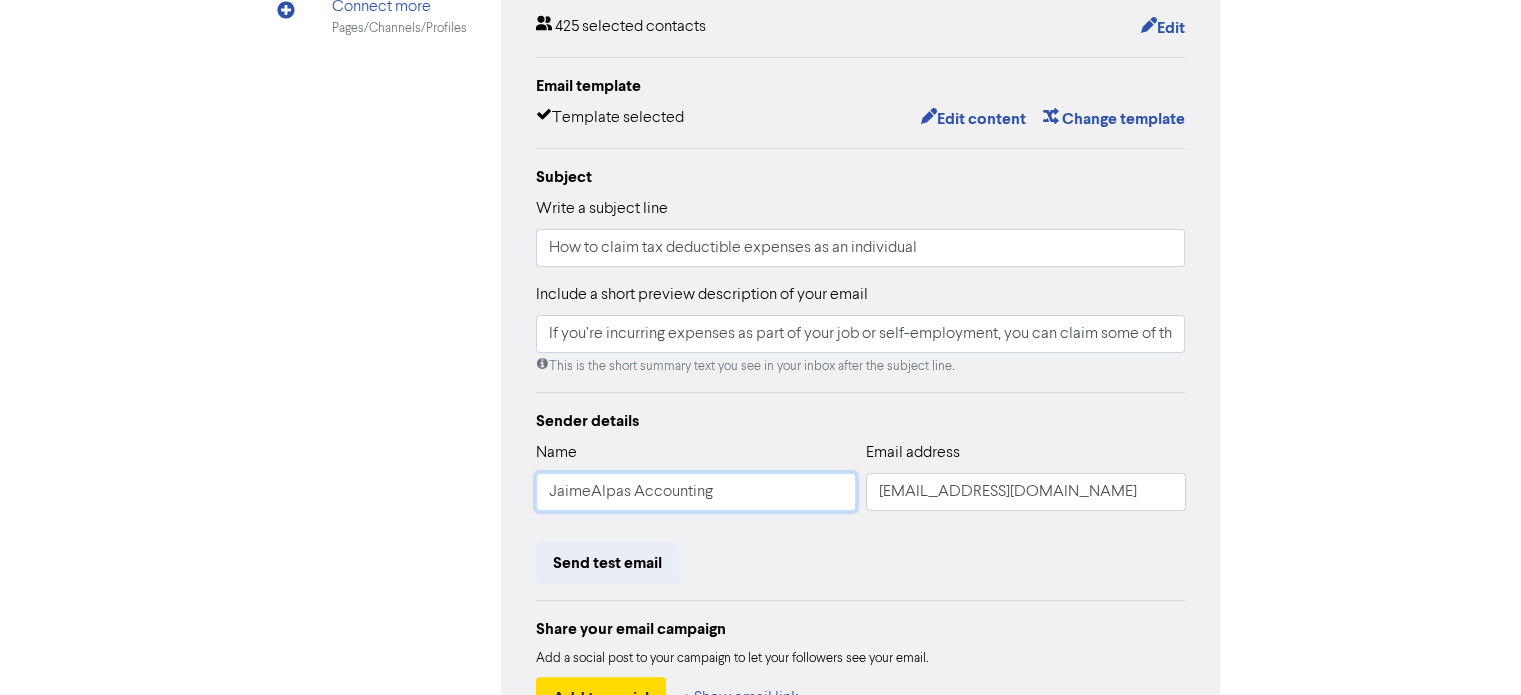 type on "If you’re incurring expenses as part of your job or self-employment, you can claim some of these expenses back and lower your overall income tax bill.#taxreturn" 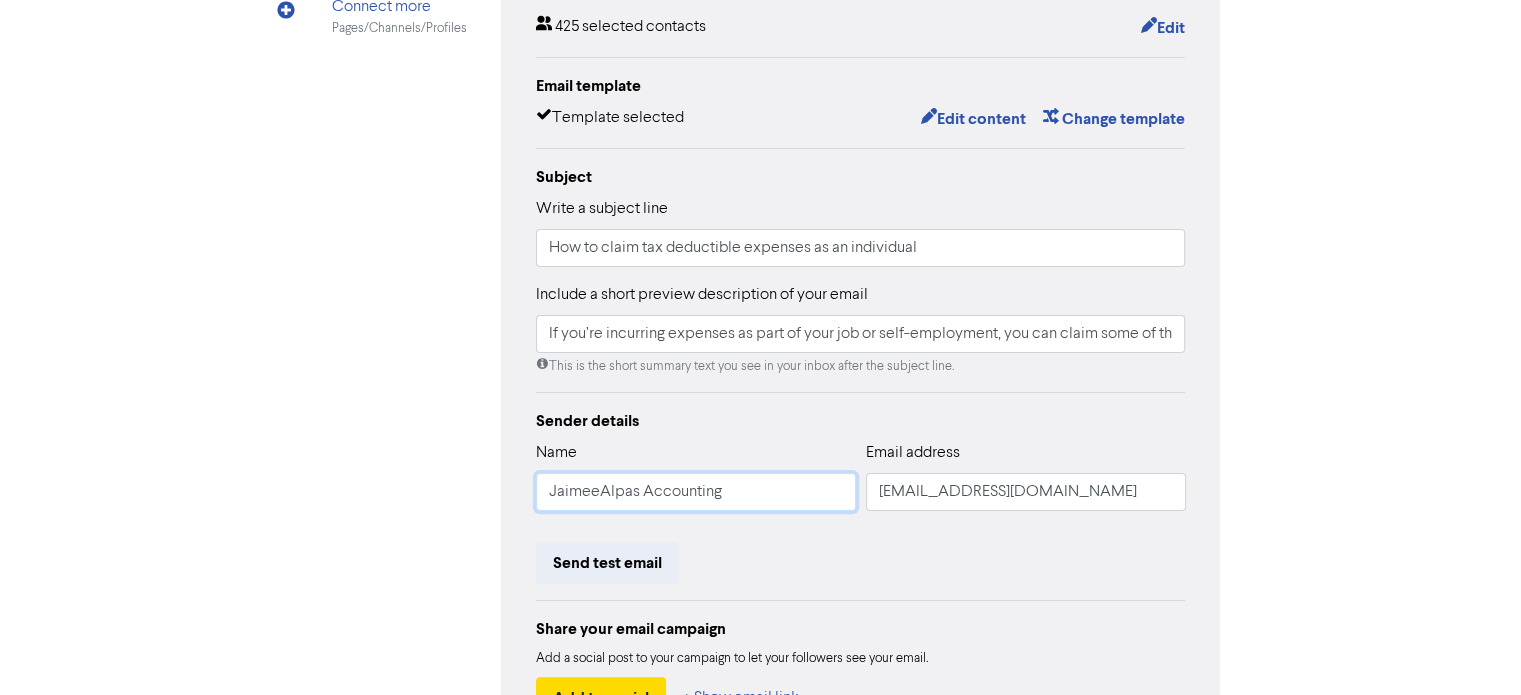 type on "If you’re incurring expenses as part of your job or self-employment, you can claim some of these expenses back and lower your overall income tax bill.#taxreturn" 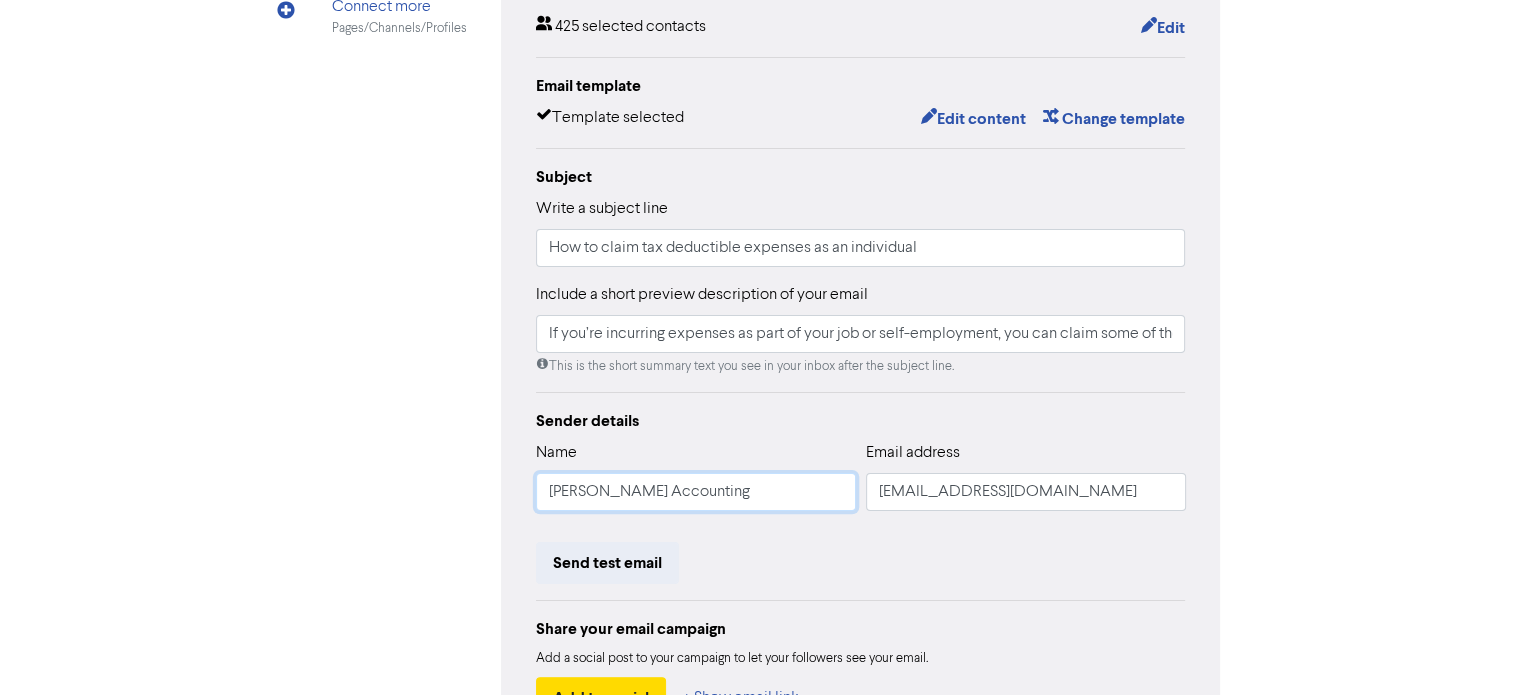 type on "If you’re incurring expenses as part of your job or self-employment, you can claim some of these expenses back and lower your overall income tax bill.#taxreturn" 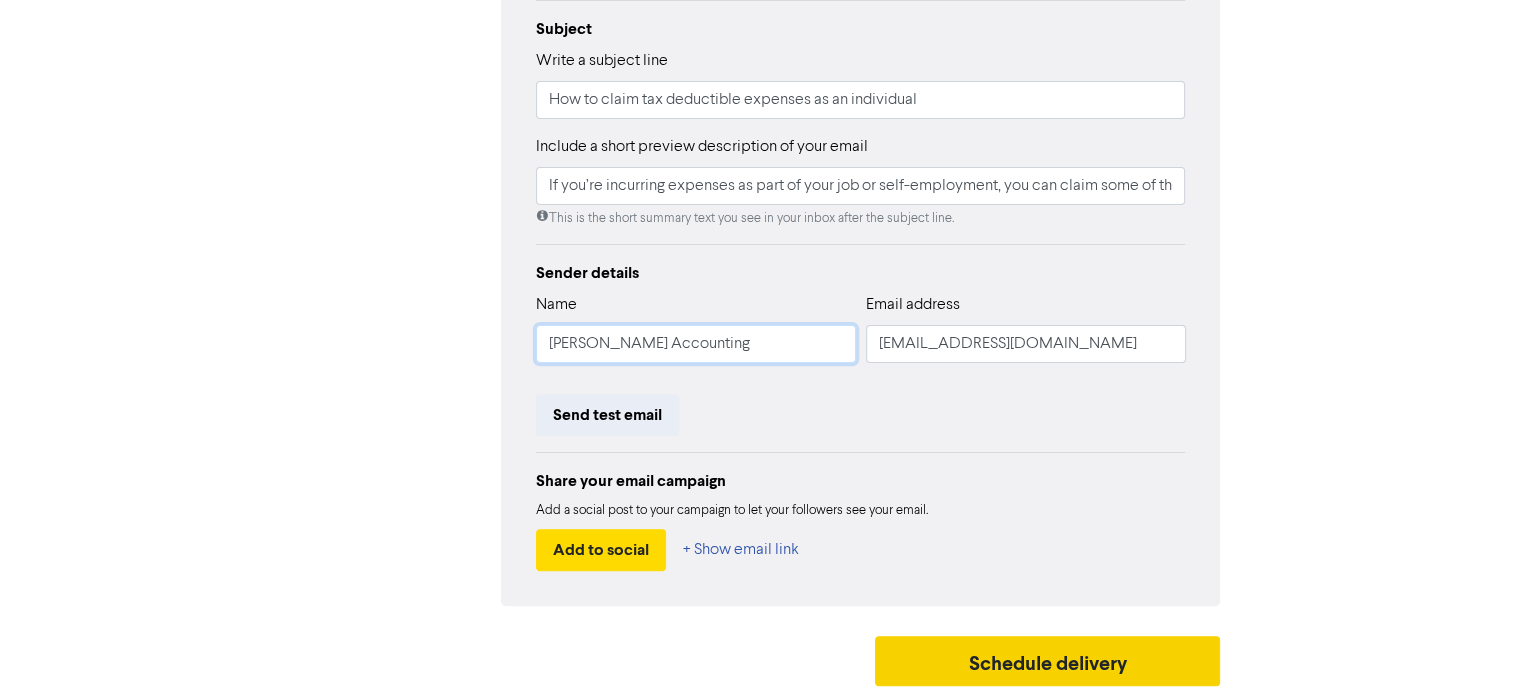 type on "[PERSON_NAME] Accounting" 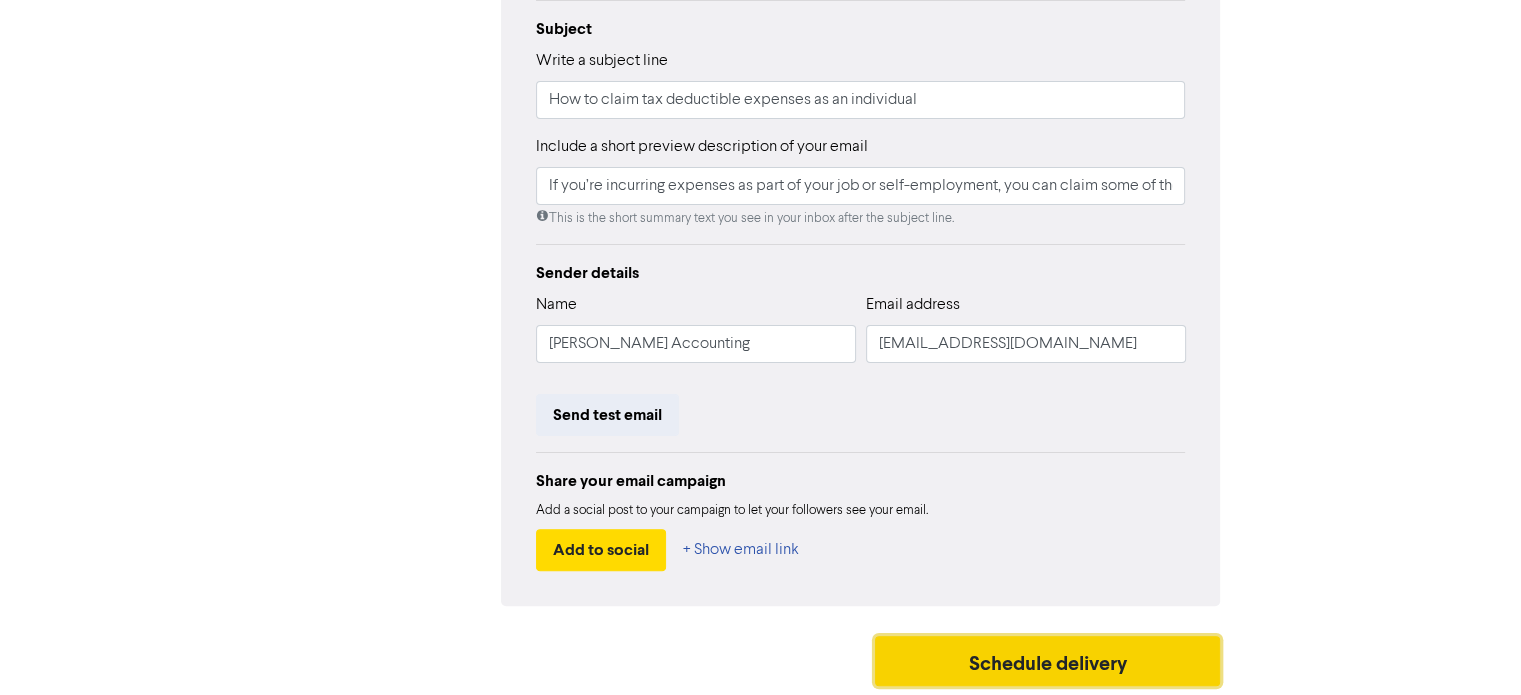 click on "Schedule delivery" at bounding box center (1048, 661) 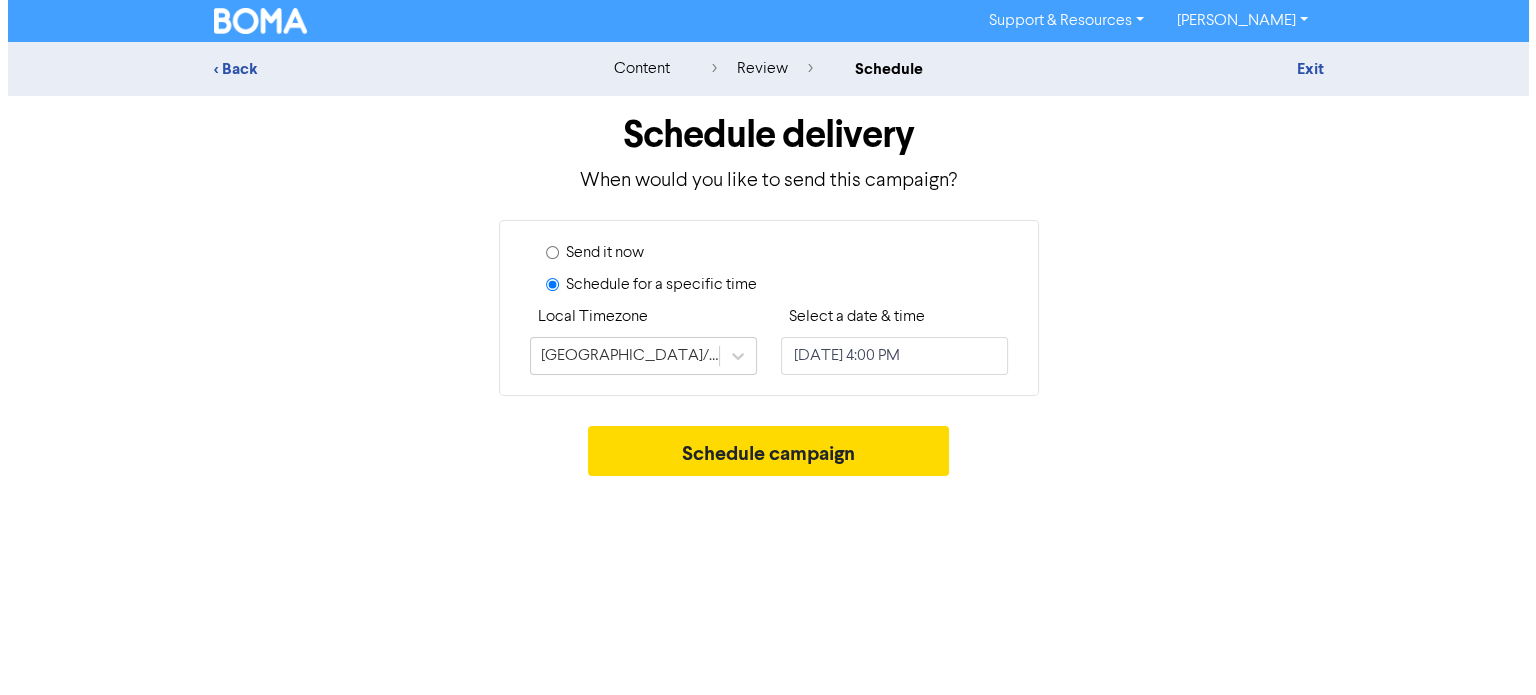 scroll, scrollTop: 0, scrollLeft: 0, axis: both 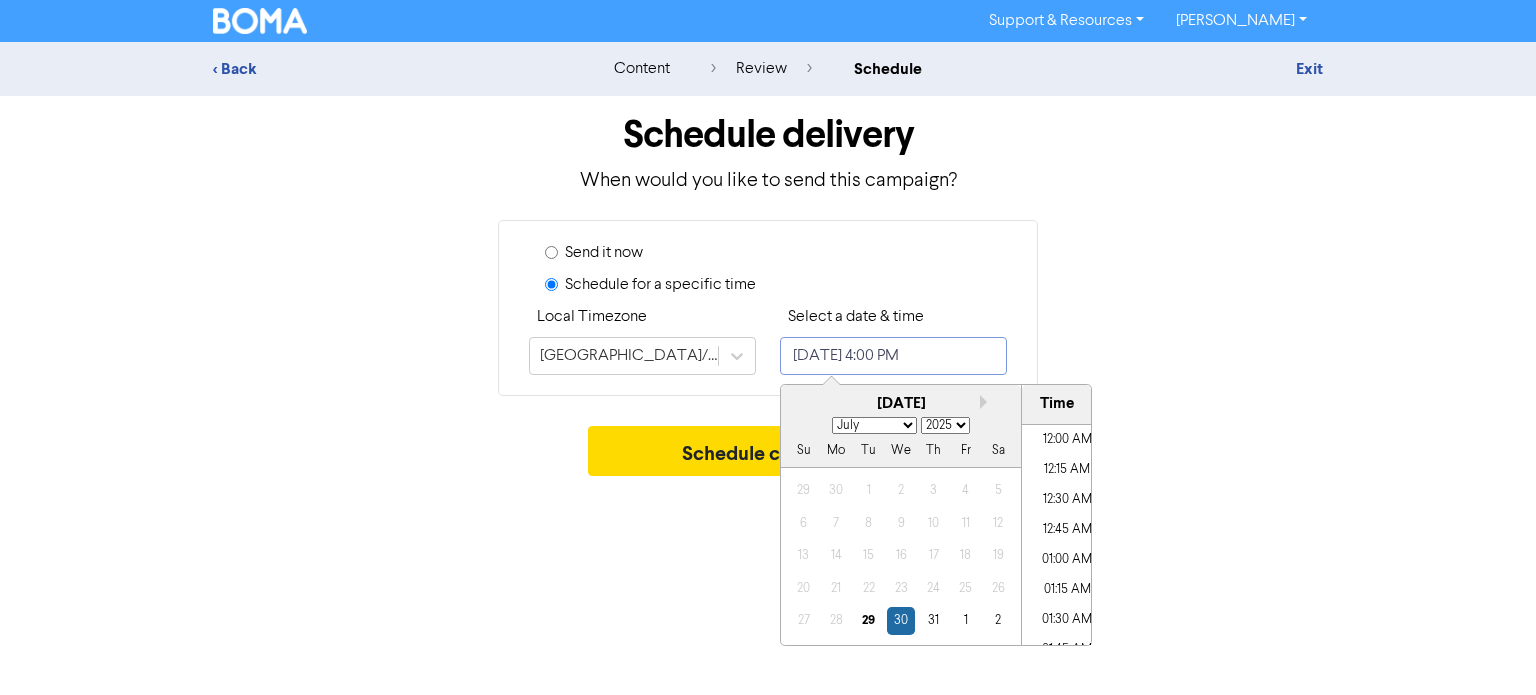 click on "[DATE] 4:00 PM" at bounding box center [893, 356] 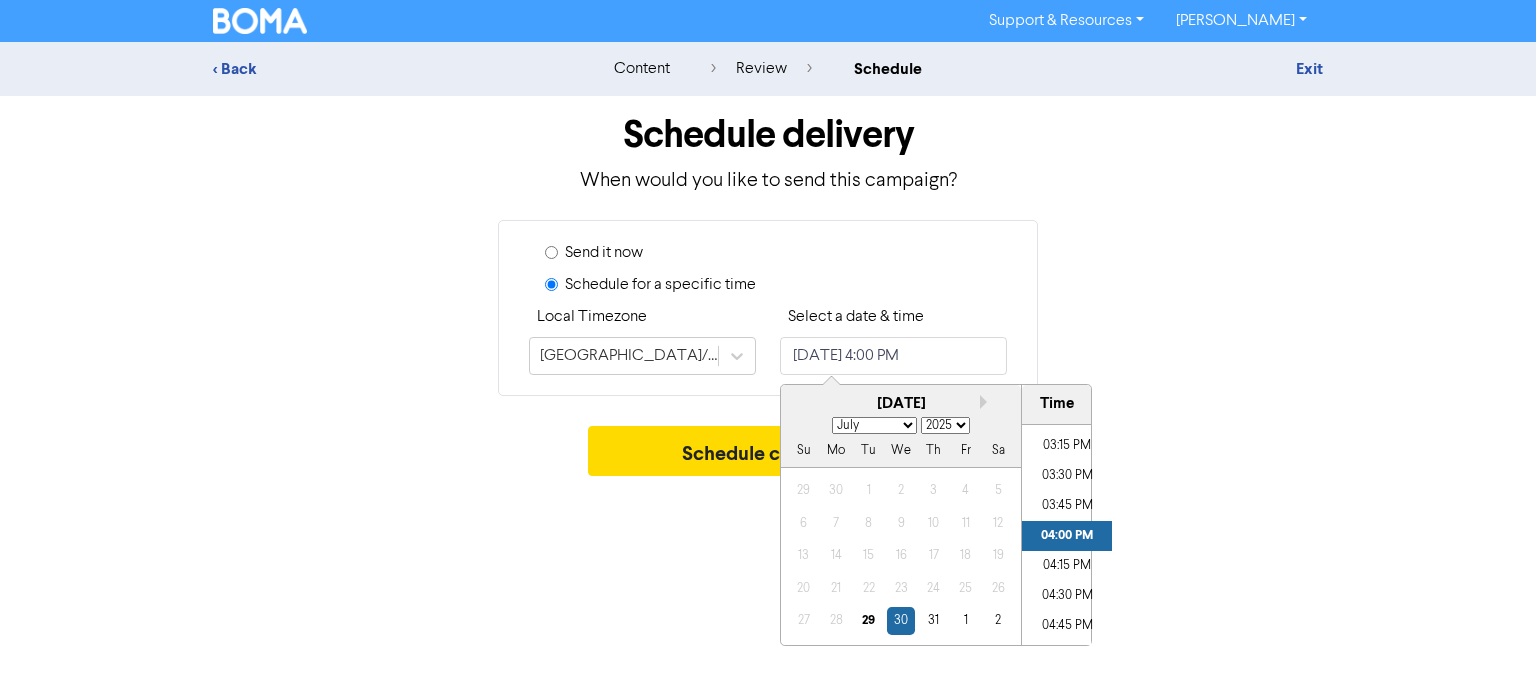 click on "January February March April May June July August September October November December" at bounding box center [874, 425] 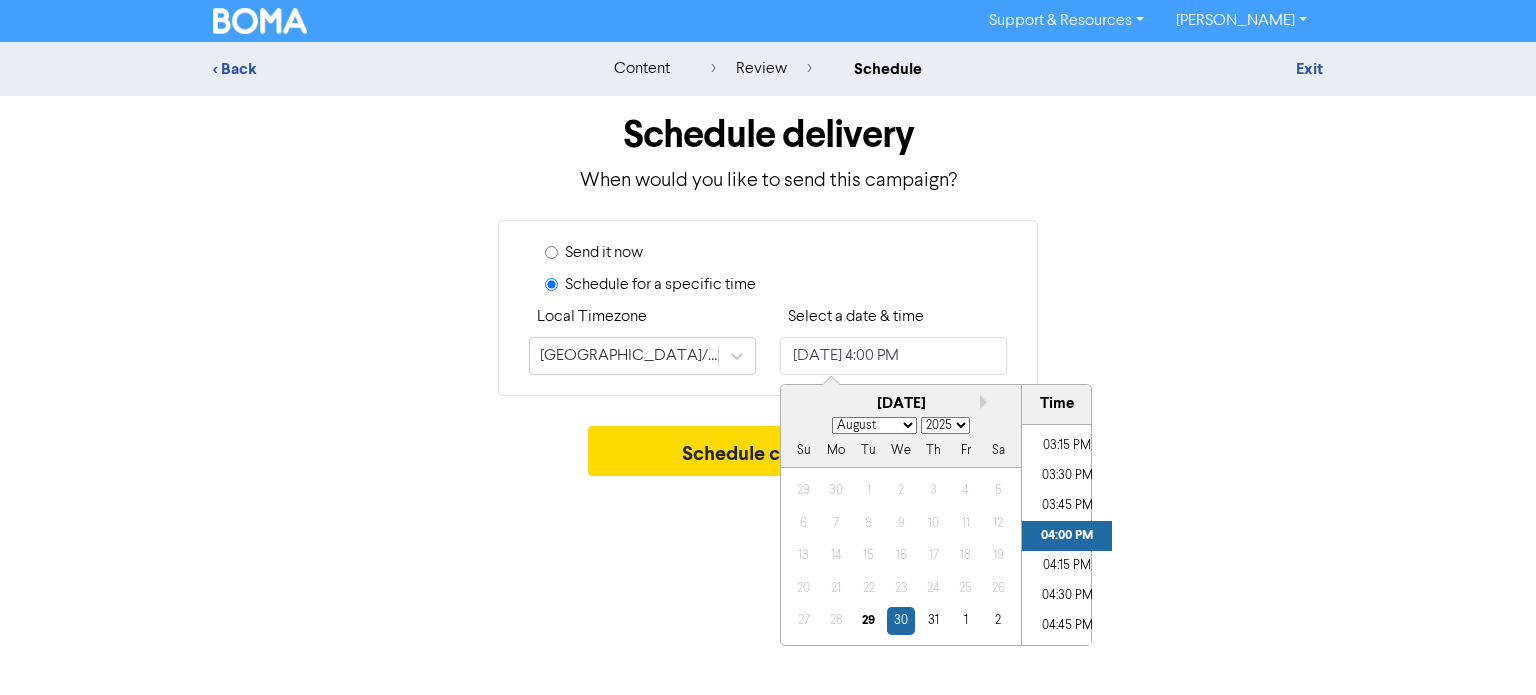 click on "January February March April May June July August September October November December" at bounding box center [874, 425] 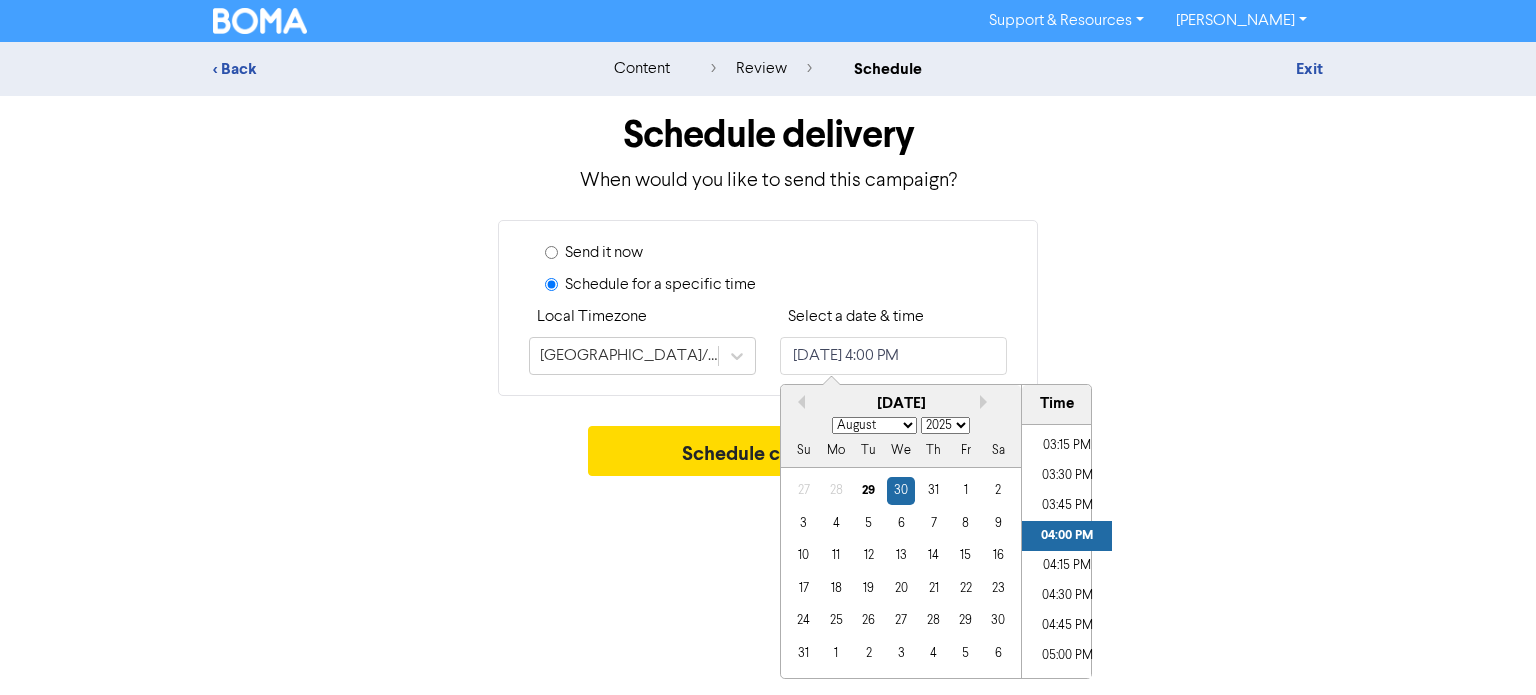 click on "January February March April May June July August September October November December" at bounding box center [874, 425] 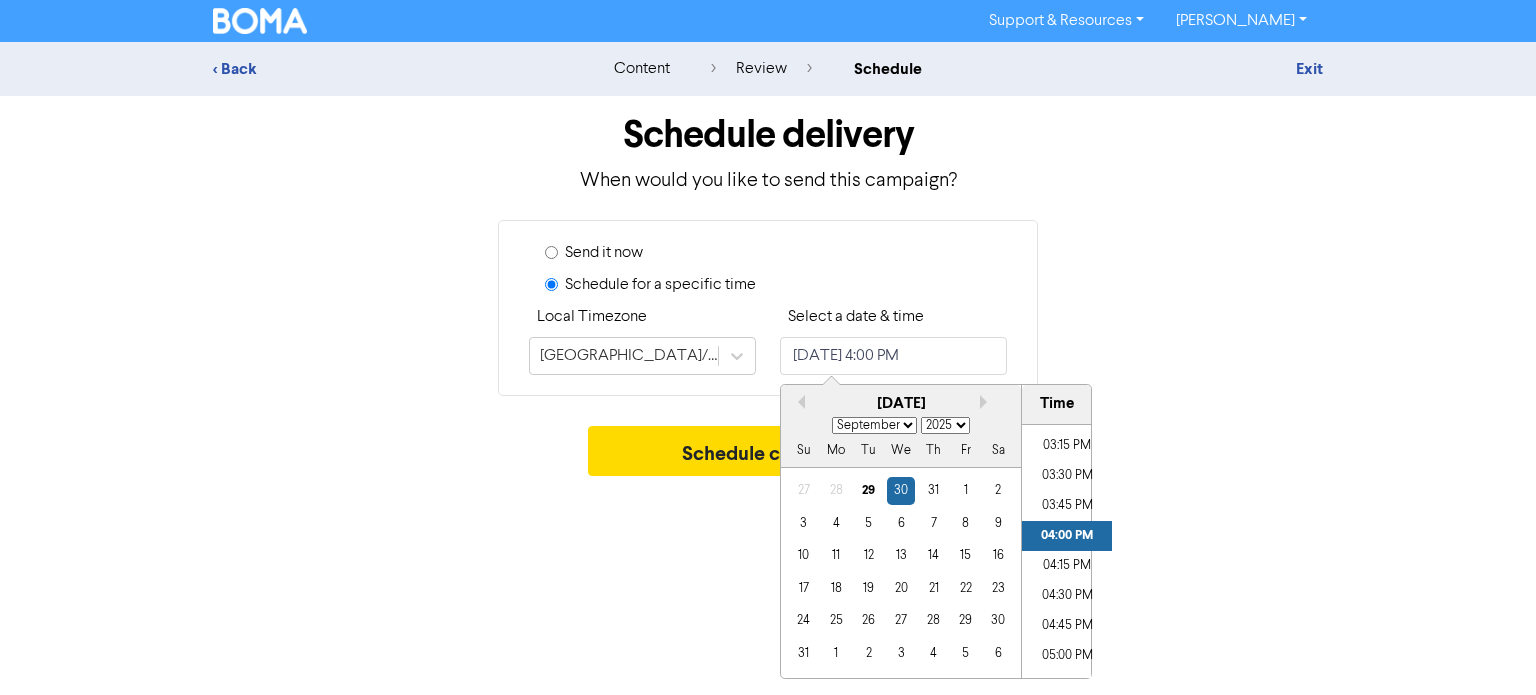 click on "January February March April May June July August September October November December" at bounding box center (874, 425) 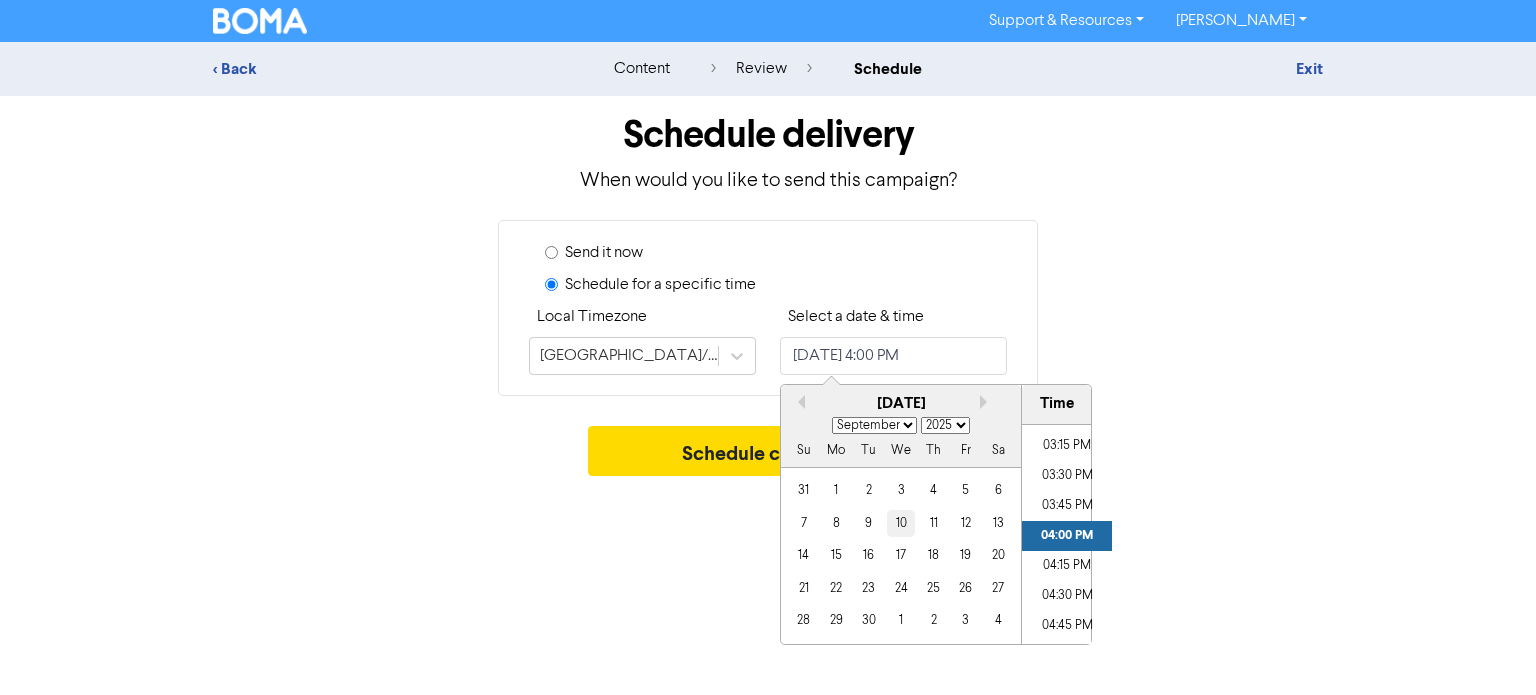 click on "10" at bounding box center [900, 523] 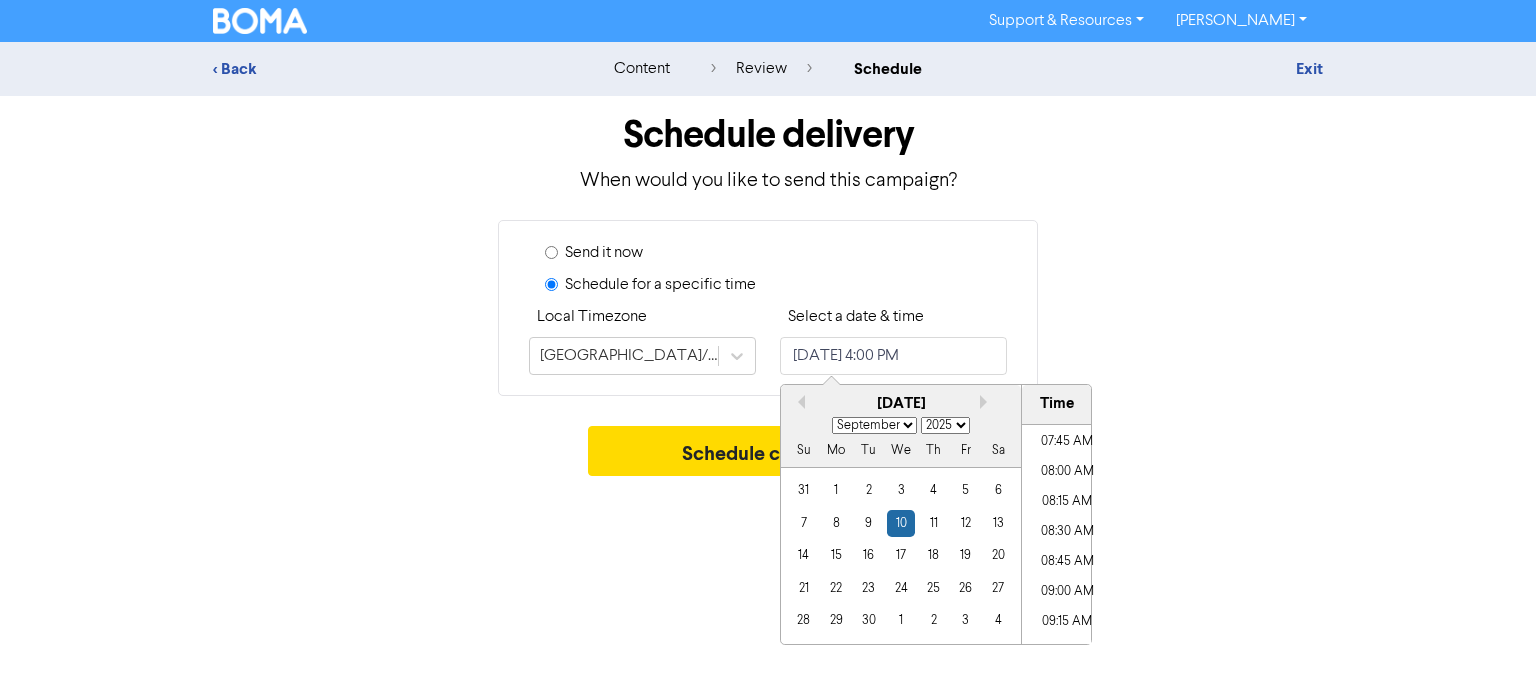 scroll, scrollTop: 980, scrollLeft: 0, axis: vertical 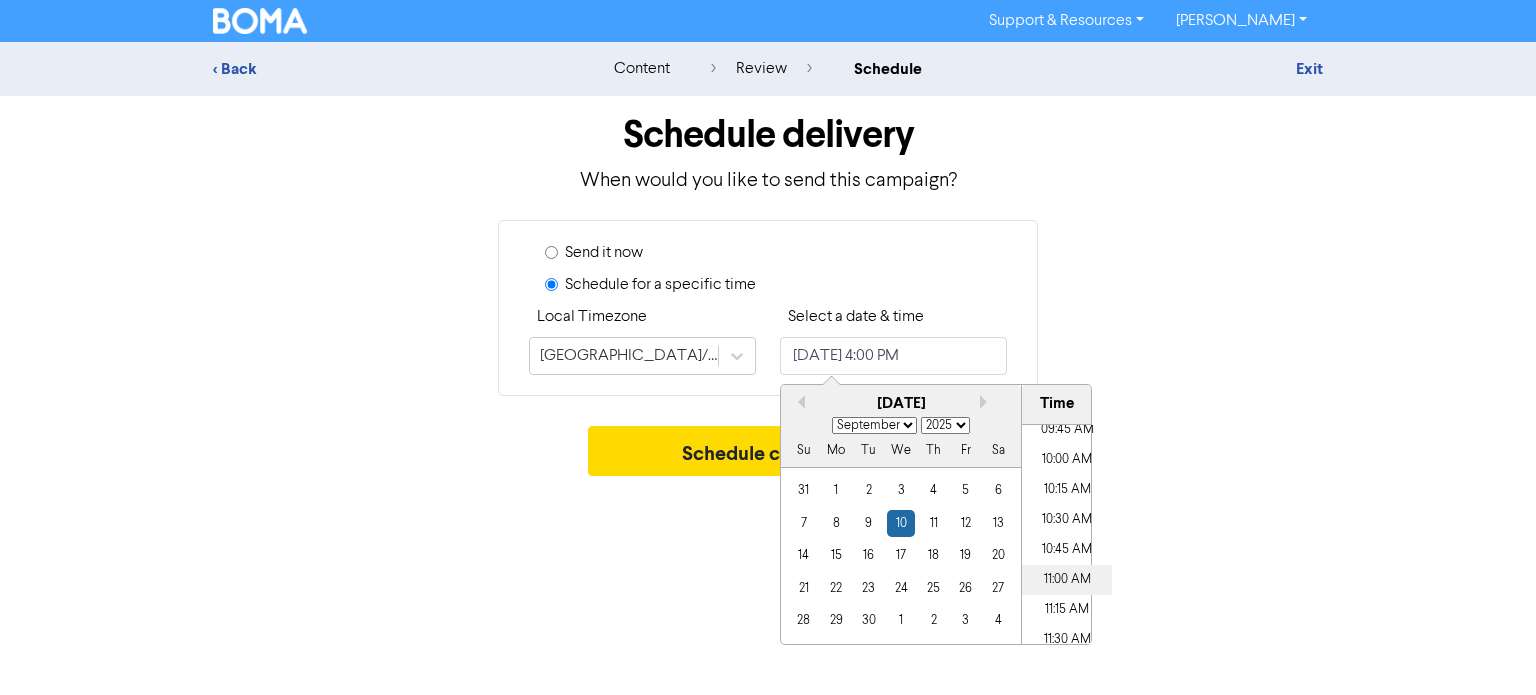click on "11:00 AM" at bounding box center [1067, 580] 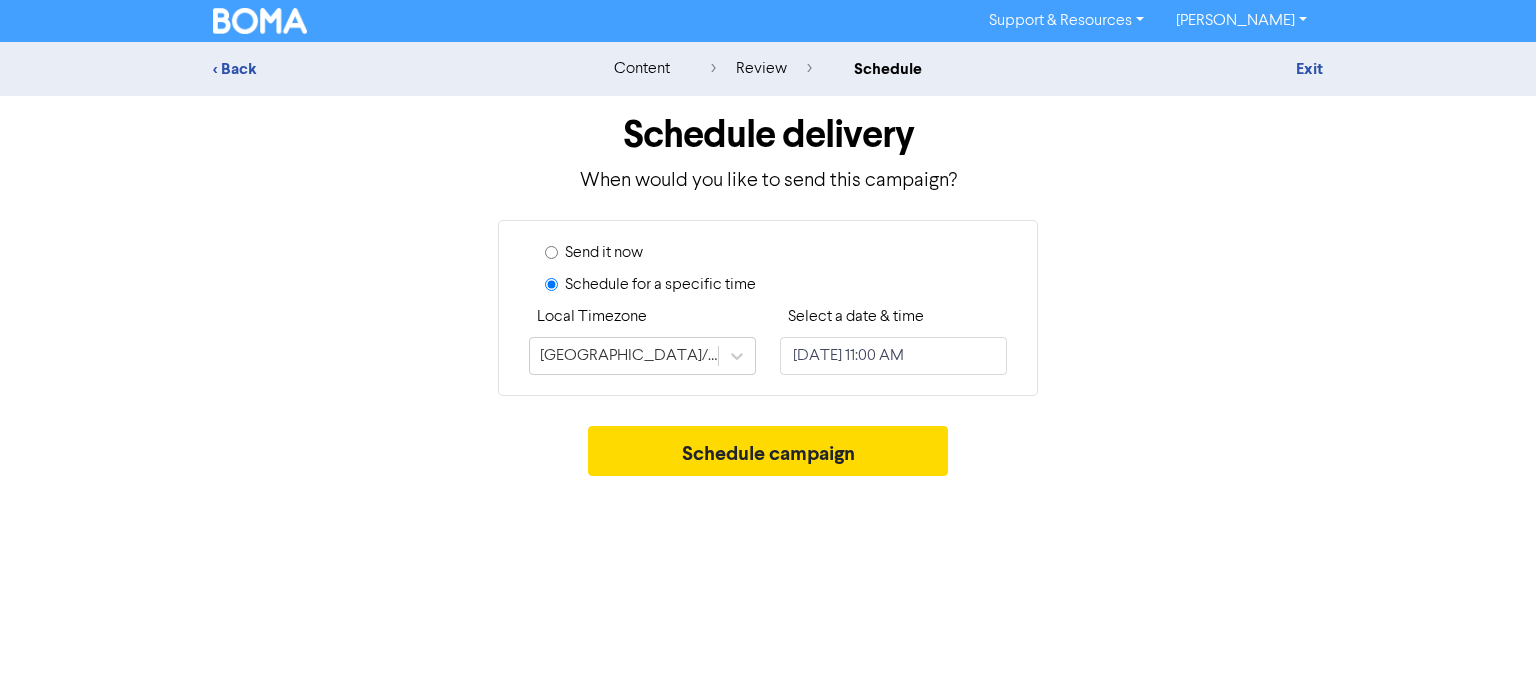 click on "Support & Resources Video Tutorials FAQ & Guides Marketing Education [PERSON_NAME] Log Out < Back content review schedule Exit Schedule delivery When would you like to send this campaign?   Send it now   Schedule for a specific time Local Timezone [GEOGRAPHIC_DATA]/[GEOGRAPHIC_DATA] Select a date & time [DATE] 11:00 AM Schedule campaign" at bounding box center [768, 347] 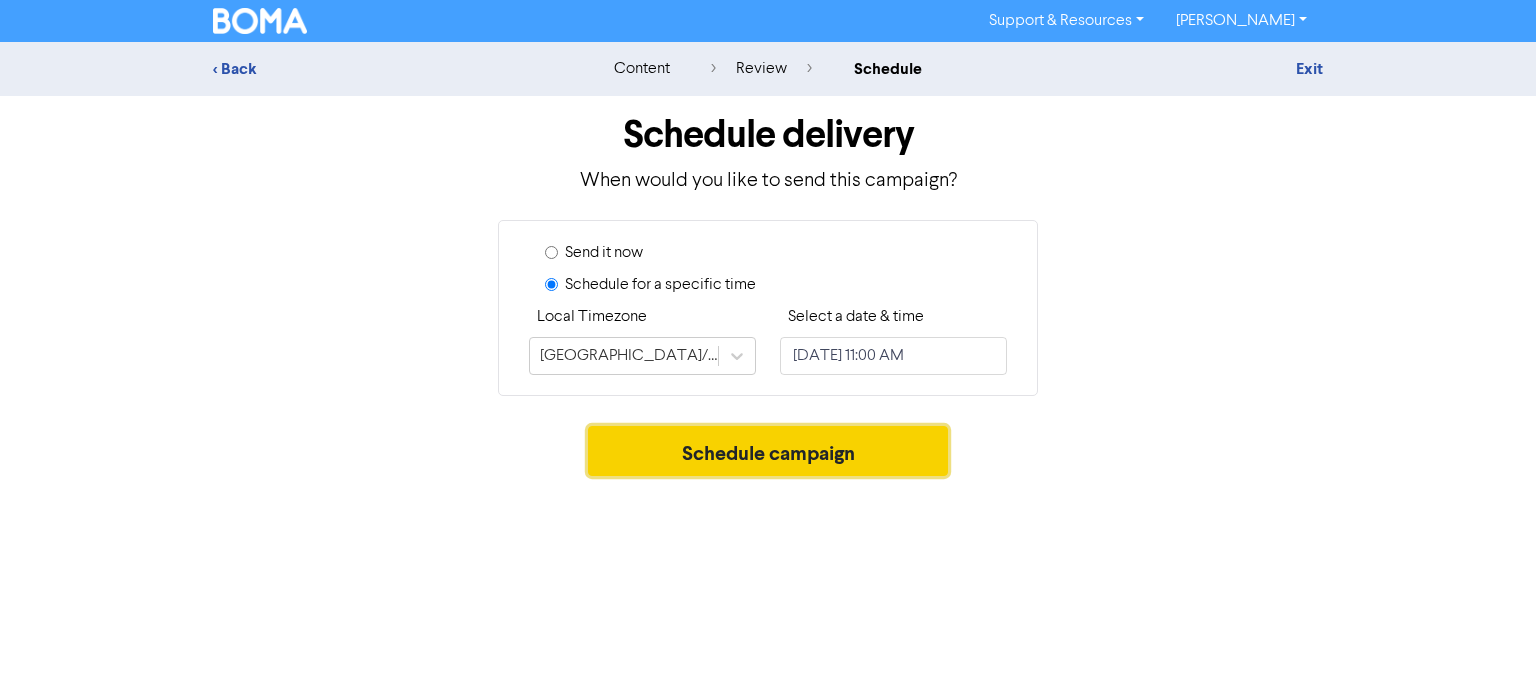 click on "Schedule campaign" at bounding box center [768, 451] 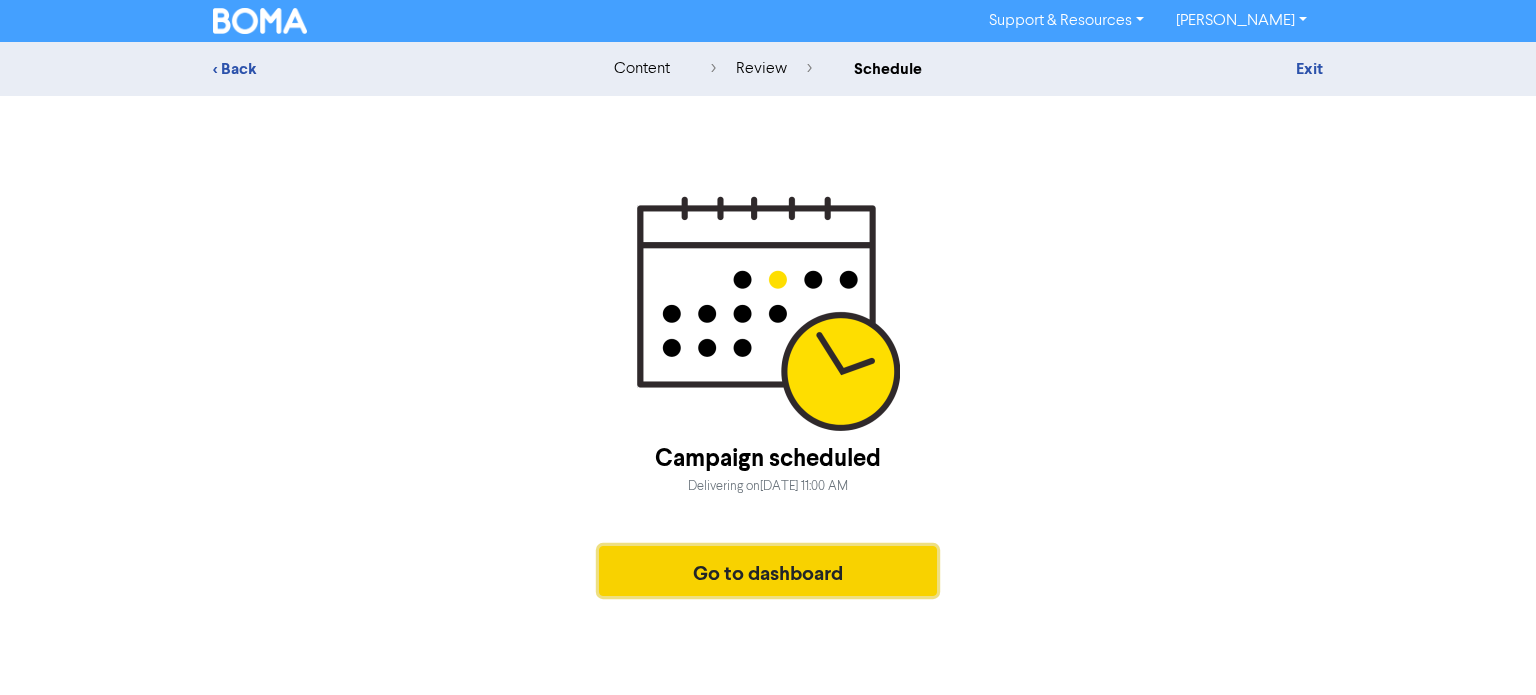 click on "Go to dashboard" at bounding box center [768, 571] 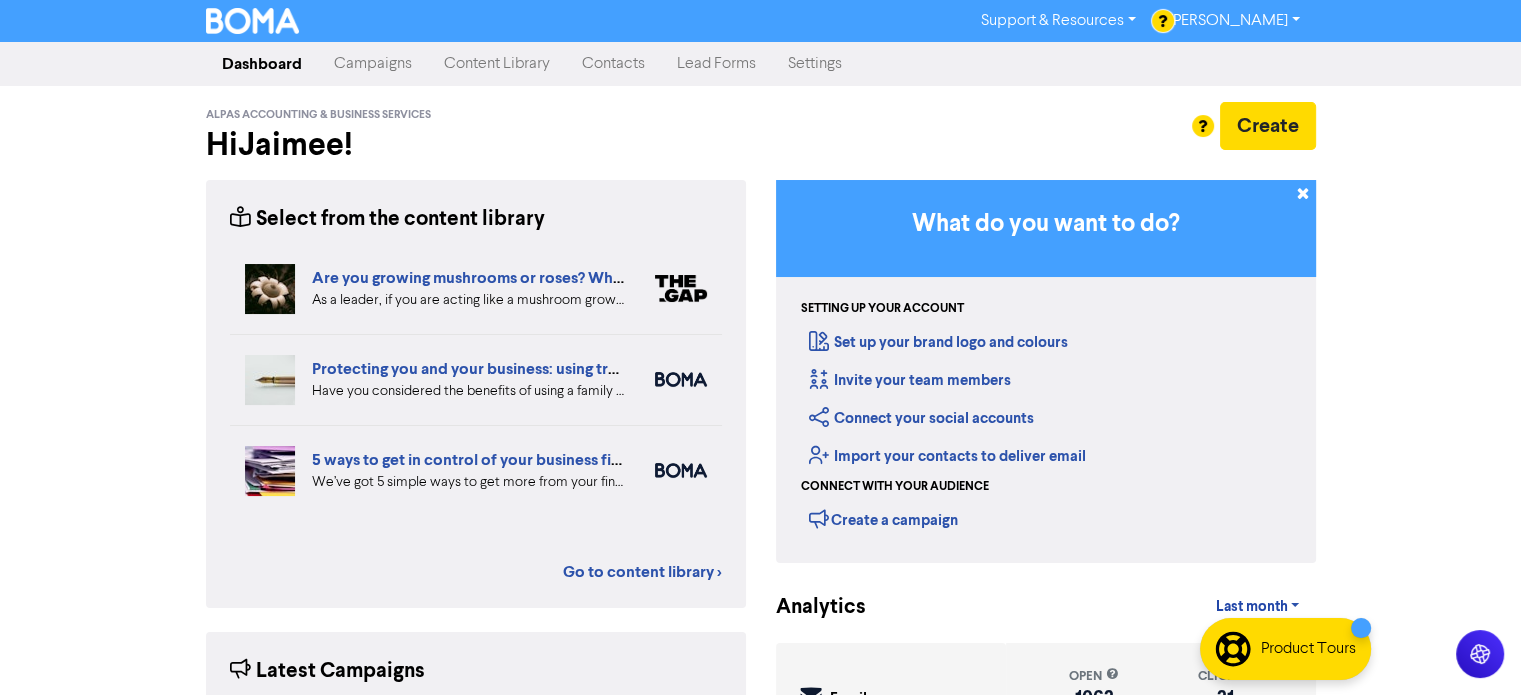 click on "Campaigns" at bounding box center [373, 64] 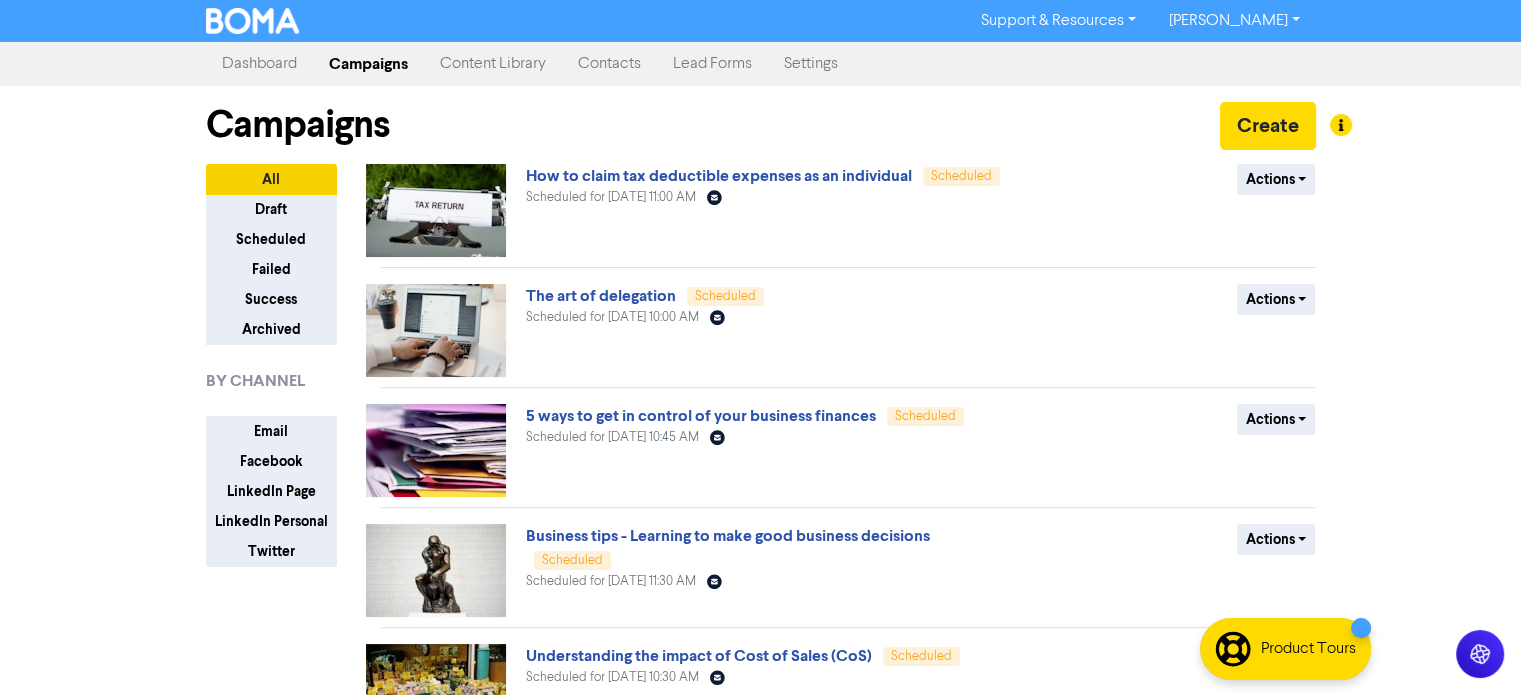 click on "Content Library" at bounding box center (493, 64) 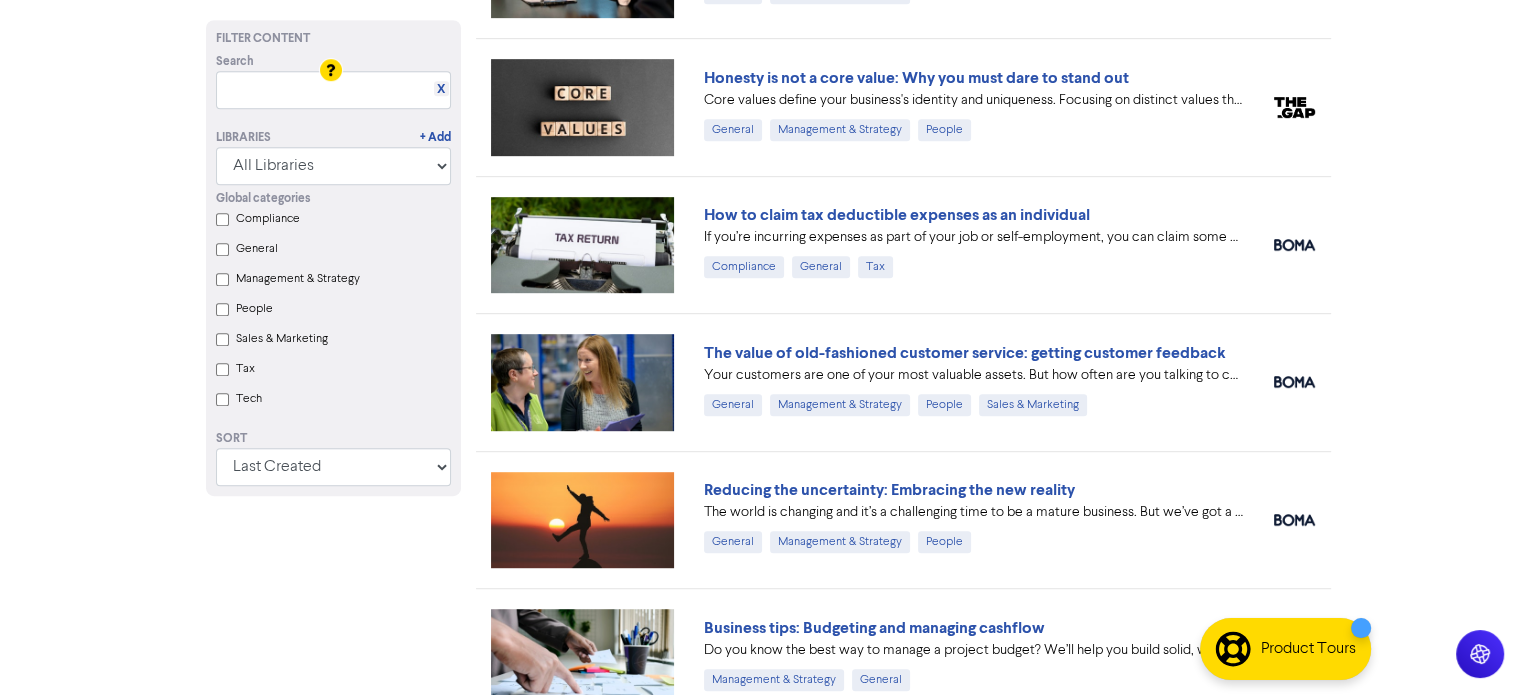 scroll, scrollTop: 1100, scrollLeft: 0, axis: vertical 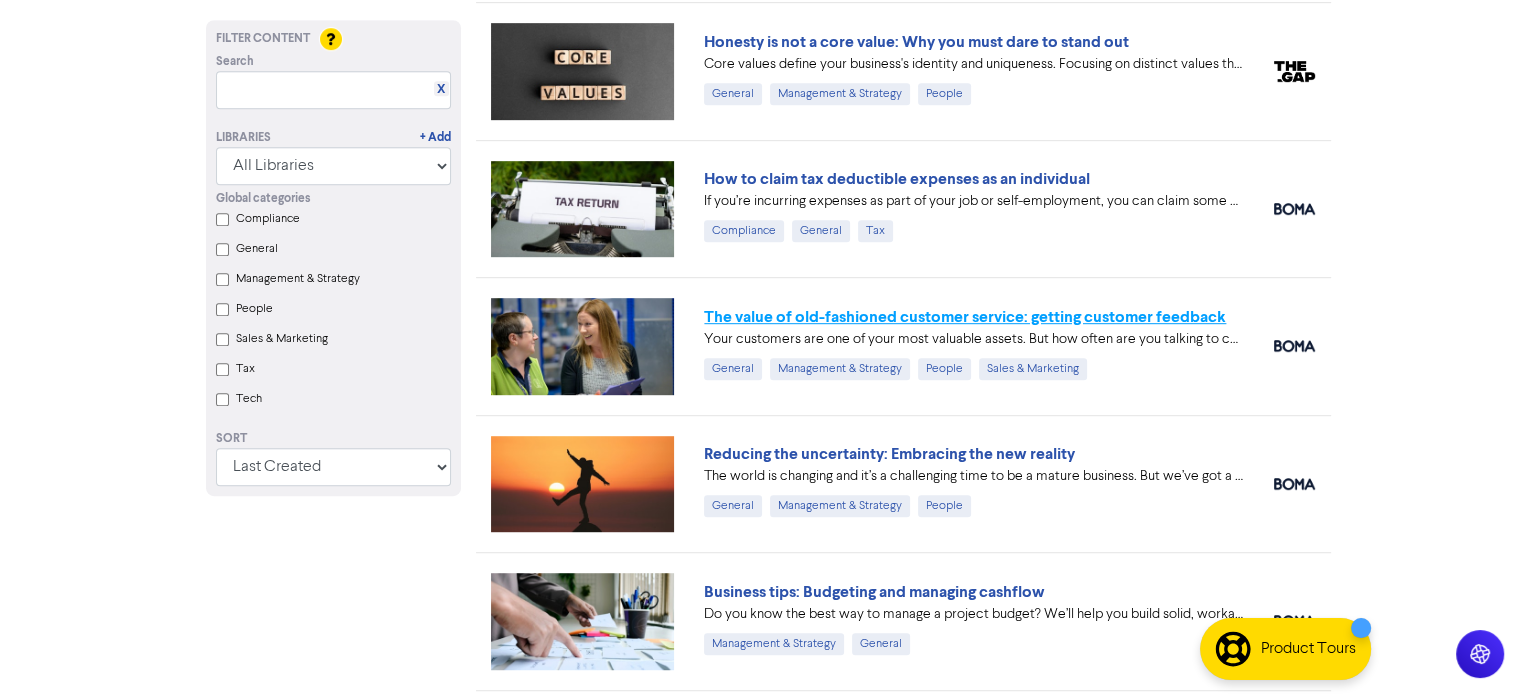 click on "The value of old-fashioned customer service: getting customer feedback" at bounding box center [965, 317] 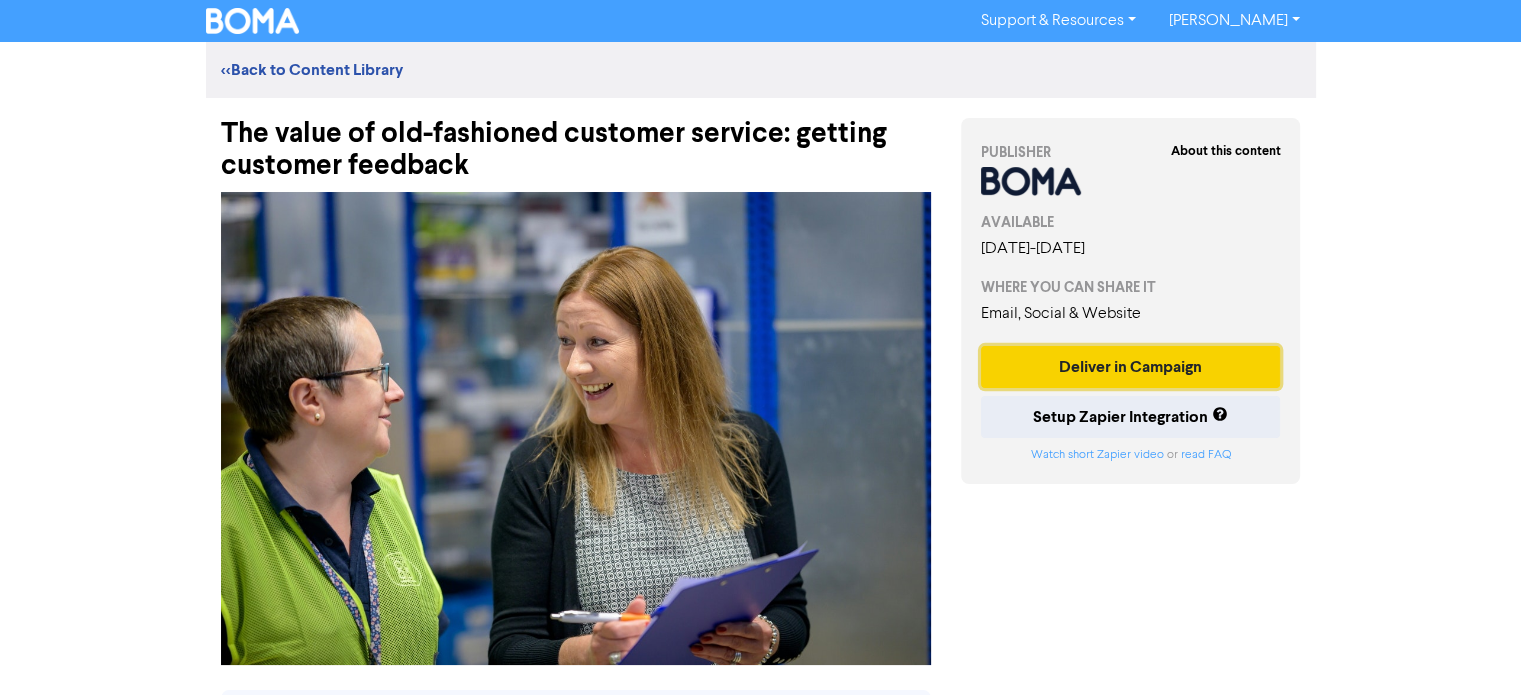 click on "Deliver in Campaign" at bounding box center (1131, 367) 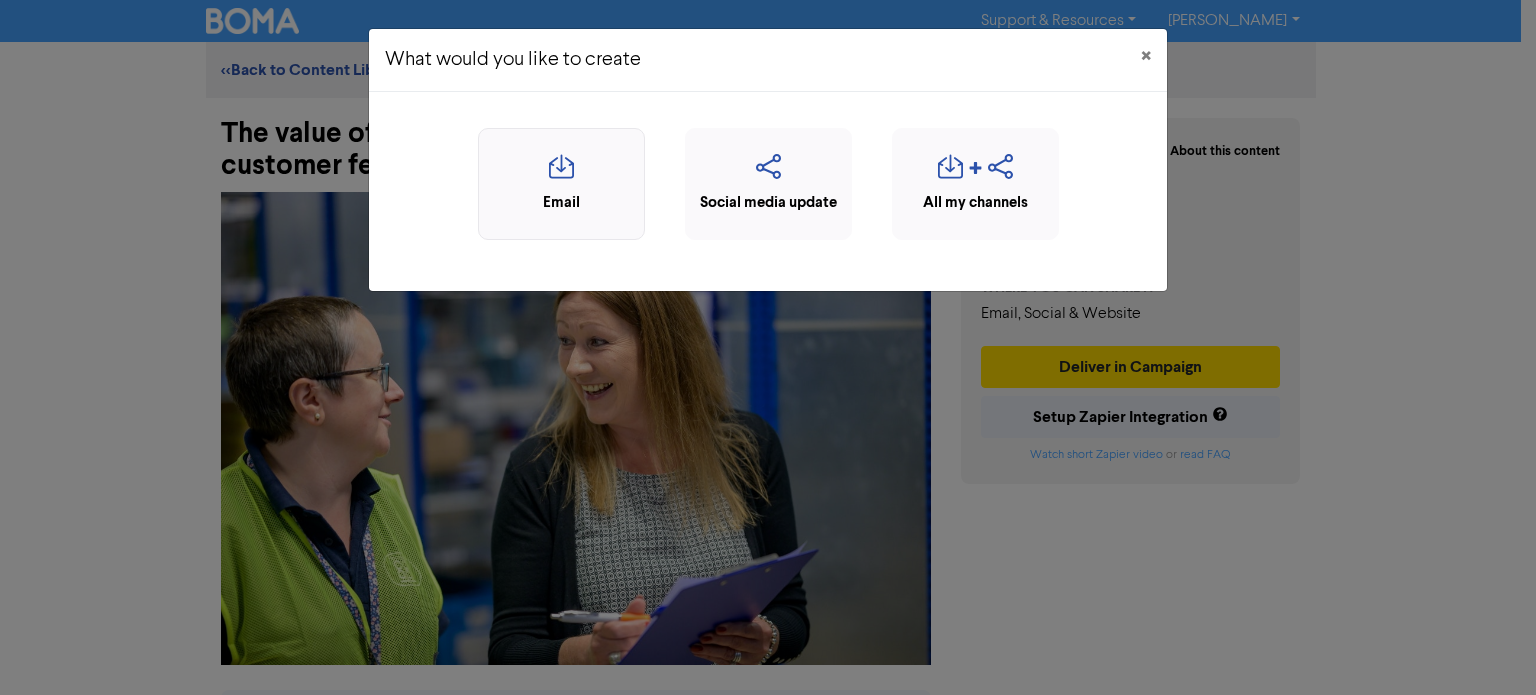 click at bounding box center (561, 173) 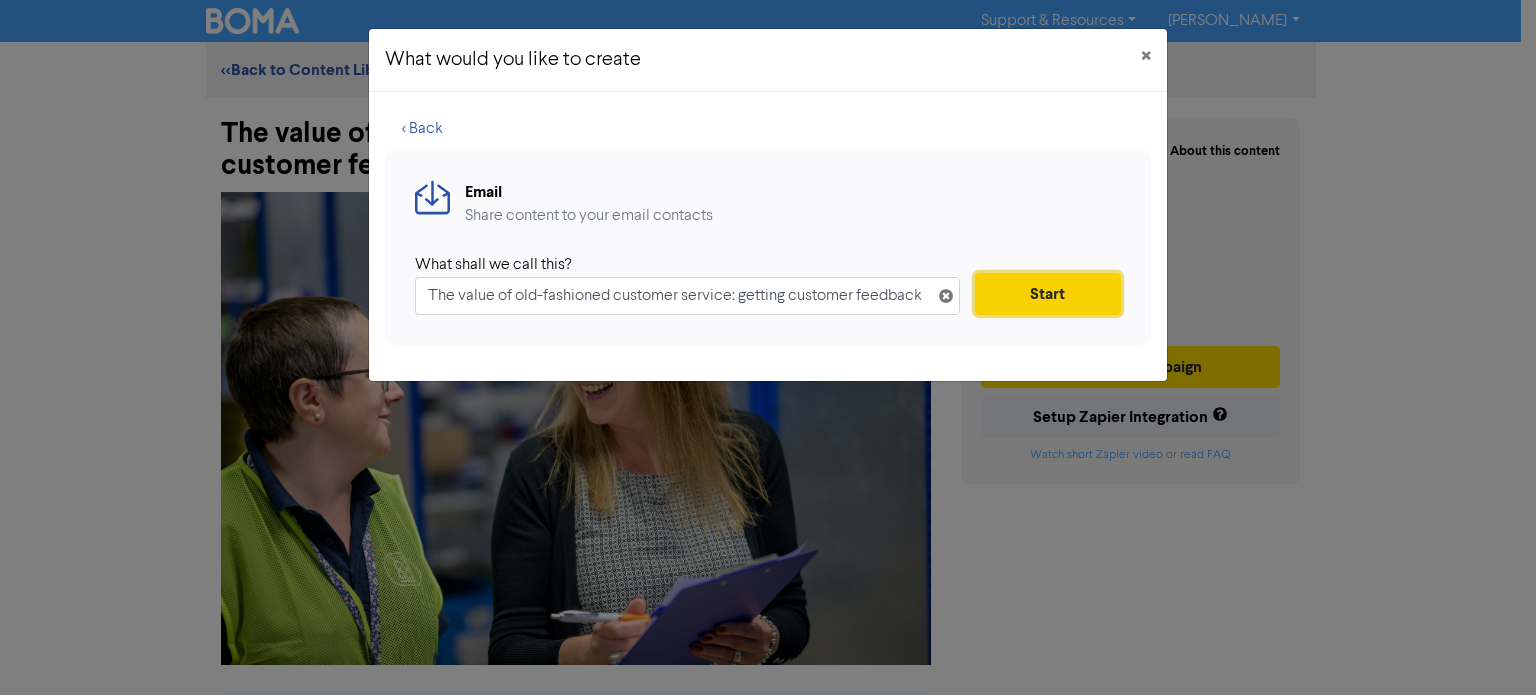 click on "Start" at bounding box center (1048, 294) 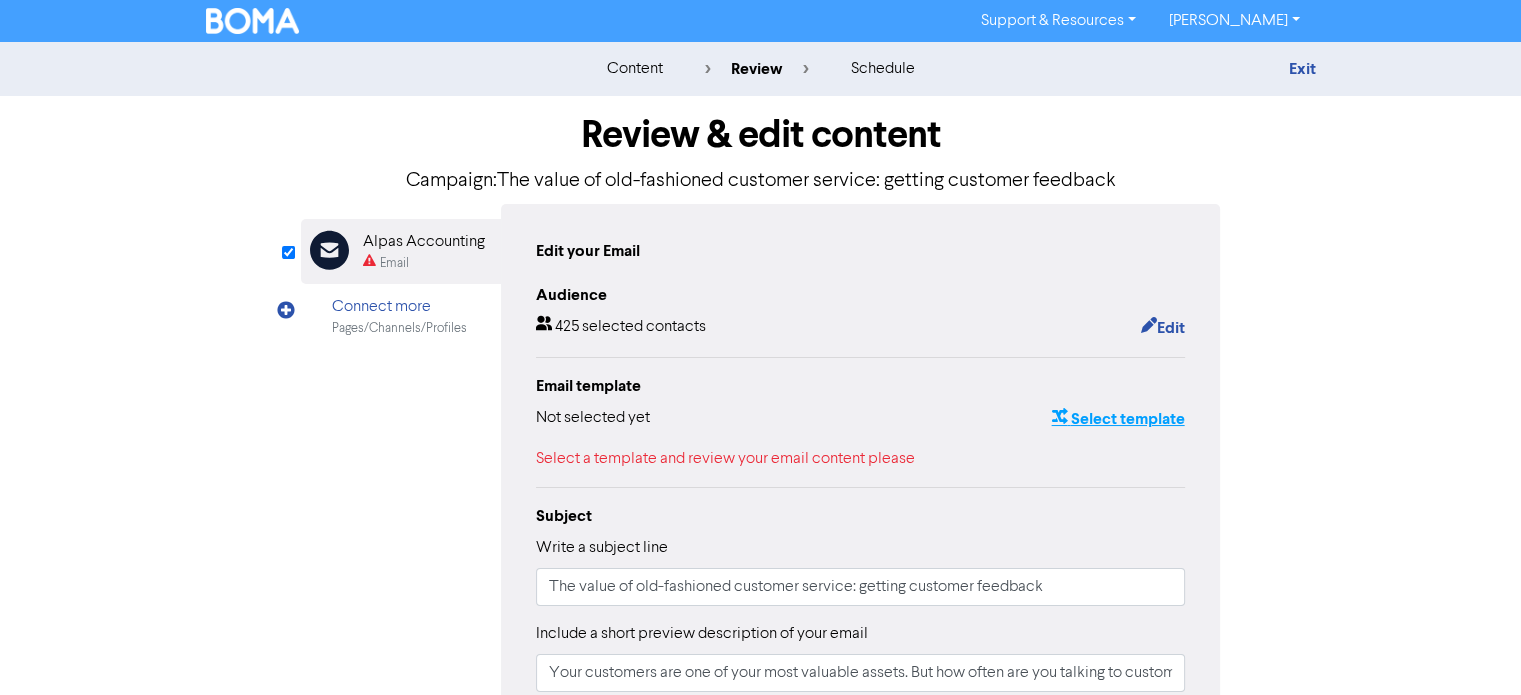 click on "Select template" at bounding box center (1117, 419) 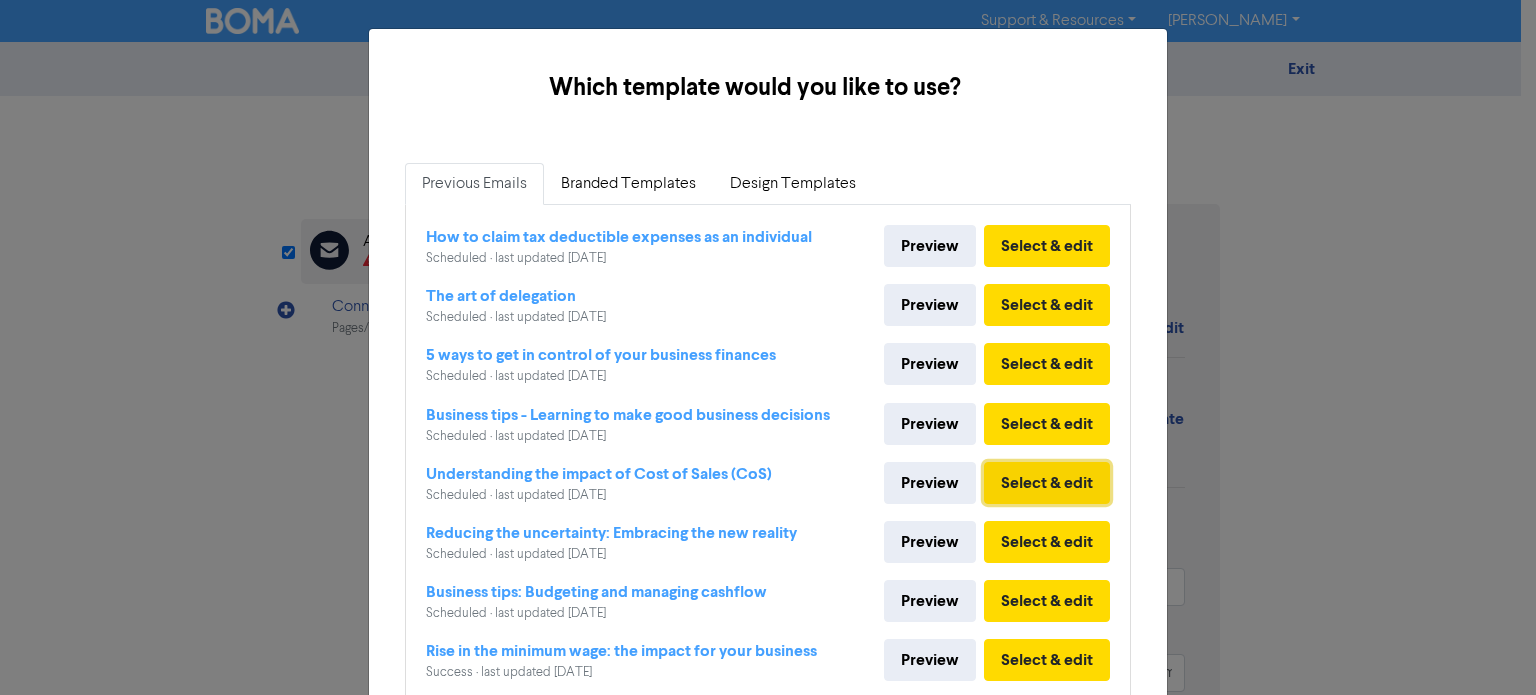 click on "Select & edit" at bounding box center [1047, 483] 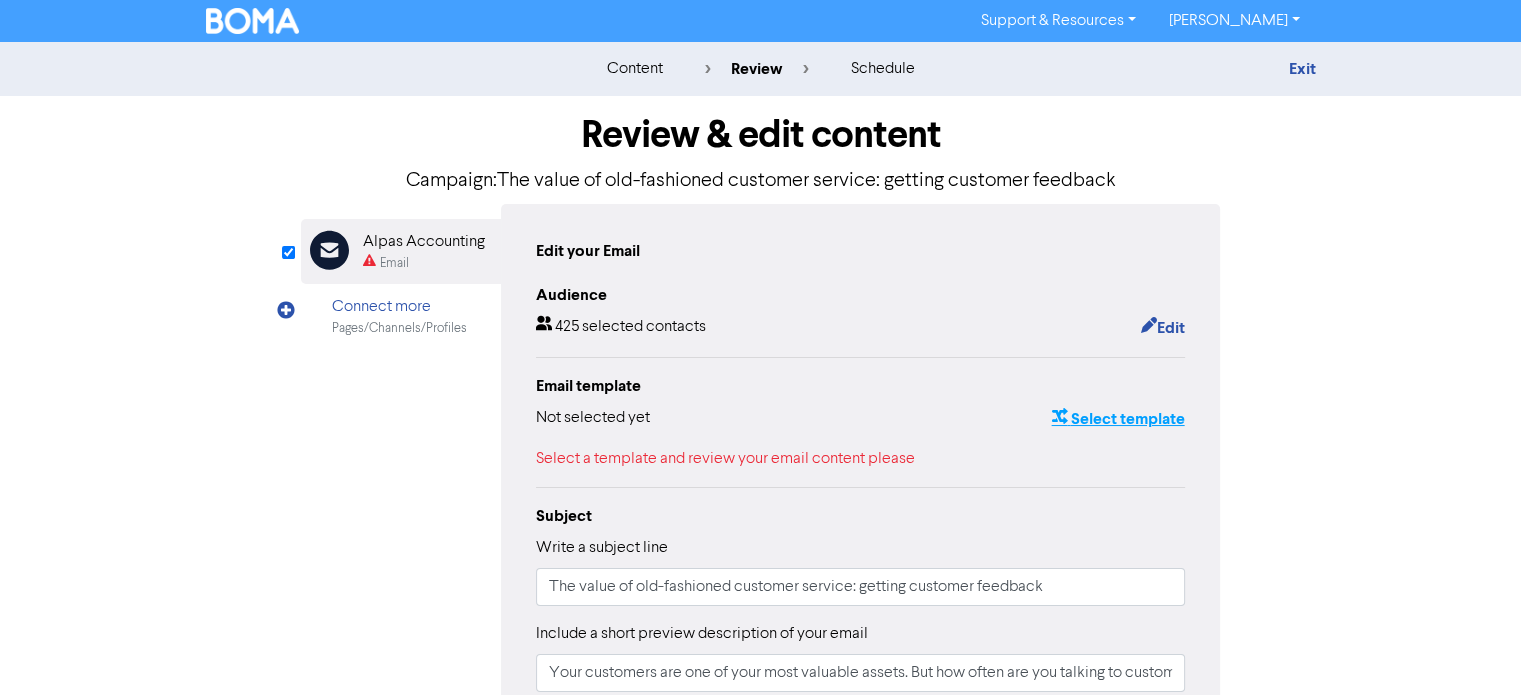 click on "Select template" at bounding box center [1117, 419] 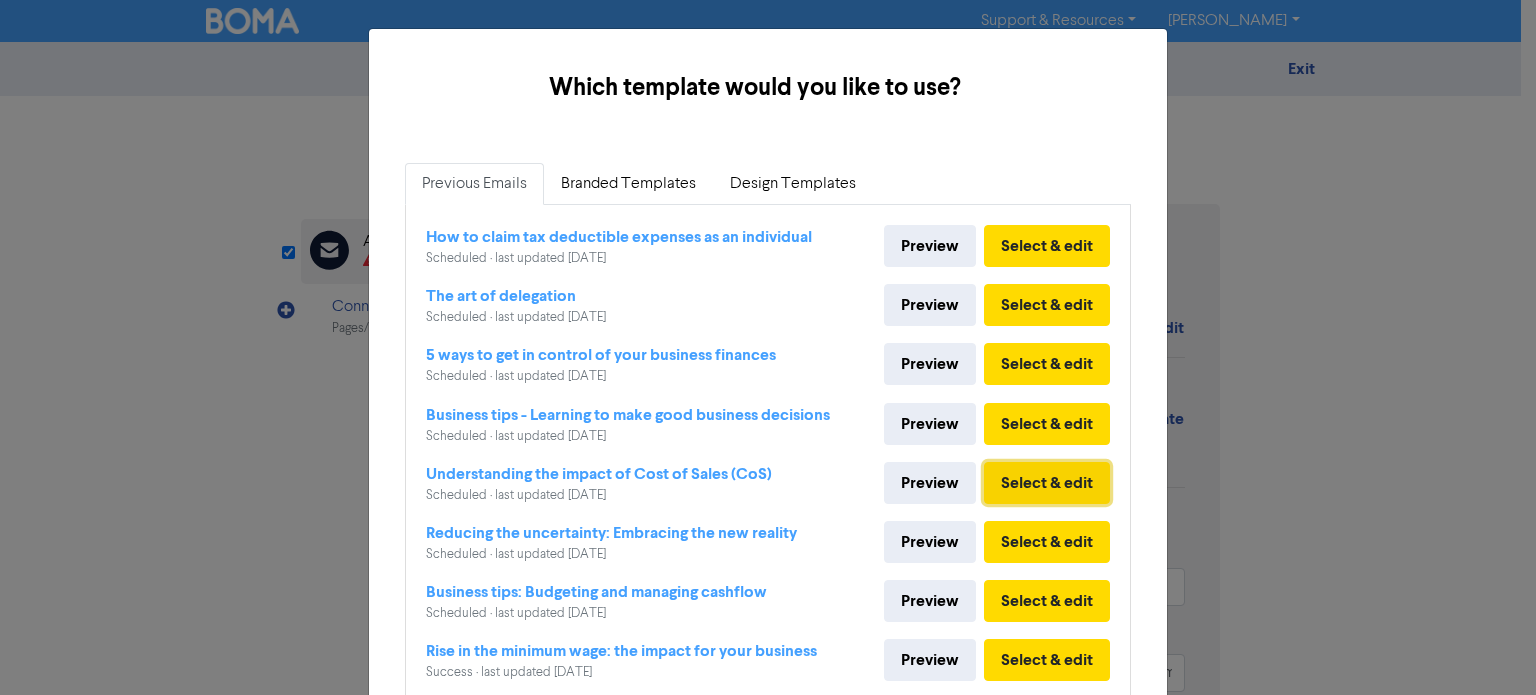 click on "Select & edit" at bounding box center (1047, 483) 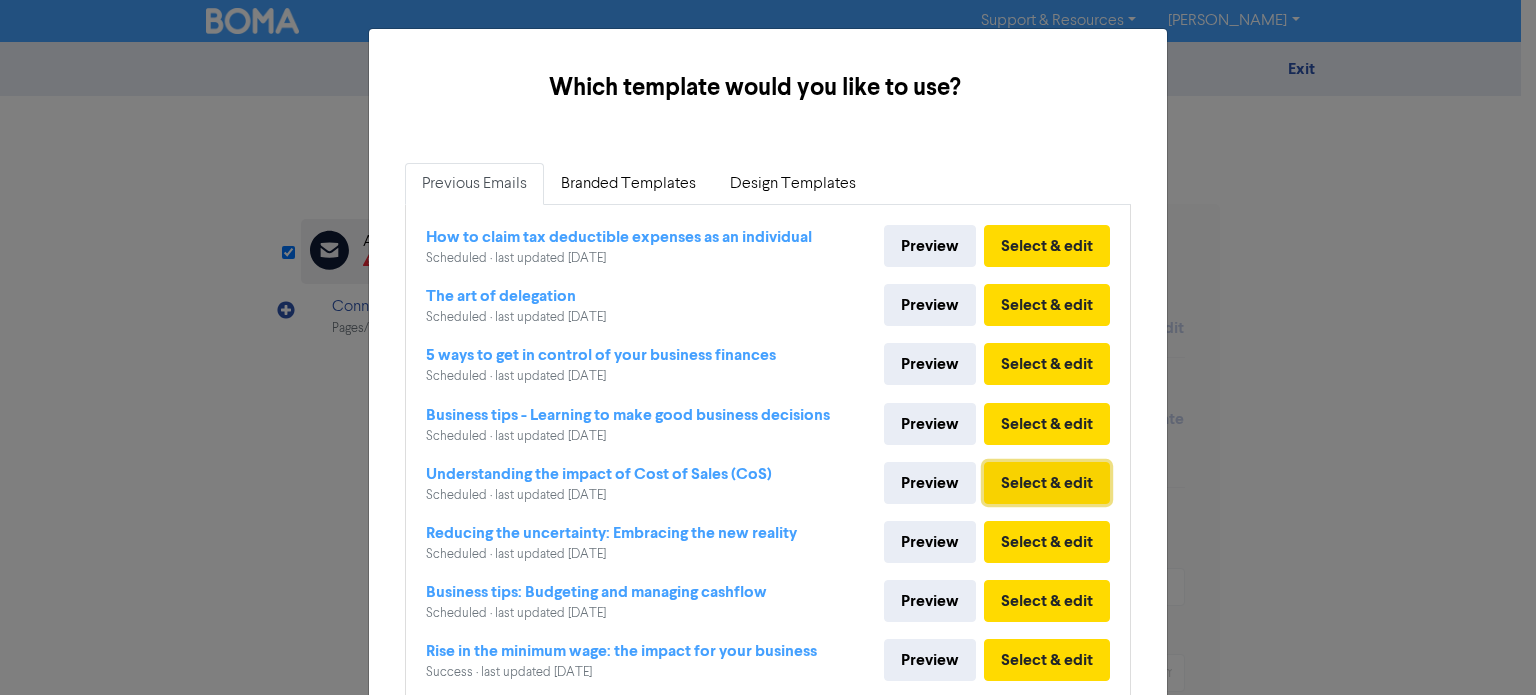 type on "Your customers are one of your most valuable assets. But how often are you talking to customers and asking for their feedback? Here are 5 ways to improve your customer service.#customerservice #feedback #businesstips" 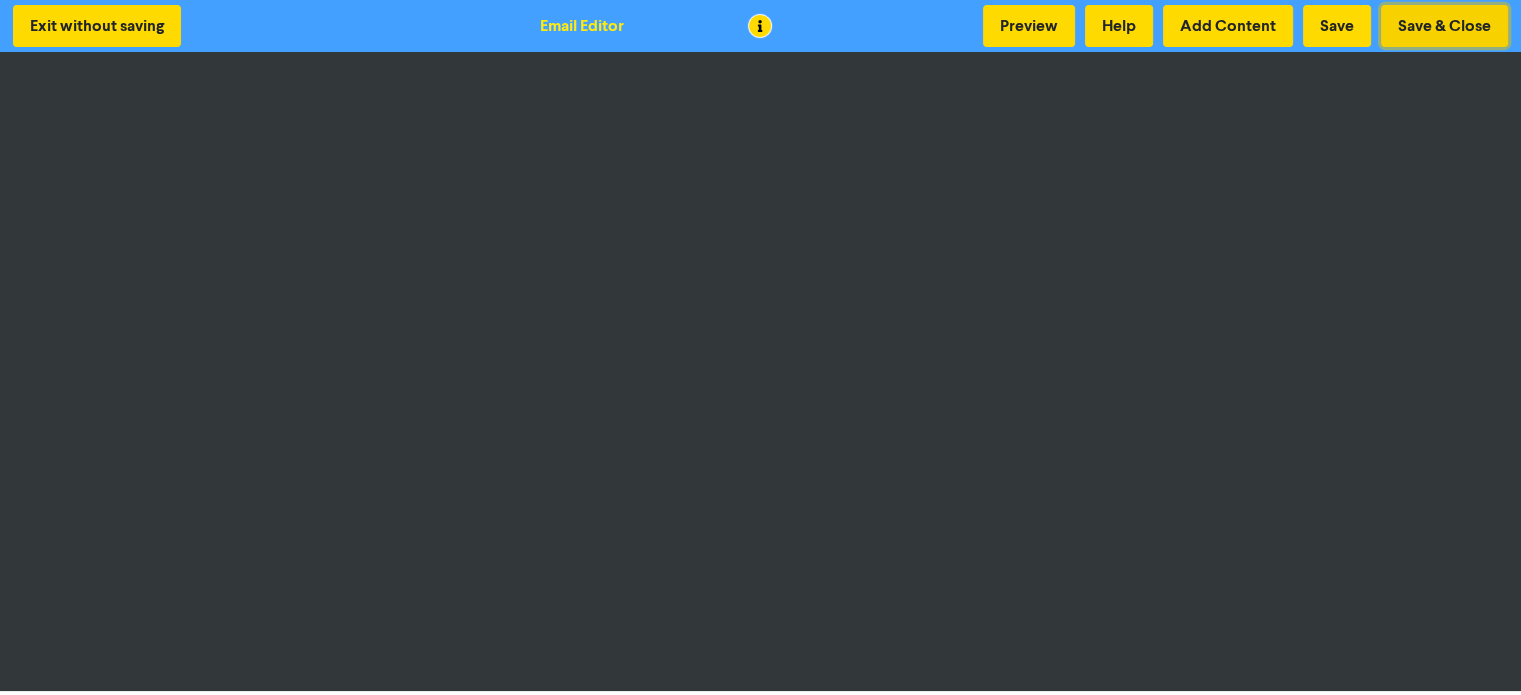 click on "Save & Close" at bounding box center [1444, 26] 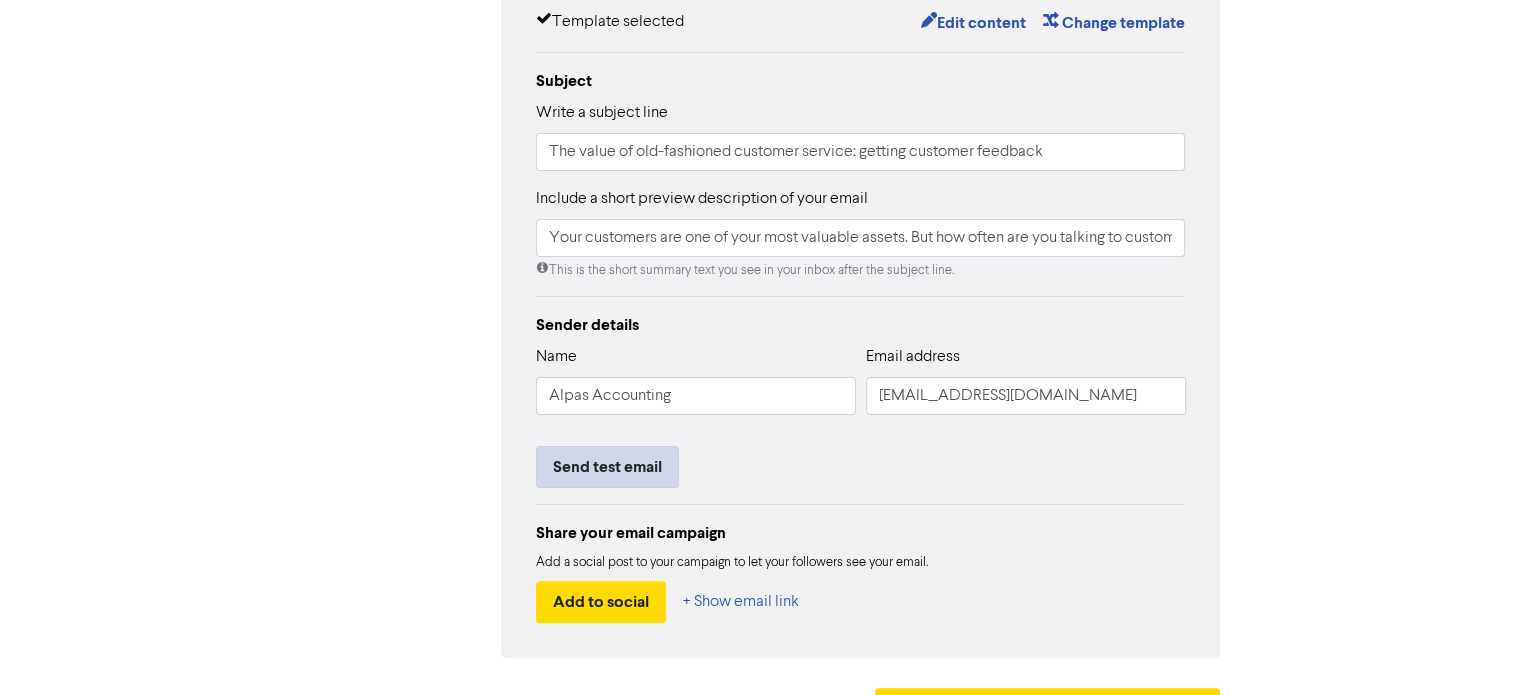 scroll, scrollTop: 400, scrollLeft: 0, axis: vertical 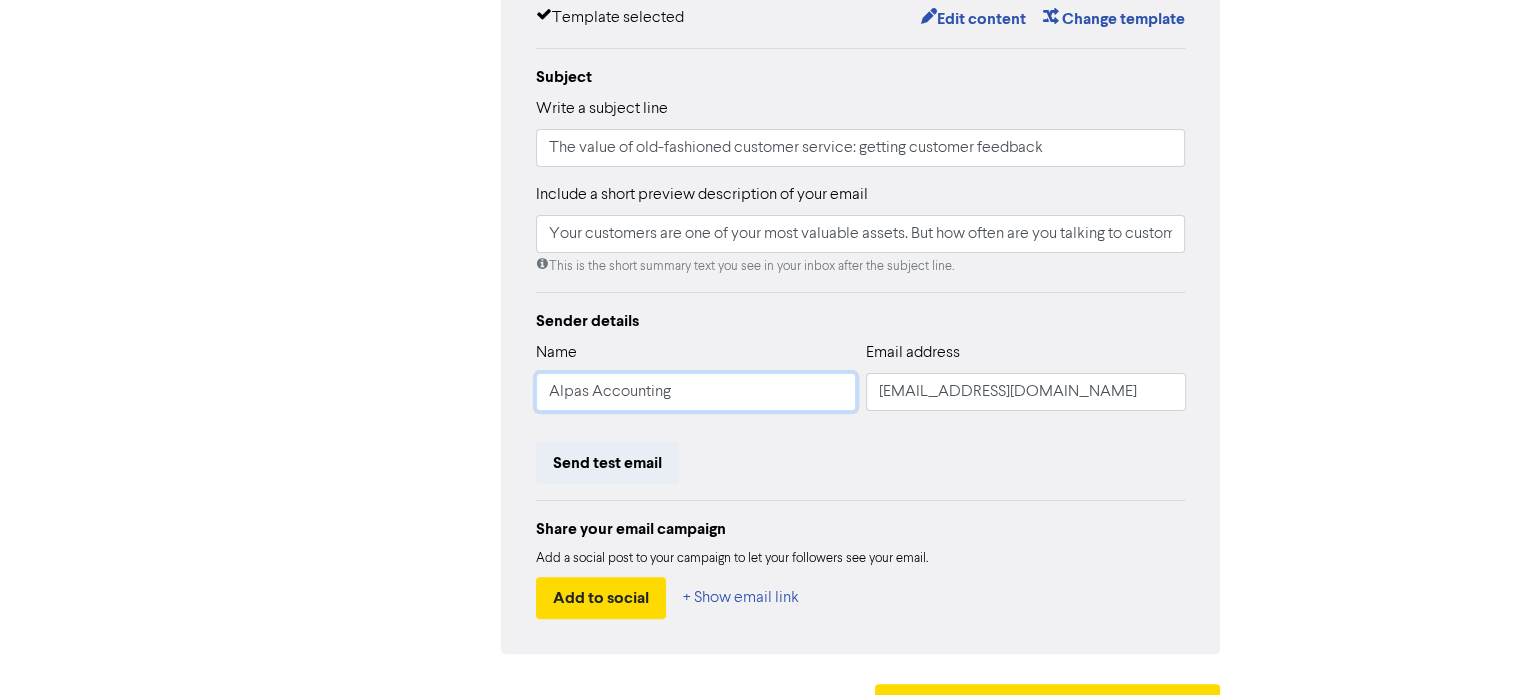 click on "Alpas Accounting" at bounding box center [696, 392] 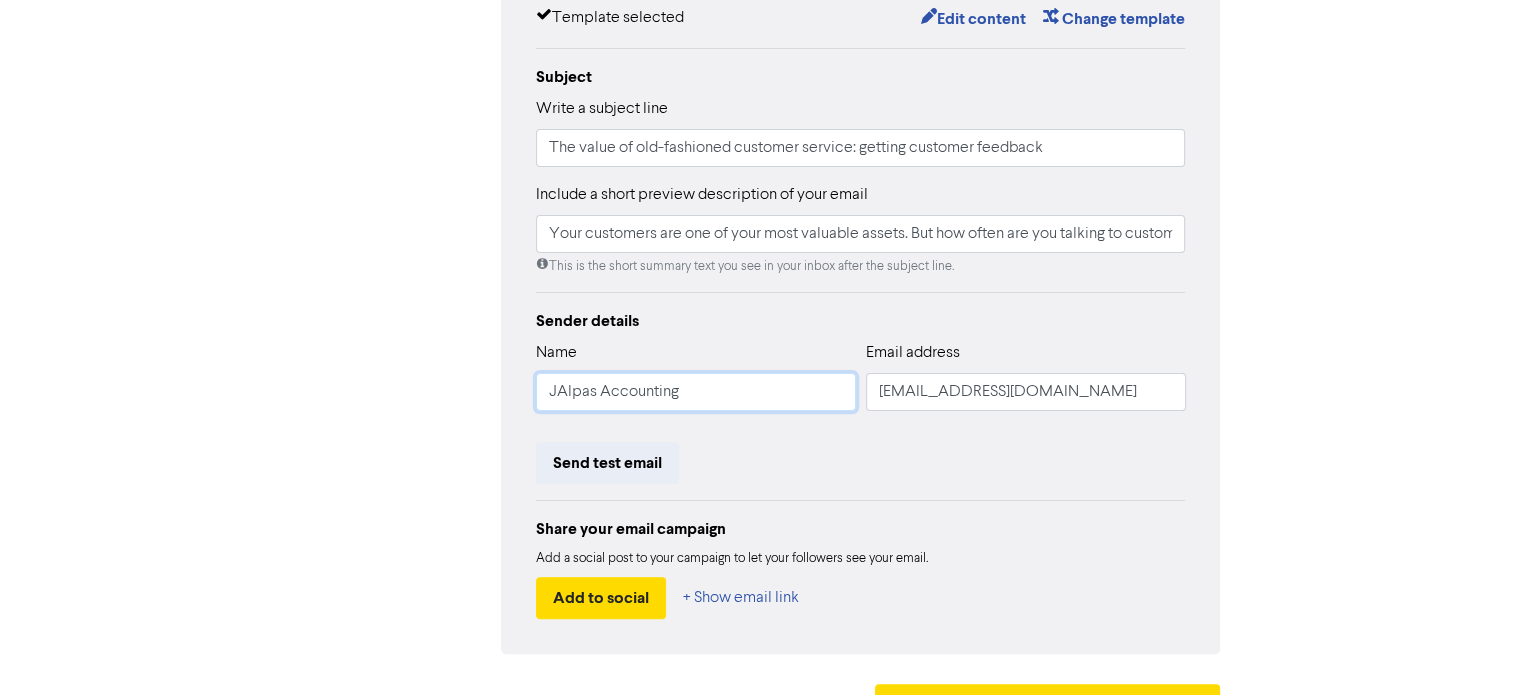 type on "Your customers are one of your most valuable assets. But how often are you talking to customers and asking for their feedback? Here are 5 ways to improve your customer service.#customerservice #feedback #businesstips" 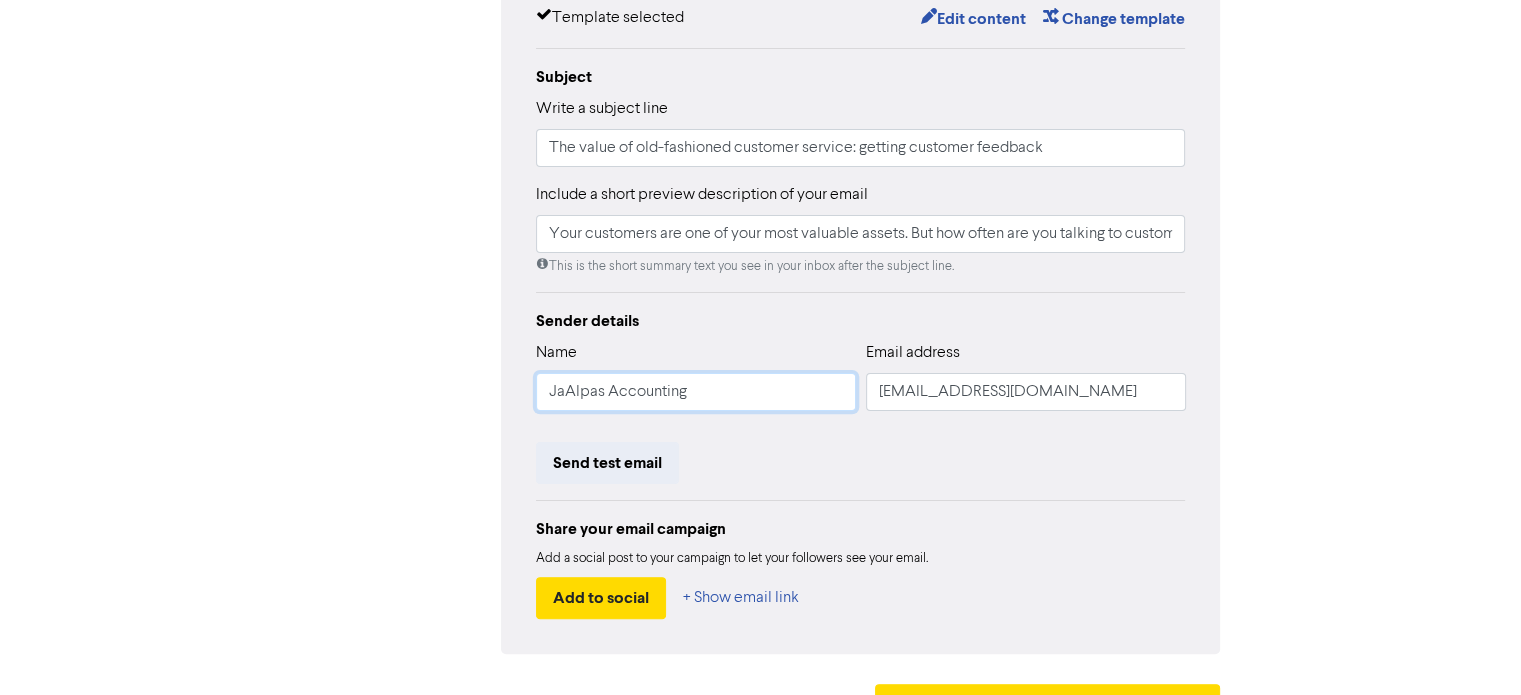 type on "Your customers are one of your most valuable assets. But how often are you talking to customers and asking for their feedback? Here are 5 ways to improve your customer service.#customerservice #feedback #businesstips" 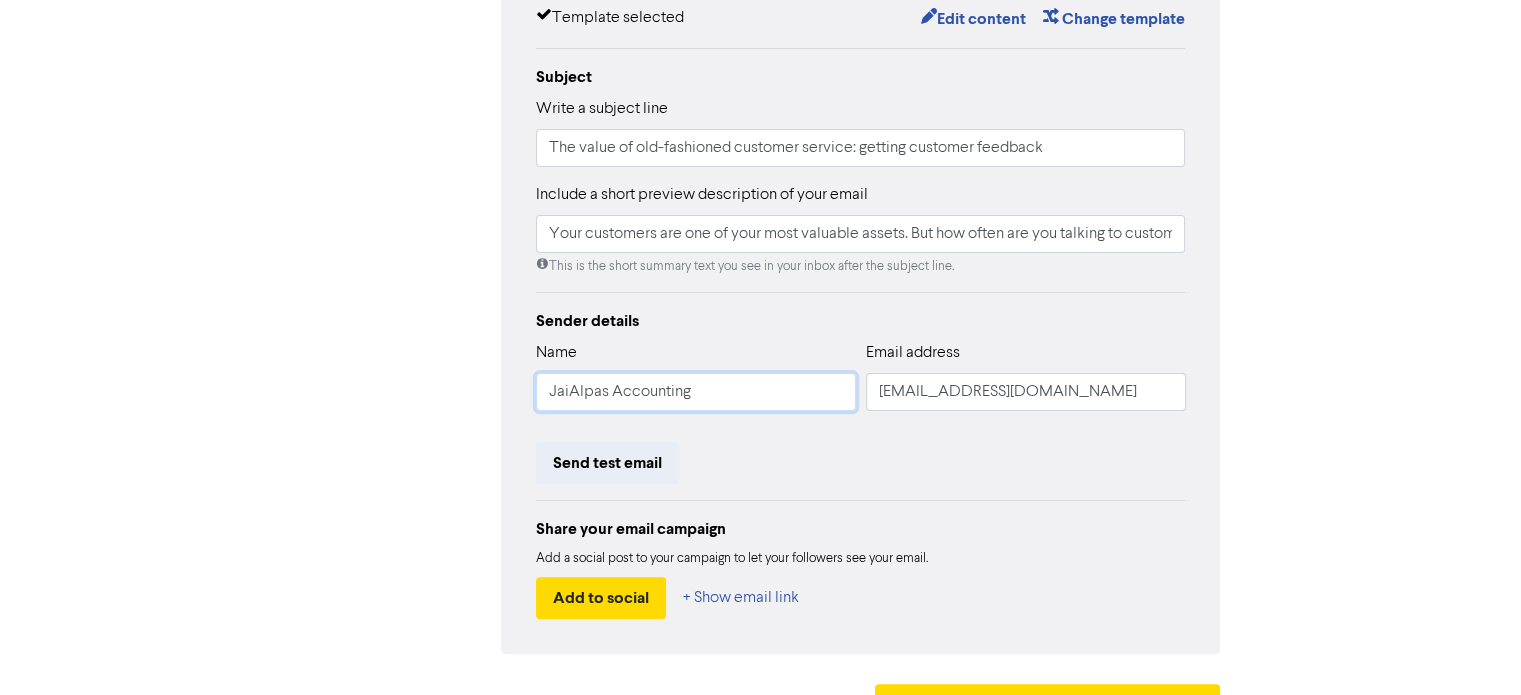 type on "Your customers are one of your most valuable assets. But how often are you talking to customers and asking for their feedback? Here are 5 ways to improve your customer service.#customerservice #feedback #businesstips" 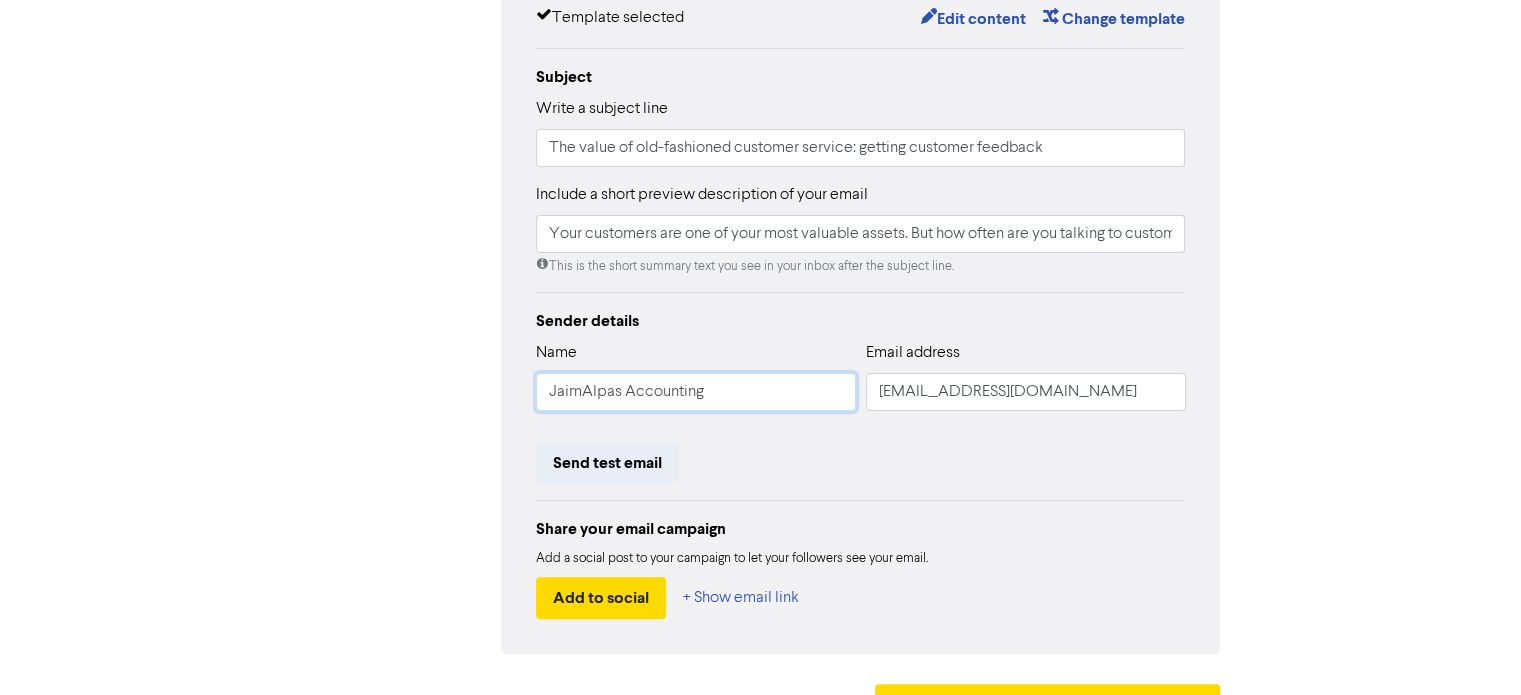 type on "Your customers are one of your most valuable assets. But how often are you talking to customers and asking for their feedback? Here are 5 ways to improve your customer service.#customerservice #feedback #businesstips" 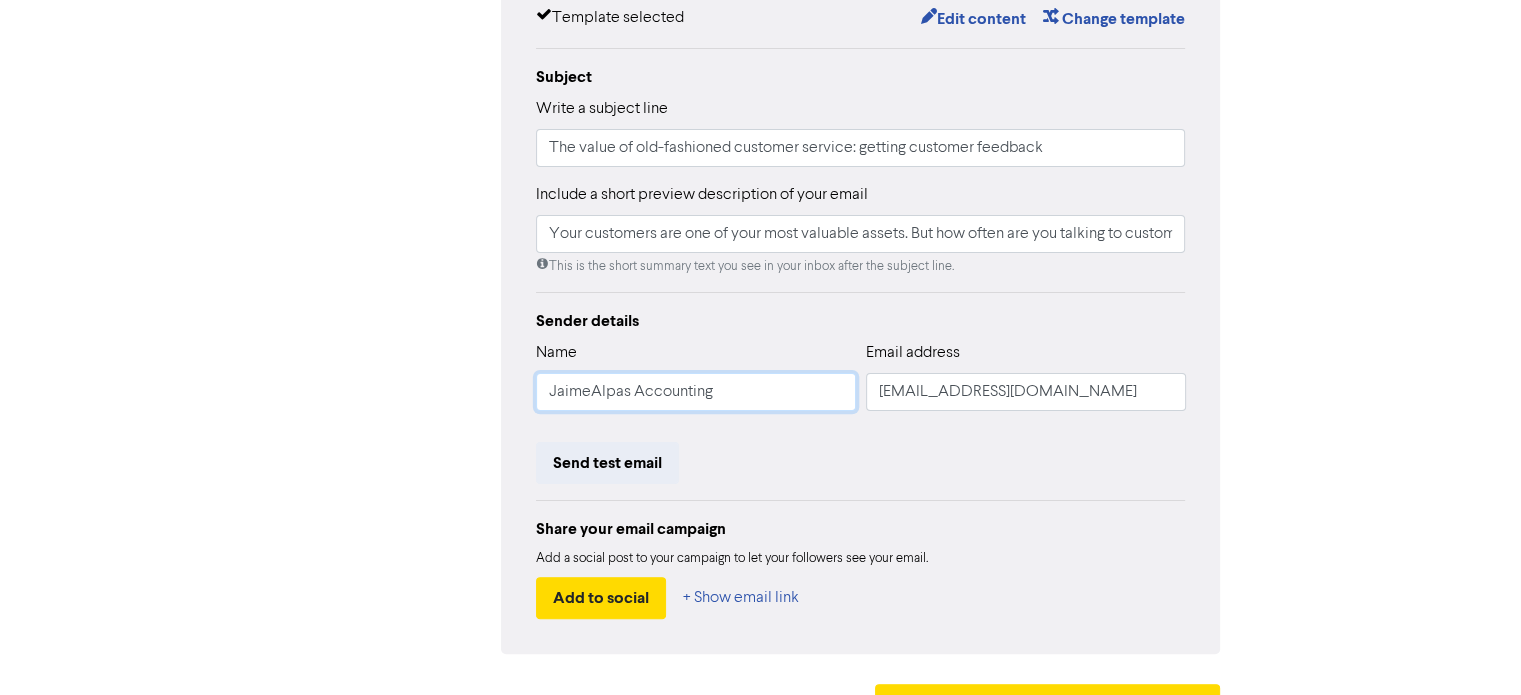 type on "Your customers are one of your most valuable assets. But how often are you talking to customers and asking for their feedback? Here are 5 ways to improve your customer service.#customerservice #feedback #businesstips" 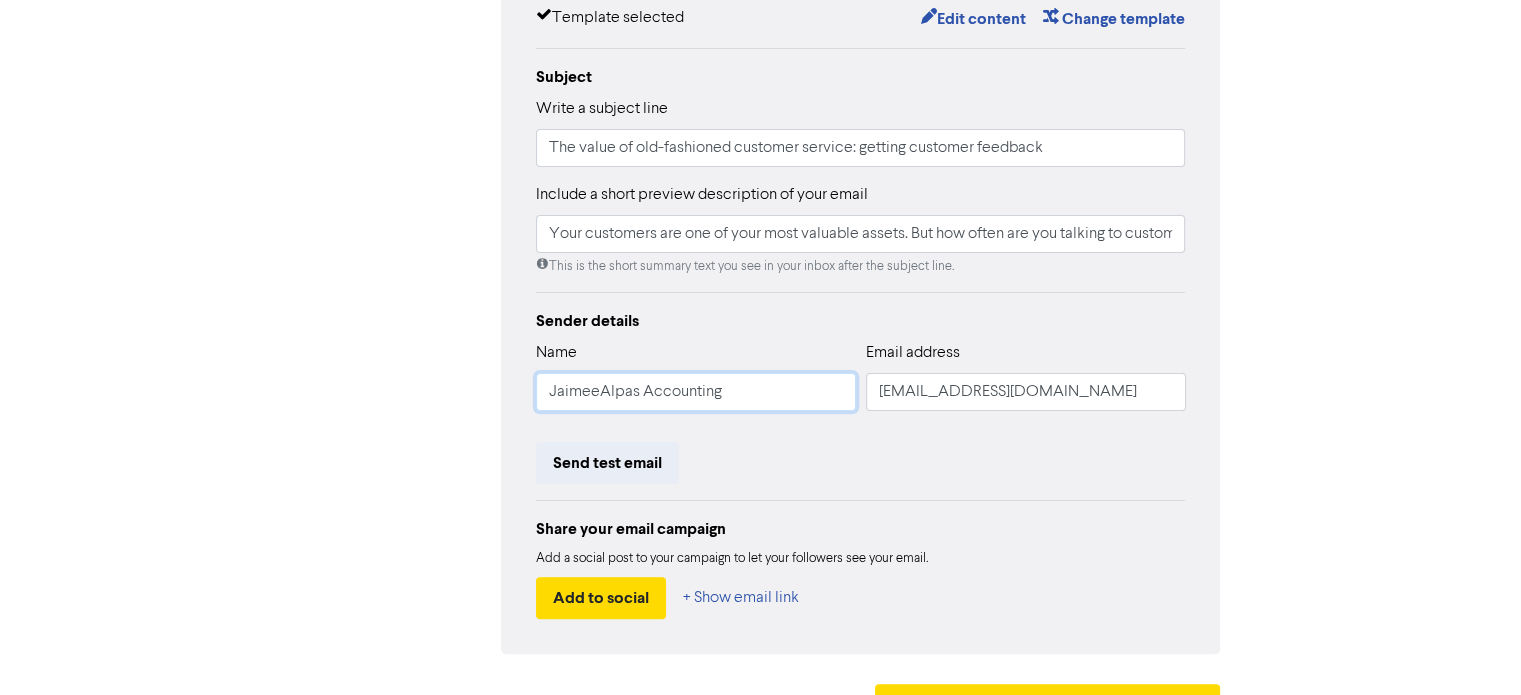 type on "Your customers are one of your most valuable assets. But how often are you talking to customers and asking for their feedback? Here are 5 ways to improve your customer service.#customerservice #feedback #businesstips" 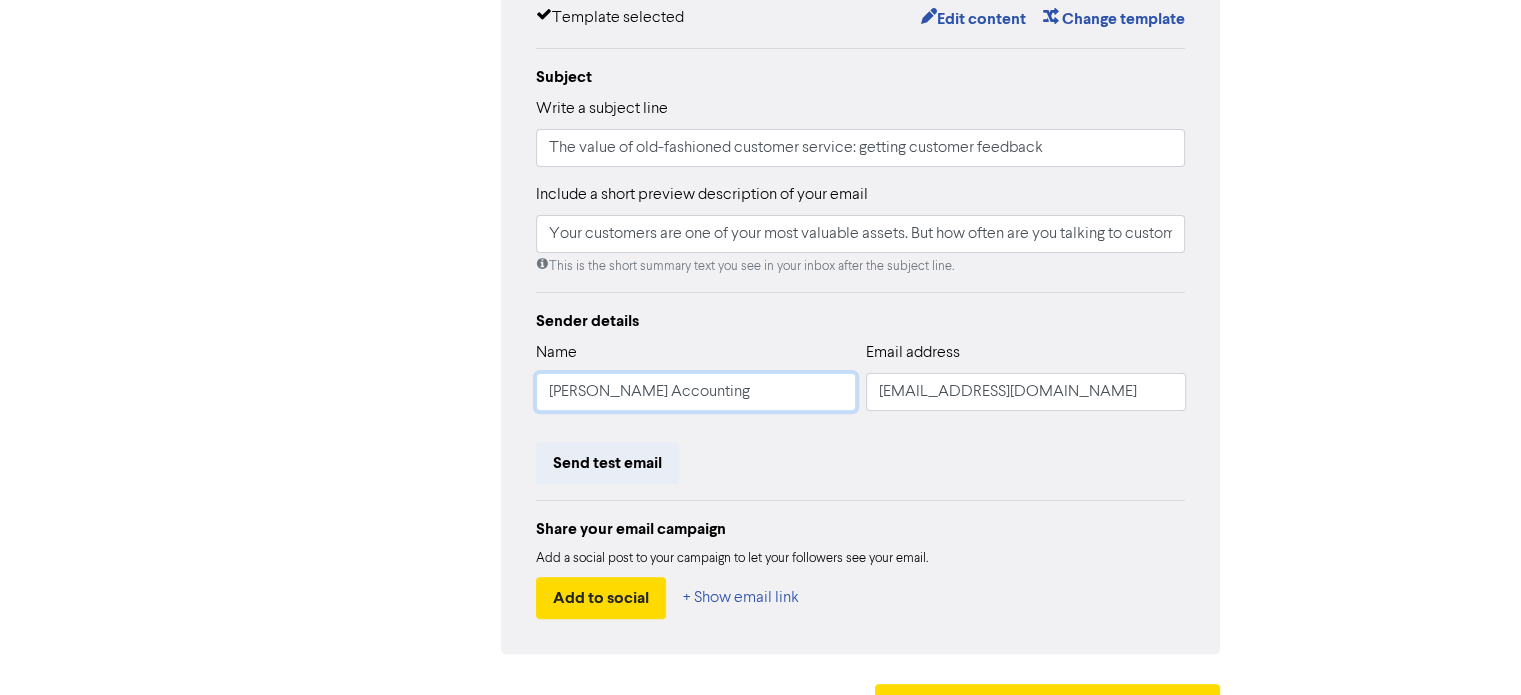 type on "Your customers are one of your most valuable assets. But how often are you talking to customers and asking for their feedback? Here are 5 ways to improve your customer service.#customerservice #feedback #businesstips" 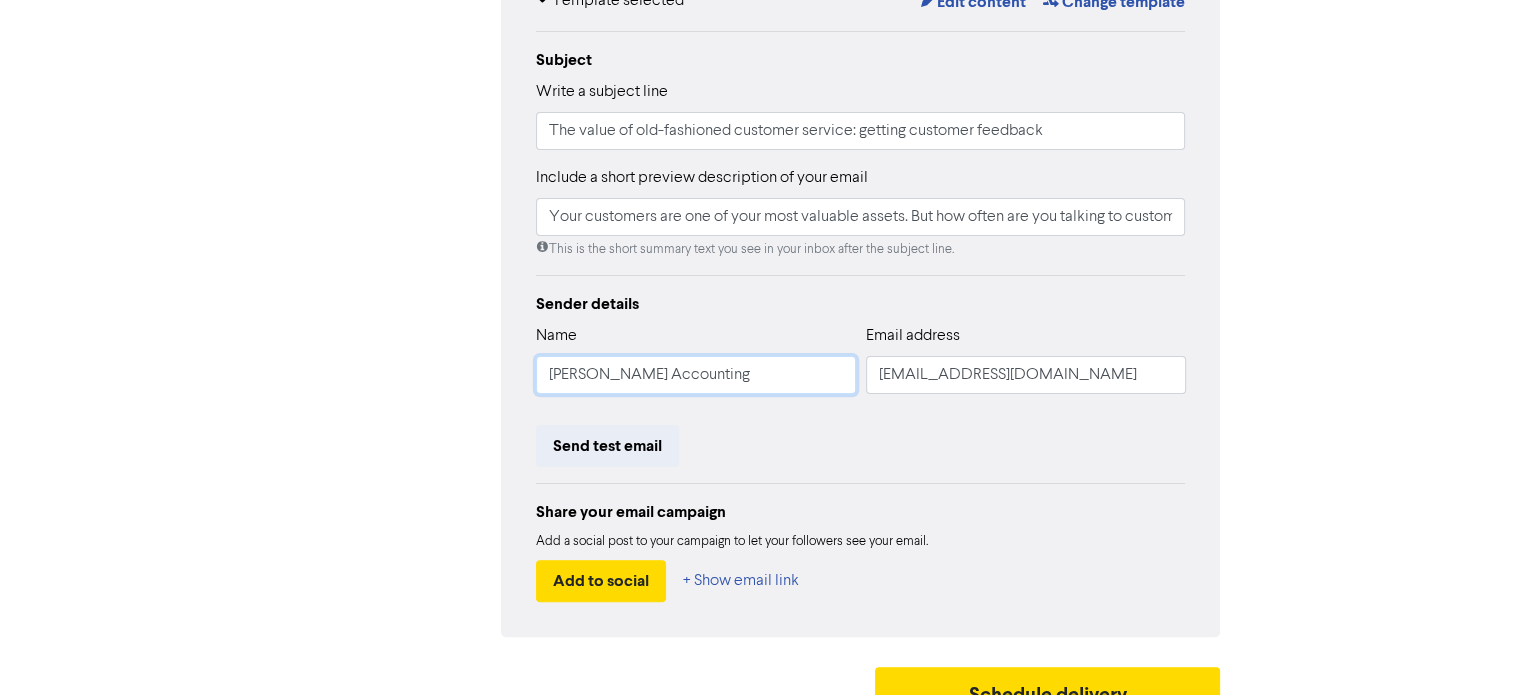 scroll, scrollTop: 448, scrollLeft: 0, axis: vertical 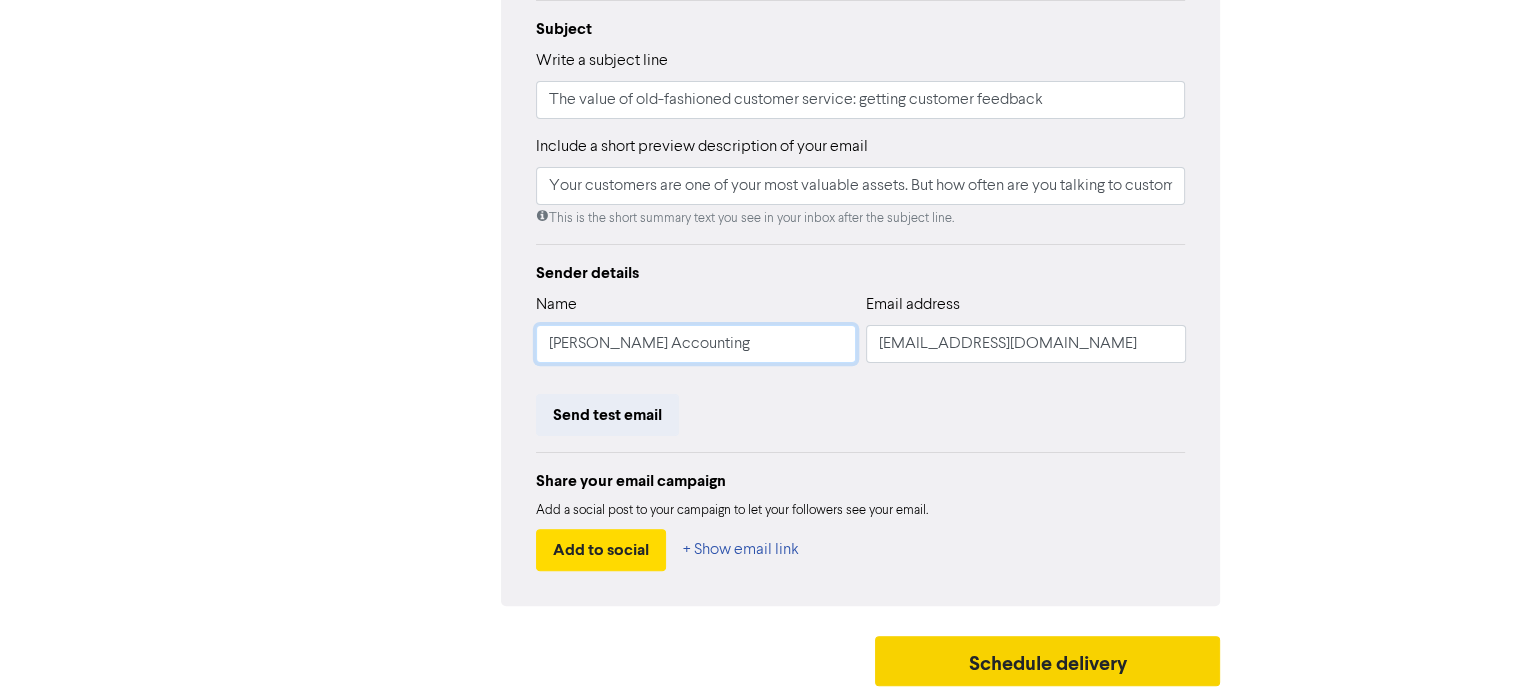 type on "Your customers are one of your most valuable assets. But how often are you talking to customers and asking for their feedback? Here are 5 ways to improve your customer service.#customerservice #feedback #businesstips" 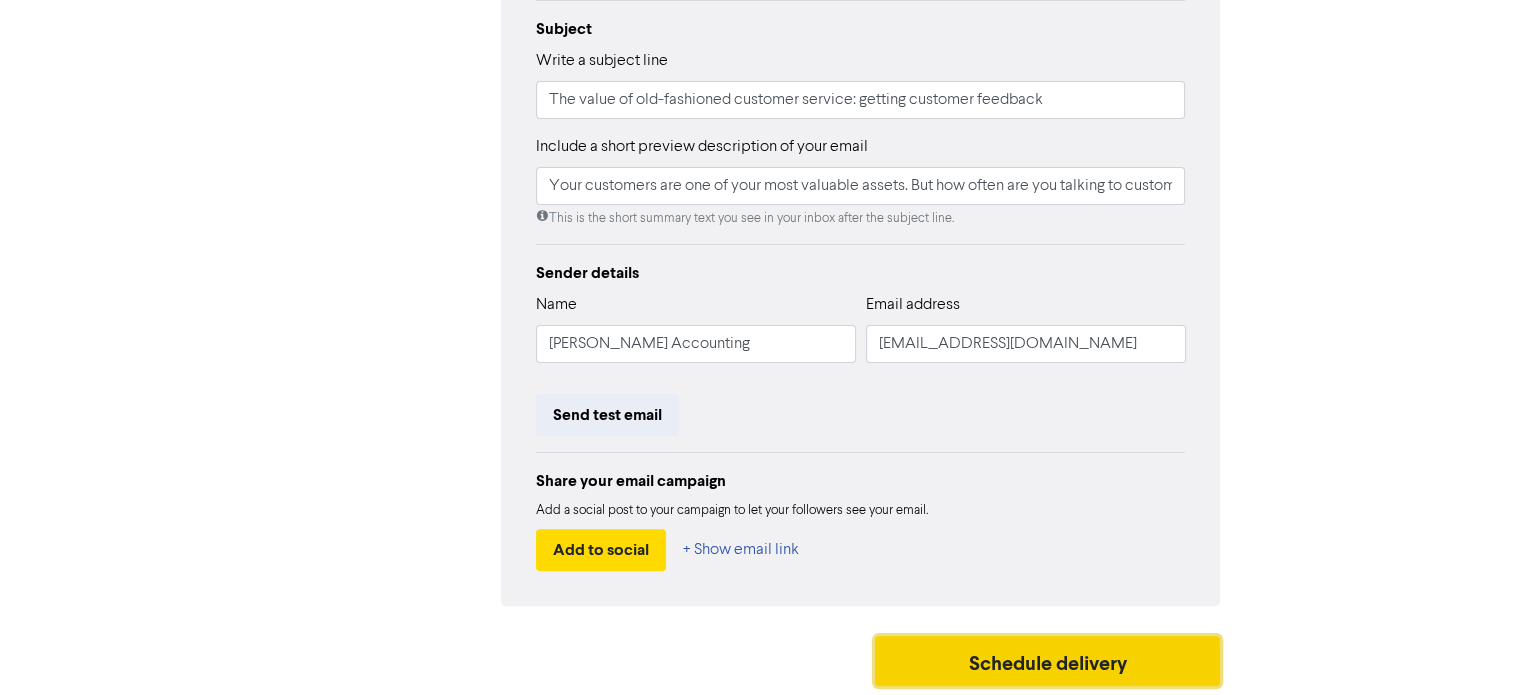 click on "Schedule delivery" at bounding box center [1048, 661] 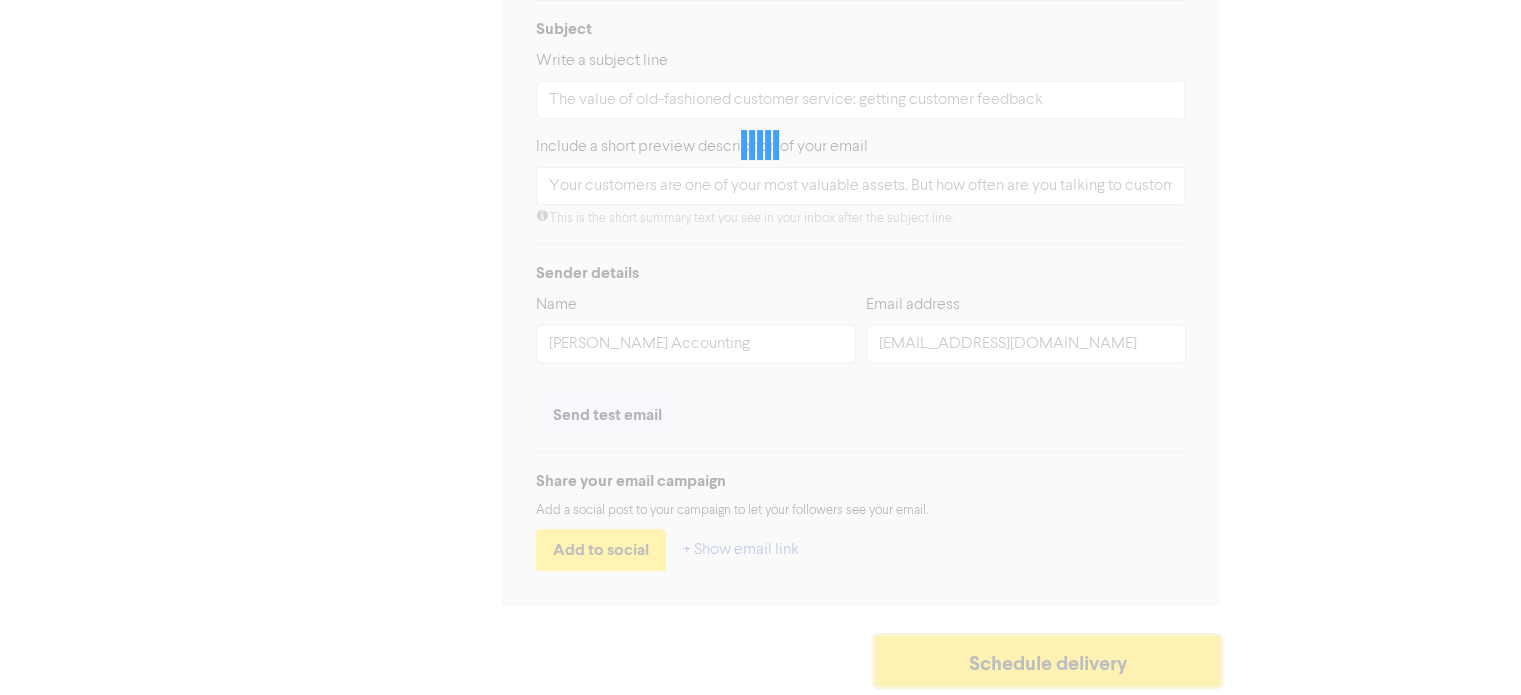 type on "Your customers are one of your most valuable assets. But how often are you talking to customers and asking for their feedback? Here are 5 ways to improve your customer service.#customerservice #feedback #businesstips" 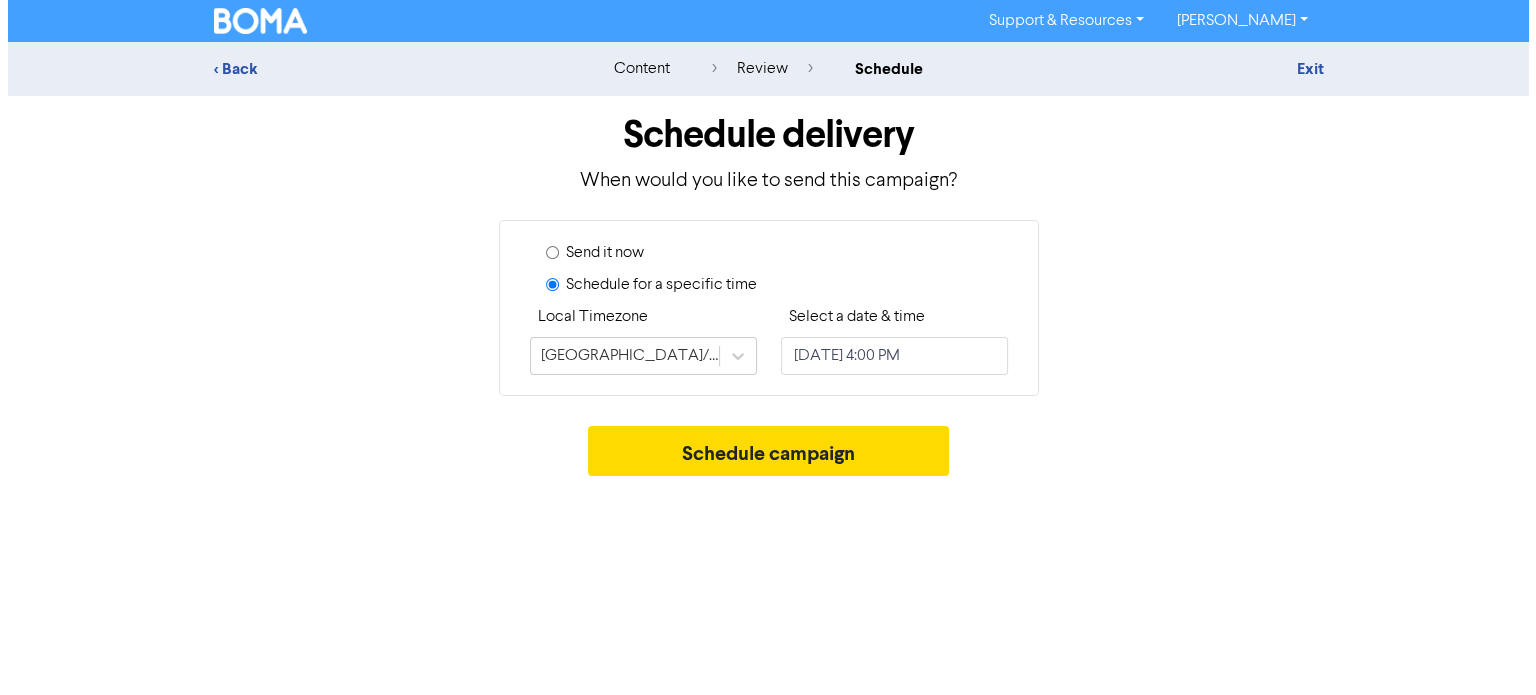 scroll, scrollTop: 0, scrollLeft: 0, axis: both 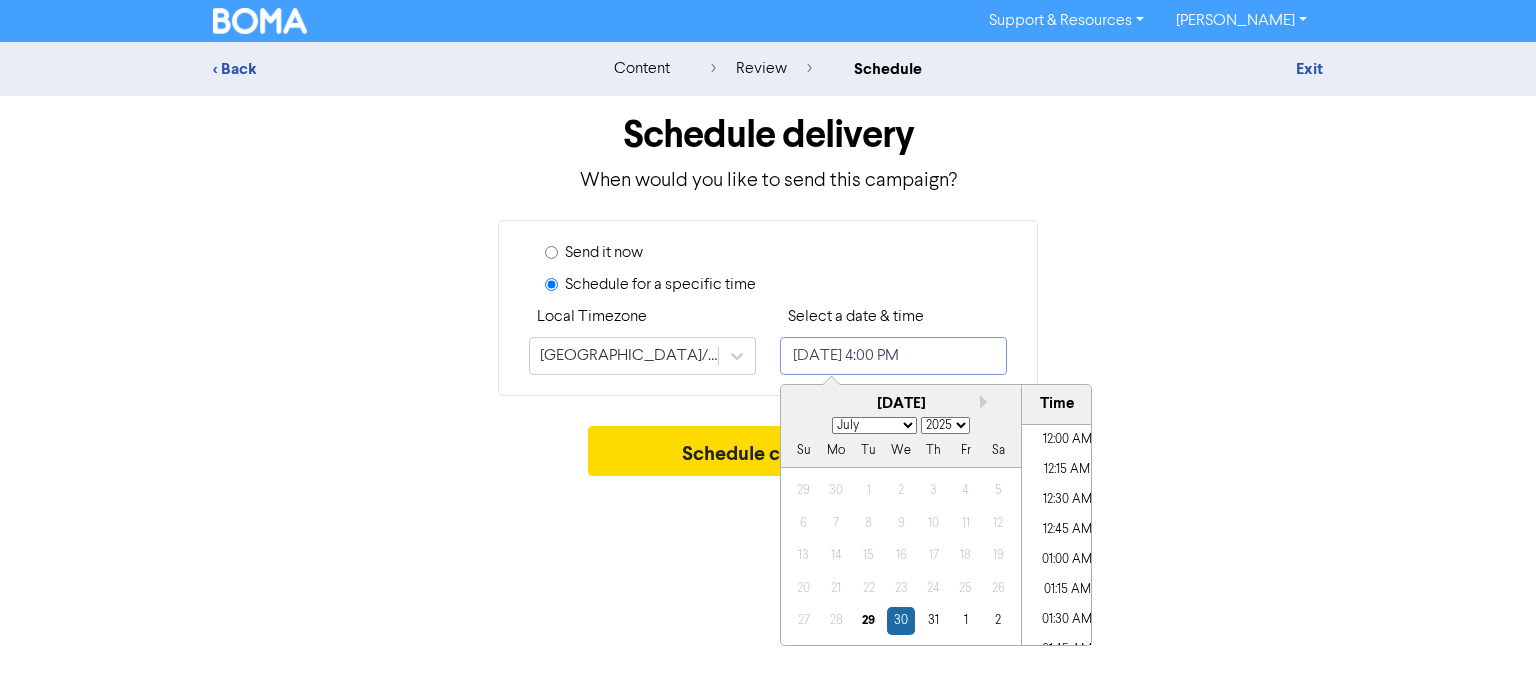 click on "[DATE] 4:00 PM" at bounding box center (893, 356) 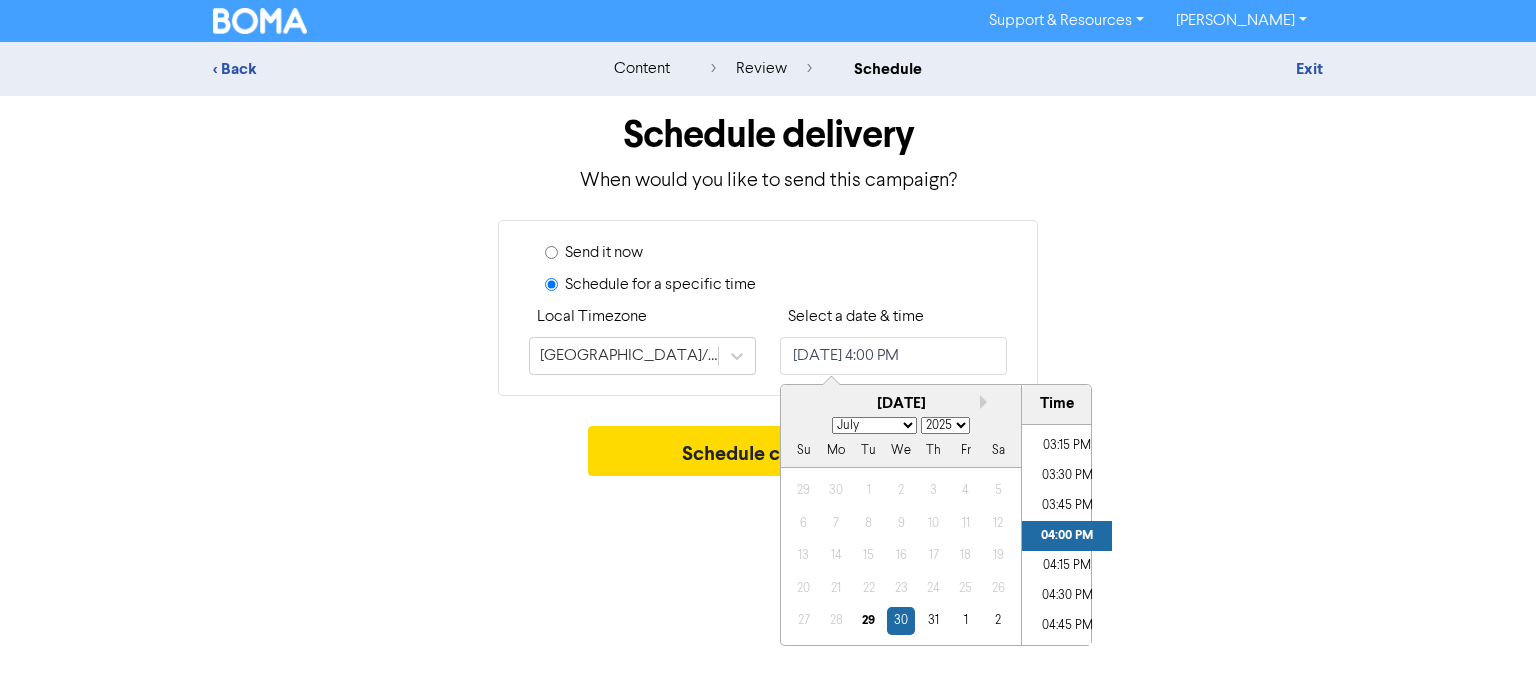 click on "January February March April May June July August September October November December" at bounding box center (874, 425) 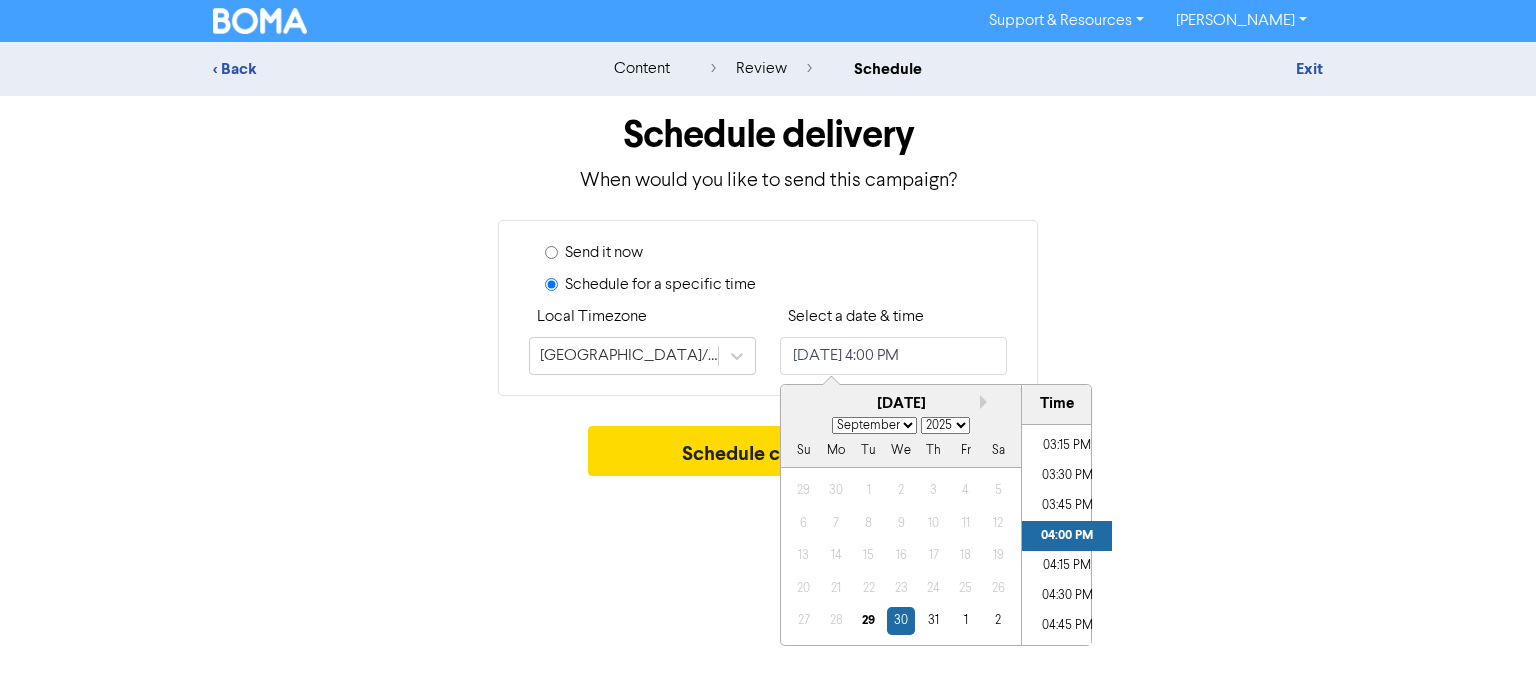 click on "January February March April May June July August September October November December" at bounding box center [874, 425] 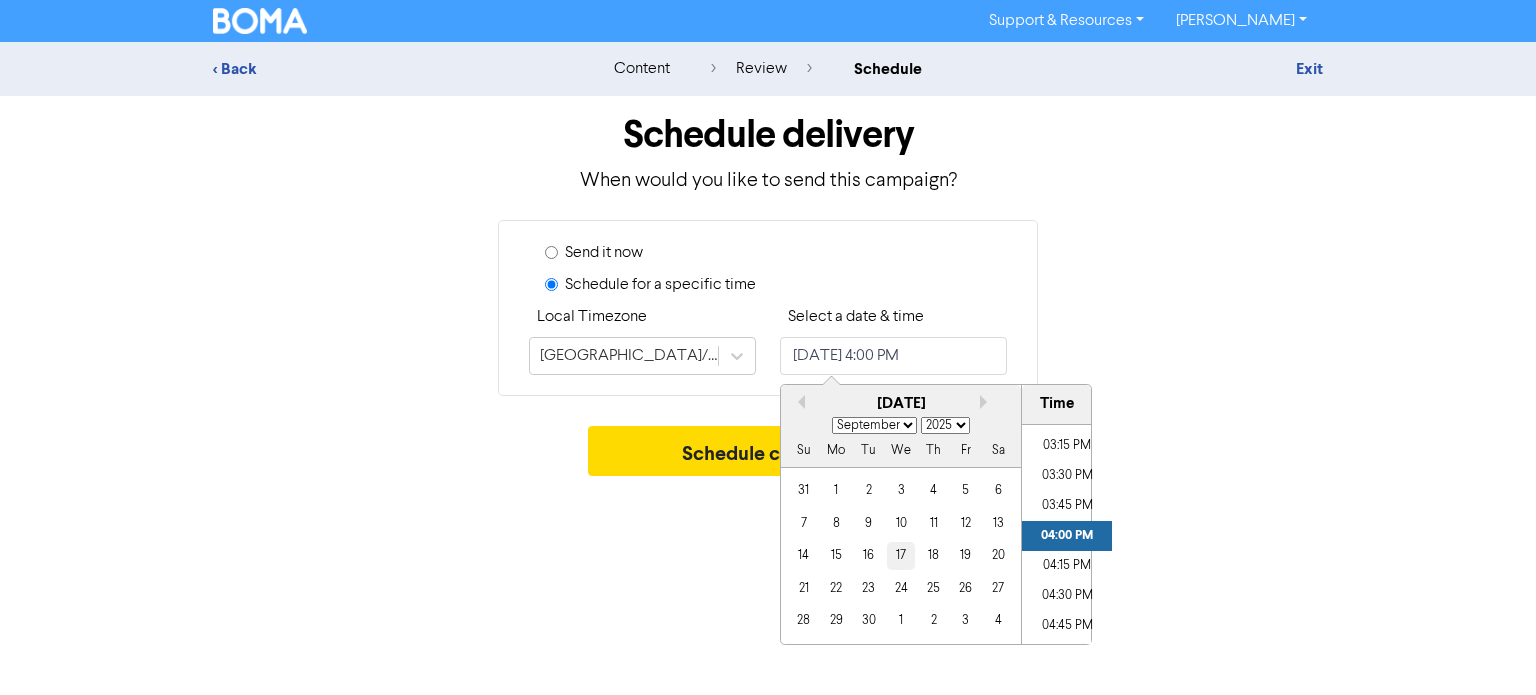 click on "17" at bounding box center [900, 555] 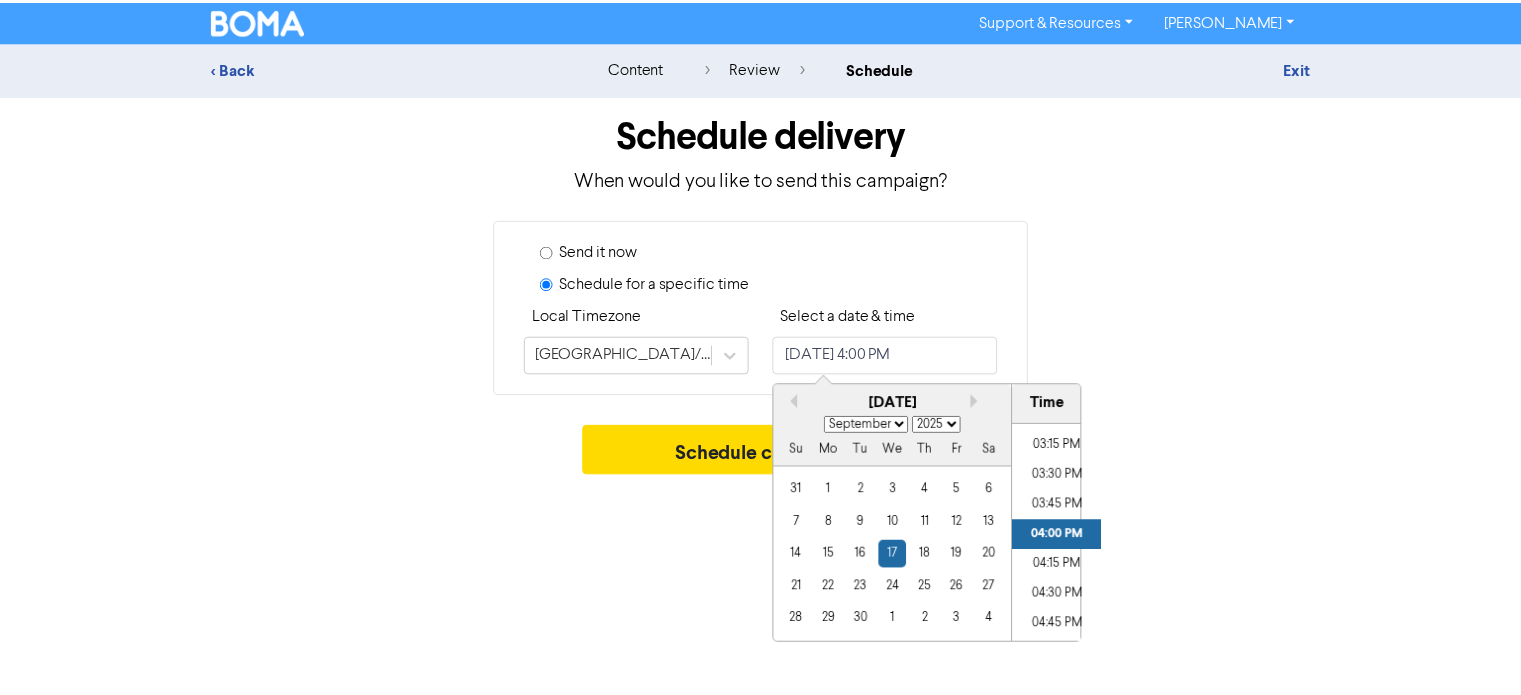 scroll, scrollTop: 1480, scrollLeft: 0, axis: vertical 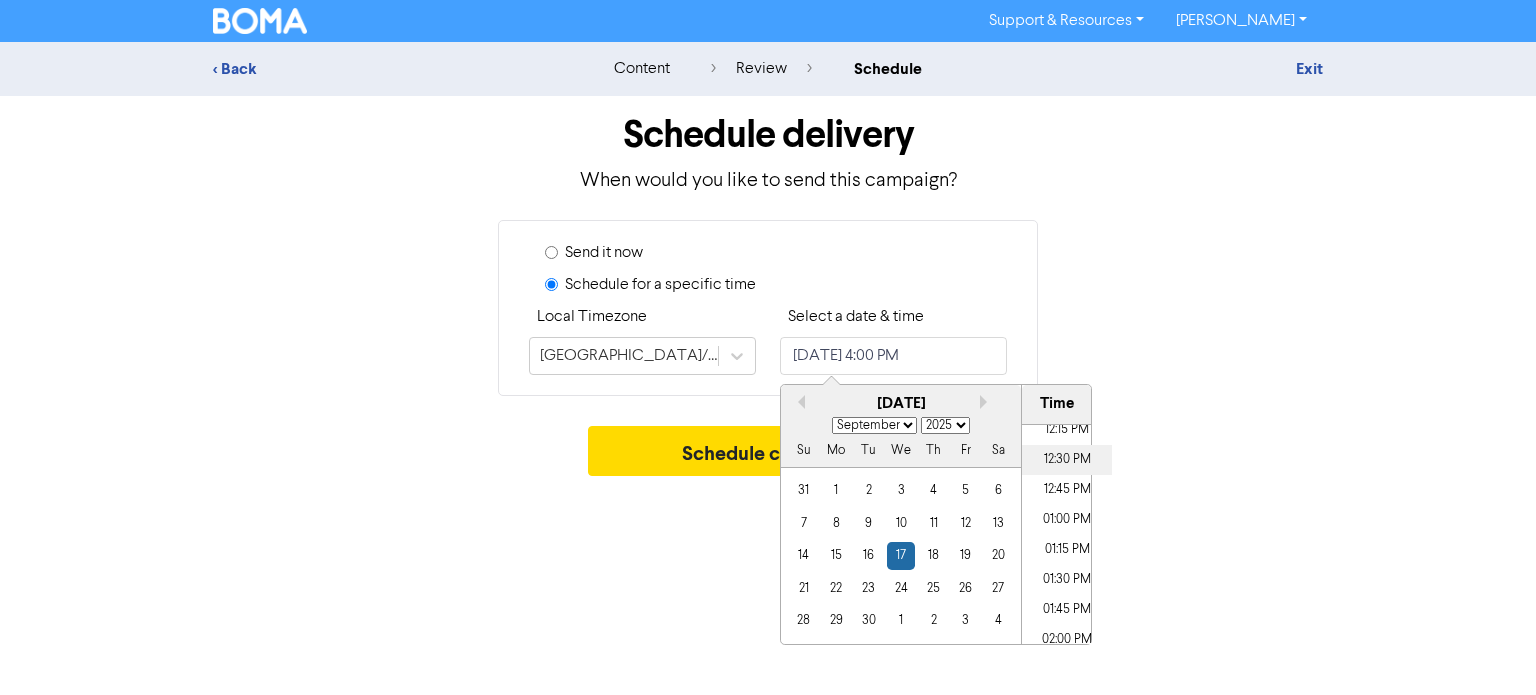 click on "12:30 PM" at bounding box center (1067, 460) 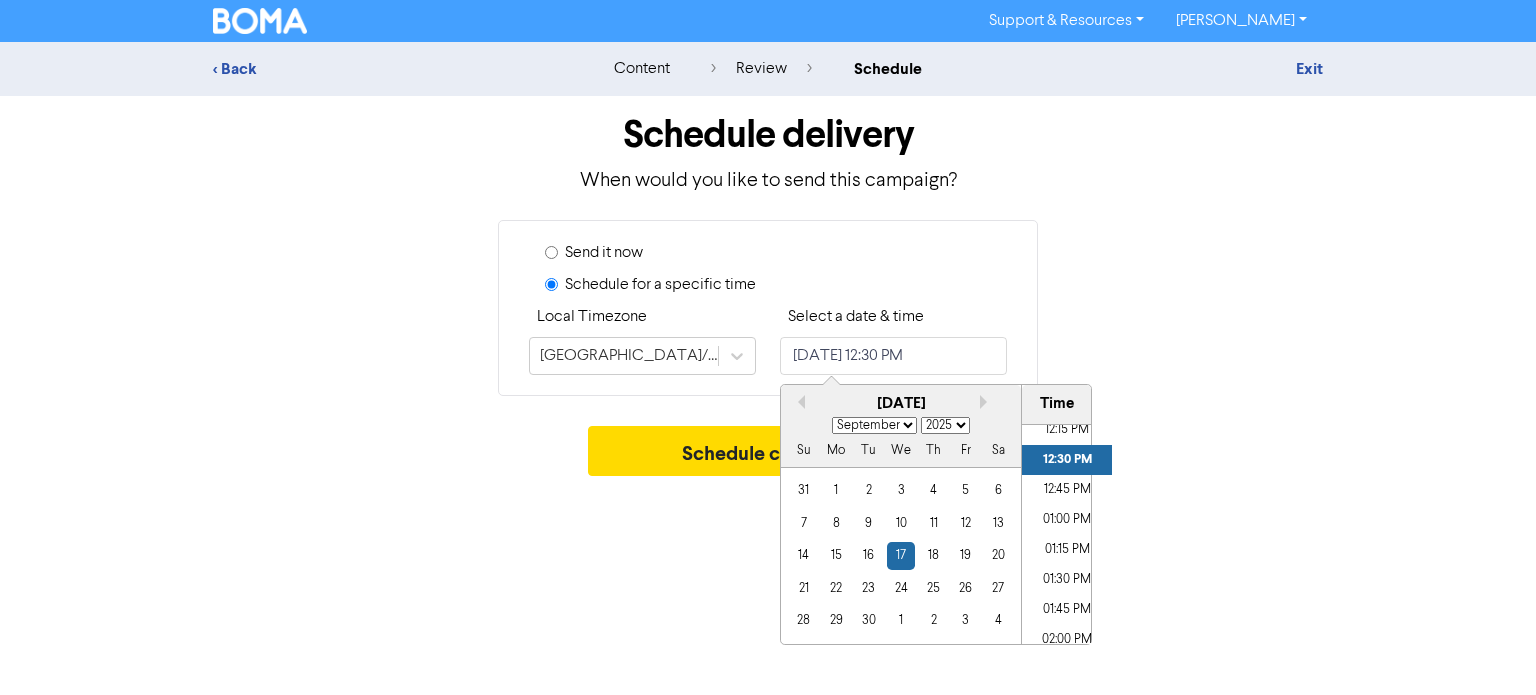 click on "Support & Resources Video Tutorials FAQ & Guides Marketing Education [PERSON_NAME] Log Out < Back content review schedule Exit Schedule delivery When would you like to send this campaign?   Send it now   Schedule for a specific time Local Timezone [GEOGRAPHIC_DATA]/[GEOGRAPHIC_DATA] Select a date & time [DATE] 12:30 PM Previous Month Next month [DATE] January February March April May June July August September October November [DATE] 2026 2027 2028 2029 2030 2031 2032 2033 2034 2035 2036 2037 2038 2039 2040 2041 2042 2043 2044 2045 2046 2047 2048 2049 2050 2051 2052 2053 2054 2055 2056 2057 2058 2059 2060 2061 2062 2063 2064 2065 2066 2067 2068 2069 2070 2071 2072 2073 2074 2075 2076 2077 2078 2079 2080 2081 2082 2083 2084 2085 2086 2087 2088 2089 2090 2091 2092 2093 2094 2095 2096 2097 2098 2099 2100 Su Mo Tu We Th Fr Sa 31 1 2 3 4 5 6 7 8 9 10 11 12 13 14 15 16 17 18 19 20 21 22 23 24 25 26 27 28 29 30 1 2 3 4 Time 12:00 AM 12:15 AM 12:30 AM 12:45 AM 01:00 AM 01:15 AM 01:30 AM 01:45 AM 02:00 AM" at bounding box center [768, 347] 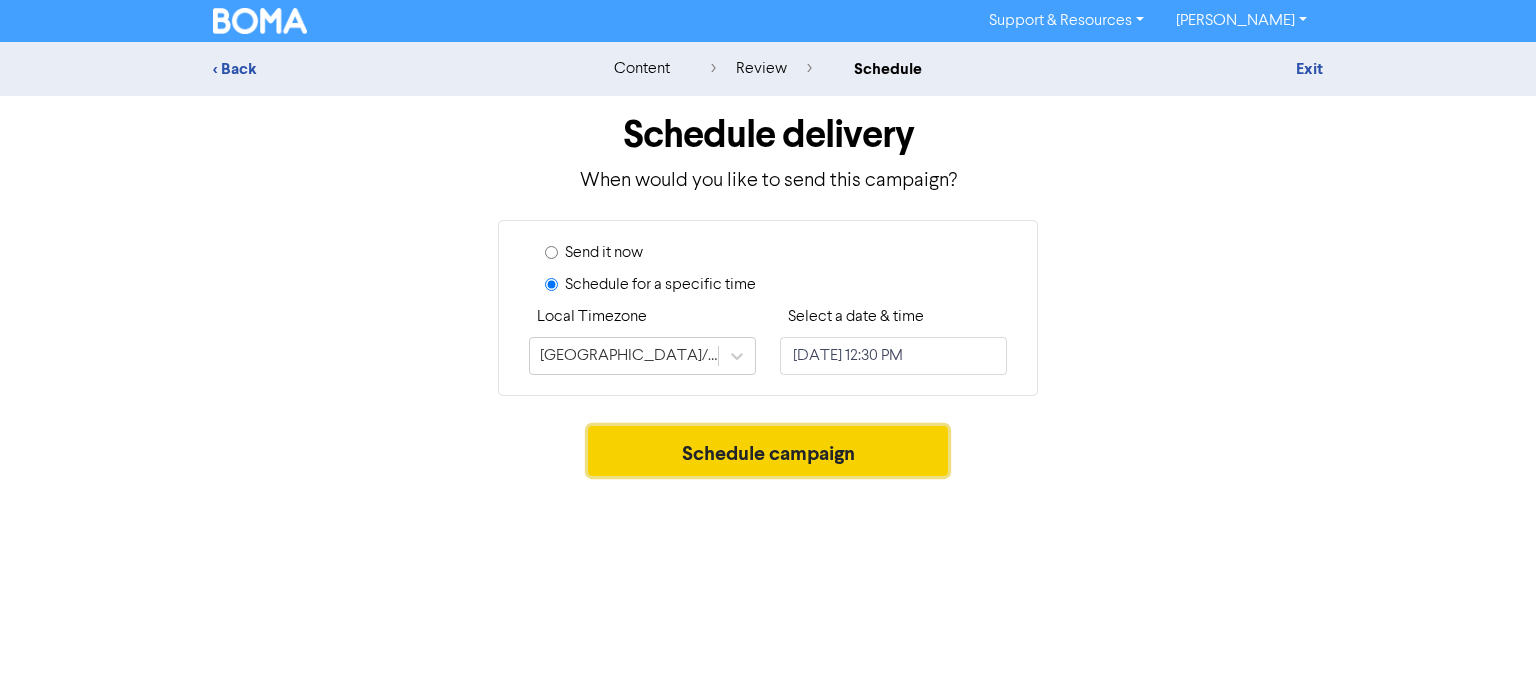 click on "Schedule campaign" at bounding box center (768, 451) 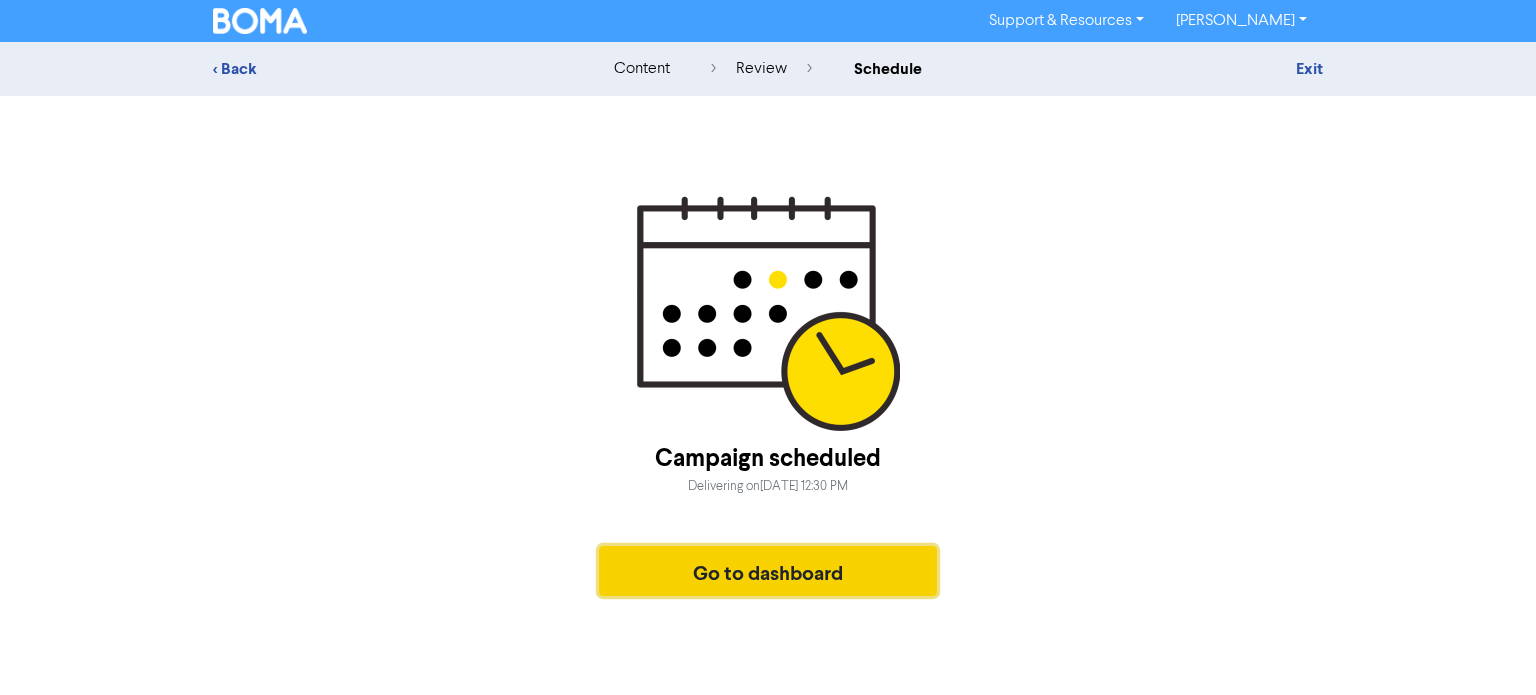click on "Go to dashboard" at bounding box center (768, 571) 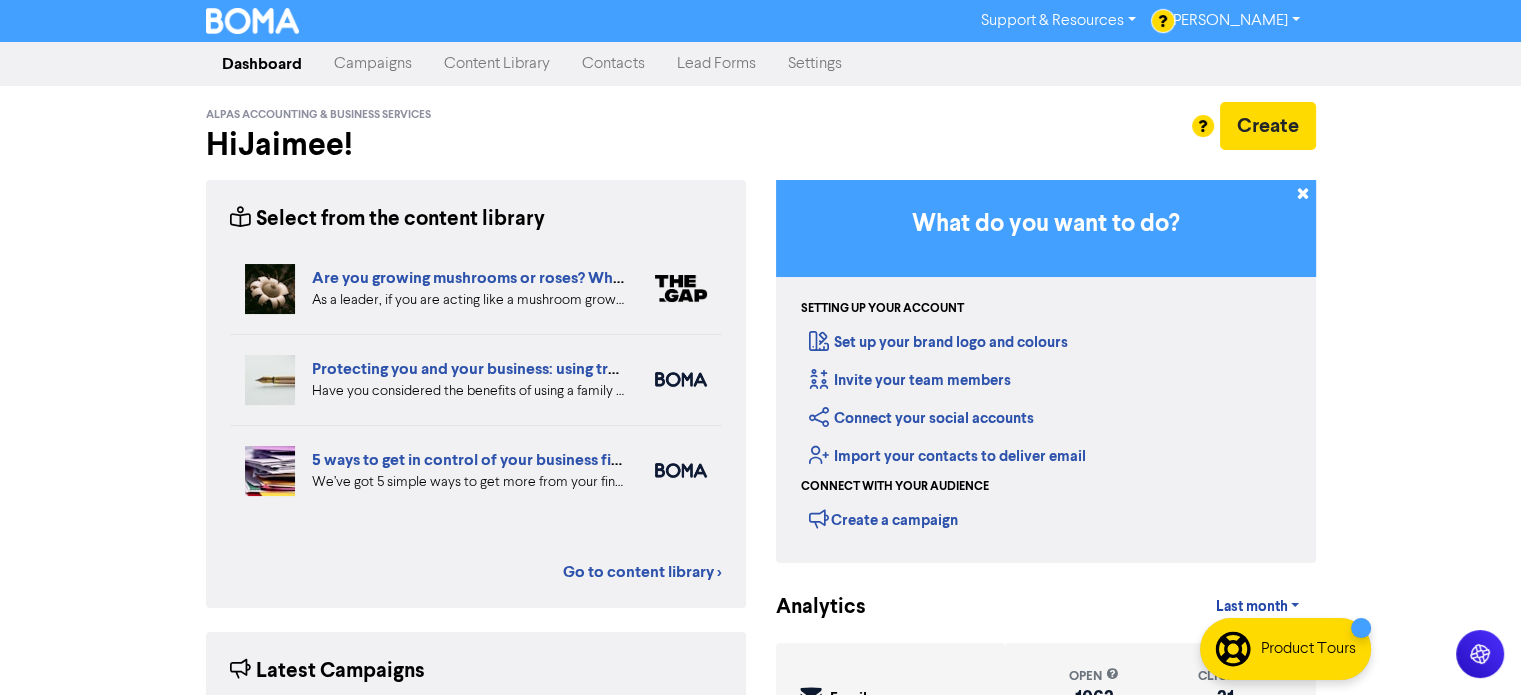 click on "Campaigns" at bounding box center (373, 64) 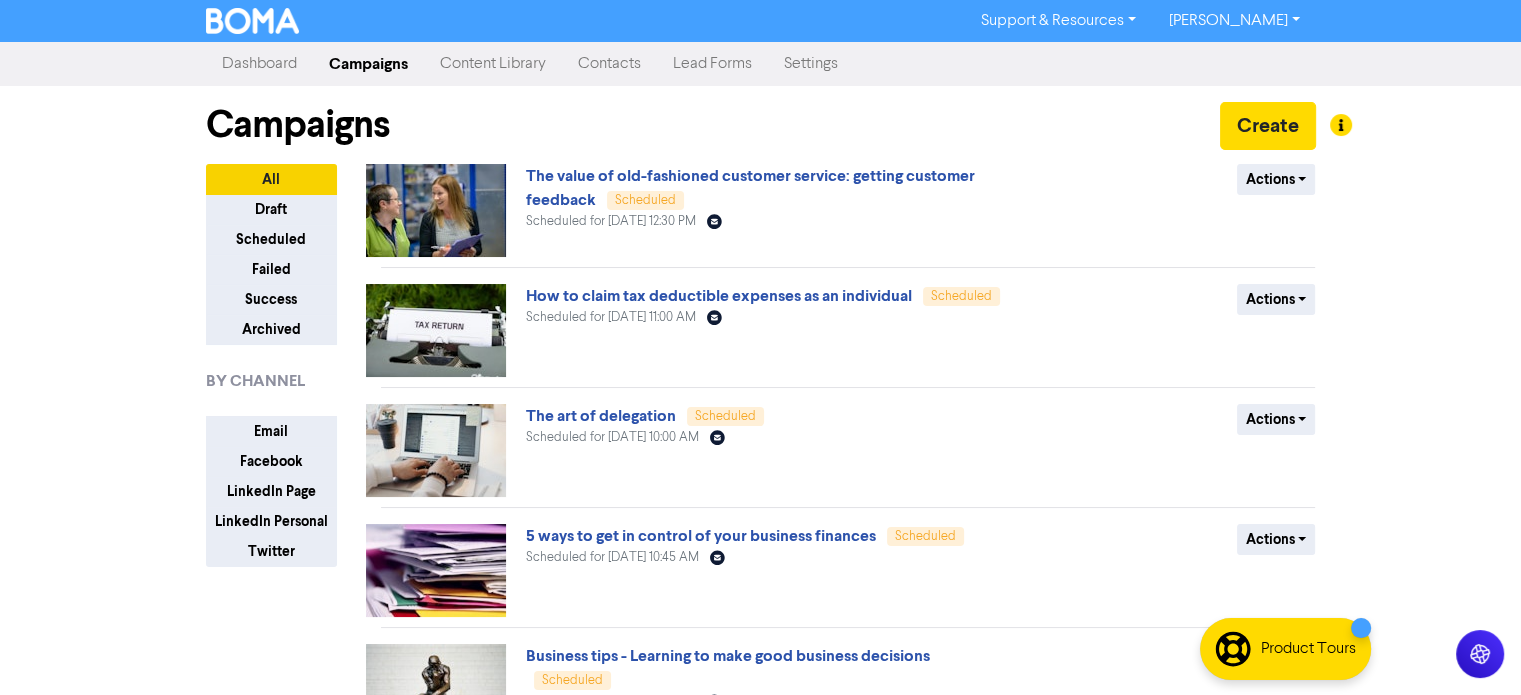 click on "Content Library" at bounding box center (493, 64) 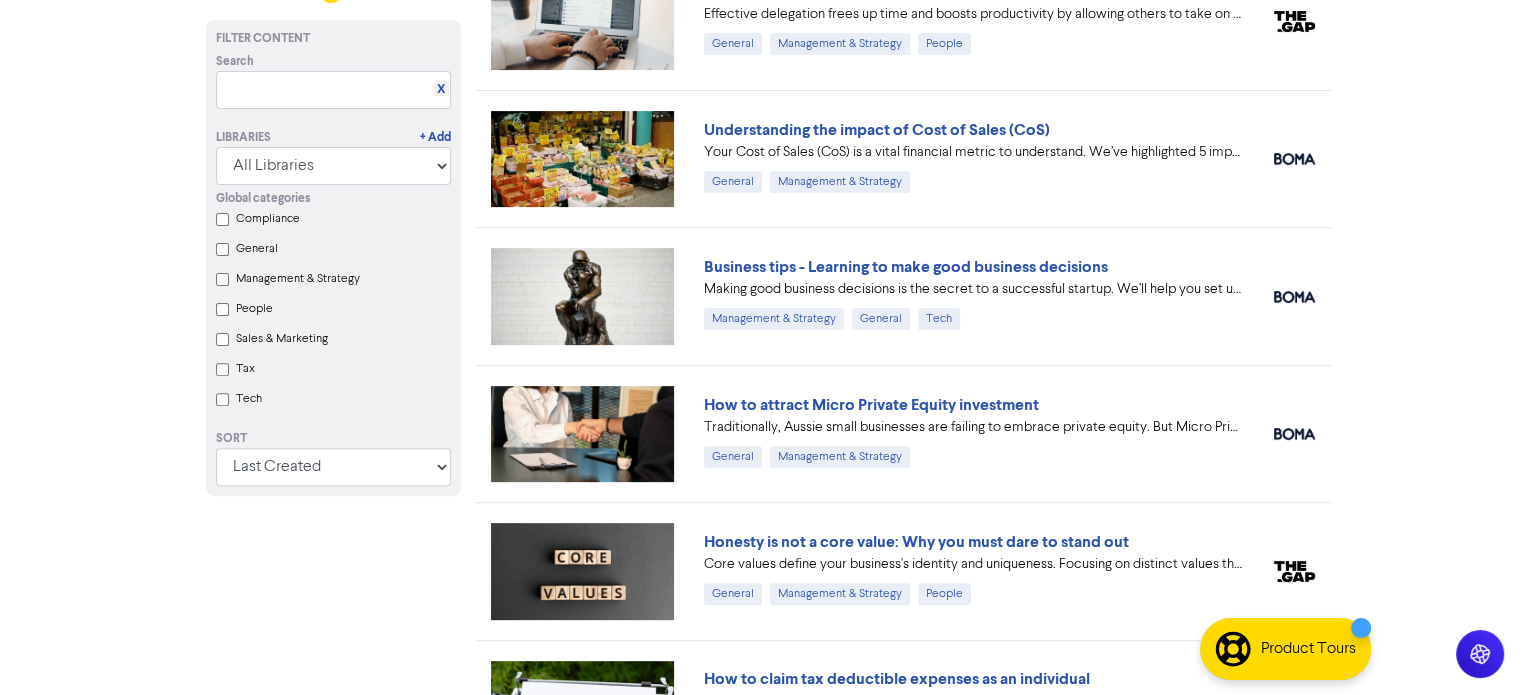 scroll, scrollTop: 0, scrollLeft: 0, axis: both 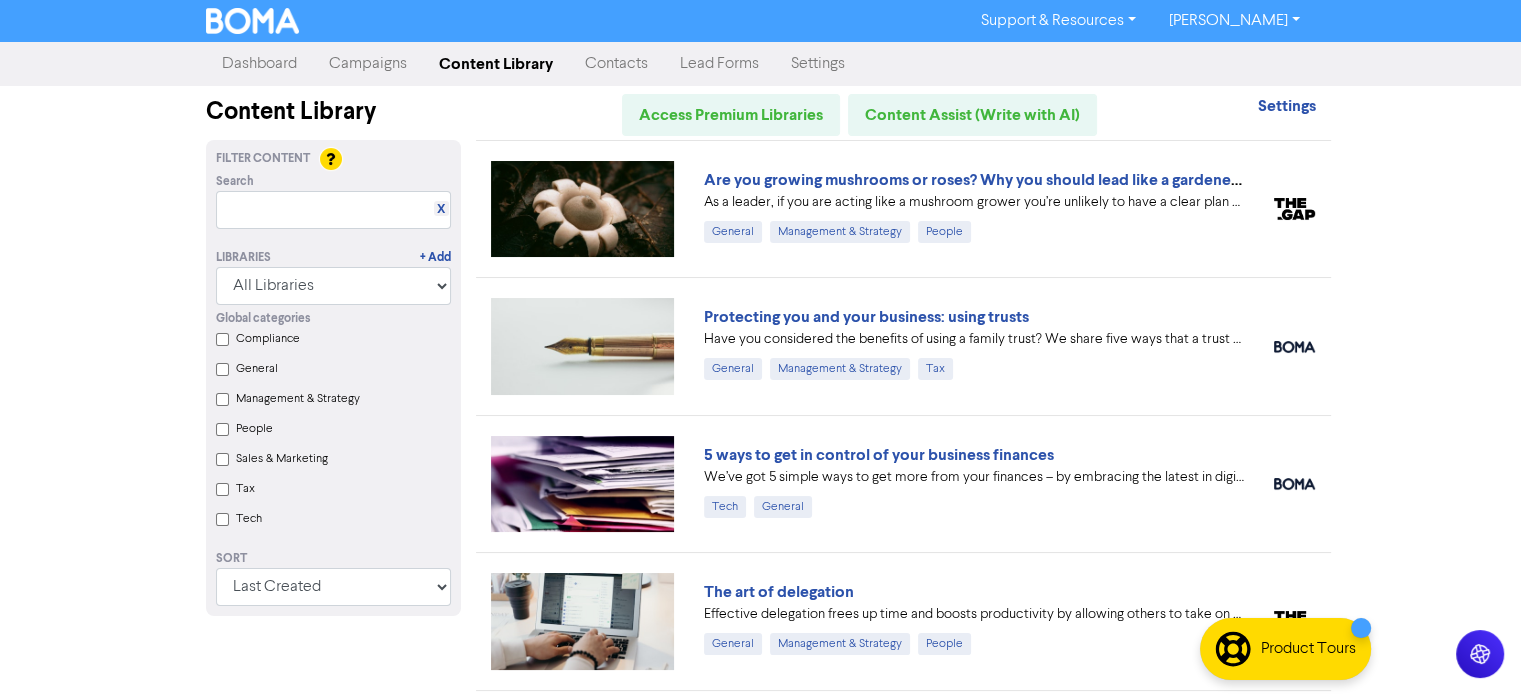 click on "Campaigns" at bounding box center [368, 64] 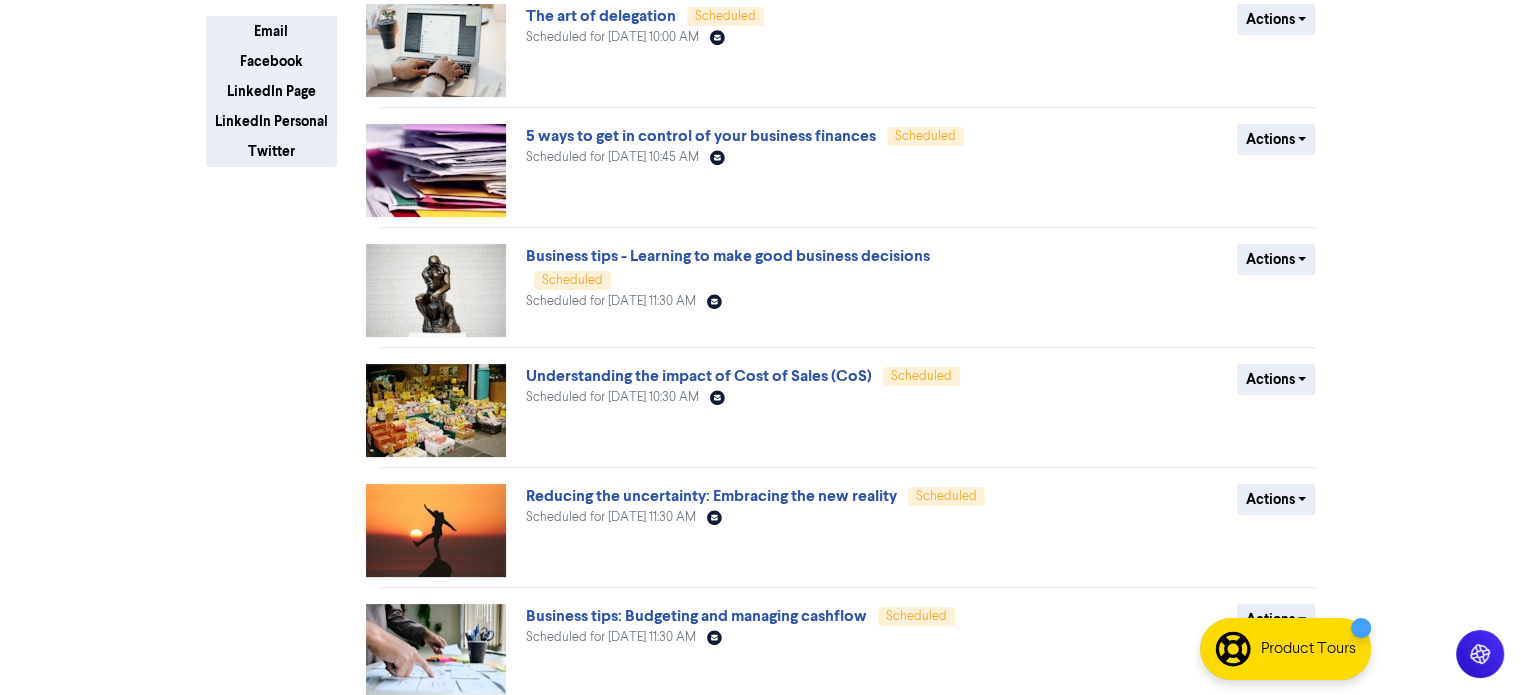scroll, scrollTop: 0, scrollLeft: 0, axis: both 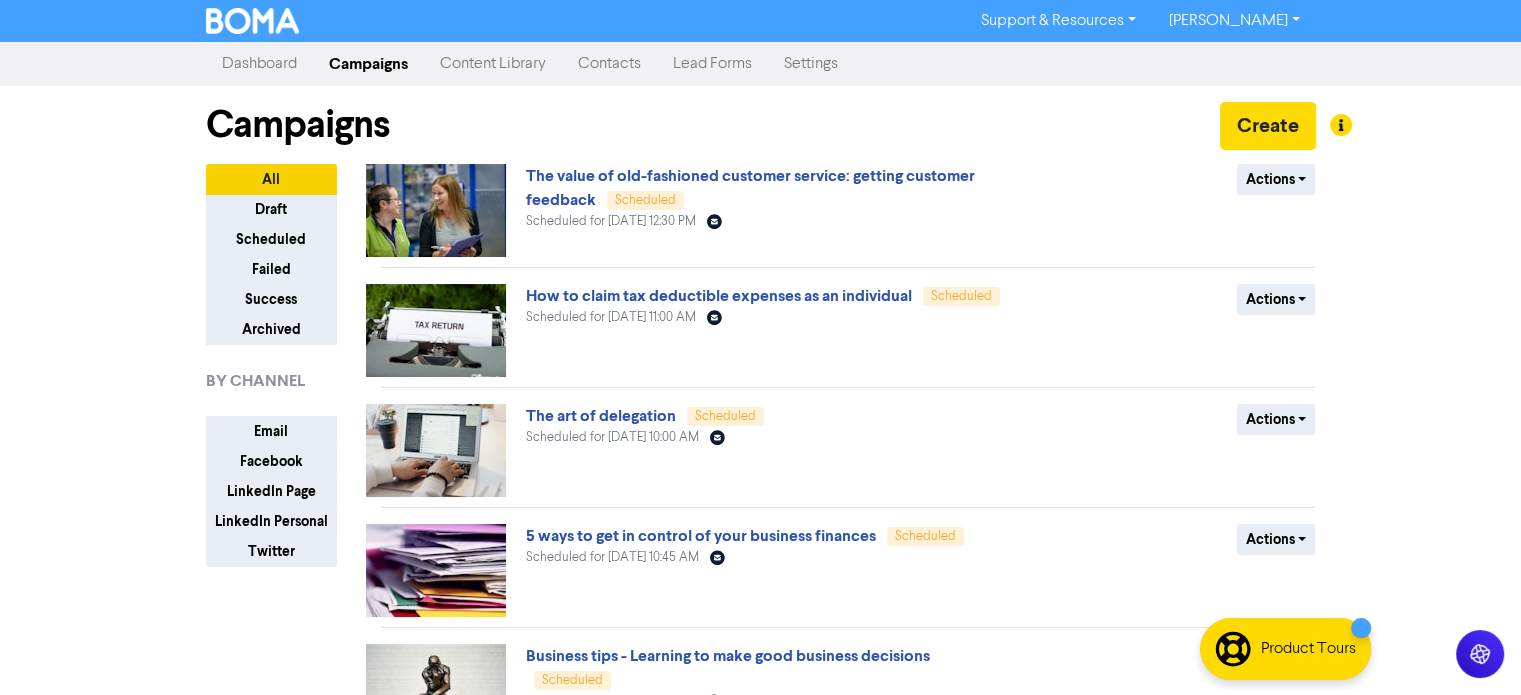 click on "Content Library" at bounding box center [493, 64] 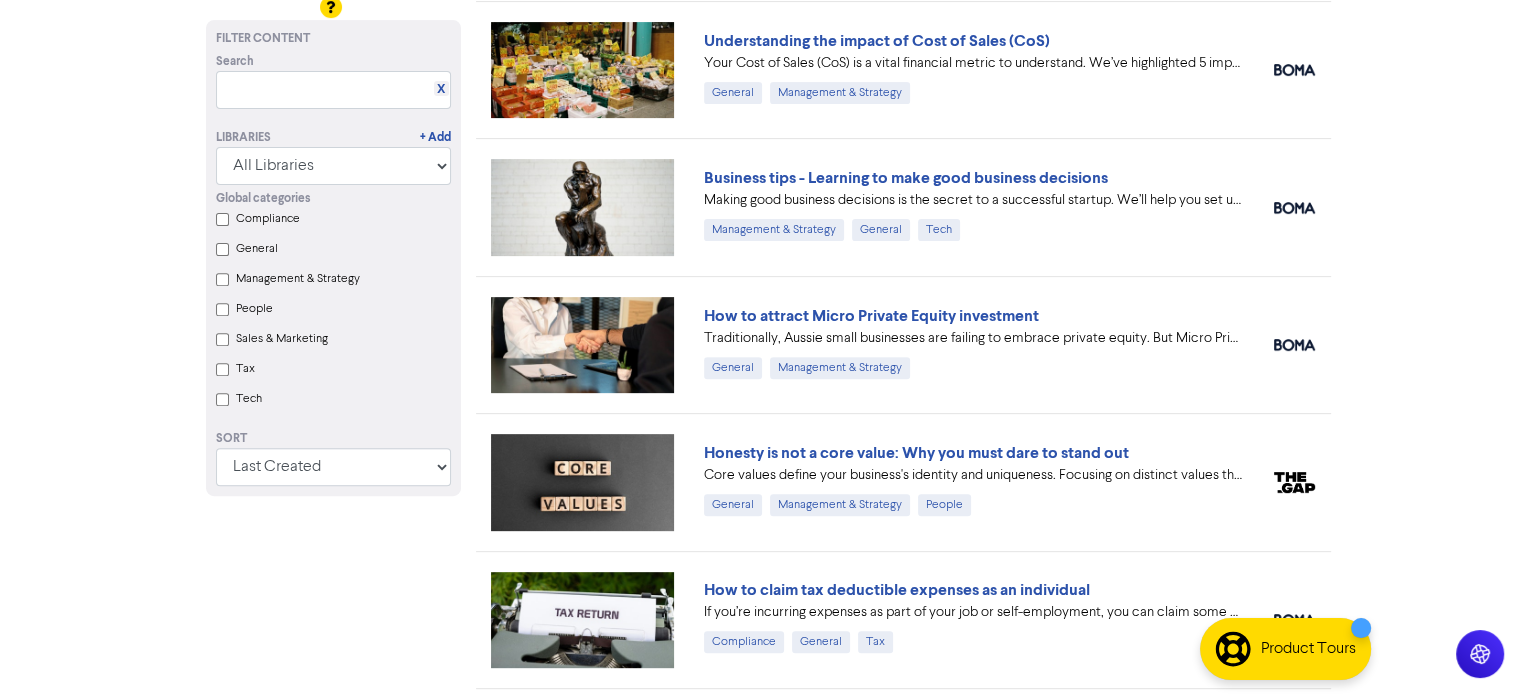 scroll, scrollTop: 700, scrollLeft: 0, axis: vertical 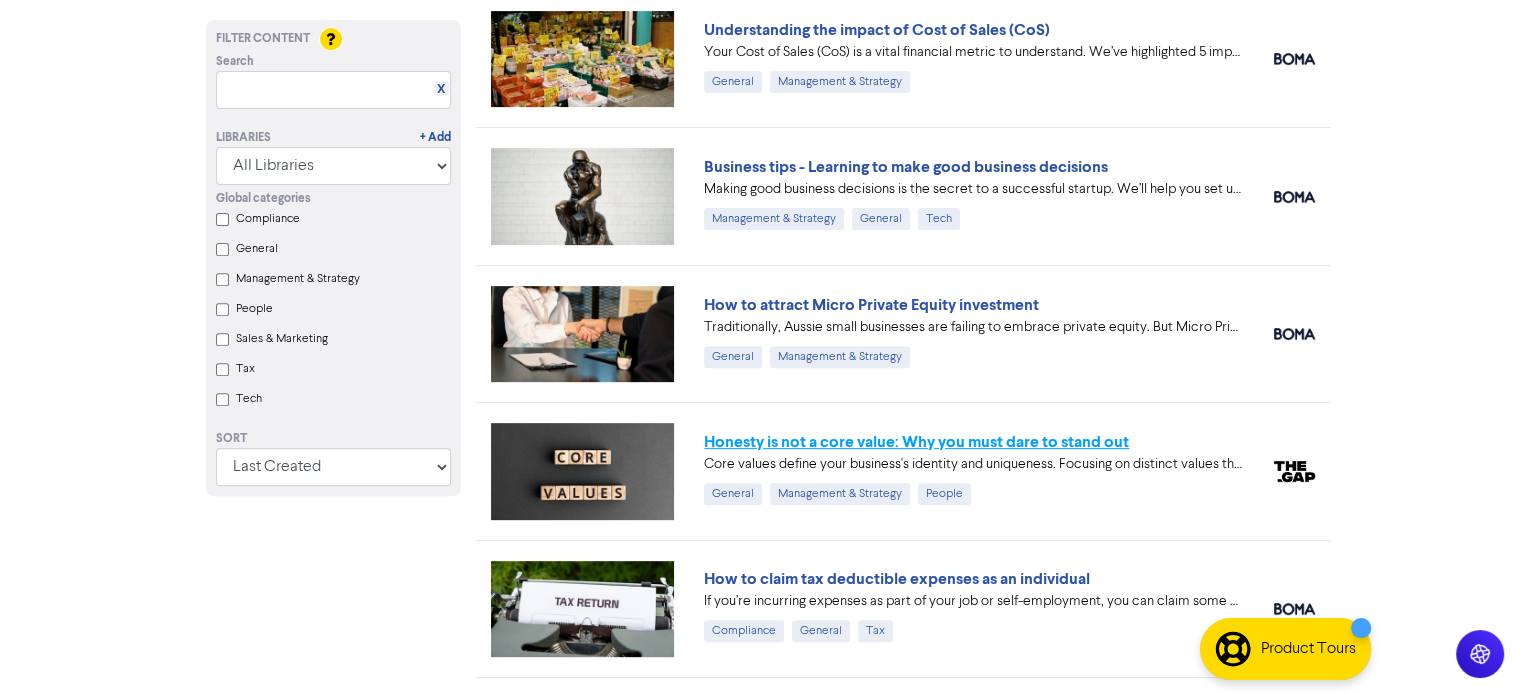 click on "Honesty is not a core value: Why you must dare to stand out" at bounding box center (916, 442) 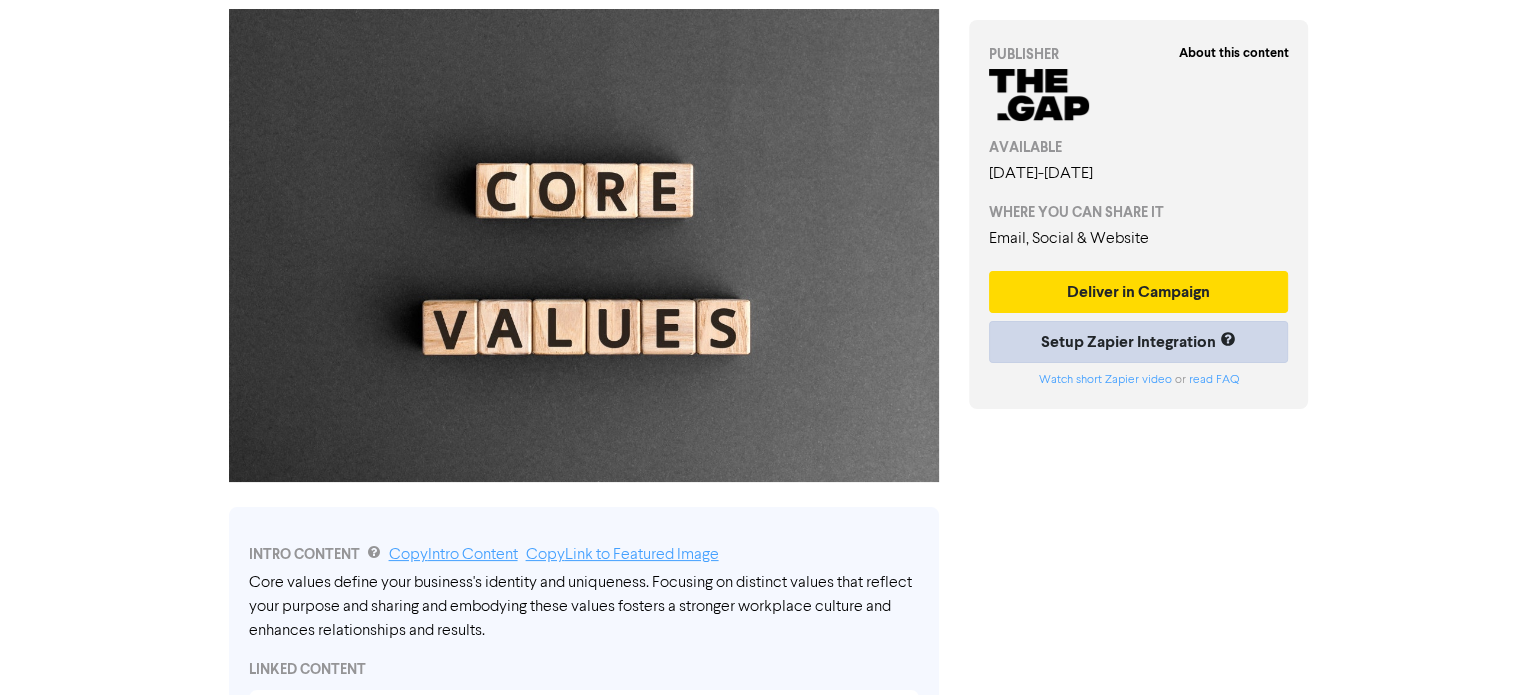scroll, scrollTop: 200, scrollLeft: 0, axis: vertical 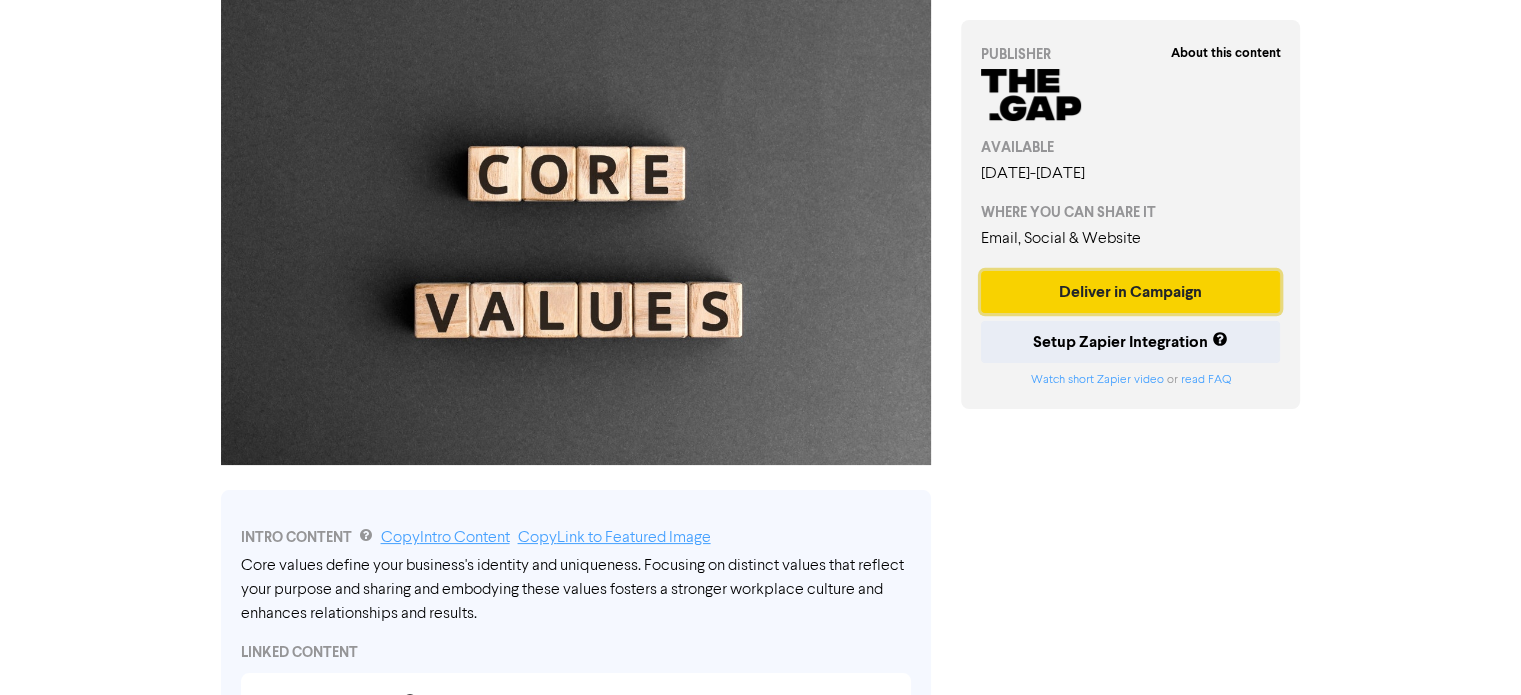 click on "Deliver in Campaign" at bounding box center (1131, 292) 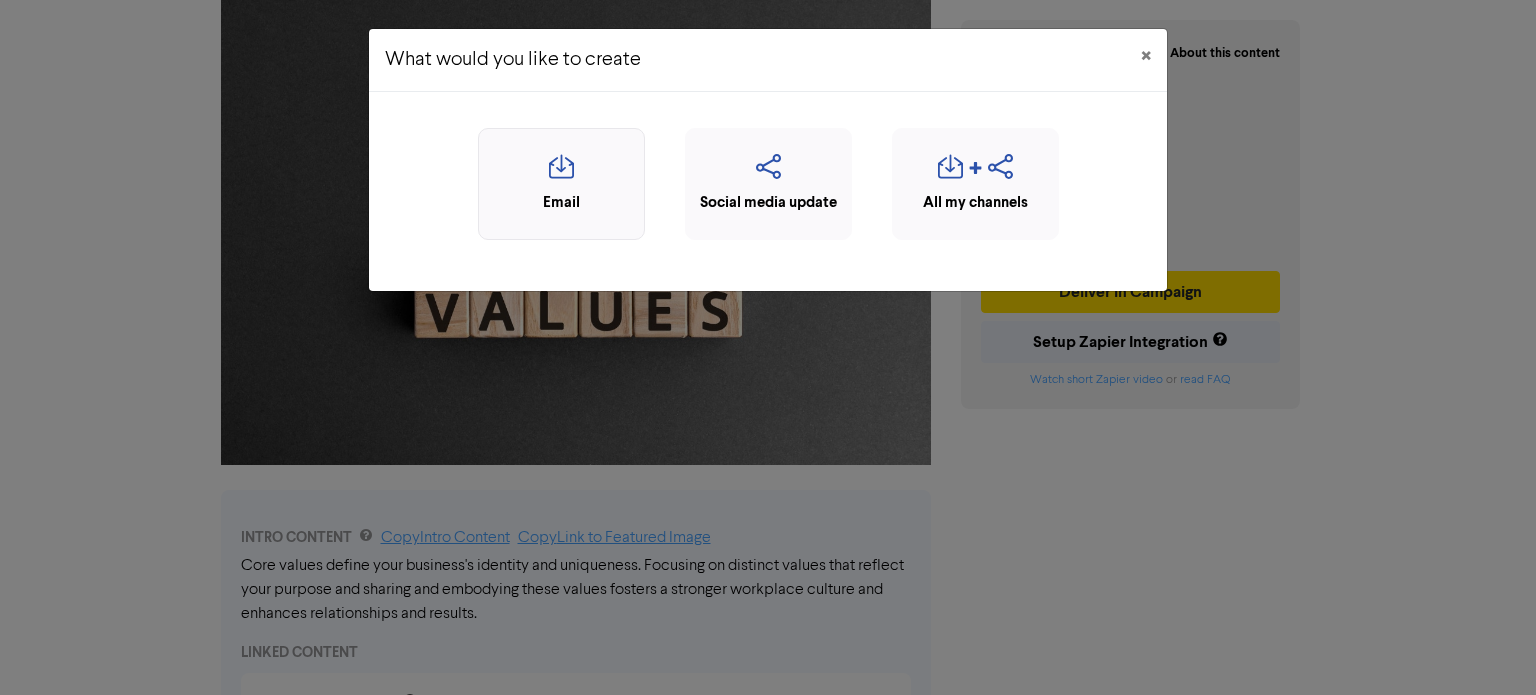 click at bounding box center [561, 173] 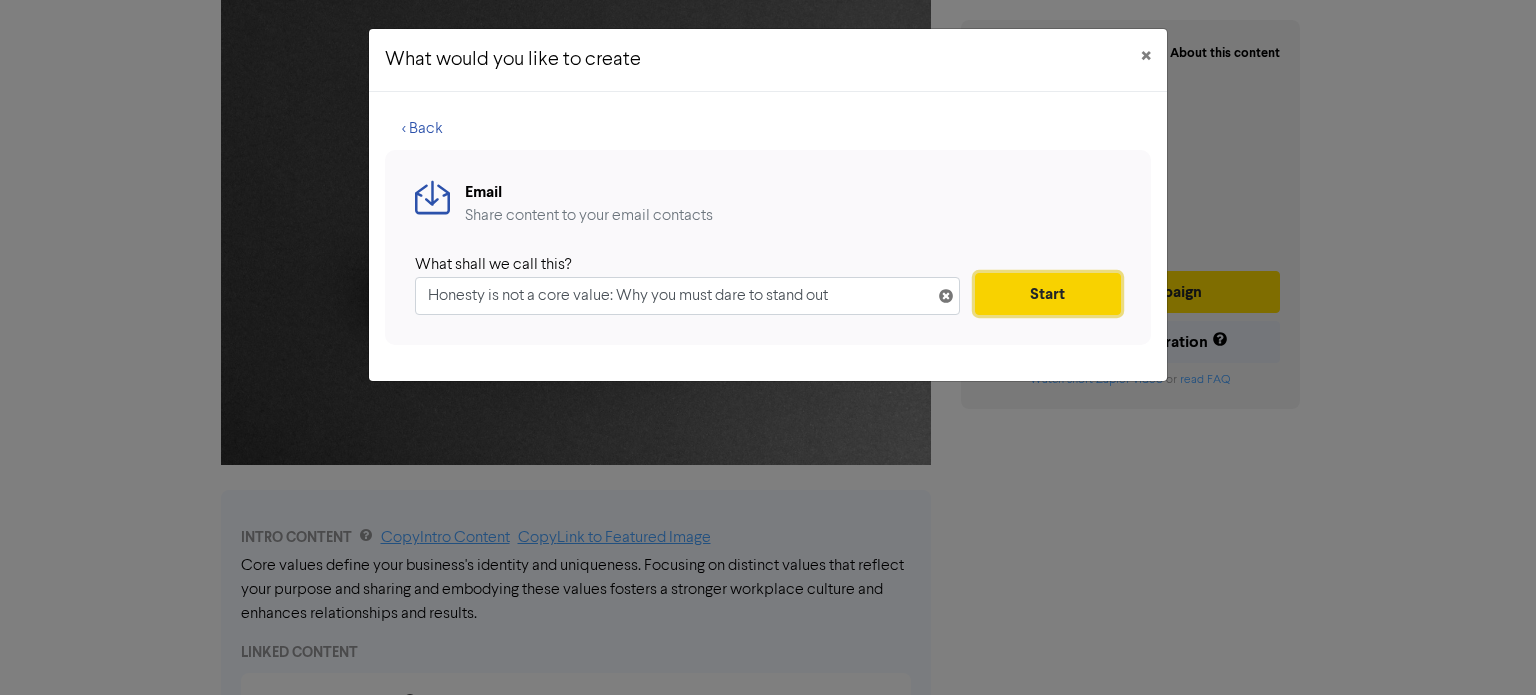 click on "Start" at bounding box center [1048, 294] 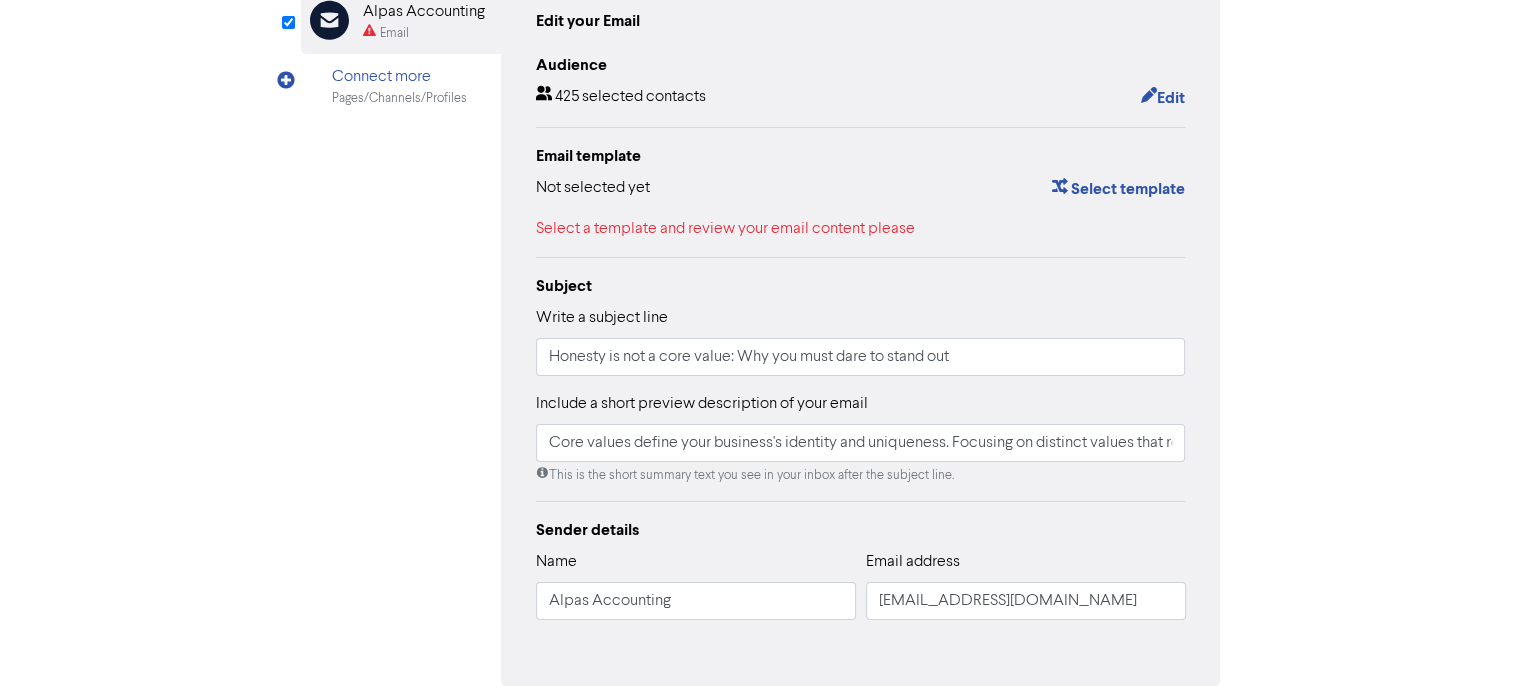 scroll, scrollTop: 300, scrollLeft: 0, axis: vertical 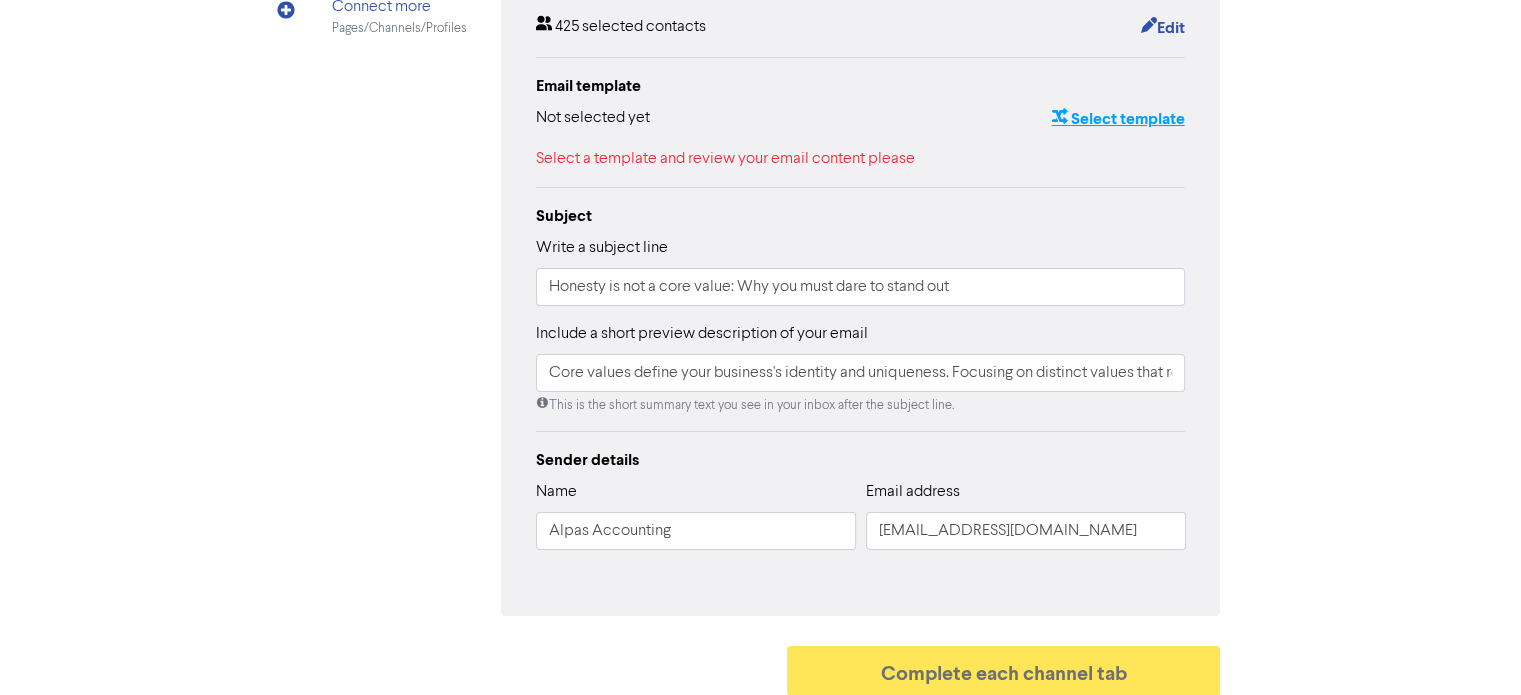 click on "Select template" at bounding box center (1117, 119) 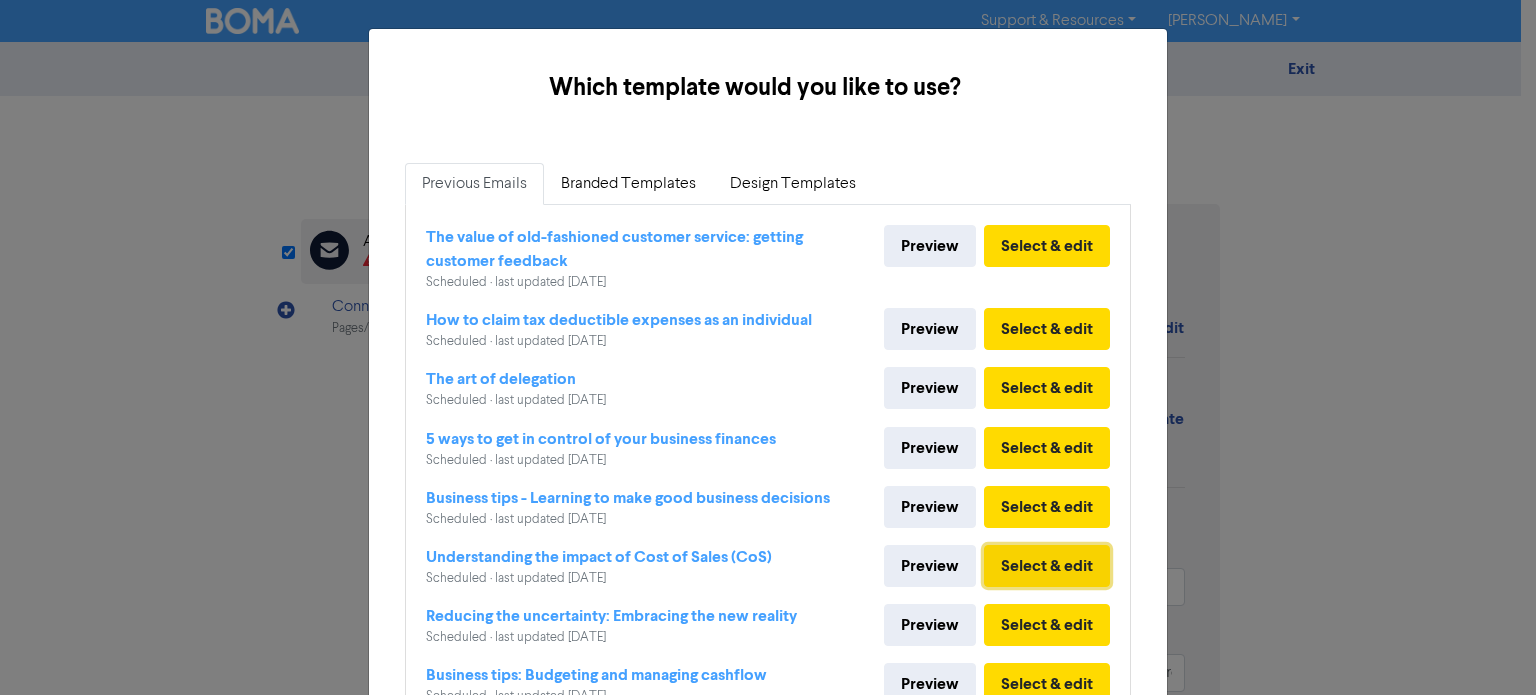 click on "Select & edit" at bounding box center [1047, 566] 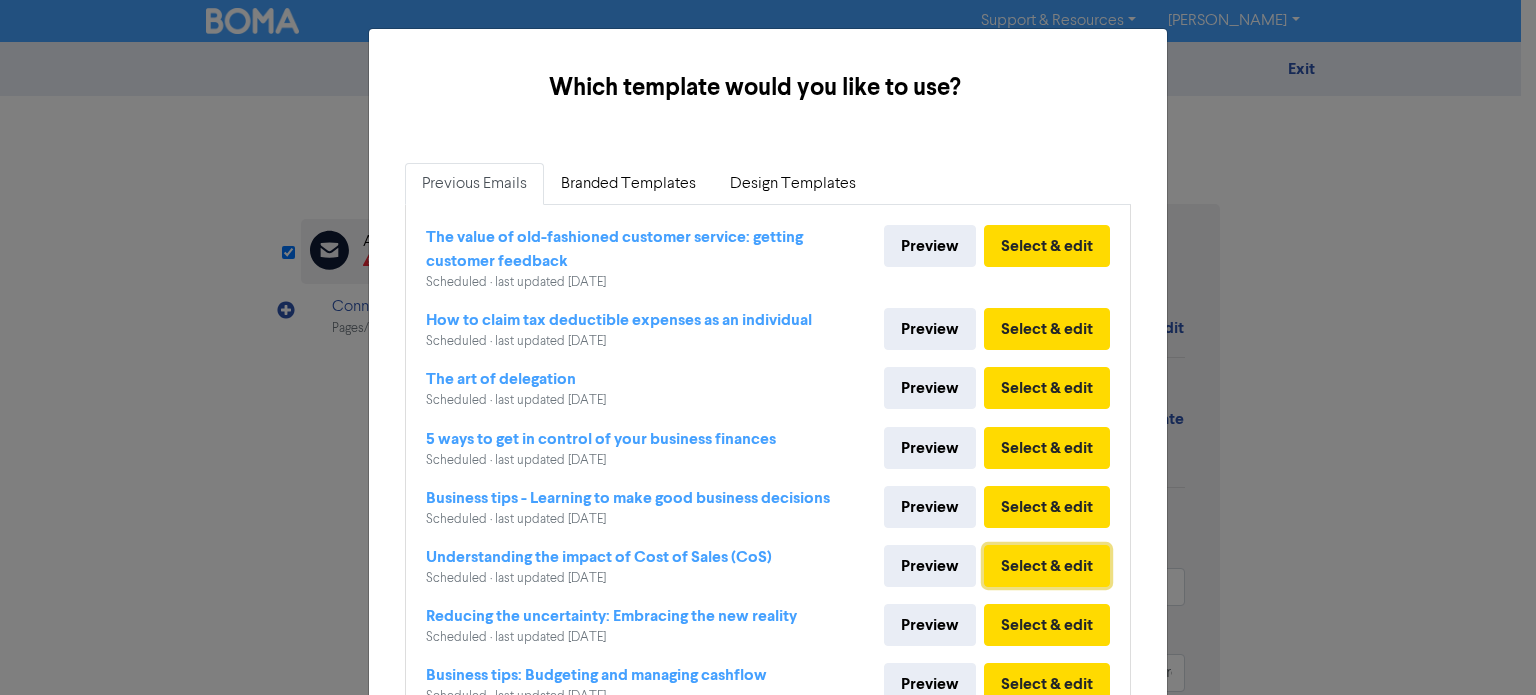 type on "Core values define your business's identity and uniqueness. Focusing on distinct values that reflect your purpose and sharing and embodying these values fosters a stronger workplace culture and enhances relationships and results." 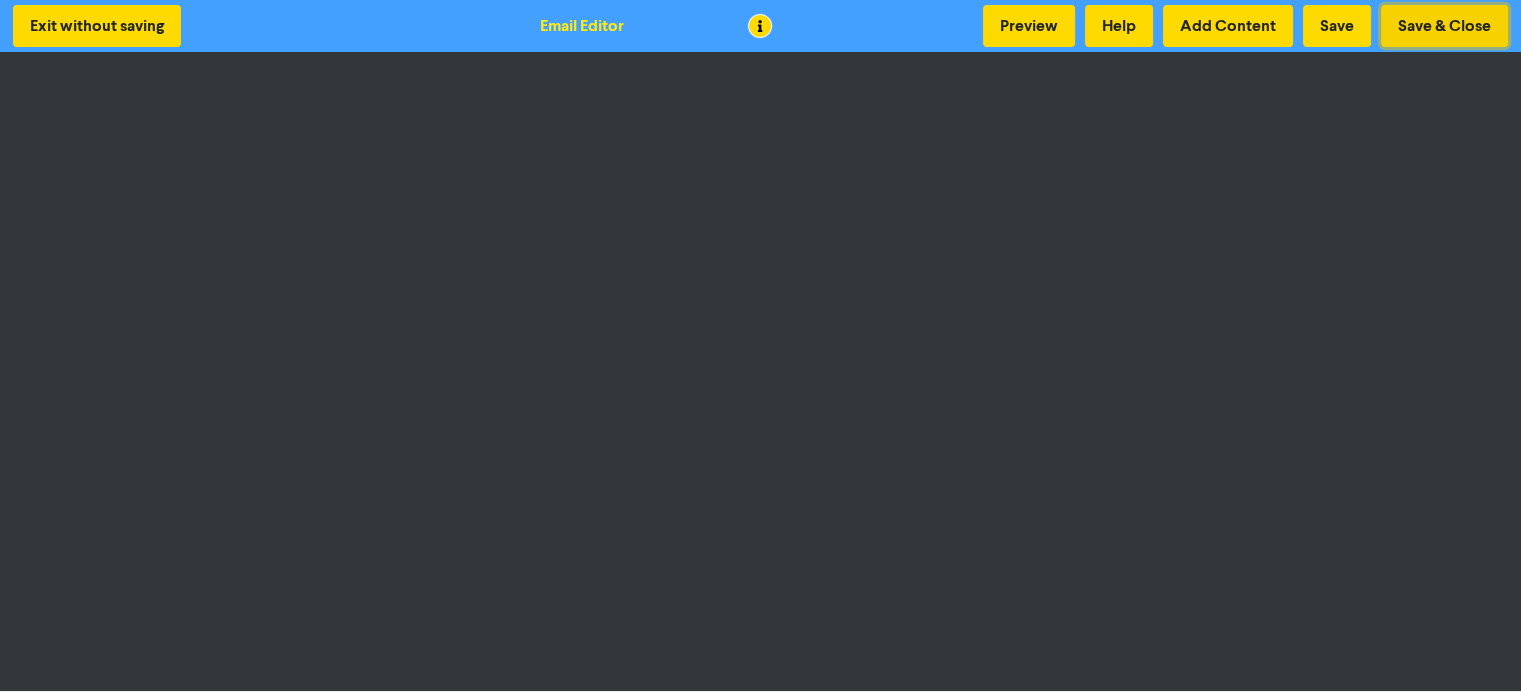 click on "Save & Close" at bounding box center (1444, 26) 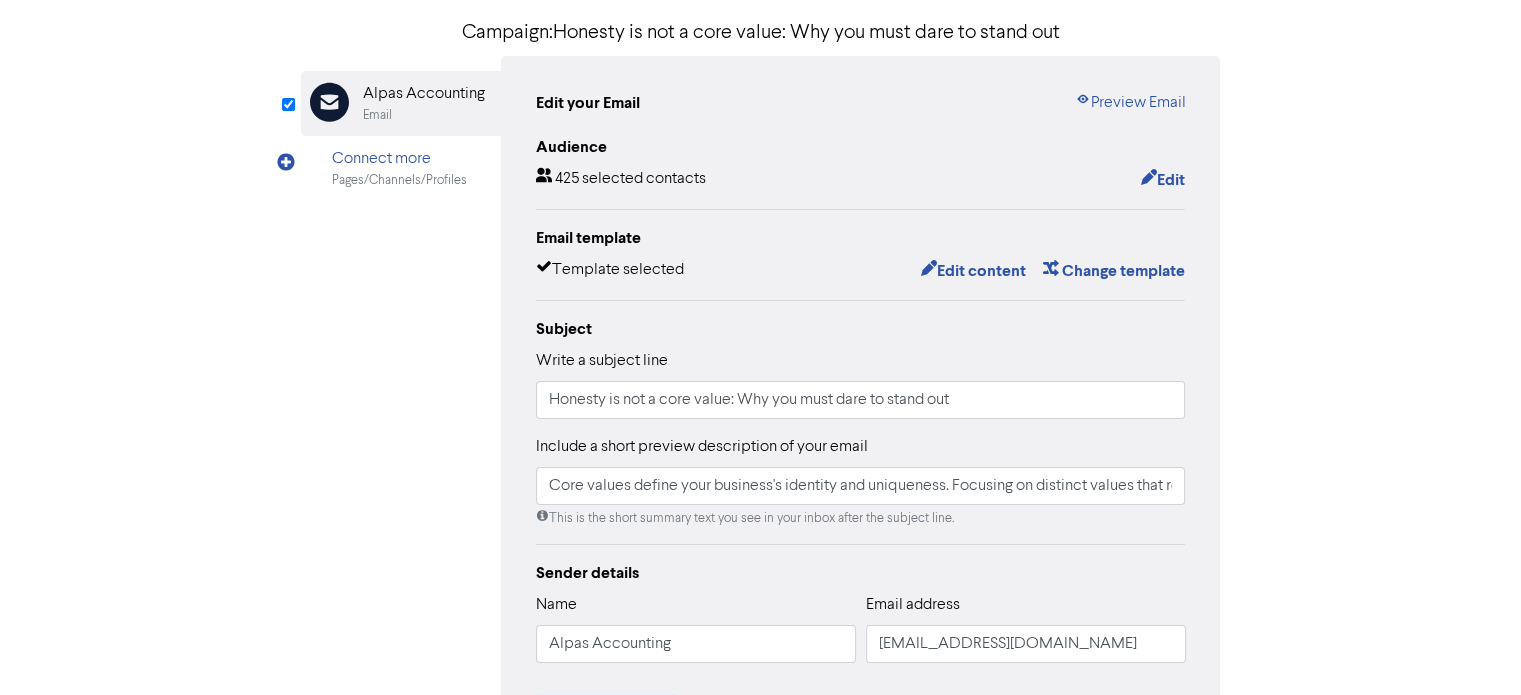 scroll, scrollTop: 200, scrollLeft: 0, axis: vertical 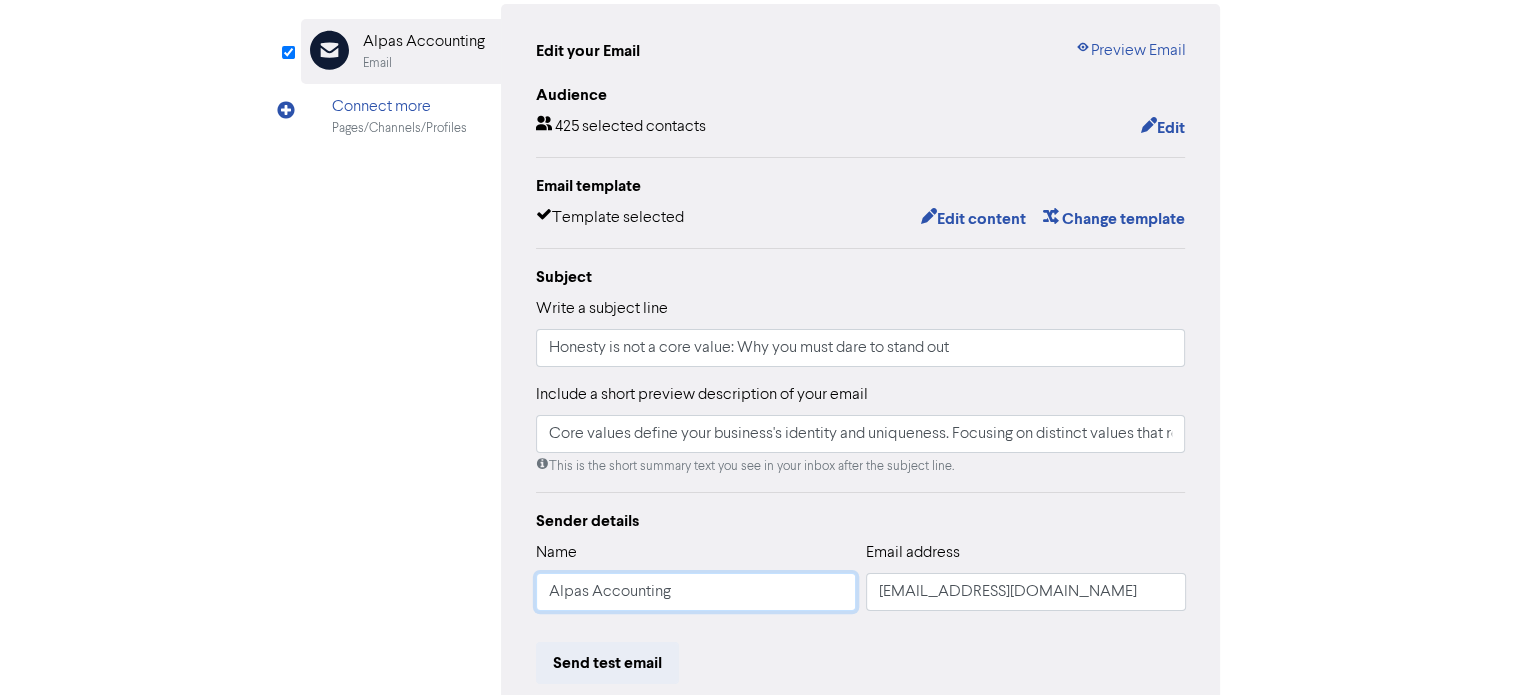 click on "Alpas Accounting" at bounding box center (696, 592) 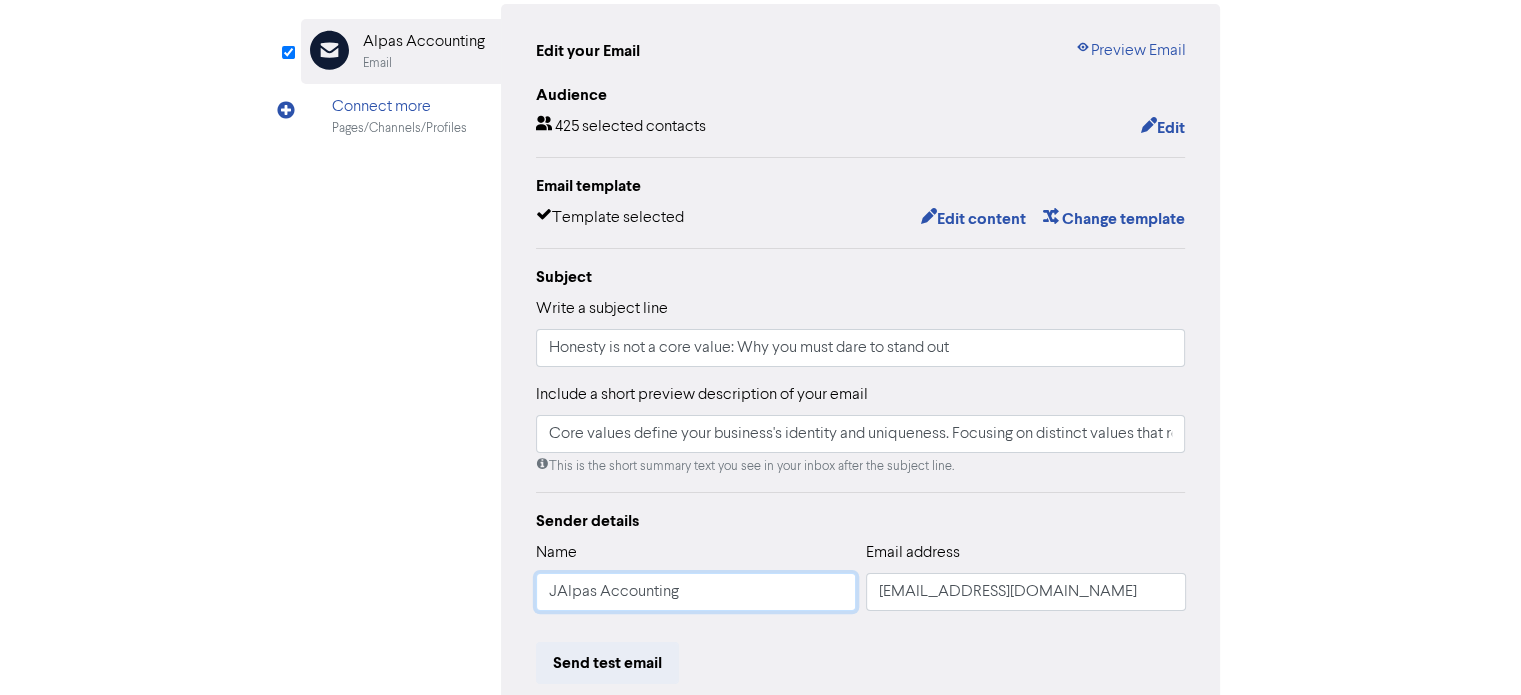 type on "Core values define your business's identity and uniqueness. Focusing on distinct values that reflect your purpose and sharing and embodying these values fosters a stronger workplace culture and enhances relationships and results." 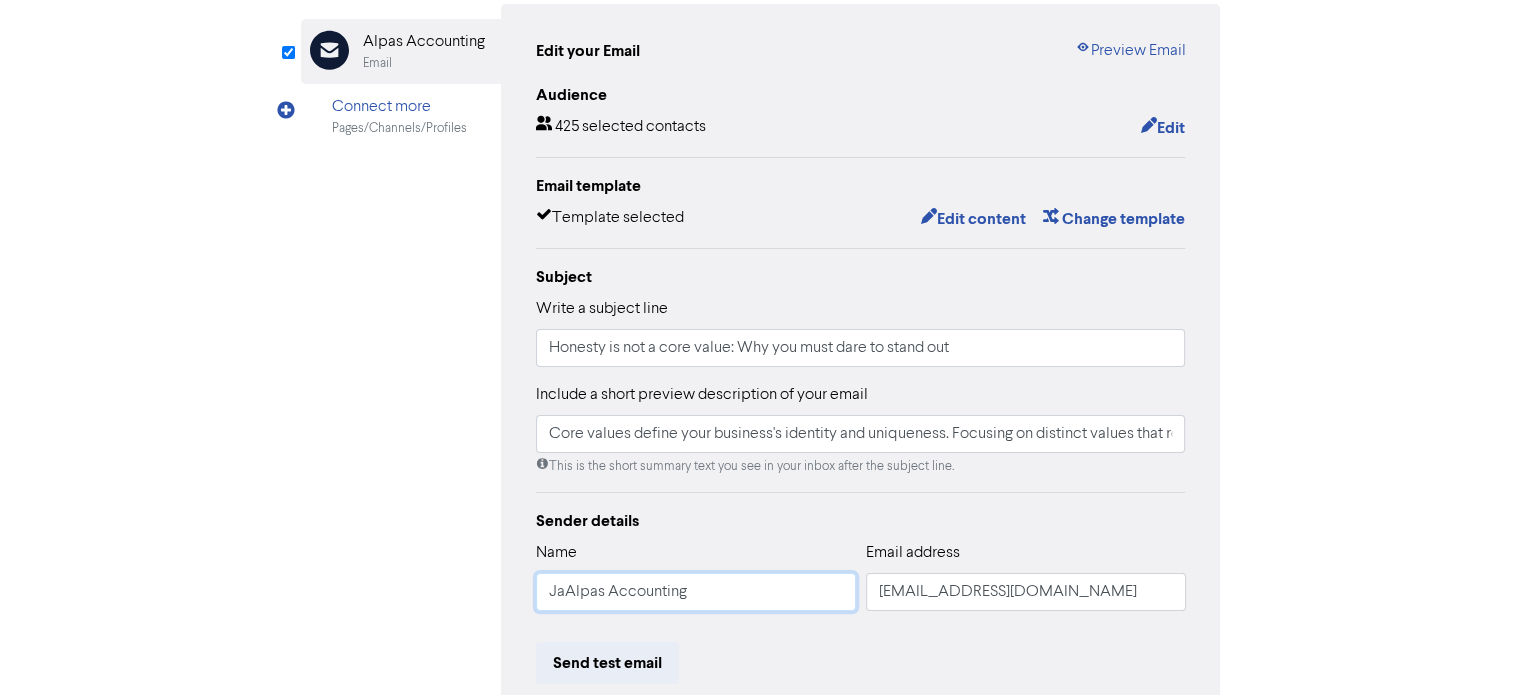 type on "Core values define your business's identity and uniqueness. Focusing on distinct values that reflect your purpose and sharing and embodying these values fosters a stronger workplace culture and enhances relationships and results." 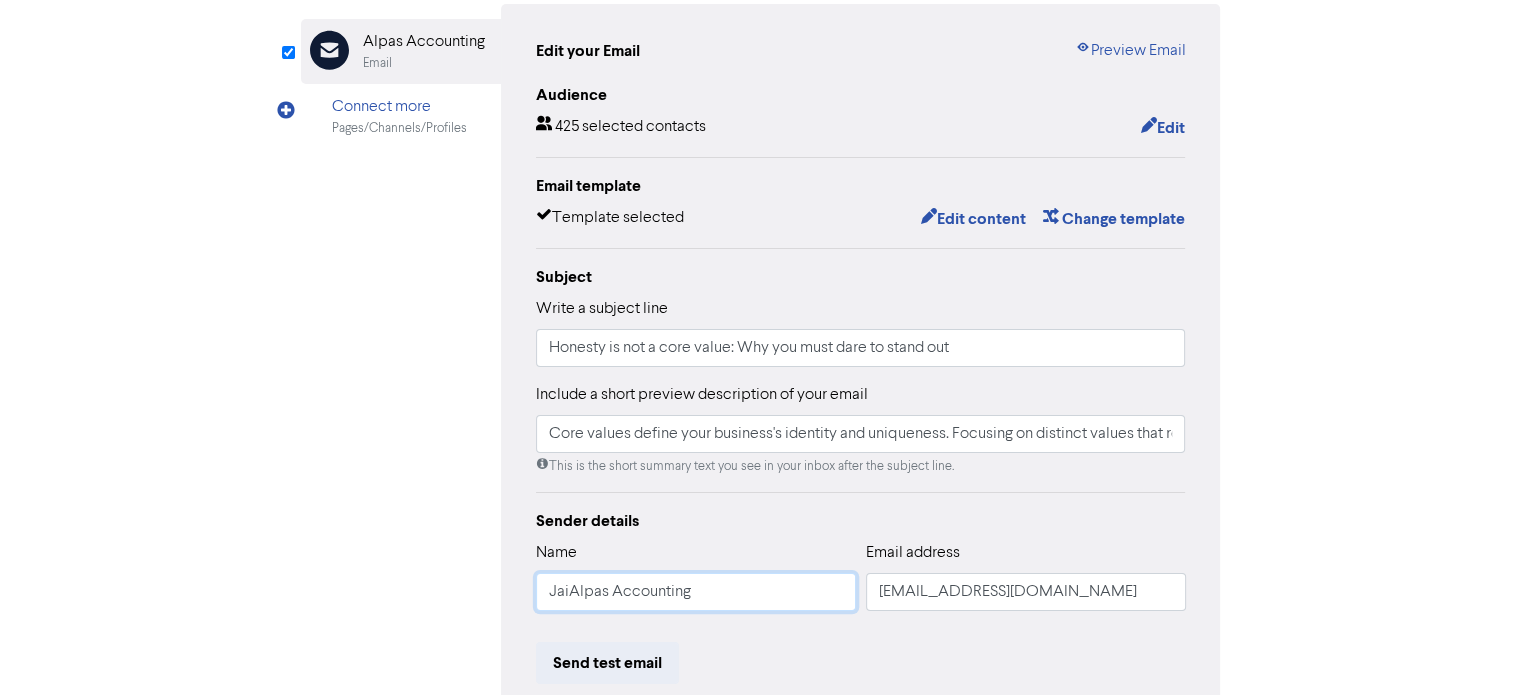 type on "Core values define your business's identity and uniqueness. Focusing on distinct values that reflect your purpose and sharing and embodying these values fosters a stronger workplace culture and enhances relationships and results." 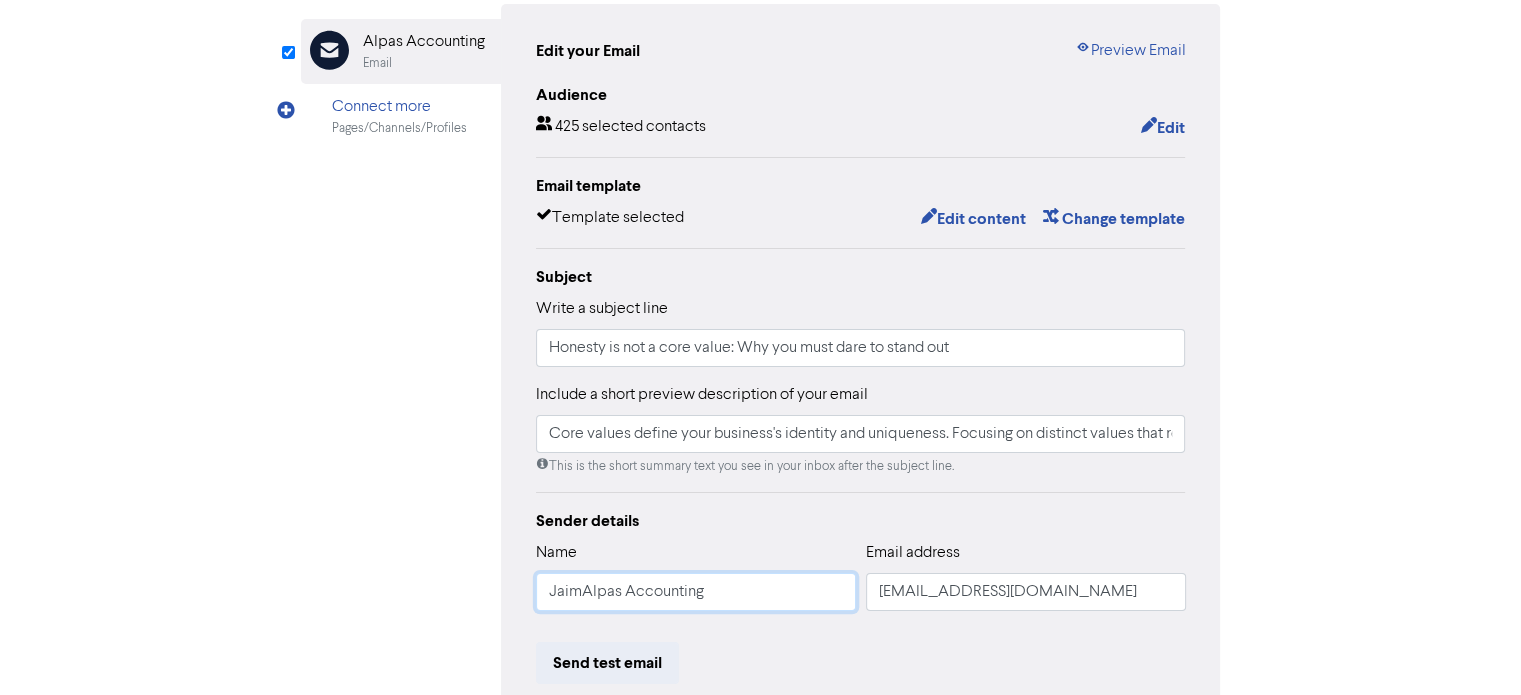 type on "Core values define your business's identity and uniqueness. Focusing on distinct values that reflect your purpose and sharing and embodying these values fosters a stronger workplace culture and enhances relationships and results." 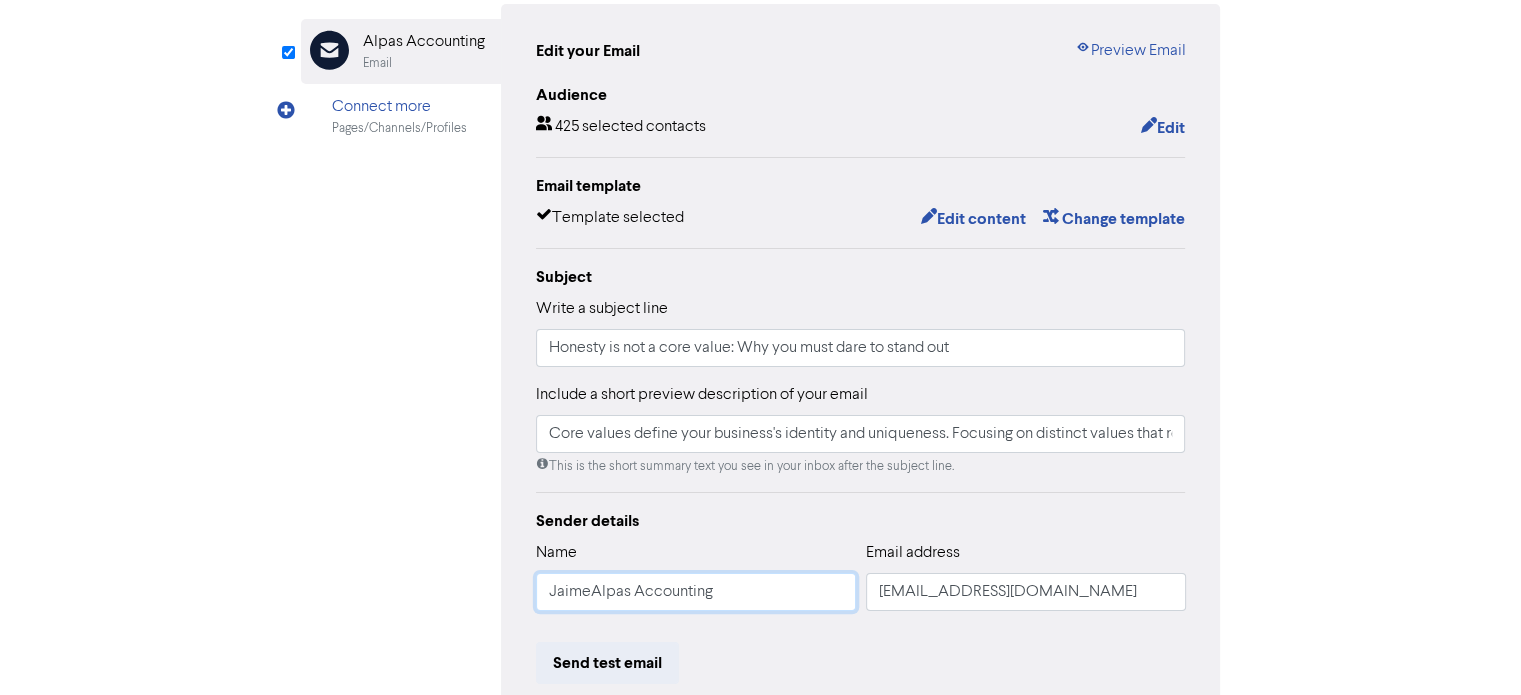 type on "Core values define your business's identity and uniqueness. Focusing on distinct values that reflect your purpose and sharing and embodying these values fosters a stronger workplace culture and enhances relationships and results." 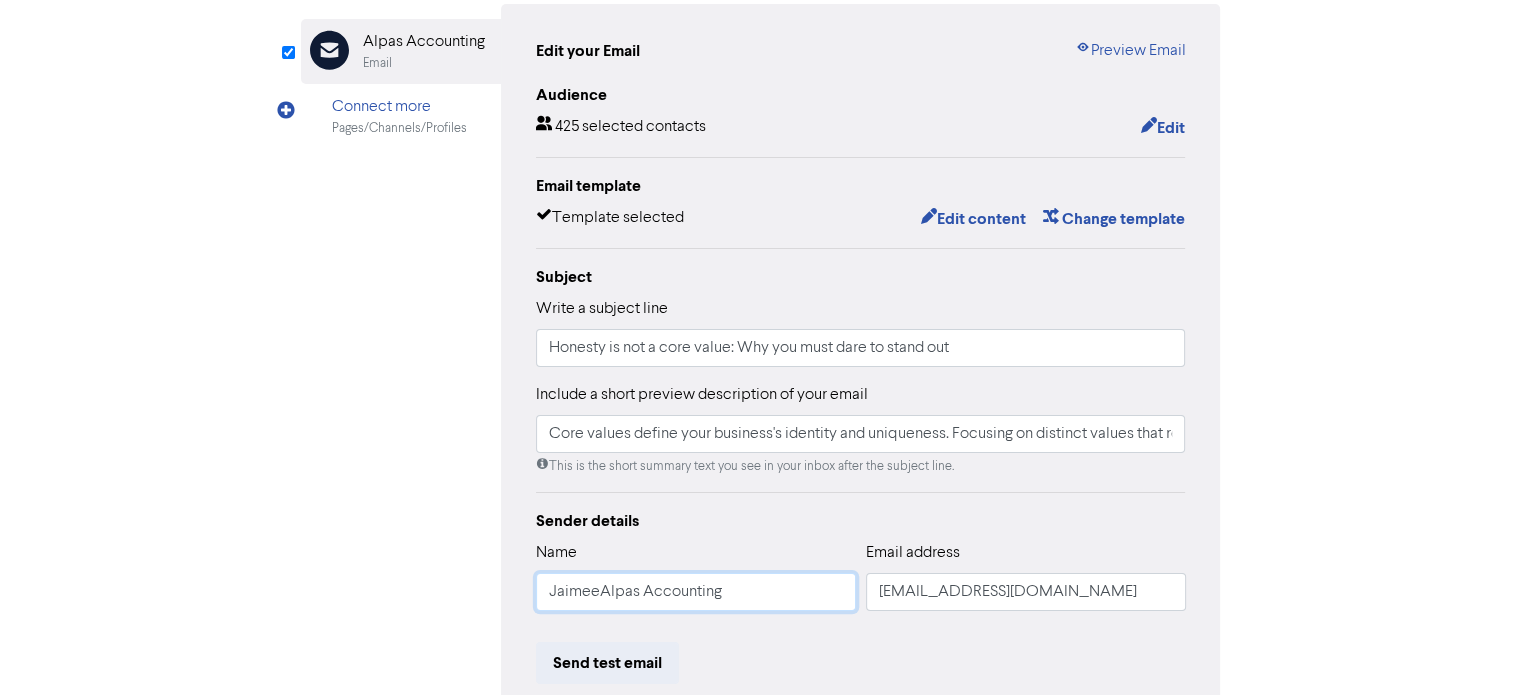 type on "Core values define your business's identity and uniqueness. Focusing on distinct values that reflect your purpose and sharing and embodying these values fosters a stronger workplace culture and enhances relationships and results." 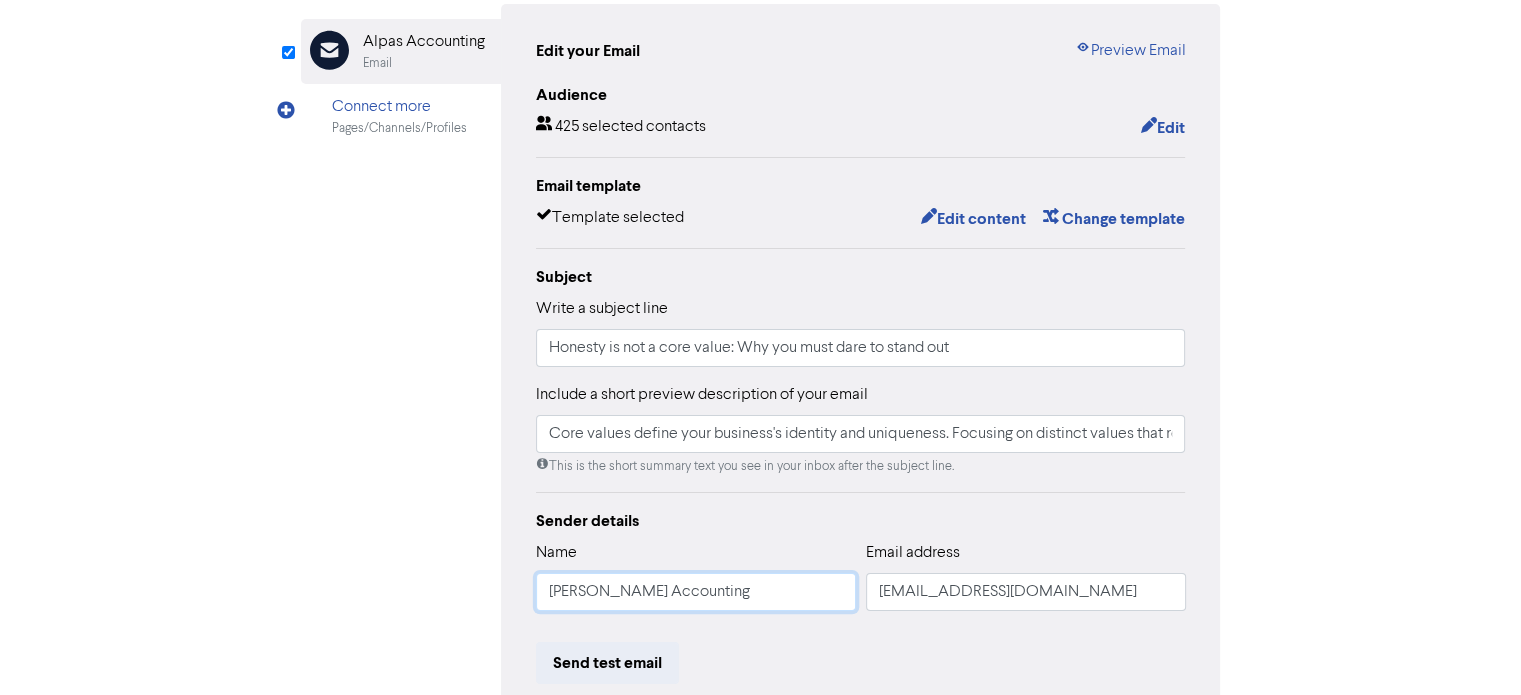 type on "Core values define your business's identity and uniqueness. Focusing on distinct values that reflect your purpose and sharing and embodying these values fosters a stronger workplace culture and enhances relationships and results." 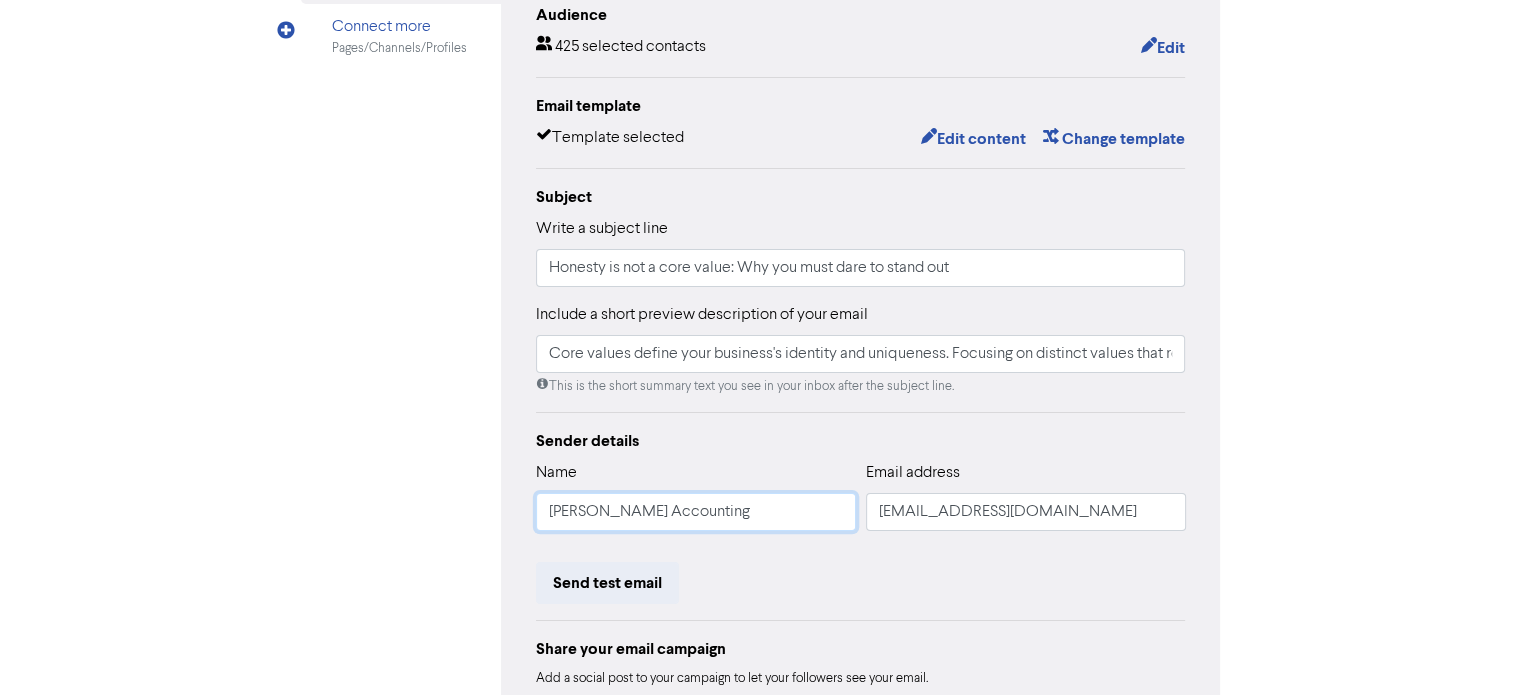 scroll, scrollTop: 448, scrollLeft: 0, axis: vertical 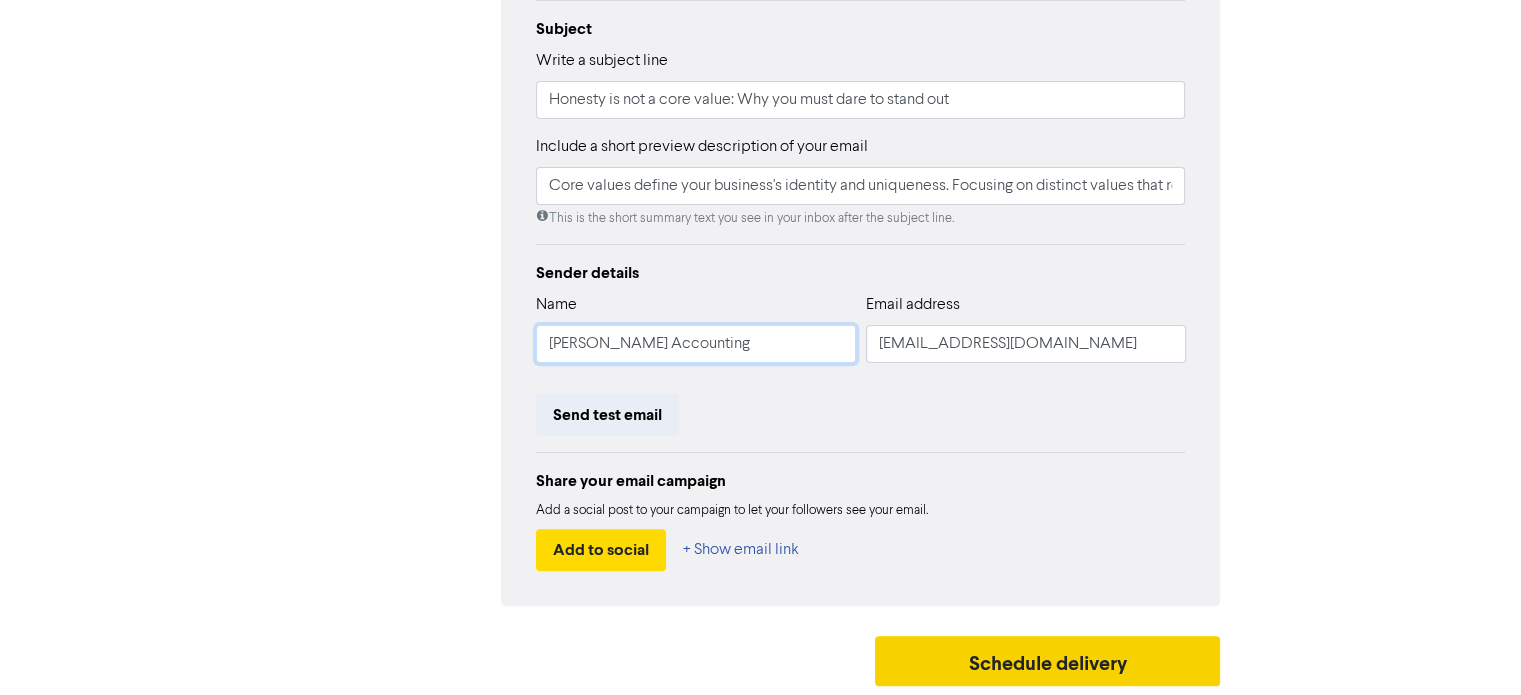 type on "[PERSON_NAME] Accounting" 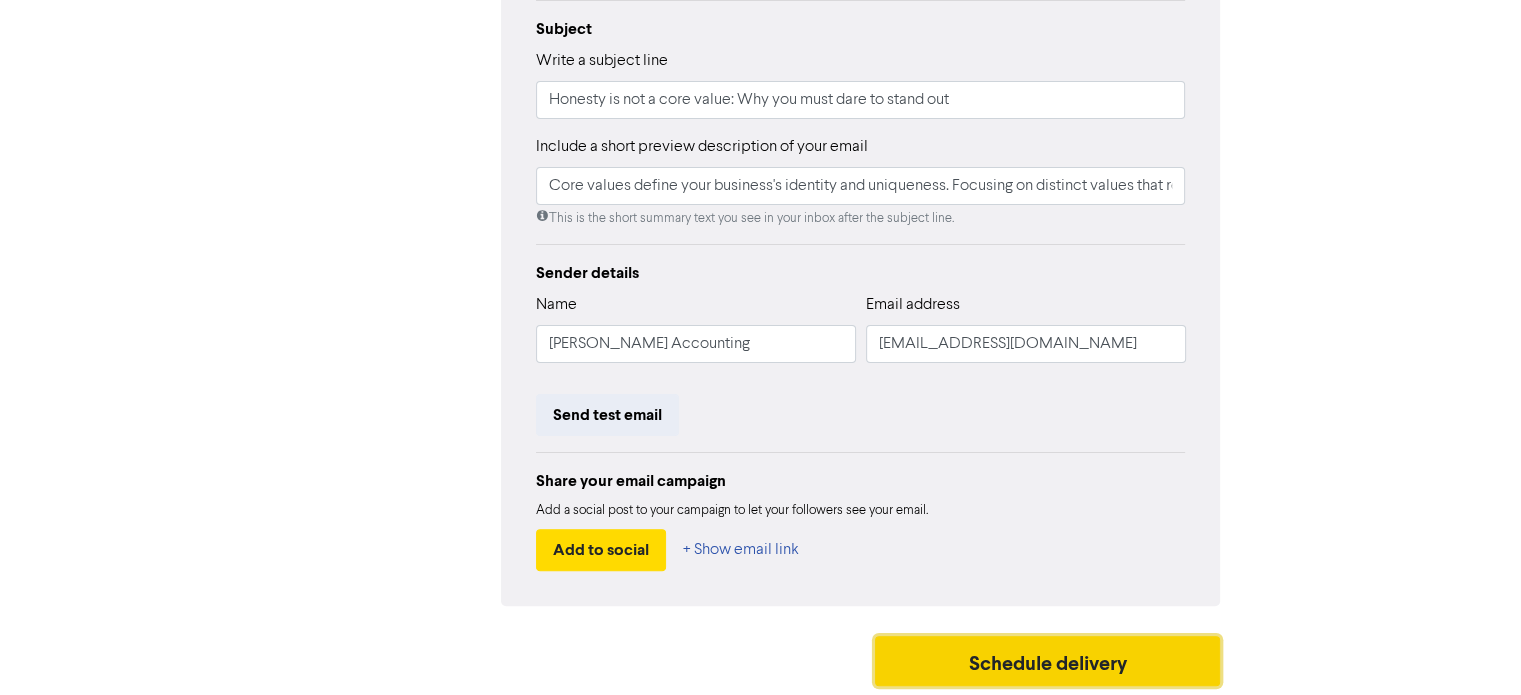 click on "Schedule delivery" at bounding box center (1048, 661) 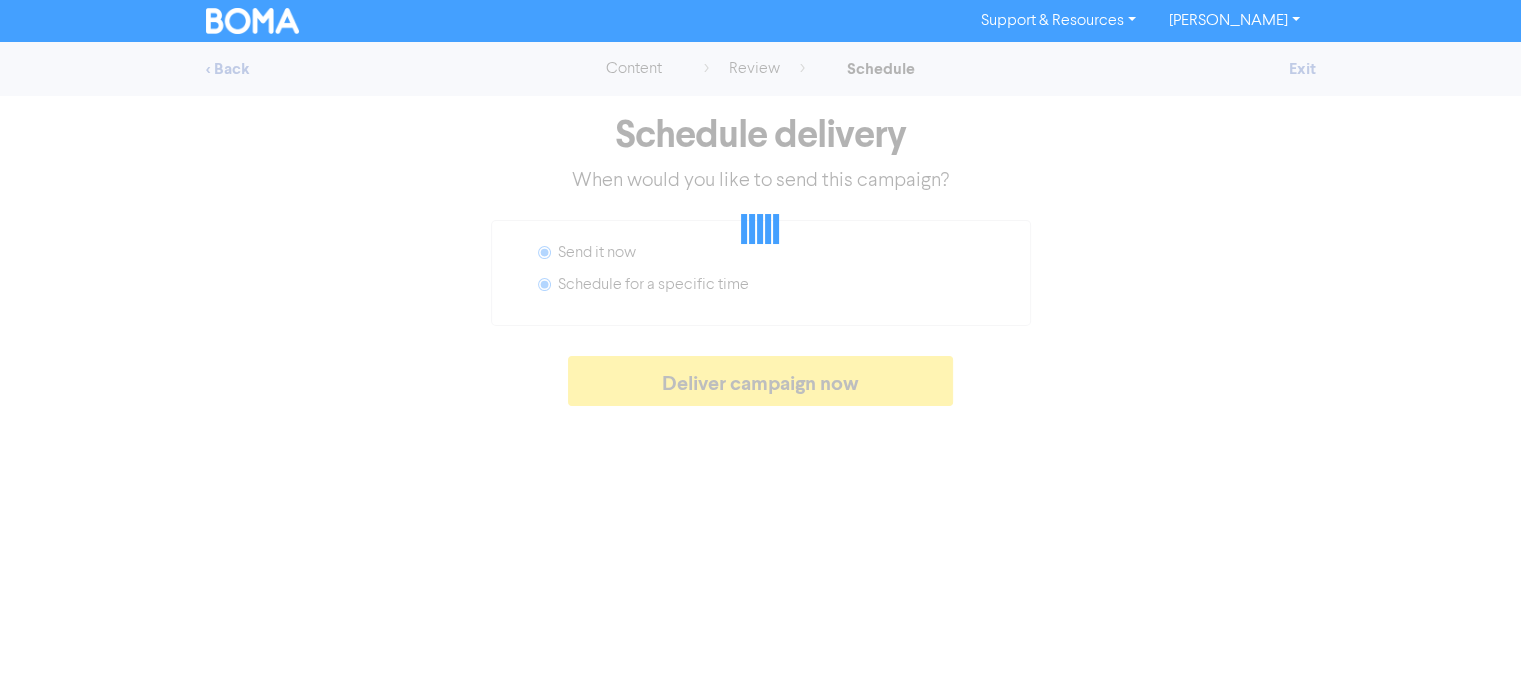 radio on "false" 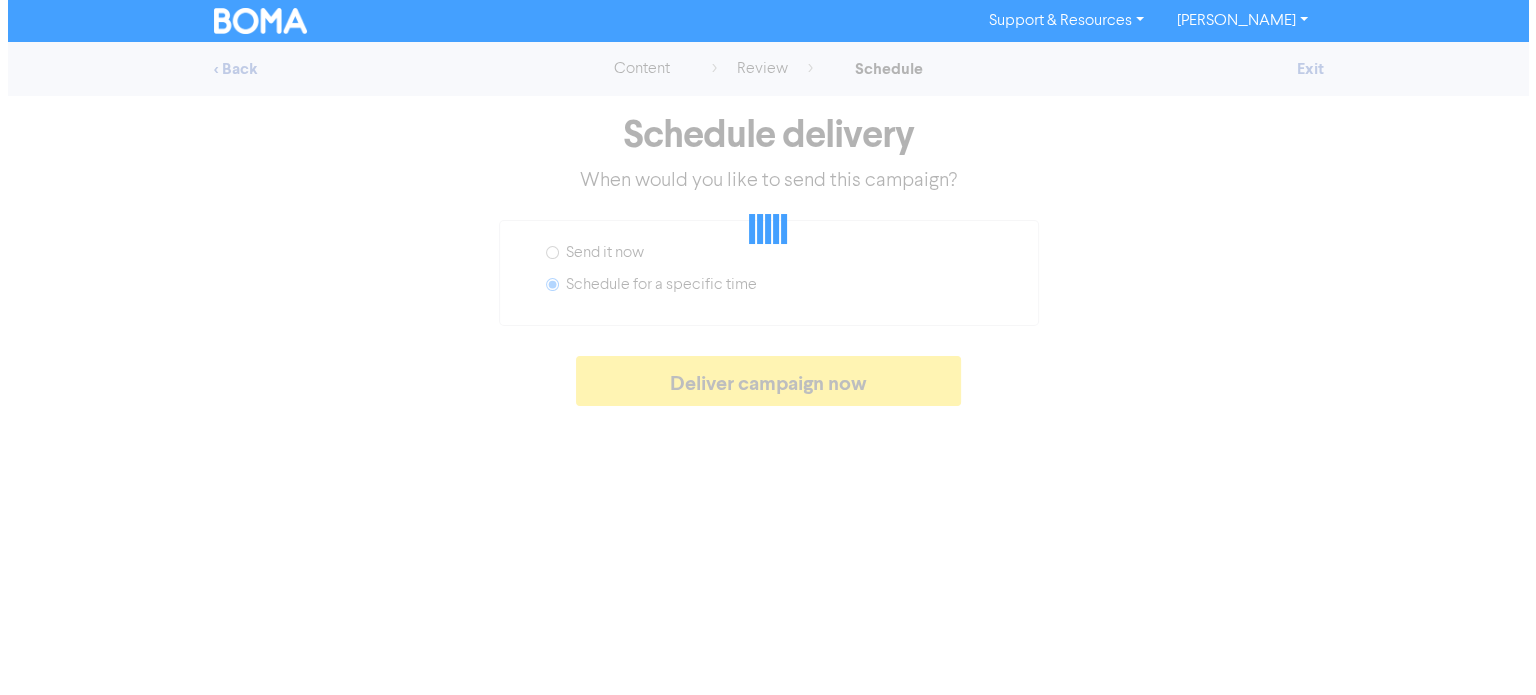 scroll, scrollTop: 0, scrollLeft: 0, axis: both 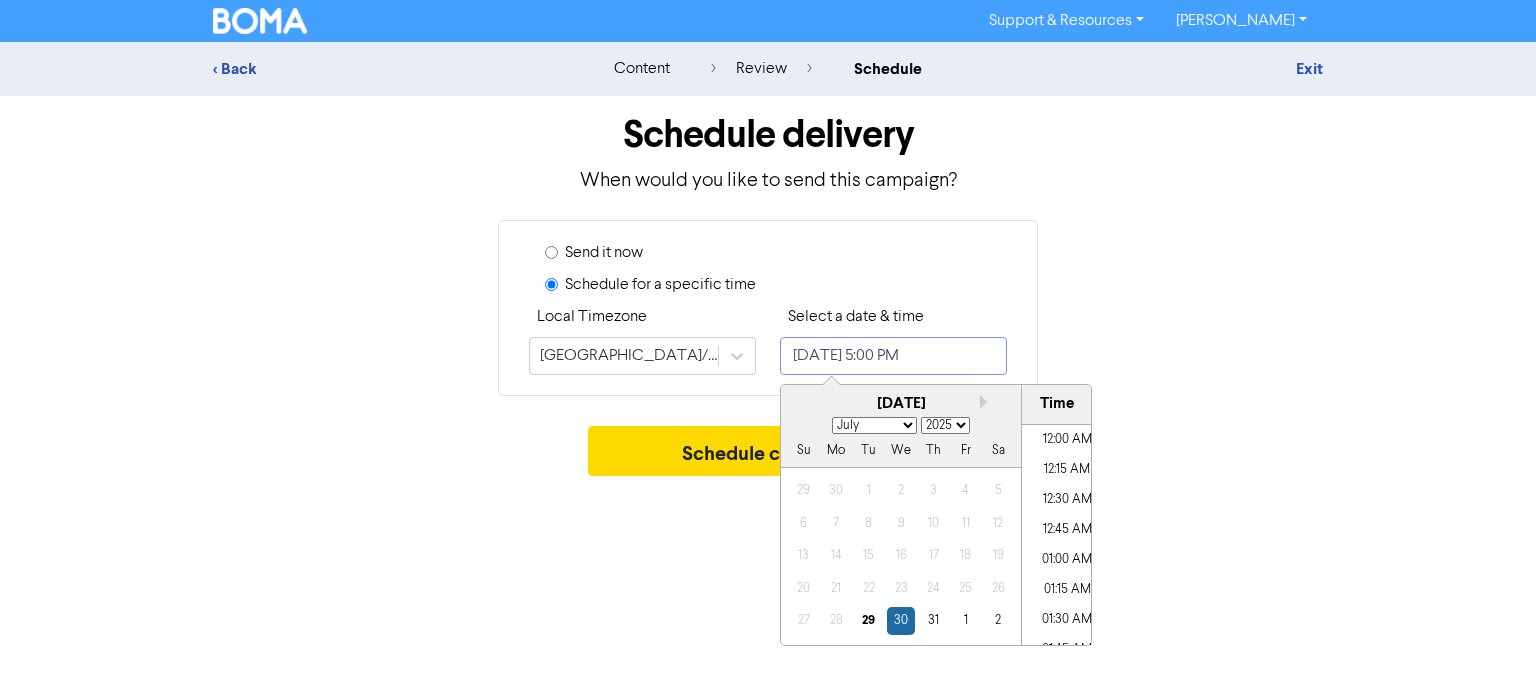 click on "[DATE] 5:00 PM" at bounding box center (893, 356) 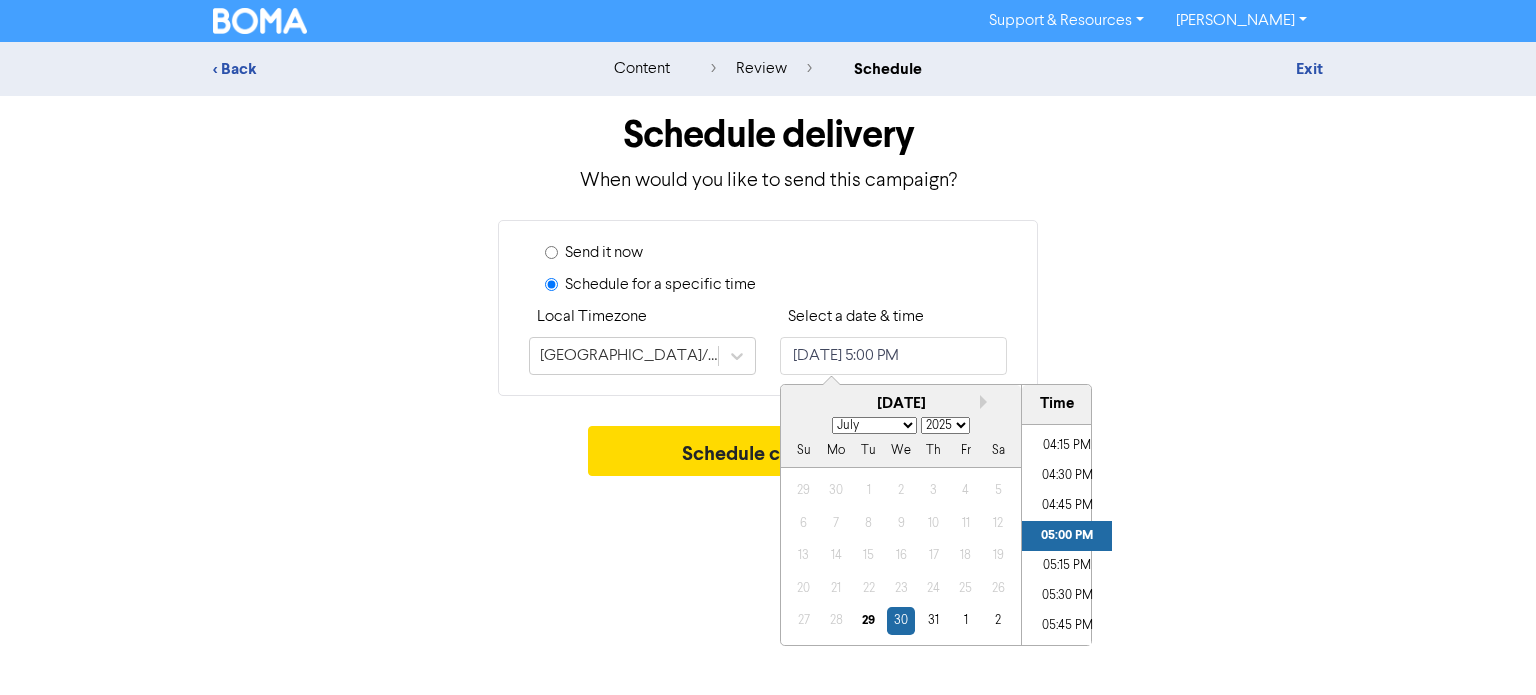click on "January February March April May June July August September October November December" at bounding box center (874, 425) 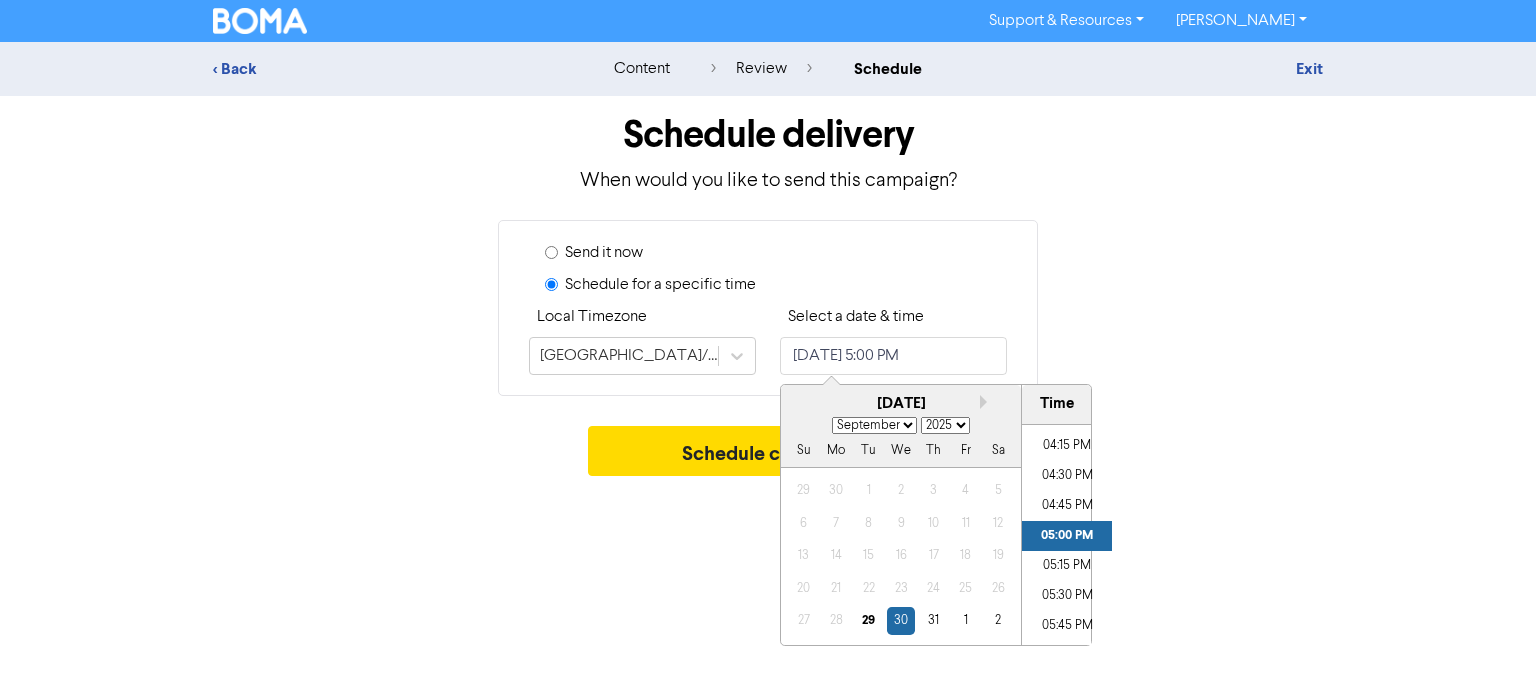 click on "January February March April May June July August September October November December" at bounding box center (874, 425) 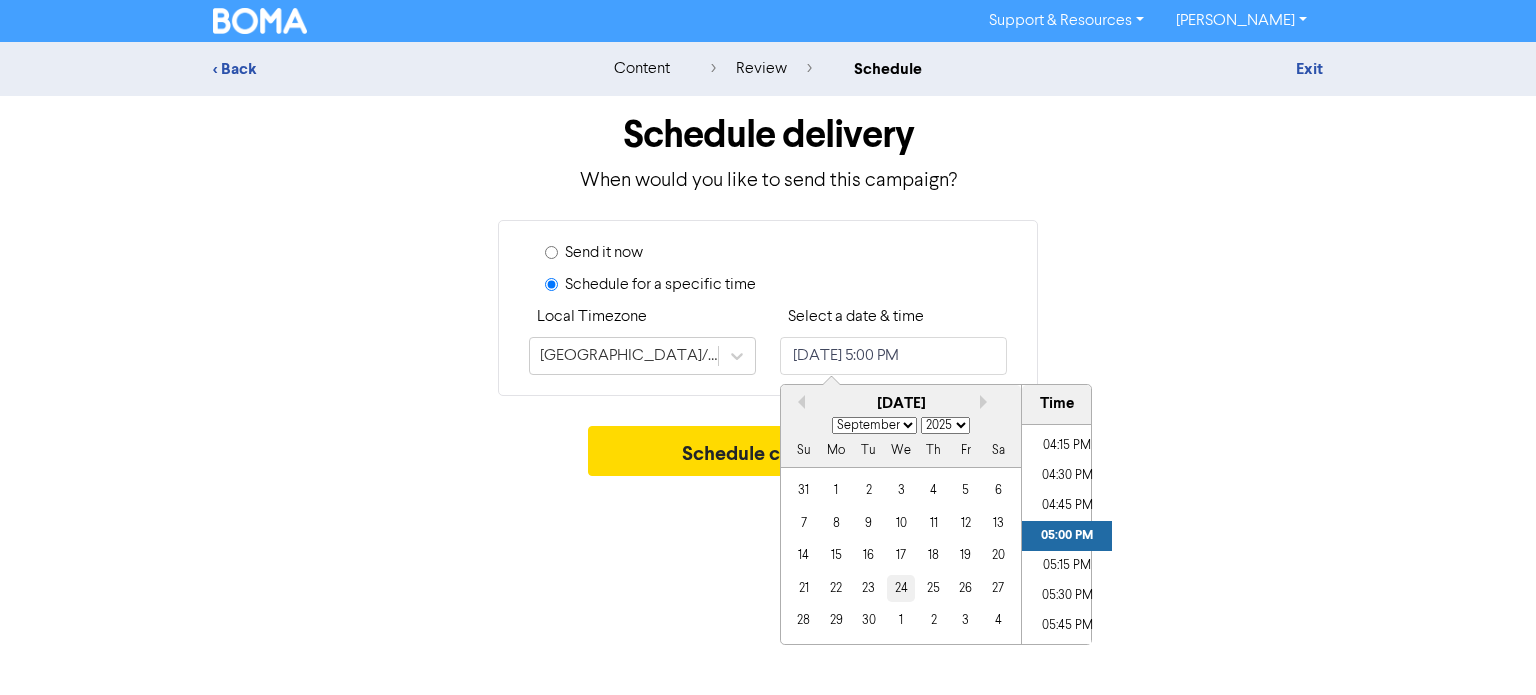 click on "24" at bounding box center [900, 588] 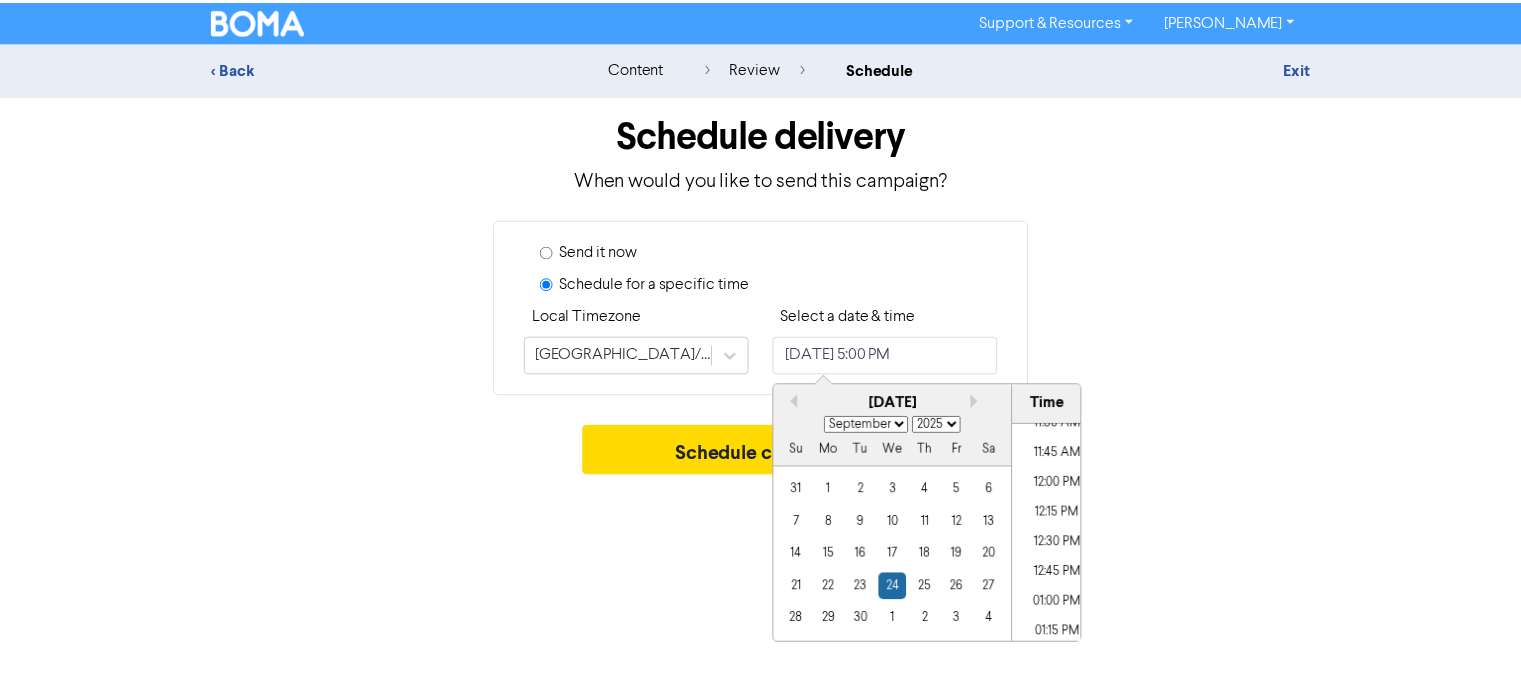 scroll, scrollTop: 1369, scrollLeft: 0, axis: vertical 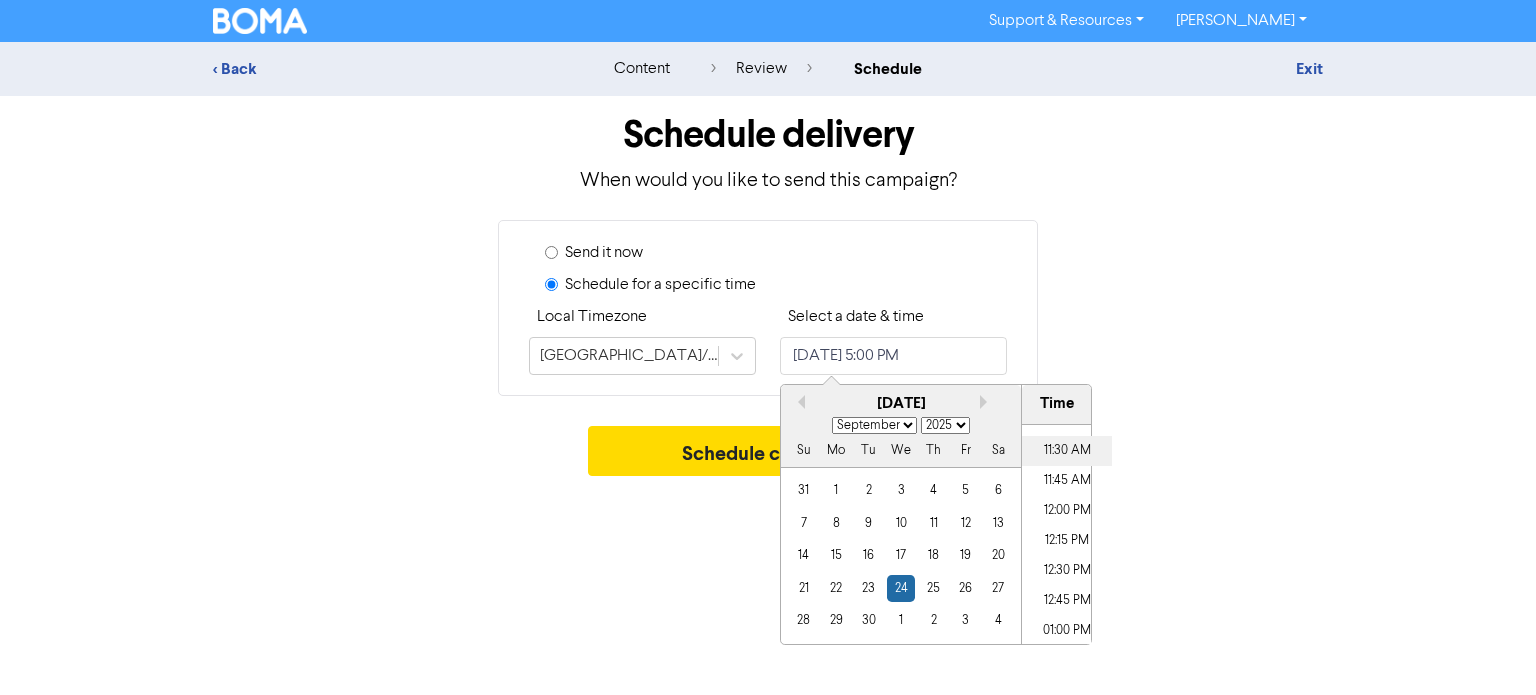 click on "11:30 AM" at bounding box center (1067, 451) 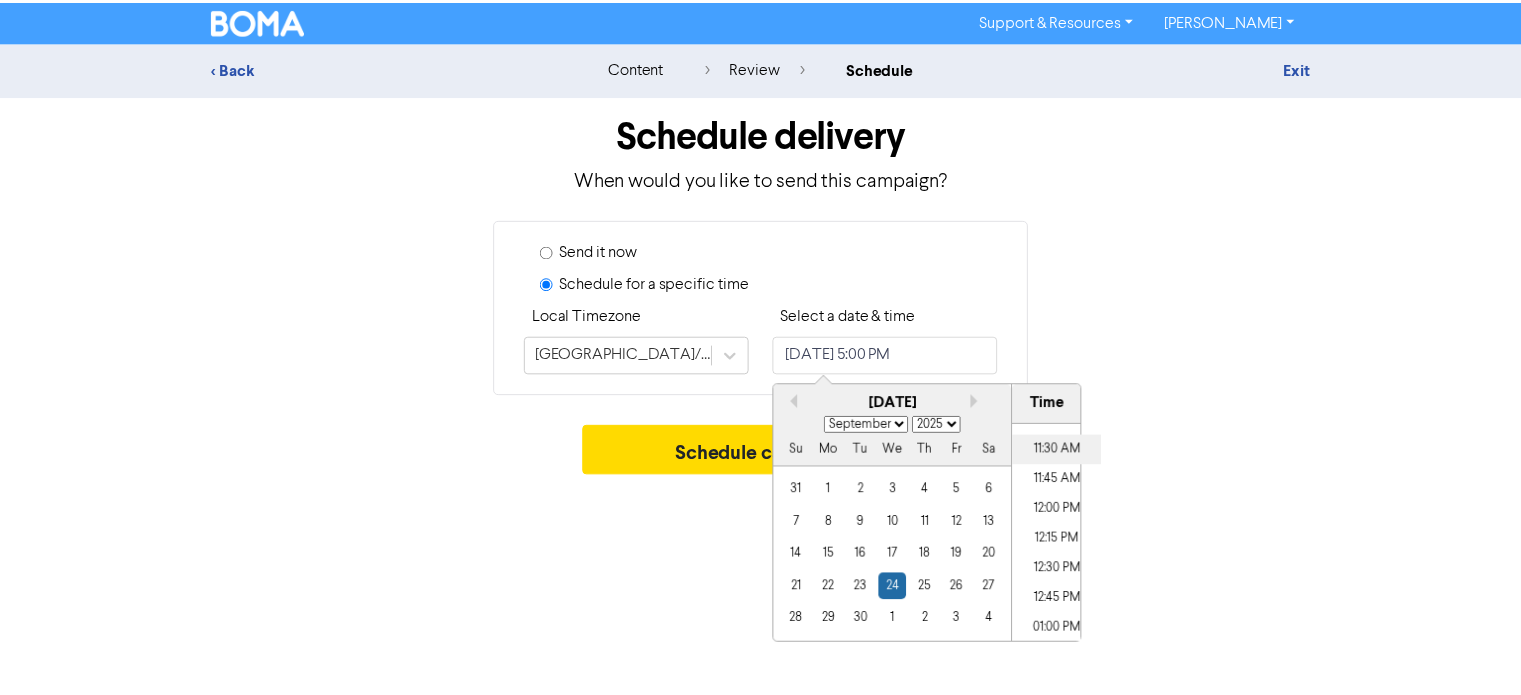 type 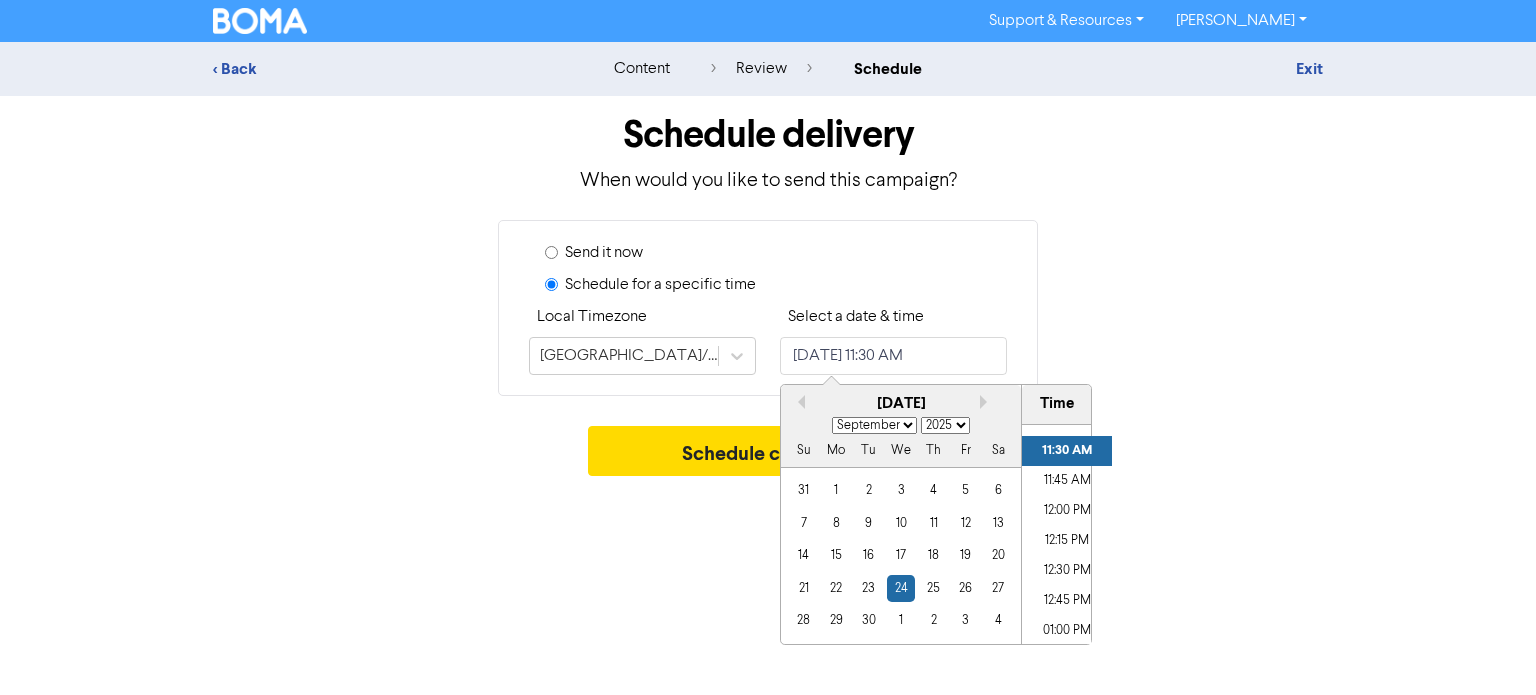 click on "Support & Resources Video Tutorials FAQ & Guides Marketing Education [PERSON_NAME] Log Out < Back content review schedule Exit Schedule delivery When would you like to send this campaign?   Send it now   Schedule for a specific time Local Timezone [GEOGRAPHIC_DATA]/[GEOGRAPHIC_DATA] Select a date & time [DATE] 11:30 AM Previous Month Next month [DATE] January February March April May June July August September October November [DATE] 2026 2027 2028 2029 2030 2031 2032 2033 2034 2035 2036 2037 2038 2039 2040 2041 2042 2043 2044 2045 2046 2047 2048 2049 2050 2051 2052 2053 2054 2055 2056 2057 2058 2059 2060 2061 2062 2063 2064 2065 2066 2067 2068 2069 2070 2071 2072 2073 2074 2075 2076 2077 2078 2079 2080 2081 2082 2083 2084 2085 2086 2087 2088 2089 2090 2091 2092 2093 2094 2095 2096 2097 2098 2099 2100 Su Mo Tu We Th Fr Sa 31 1 2 3 4 5 6 7 8 9 10 11 12 13 14 15 16 17 18 19 20 21 22 23 24 25 26 27 28 29 30 1 2 3 4 Time 12:00 AM 12:15 AM 12:30 AM 12:45 AM 01:00 AM 01:15 AM 01:30 AM 01:45 AM 02:00 AM" at bounding box center [768, 347] 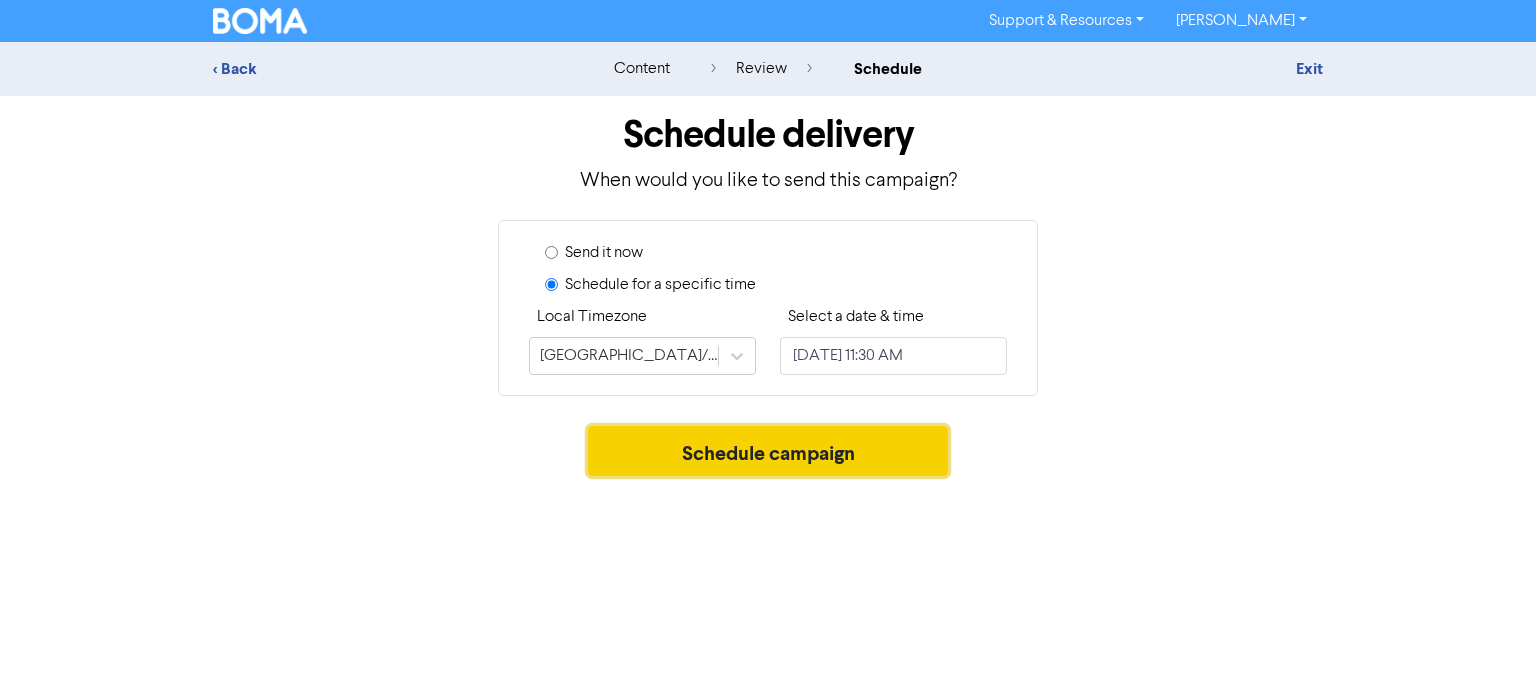 click on "Schedule campaign" at bounding box center (768, 451) 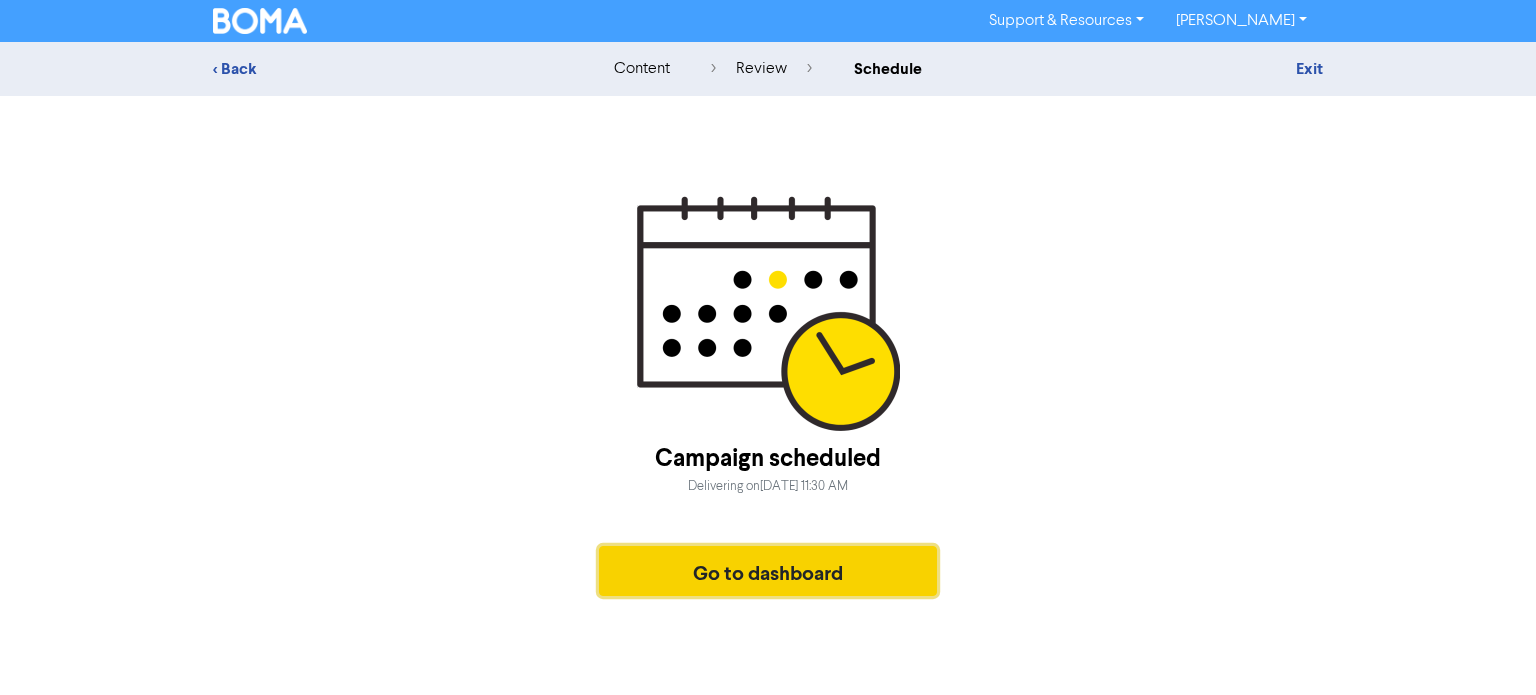 click on "Go to dashboard" at bounding box center (768, 571) 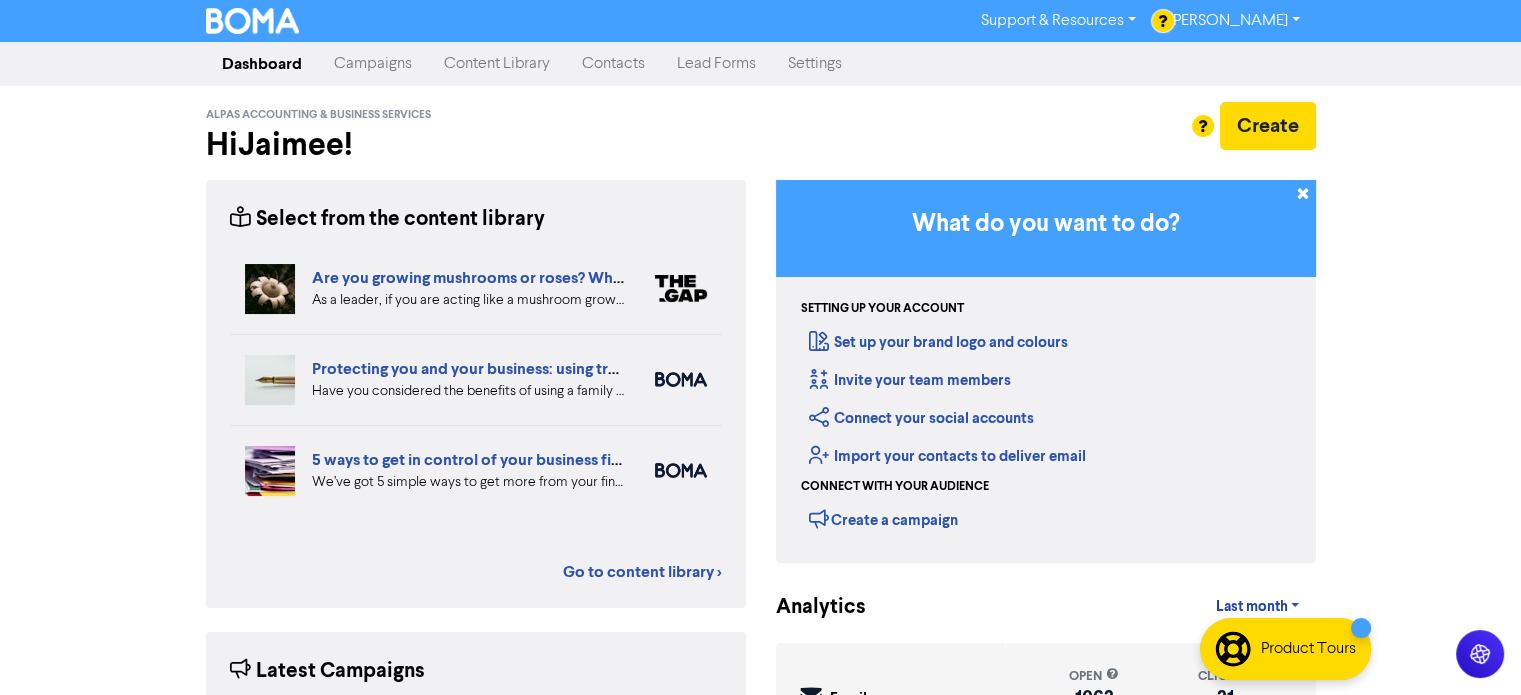 click on "Campaigns" at bounding box center (373, 64) 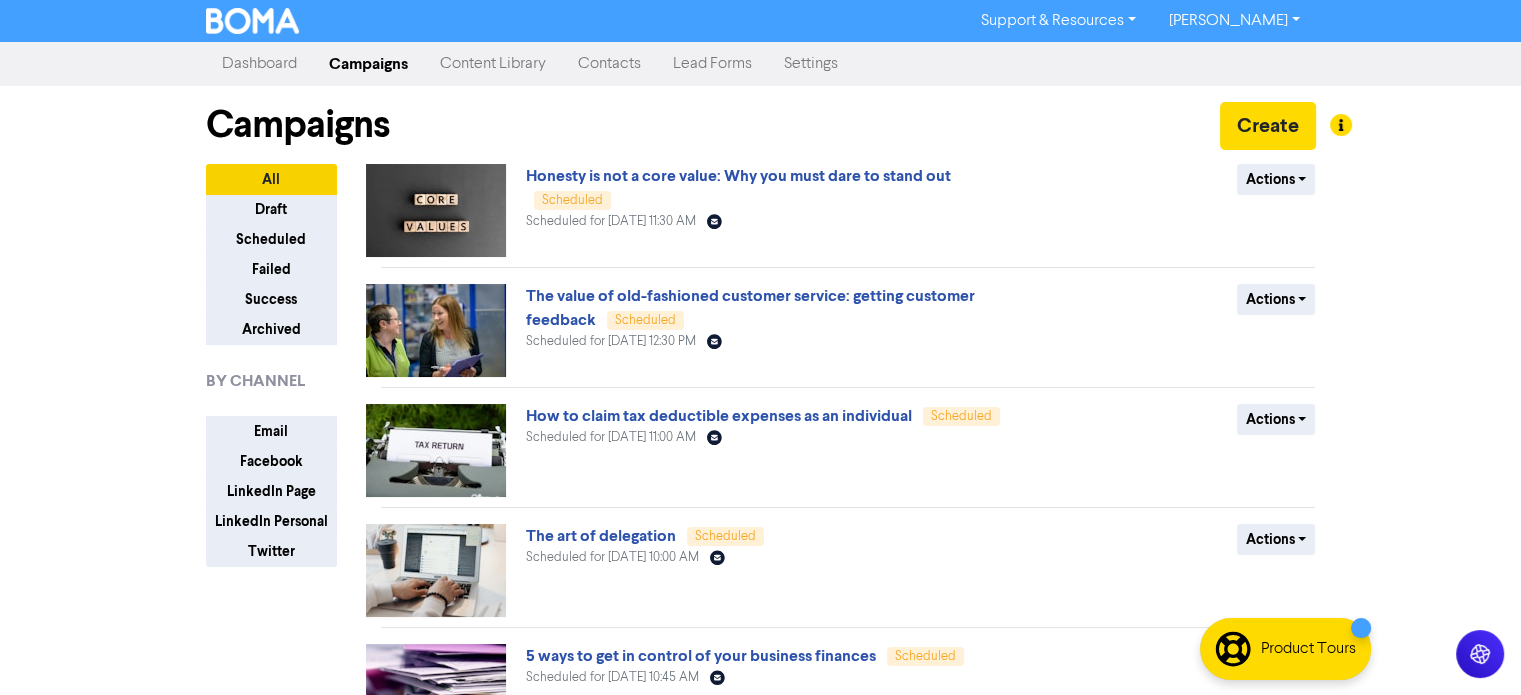 click on "Content Library" at bounding box center (493, 64) 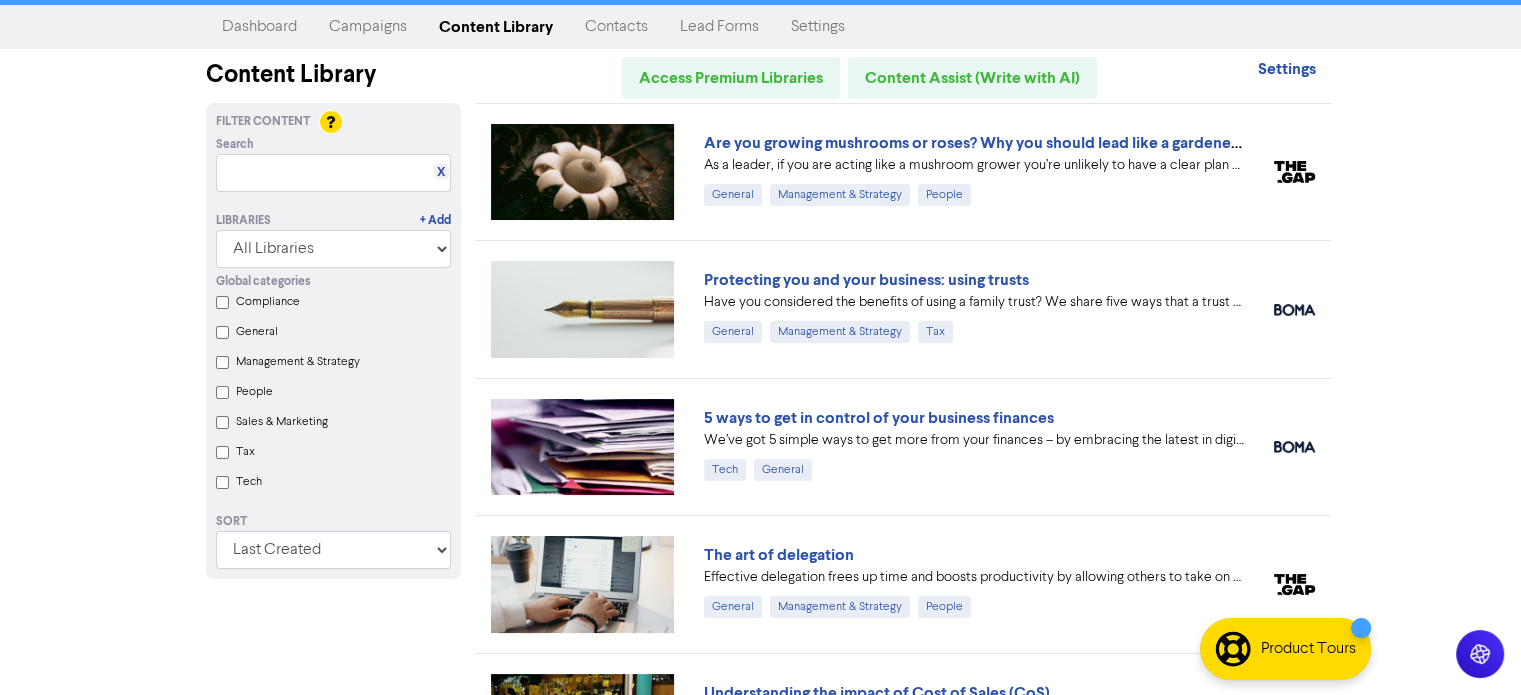 scroll, scrollTop: 0, scrollLeft: 0, axis: both 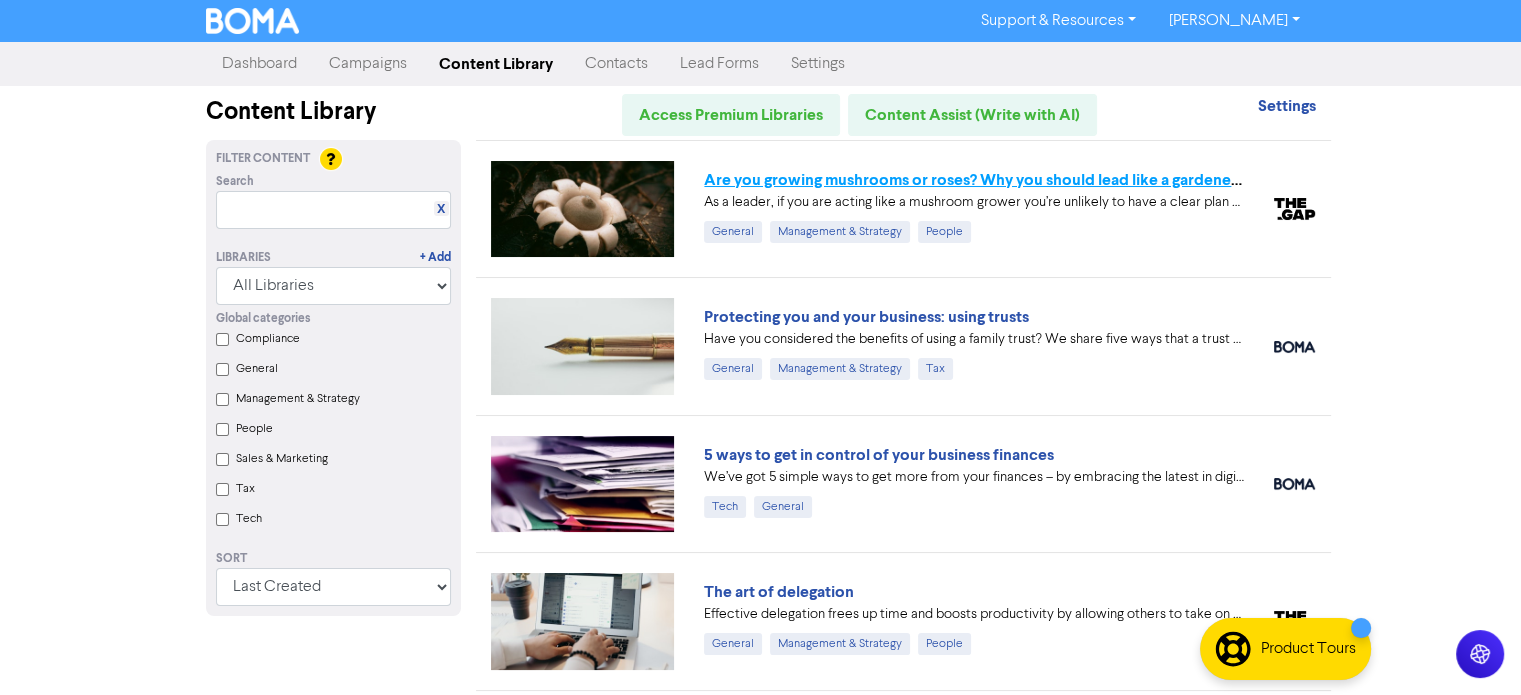 click on "Are you growing mushrooms or roses? Why you should lead like a gardener, not a grower" at bounding box center [1019, 180] 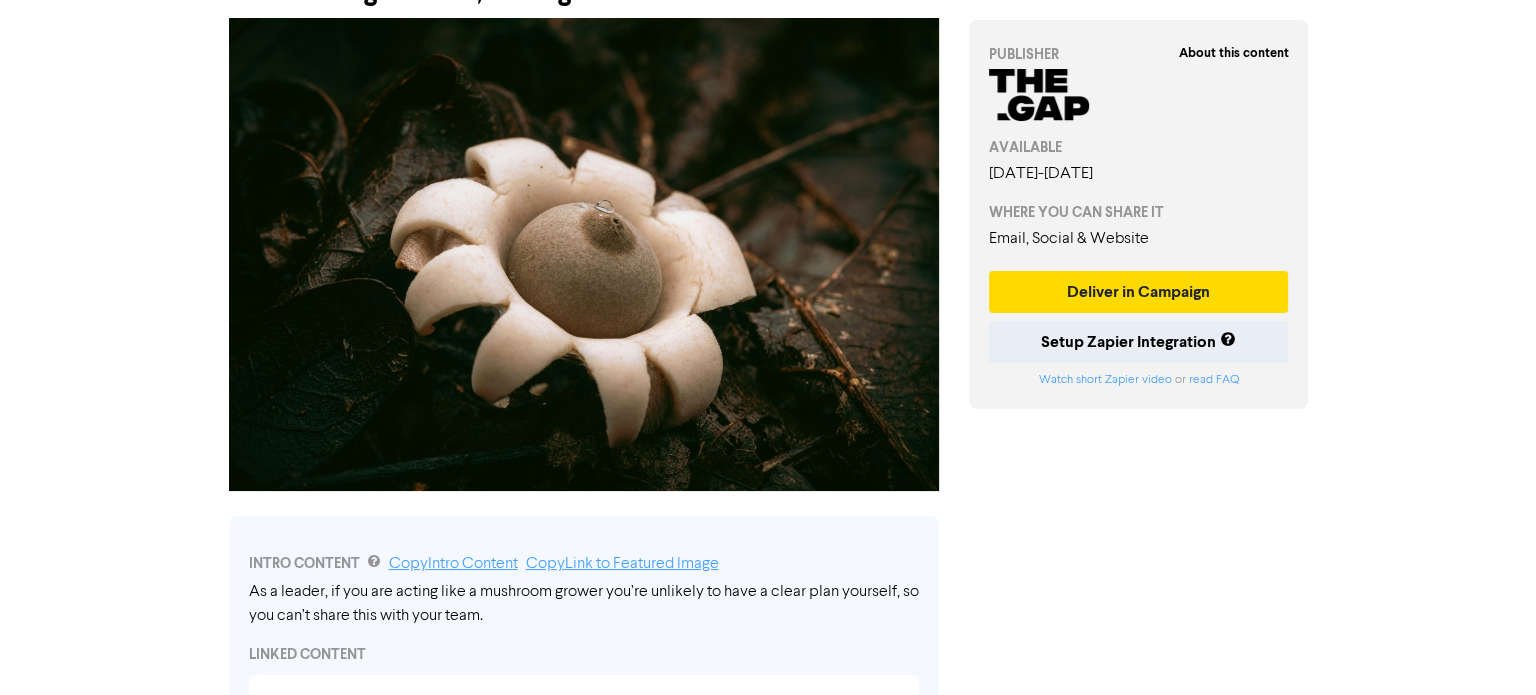 scroll, scrollTop: 0, scrollLeft: 0, axis: both 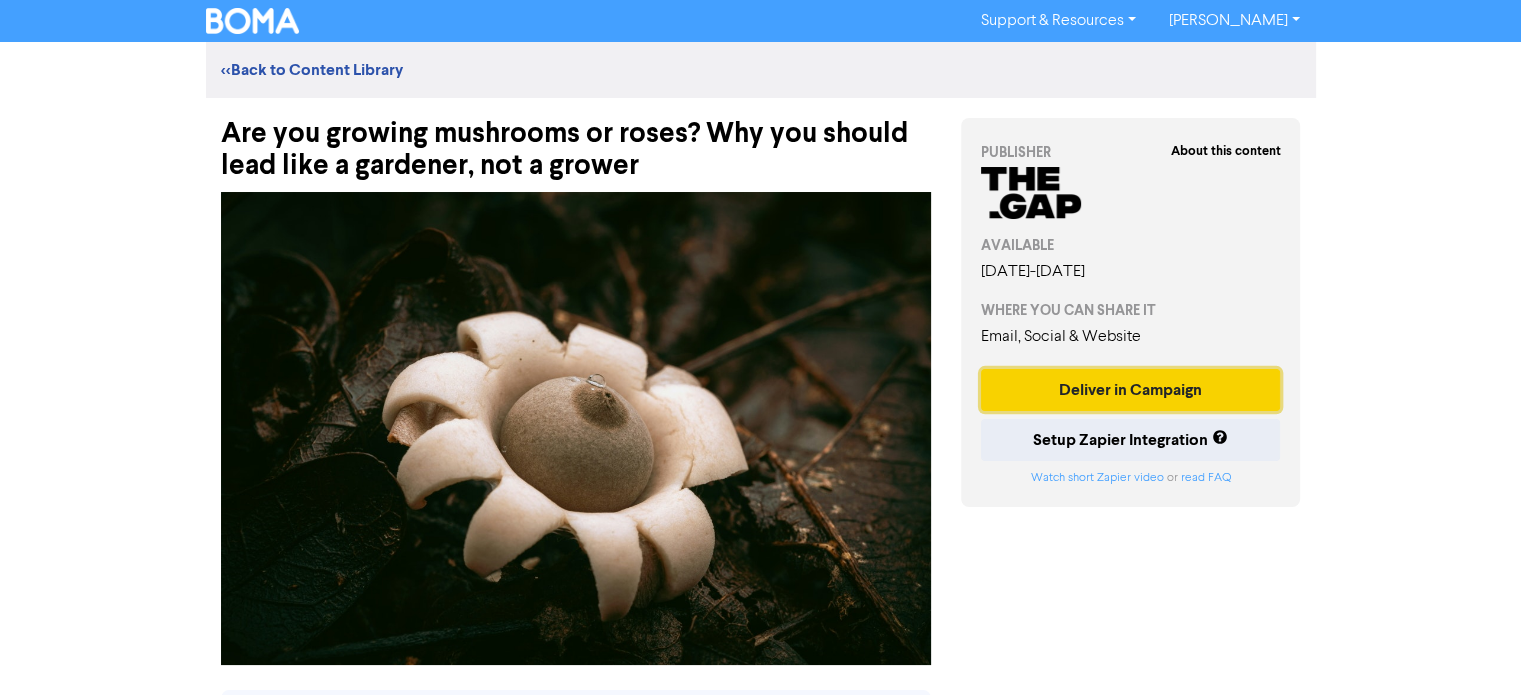 click on "Deliver in Campaign" at bounding box center (1131, 390) 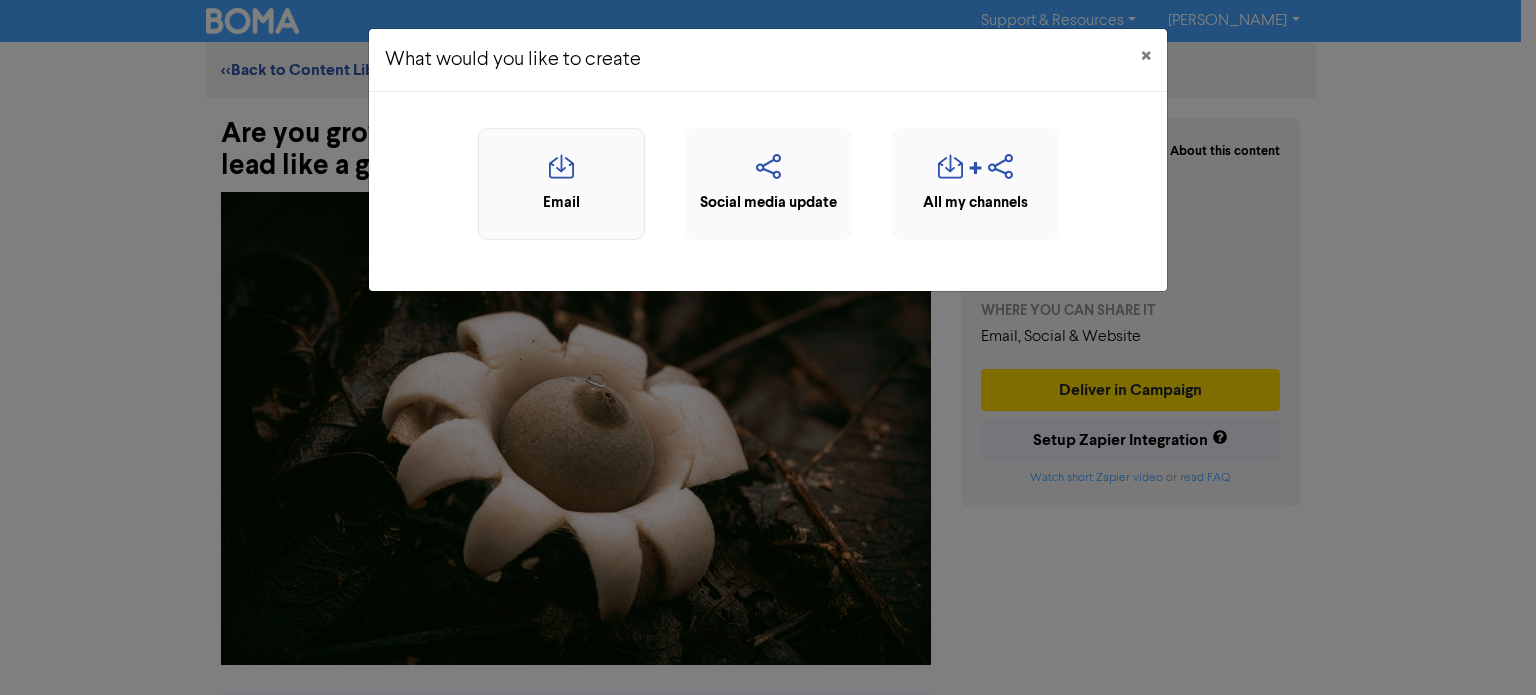 click at bounding box center [561, 173] 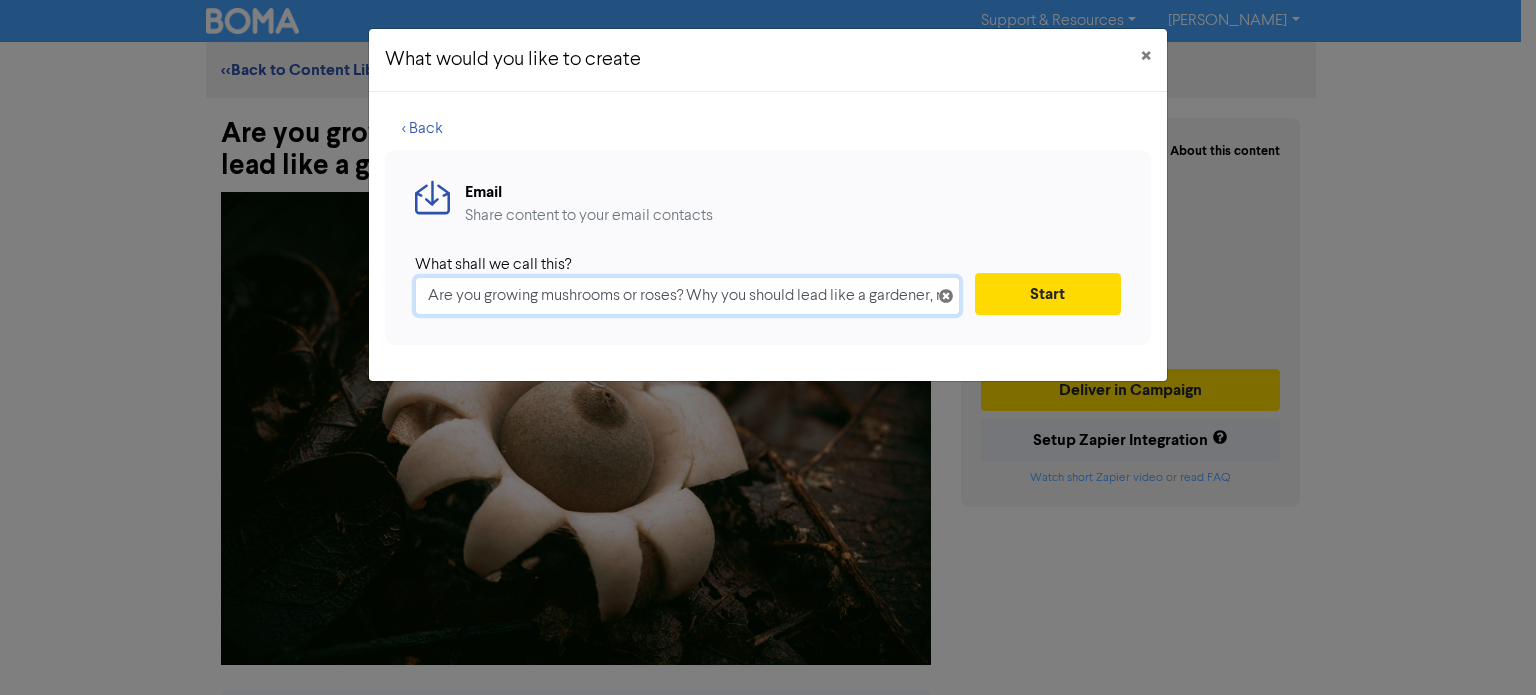 scroll, scrollTop: 0, scrollLeft: 88, axis: horizontal 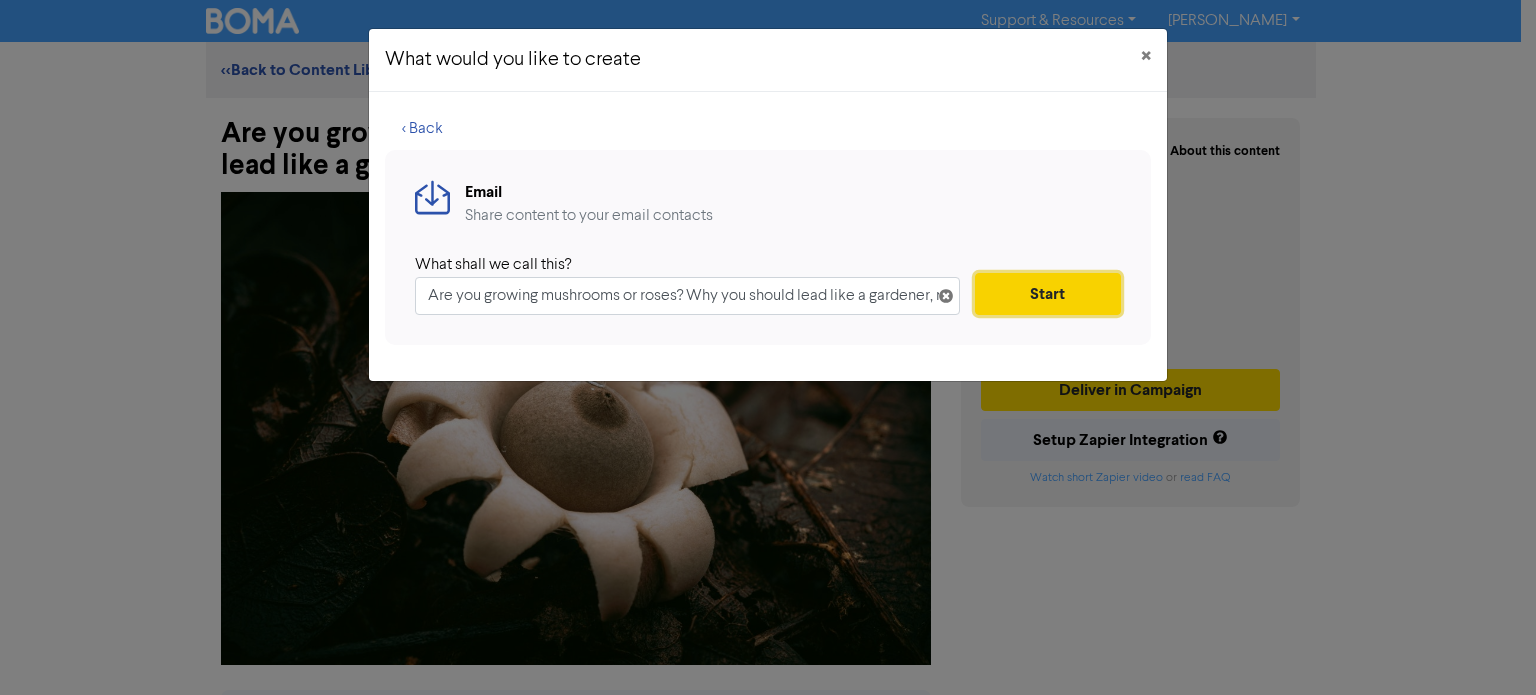 click on "Start" at bounding box center [1048, 294] 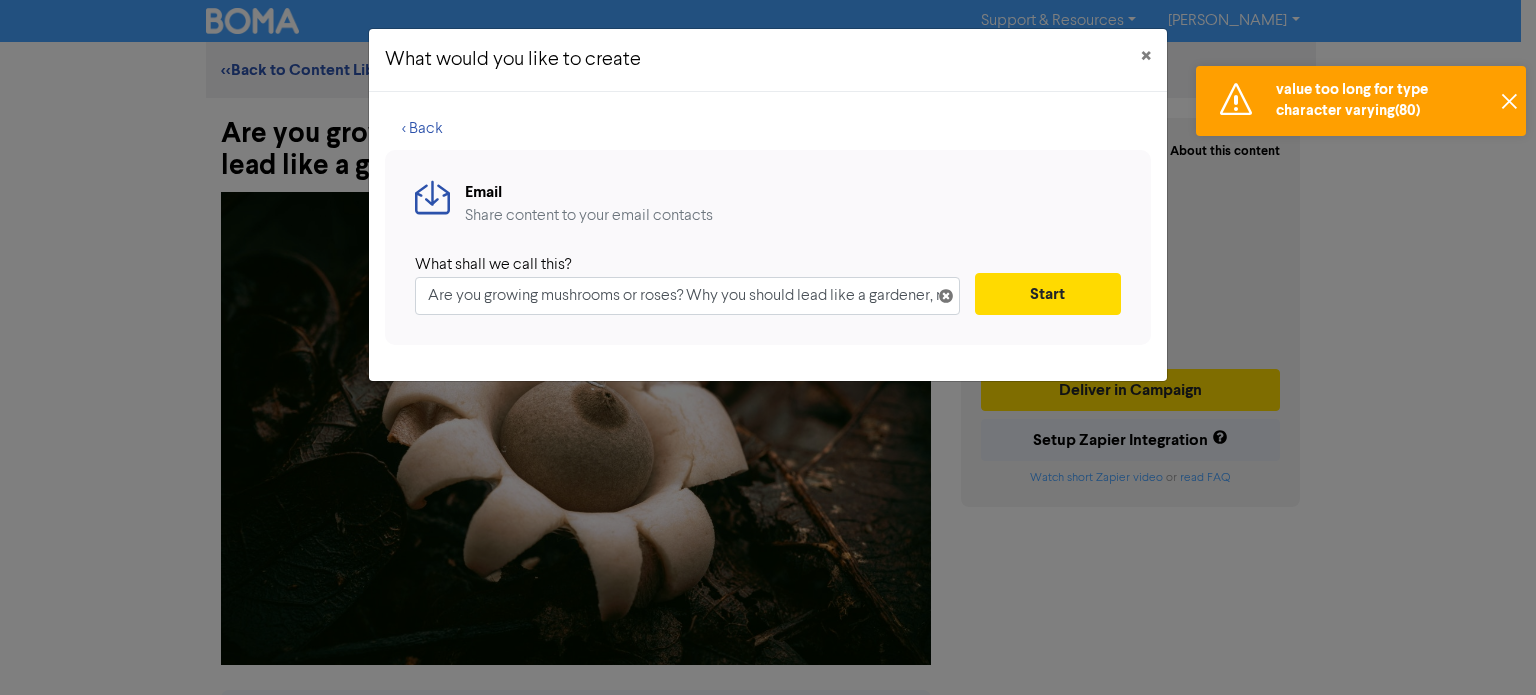 click on "✕" at bounding box center (1509, 101) 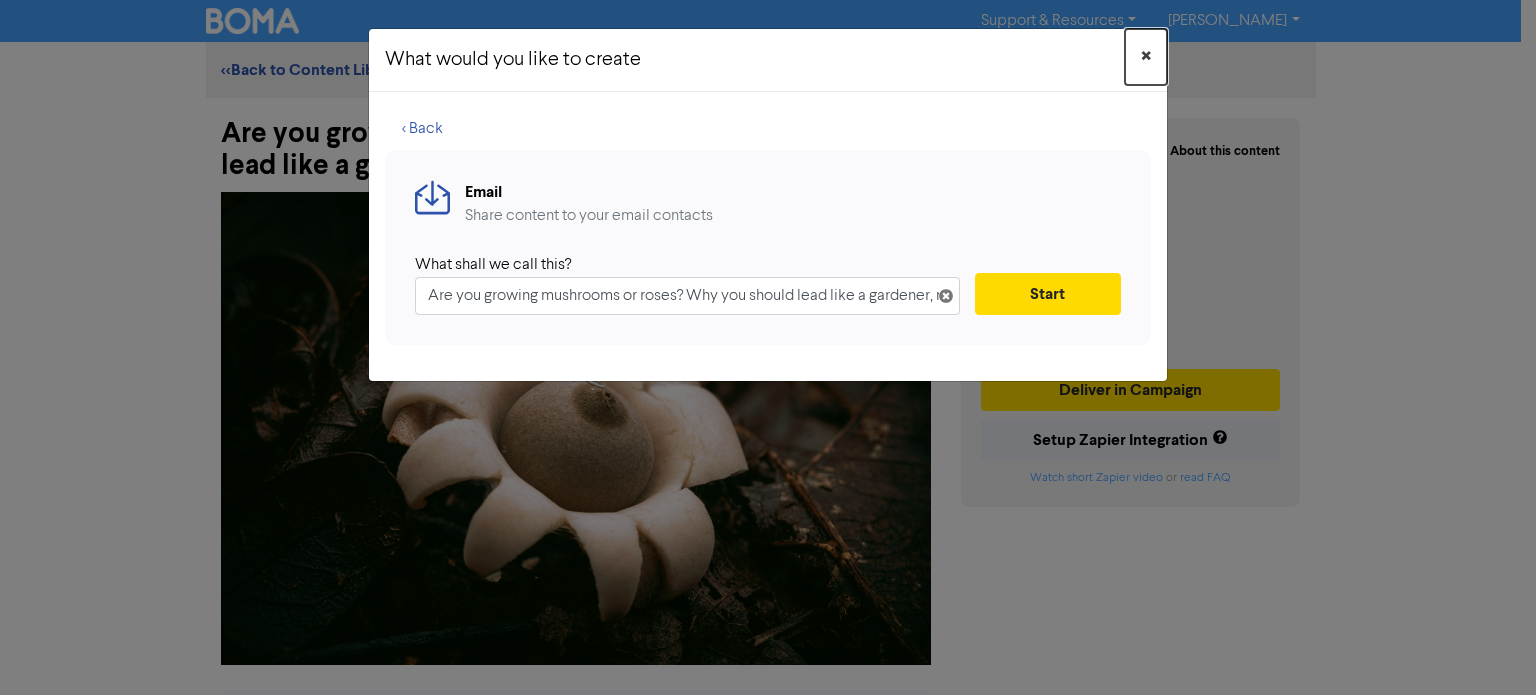 click on "×" at bounding box center [1146, 57] 